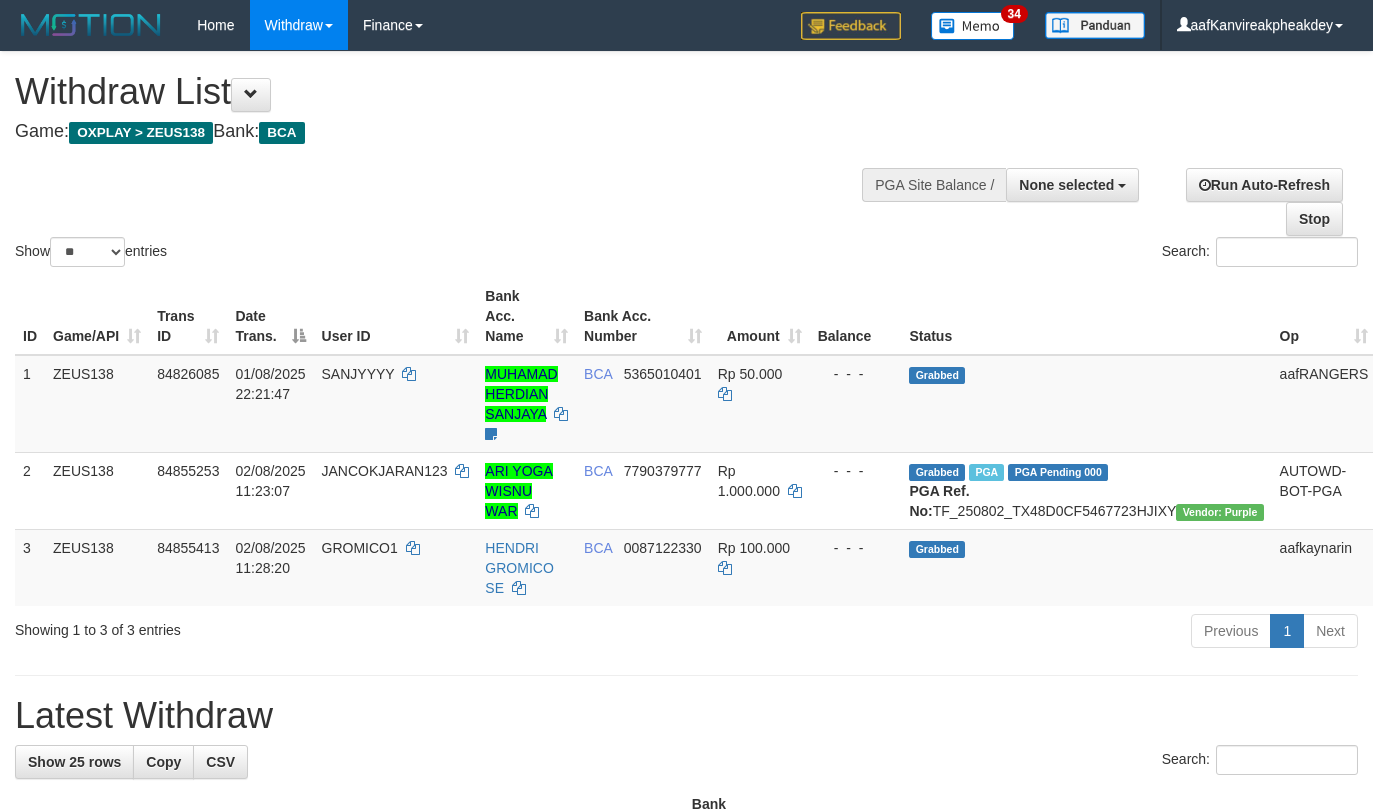 select 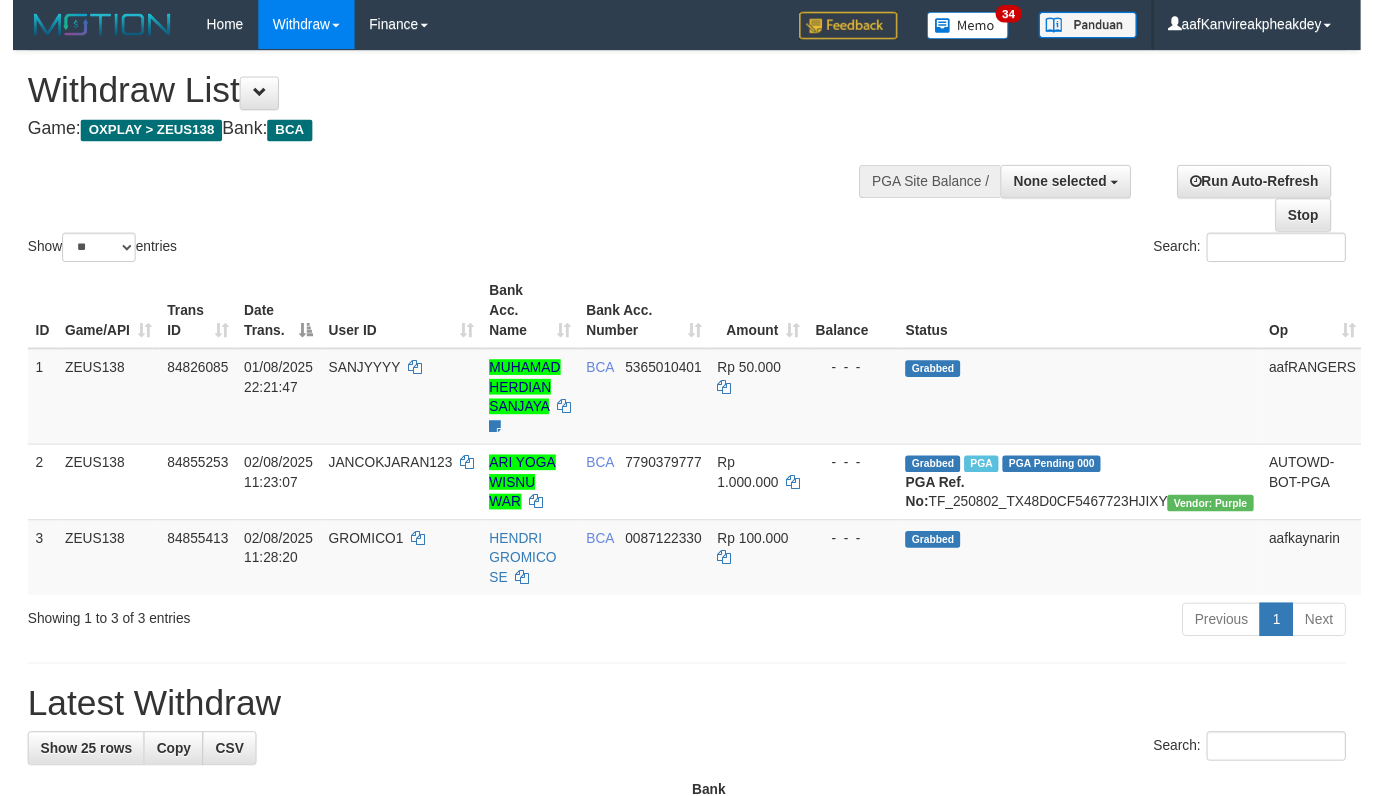 scroll, scrollTop: 0, scrollLeft: 0, axis: both 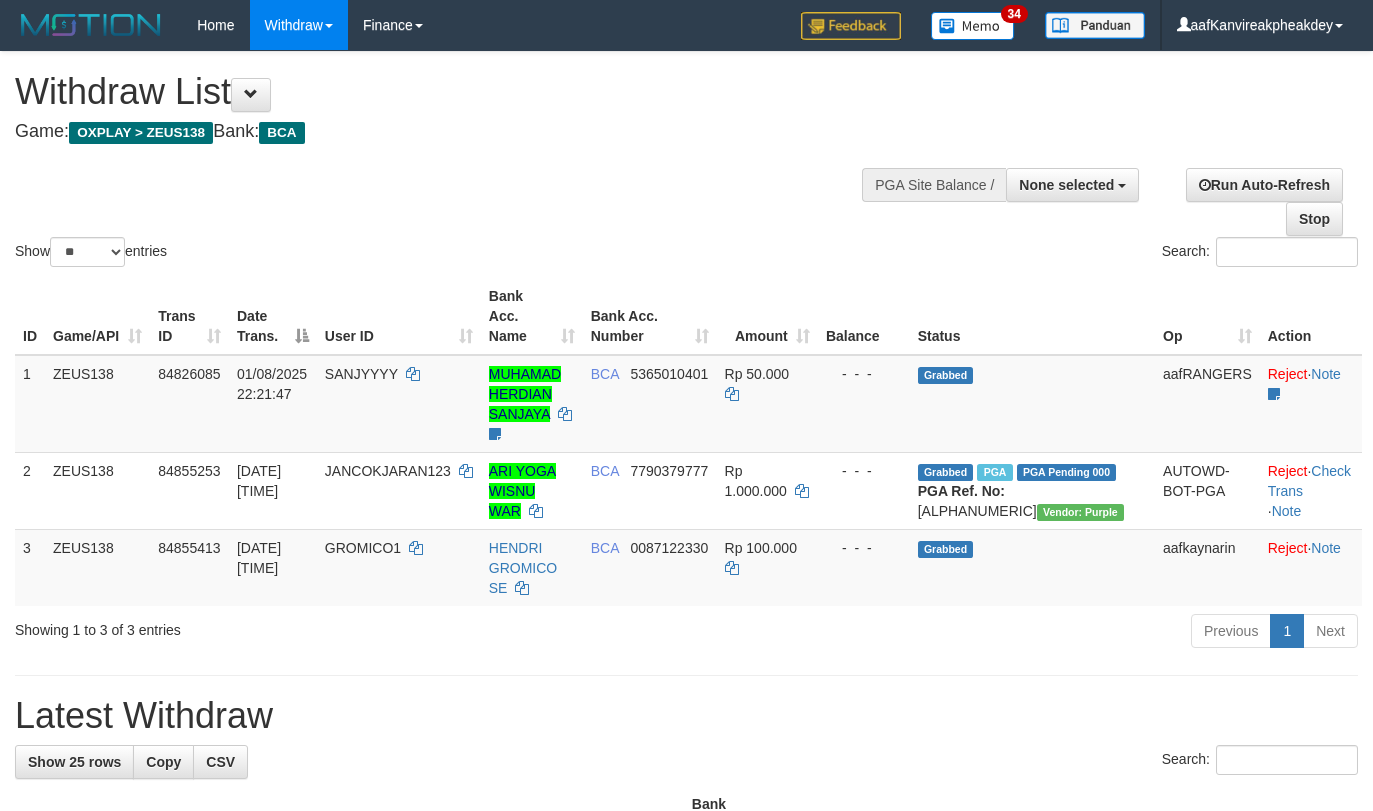 select 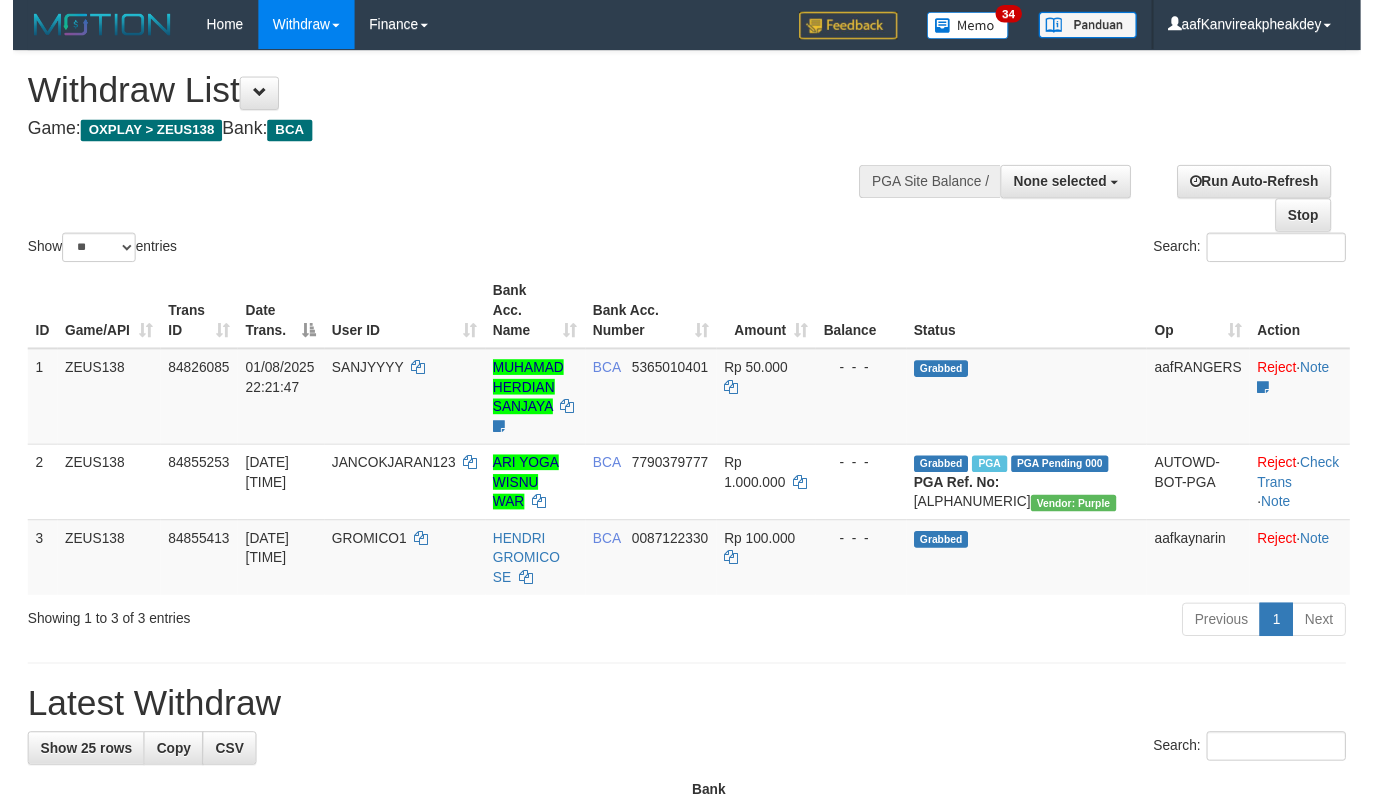 scroll, scrollTop: 0, scrollLeft: 0, axis: both 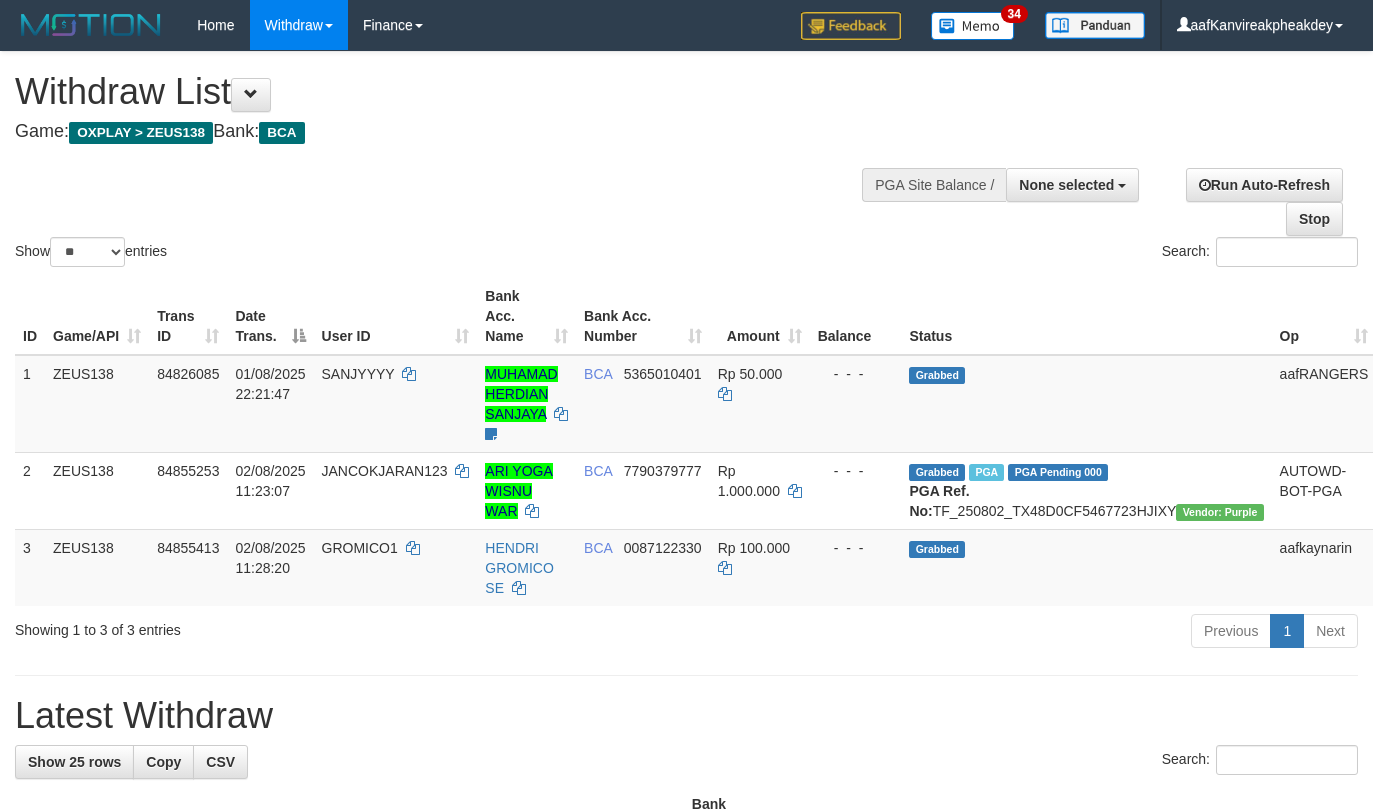 select 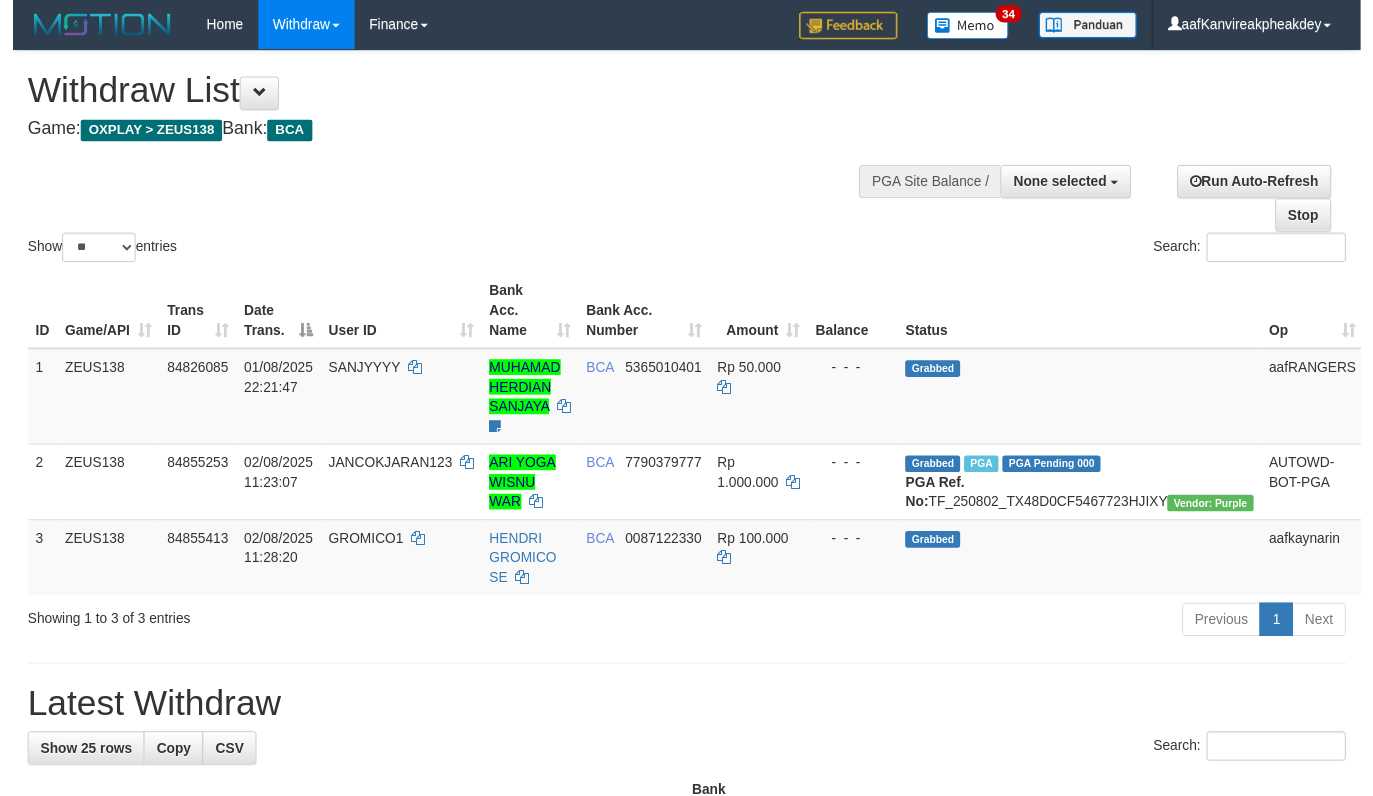 scroll, scrollTop: 0, scrollLeft: 0, axis: both 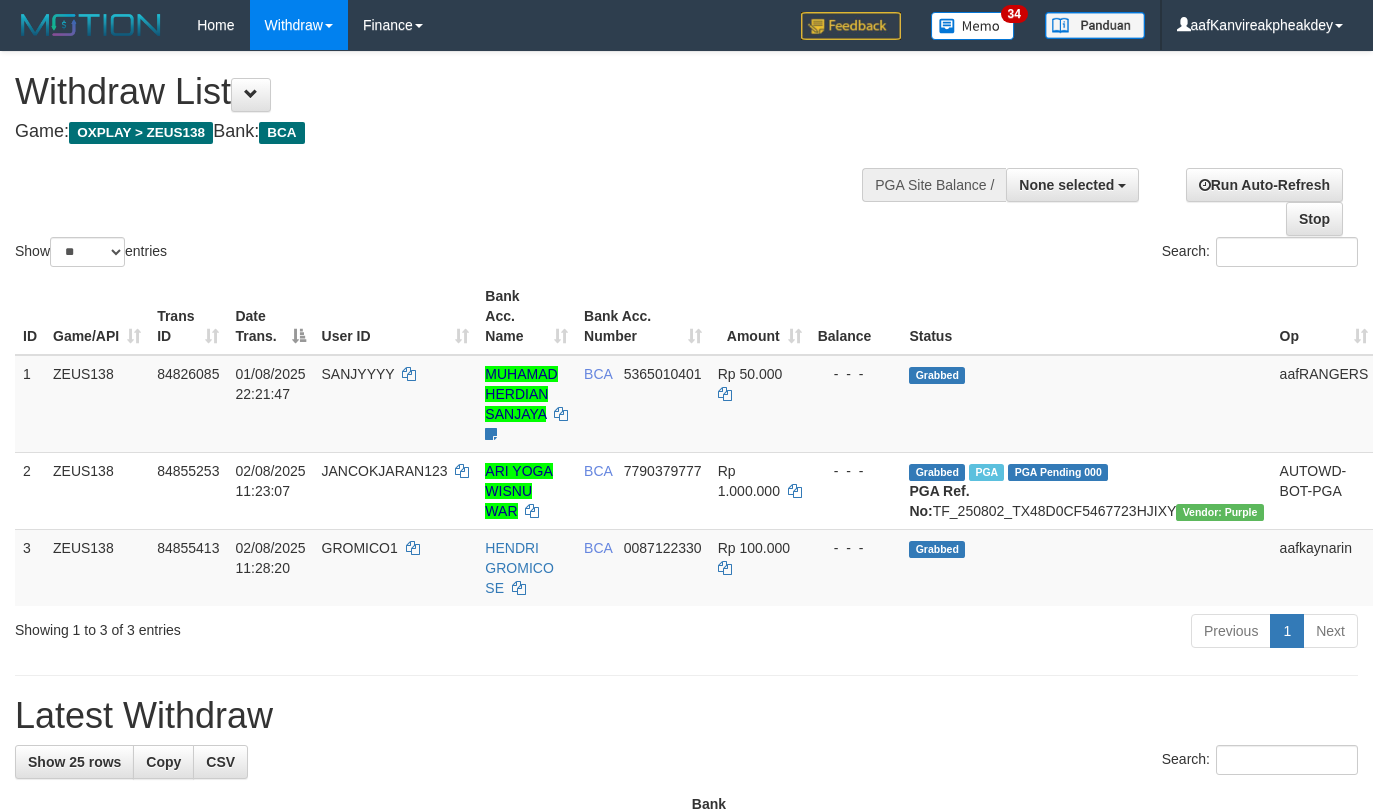 select 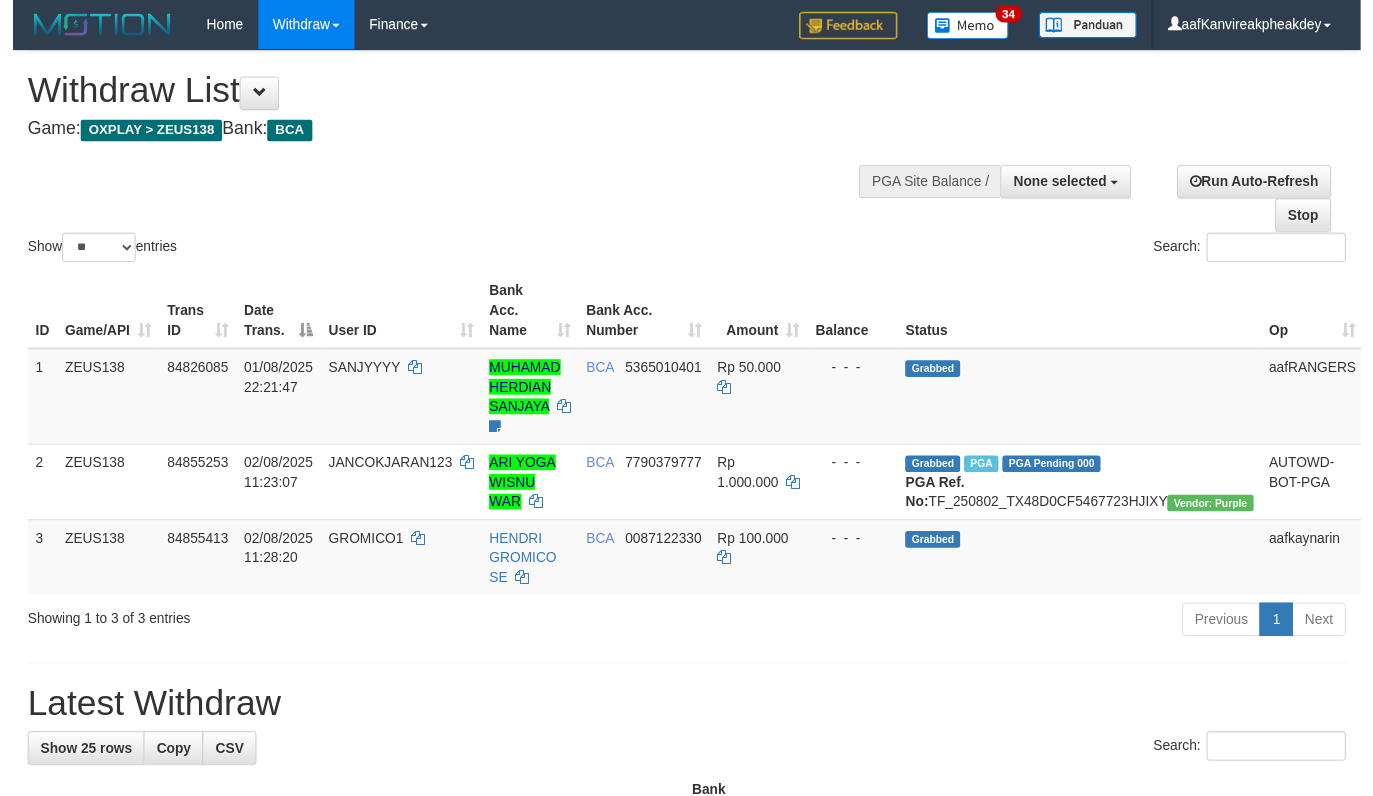 scroll, scrollTop: 0, scrollLeft: 0, axis: both 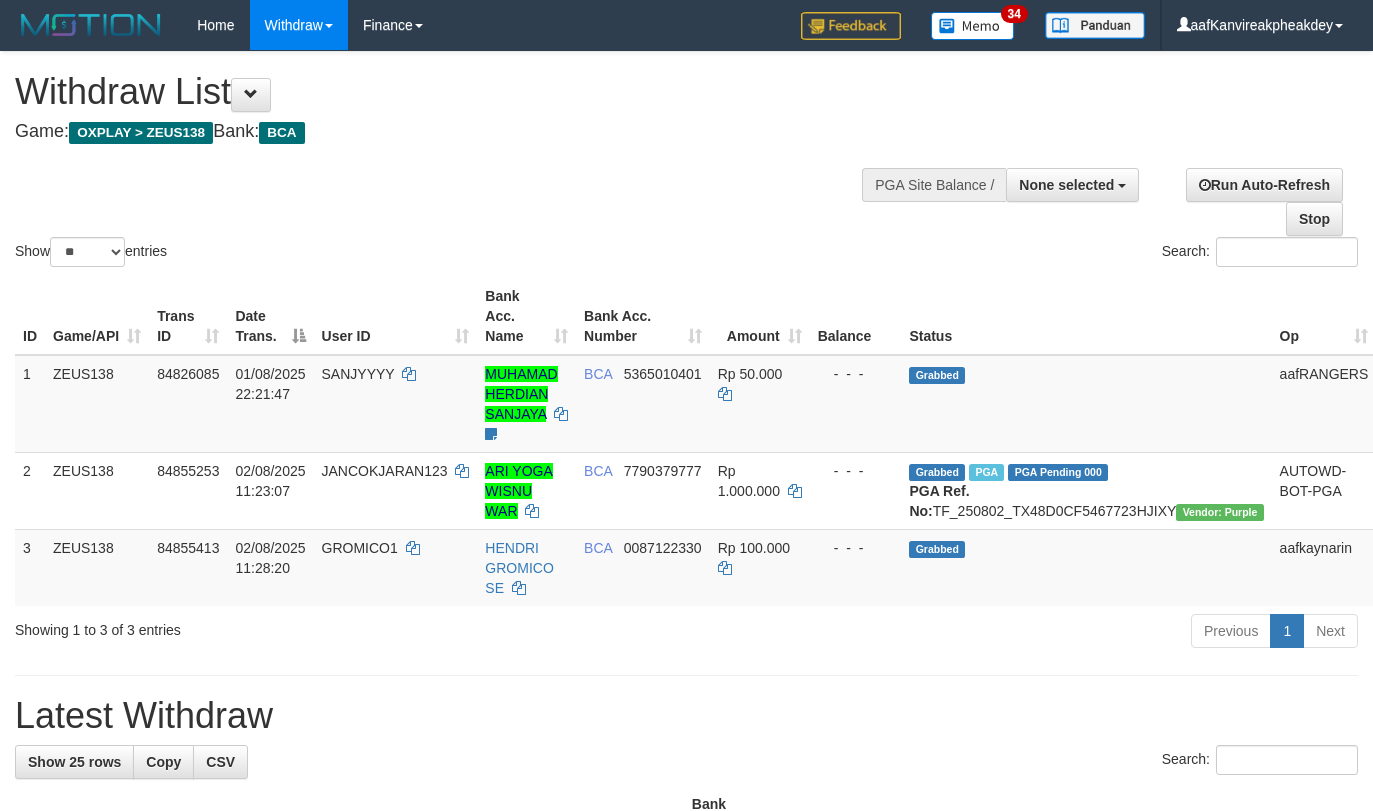 select 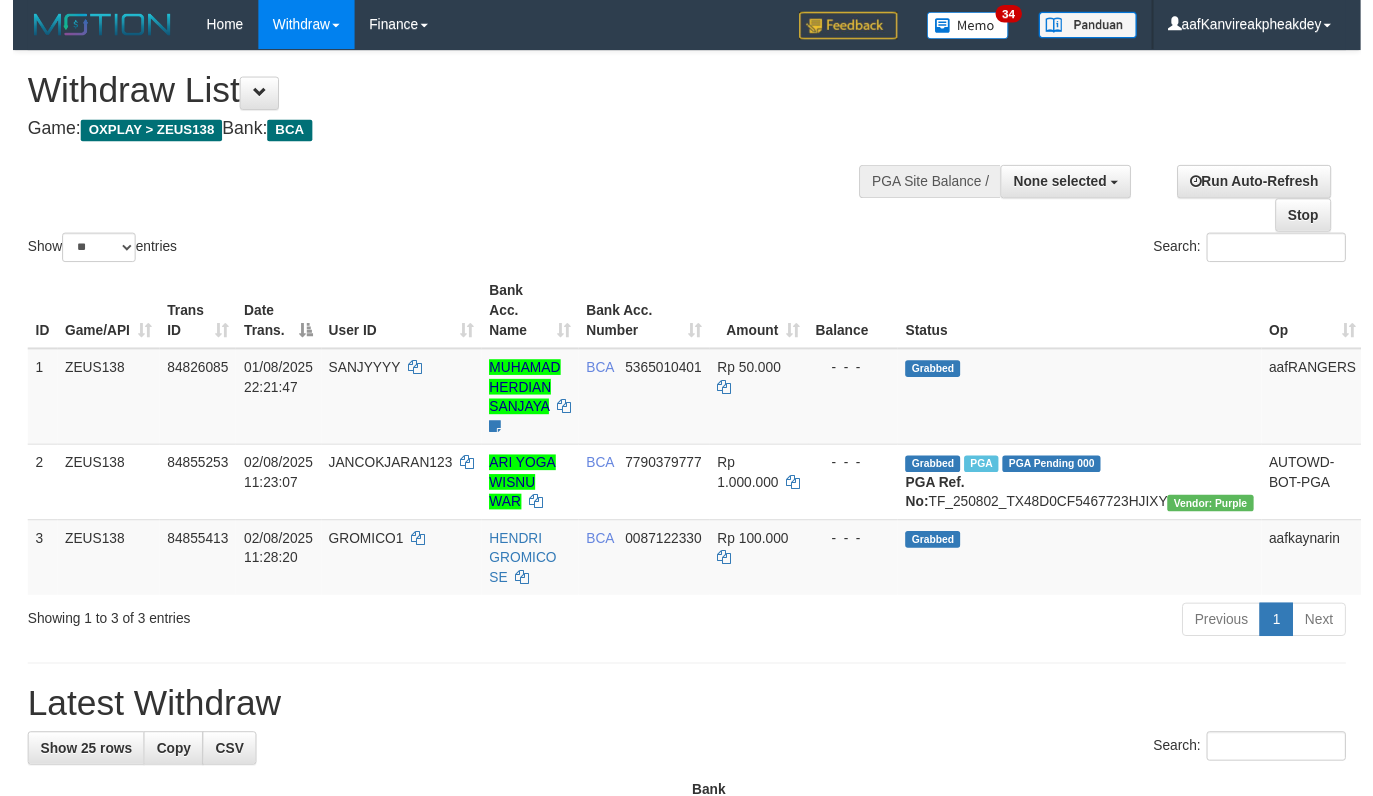 scroll, scrollTop: 0, scrollLeft: 0, axis: both 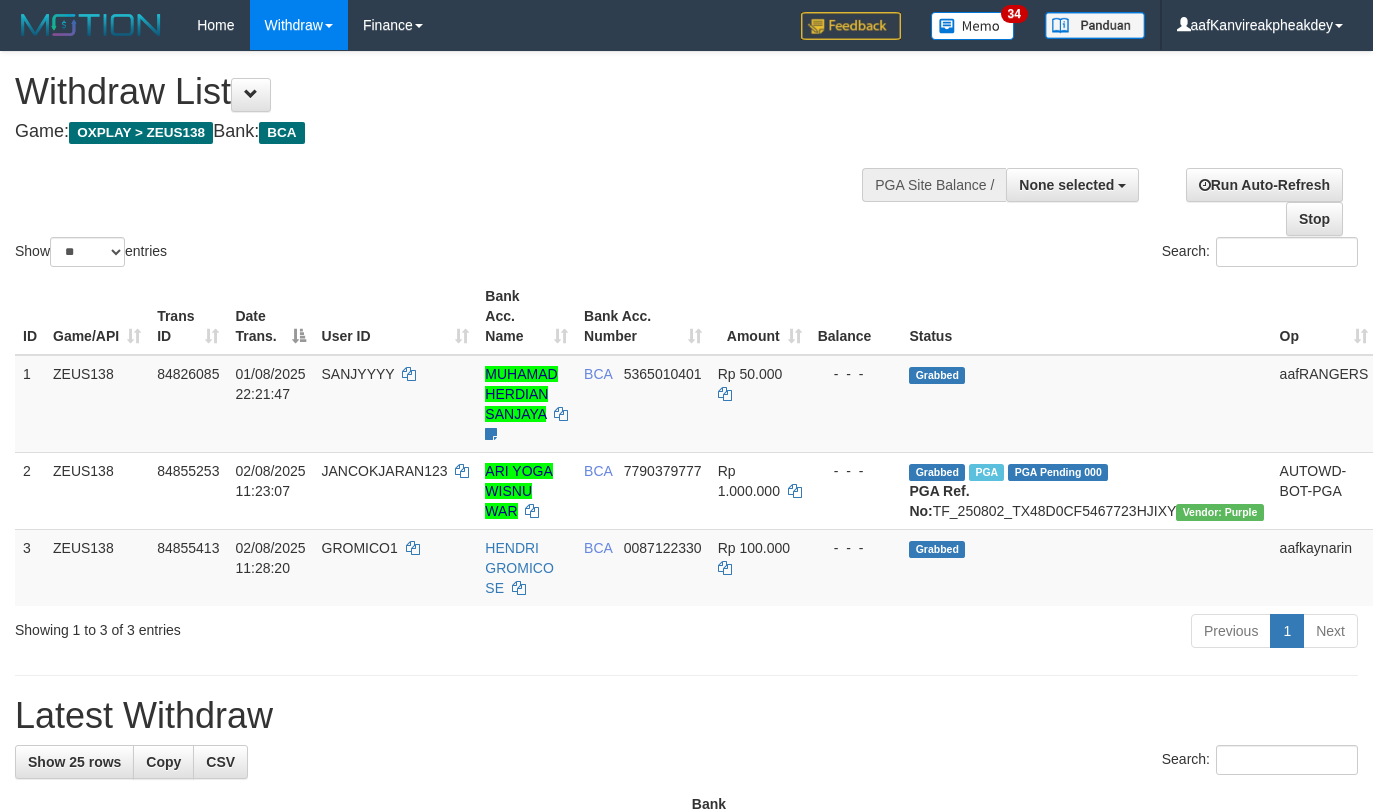 select 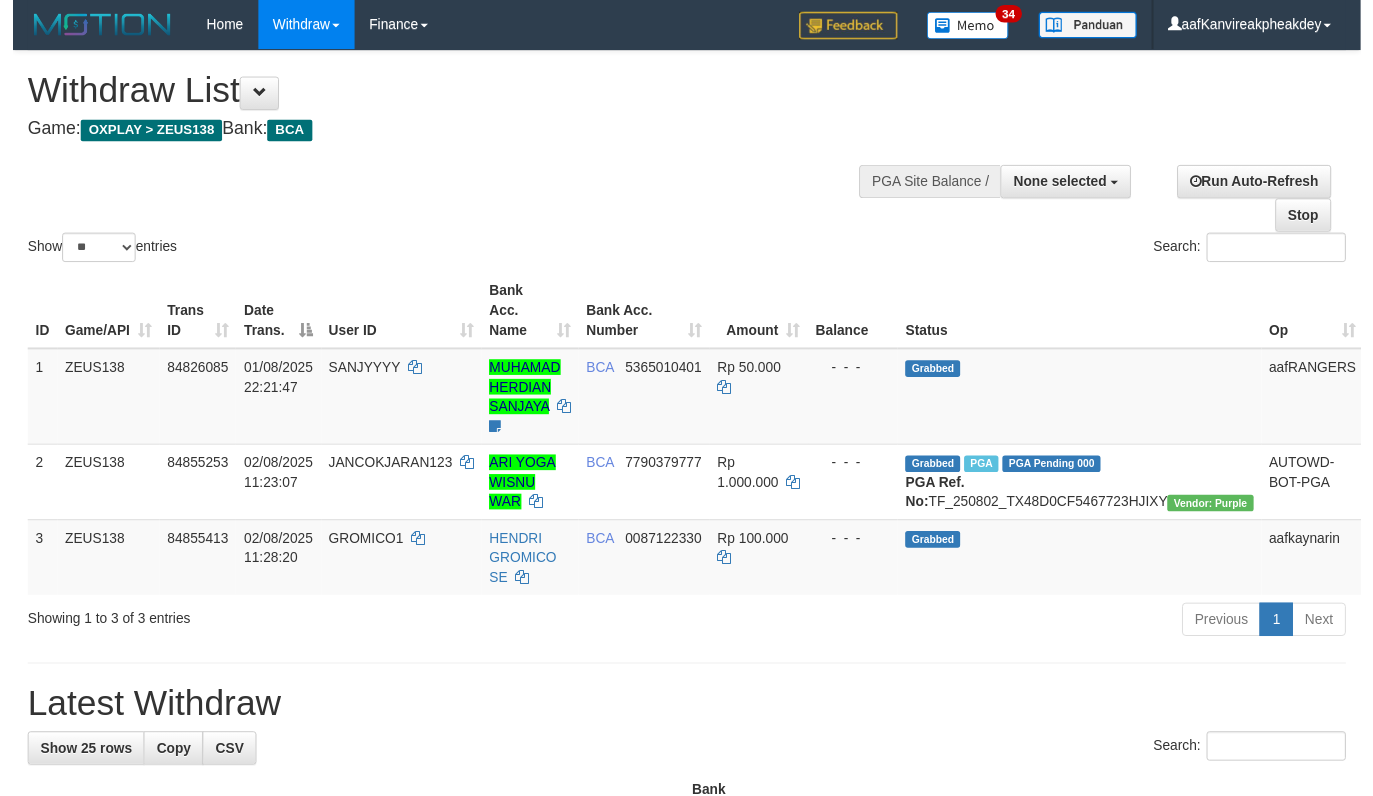 scroll, scrollTop: 0, scrollLeft: 0, axis: both 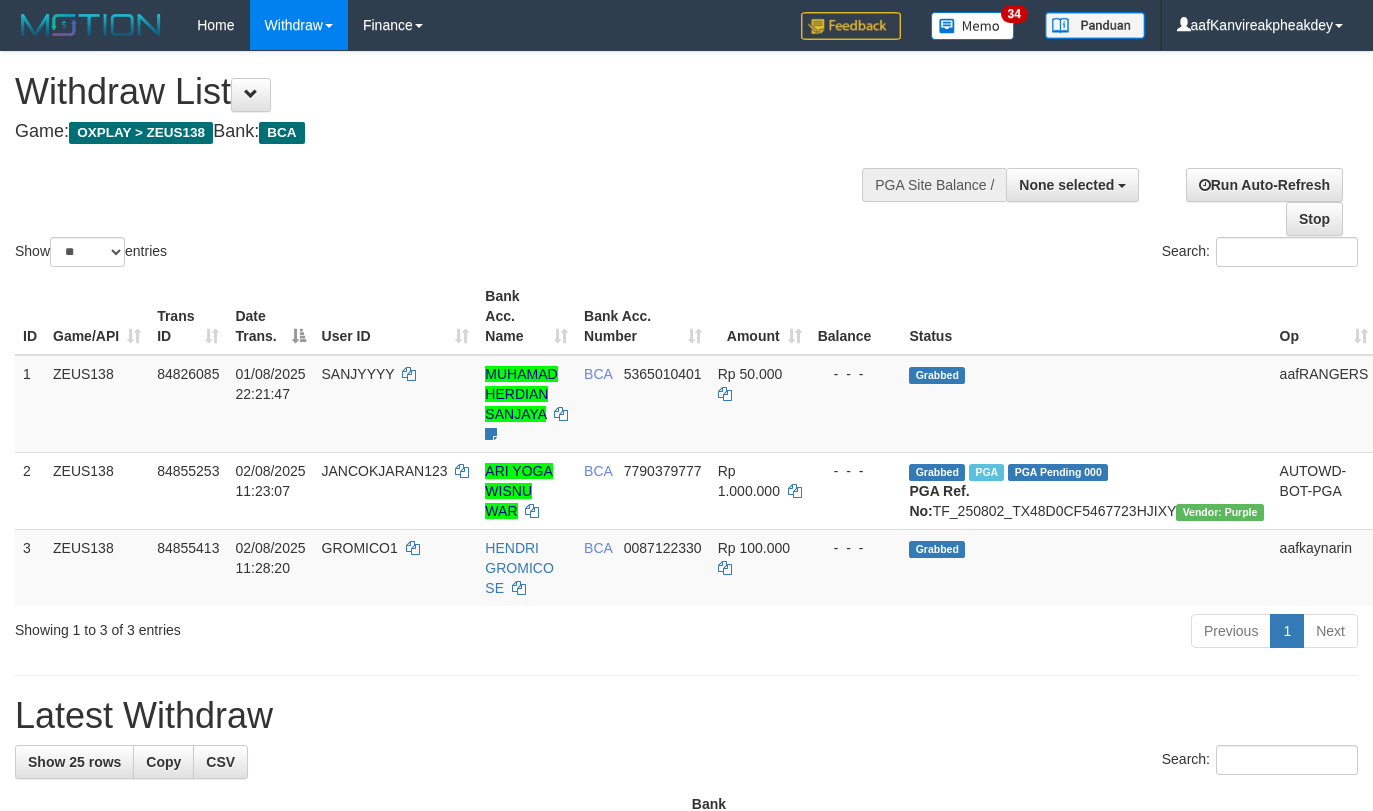 select 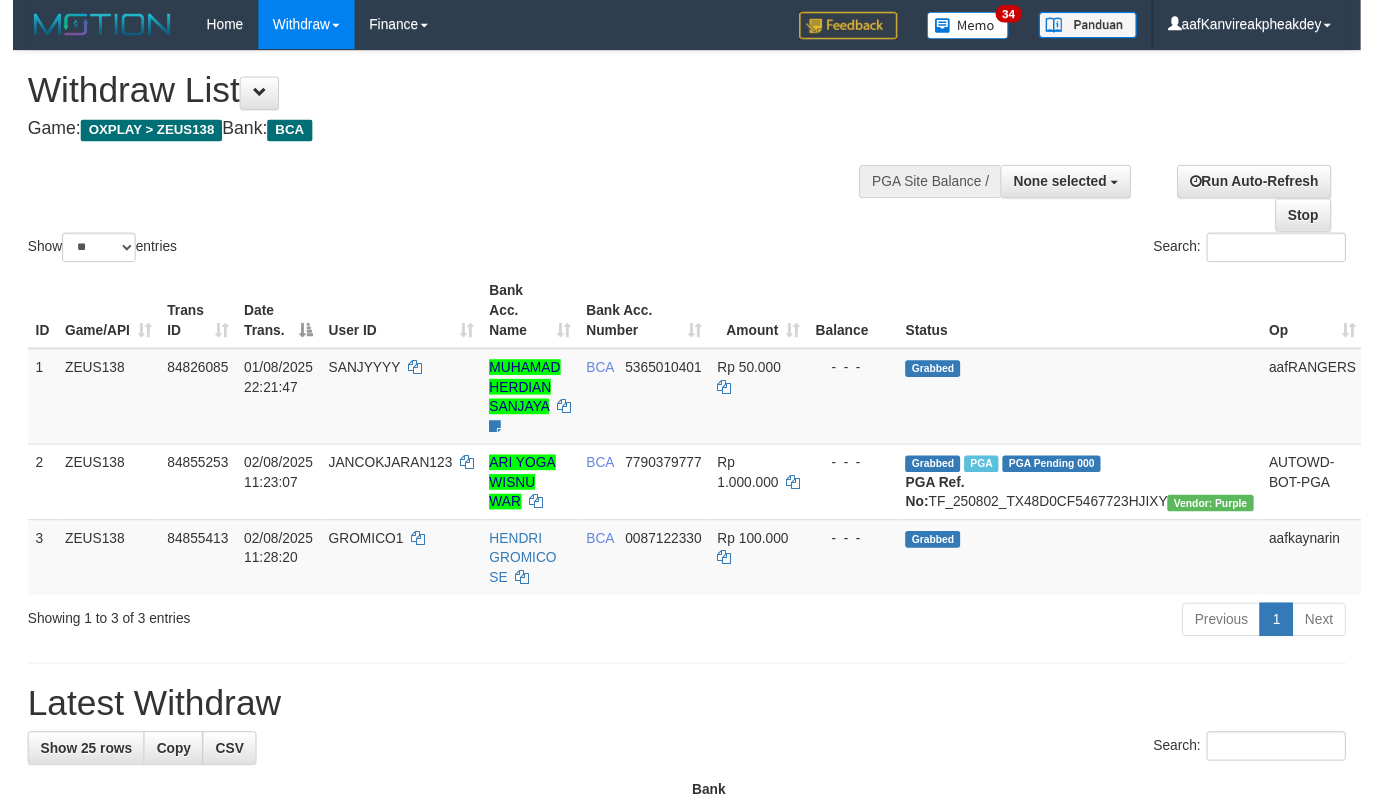 scroll, scrollTop: 0, scrollLeft: 0, axis: both 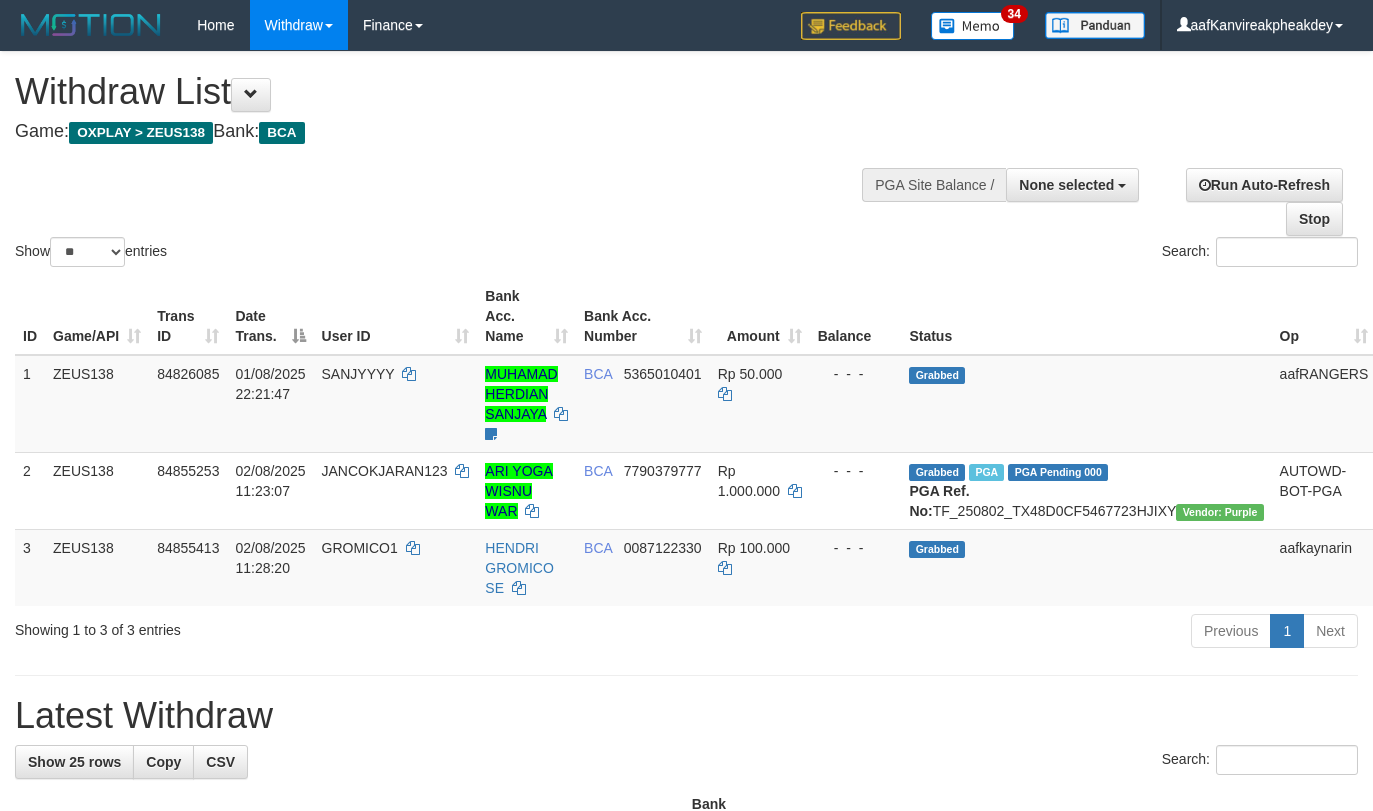 select 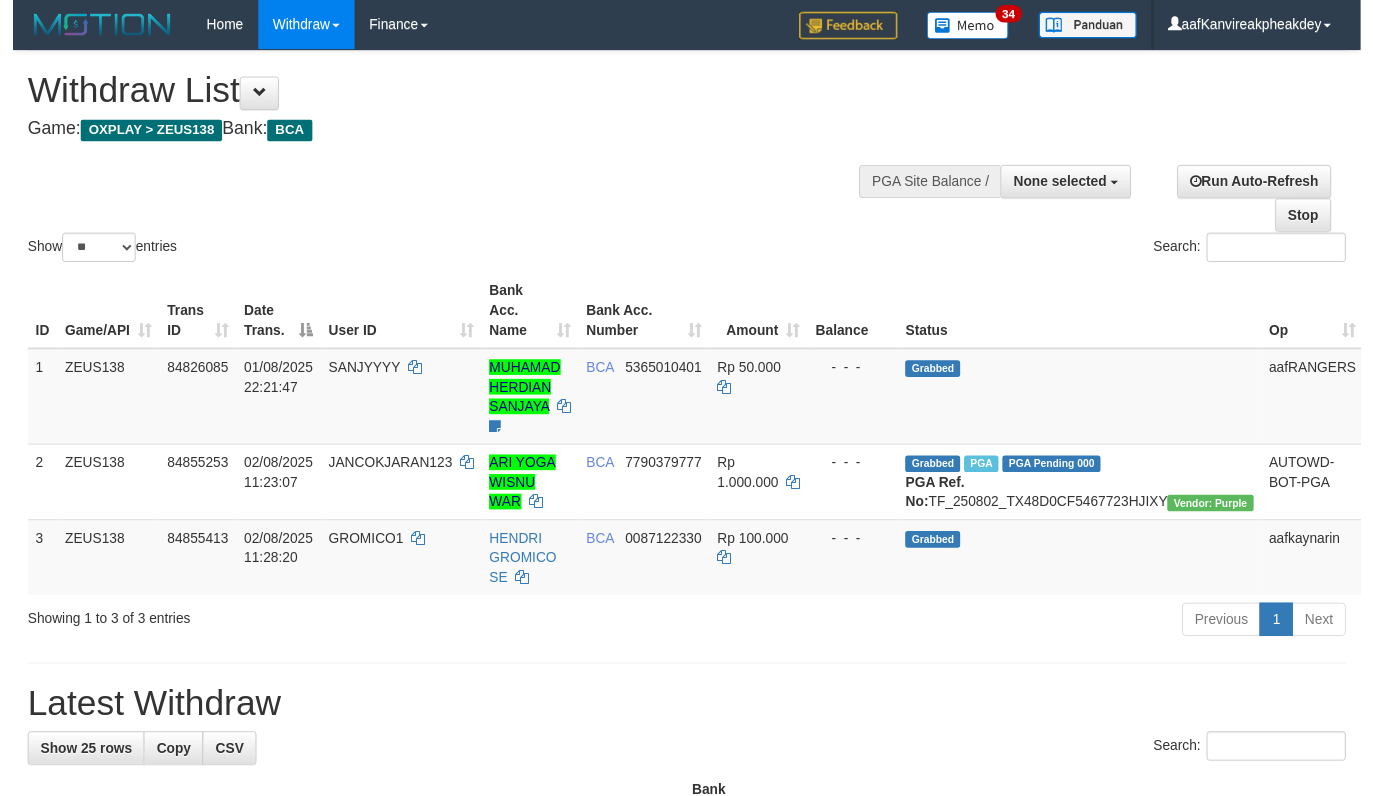scroll, scrollTop: 0, scrollLeft: 0, axis: both 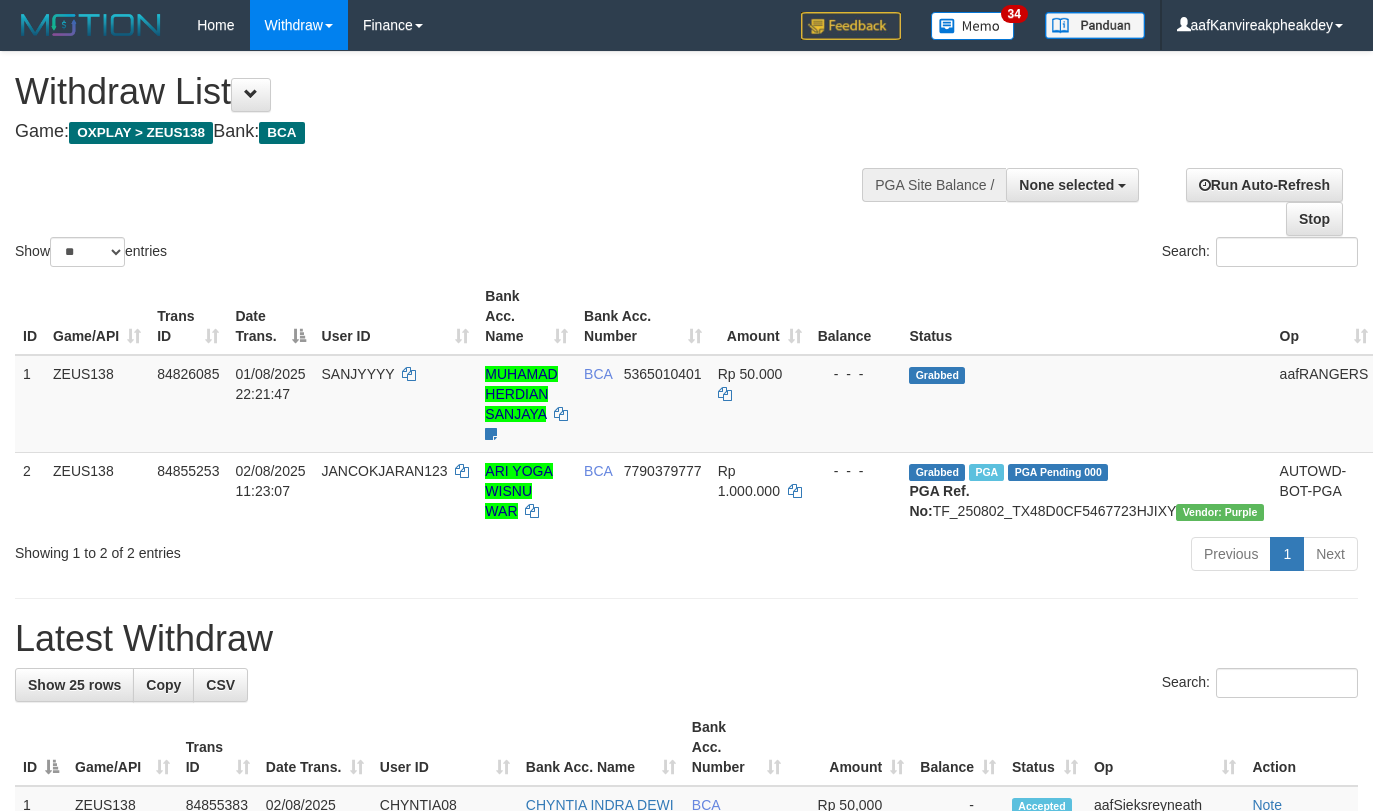 select 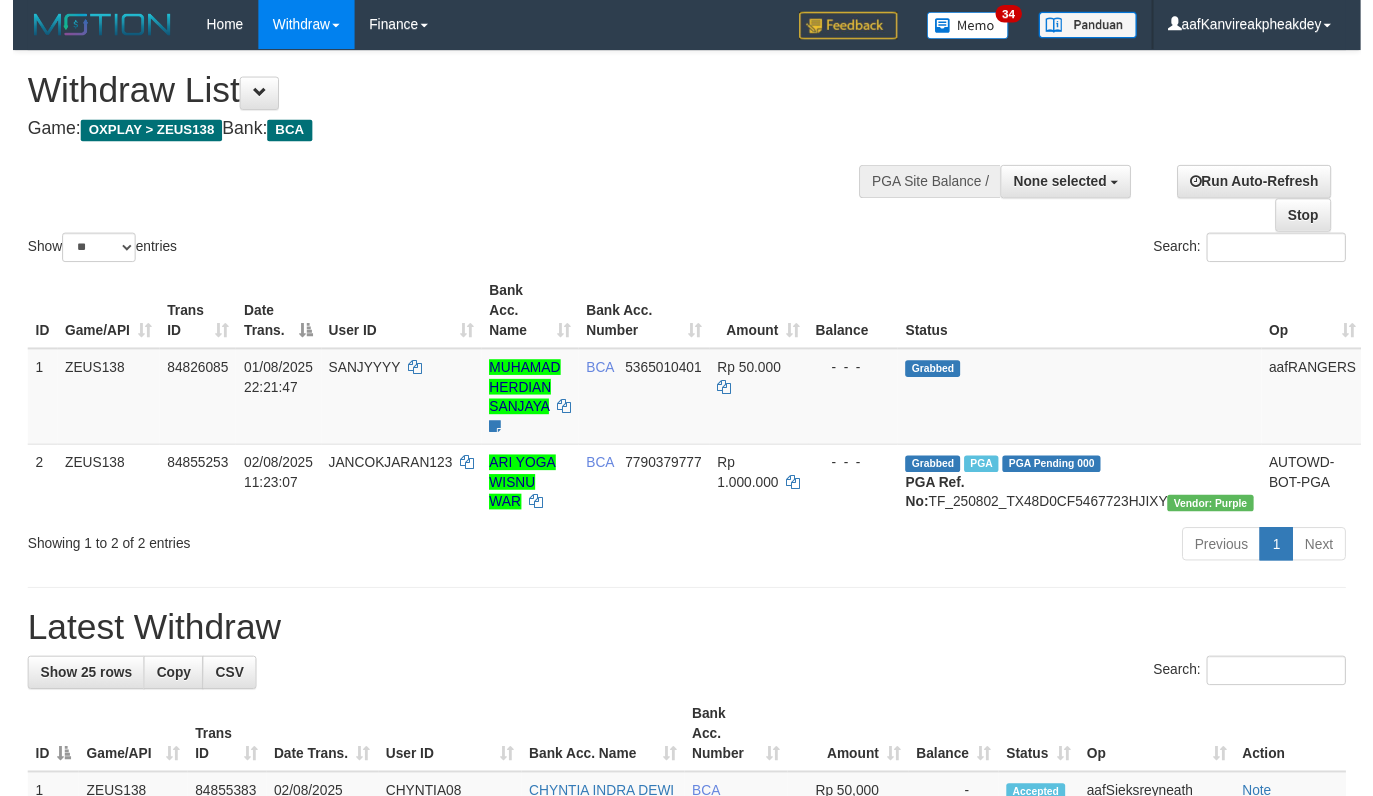 scroll, scrollTop: 0, scrollLeft: 0, axis: both 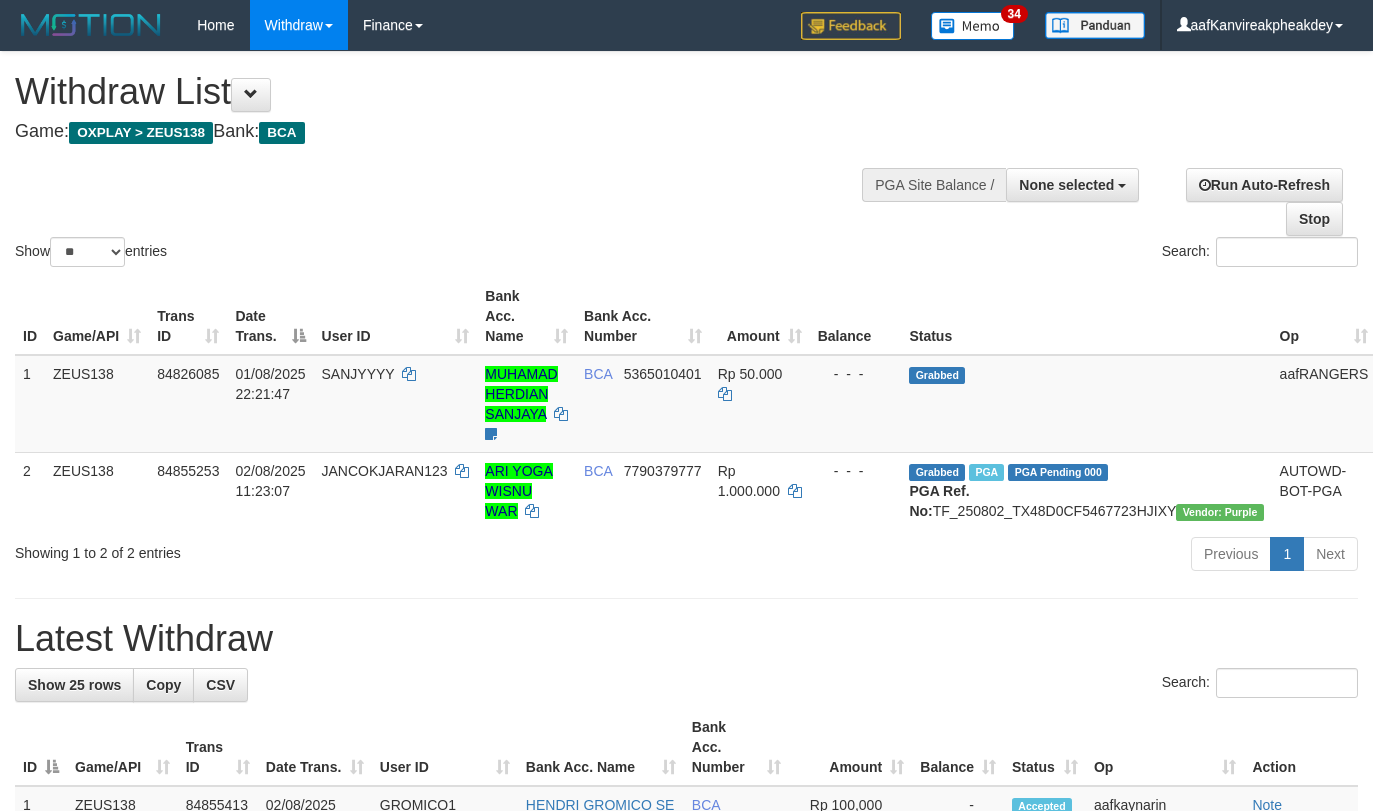 select 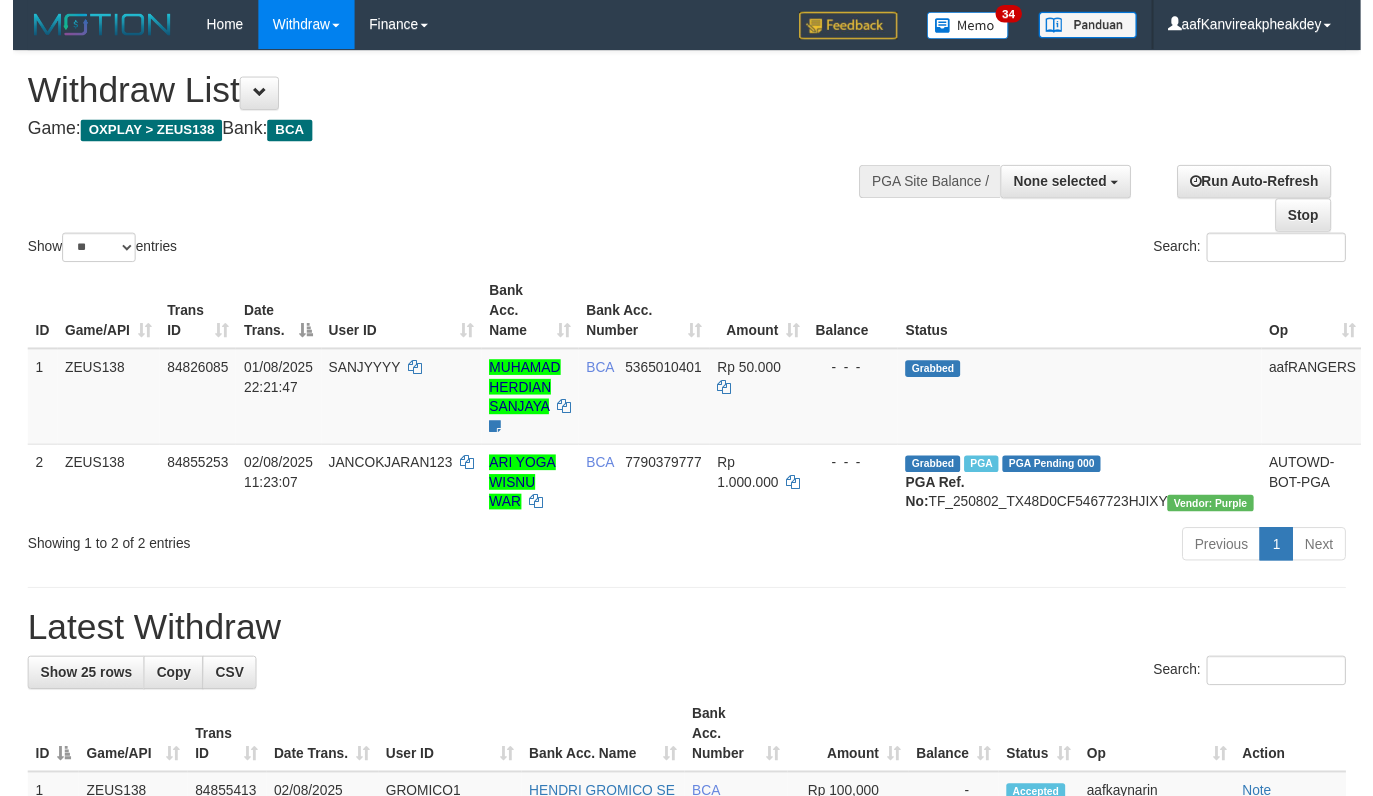 scroll, scrollTop: 0, scrollLeft: 0, axis: both 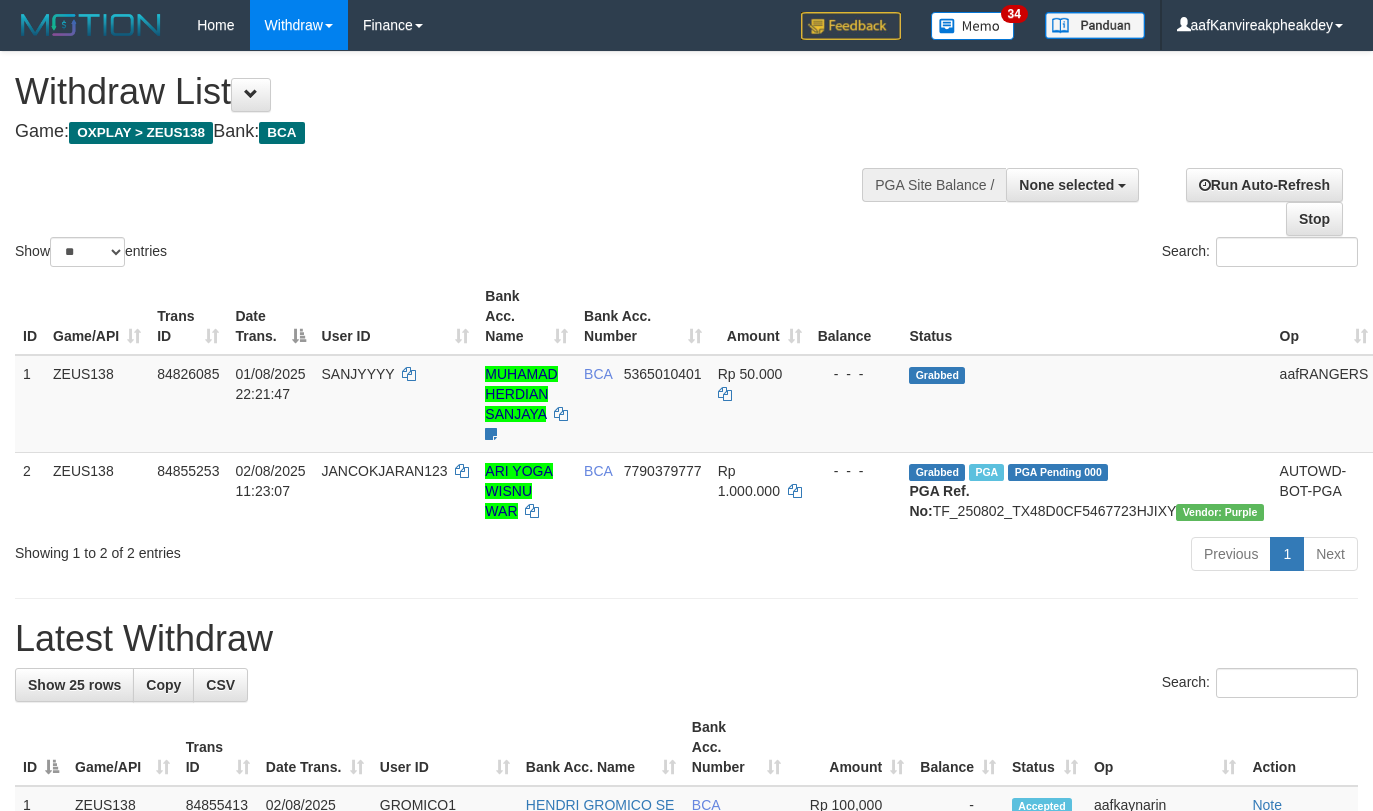 select 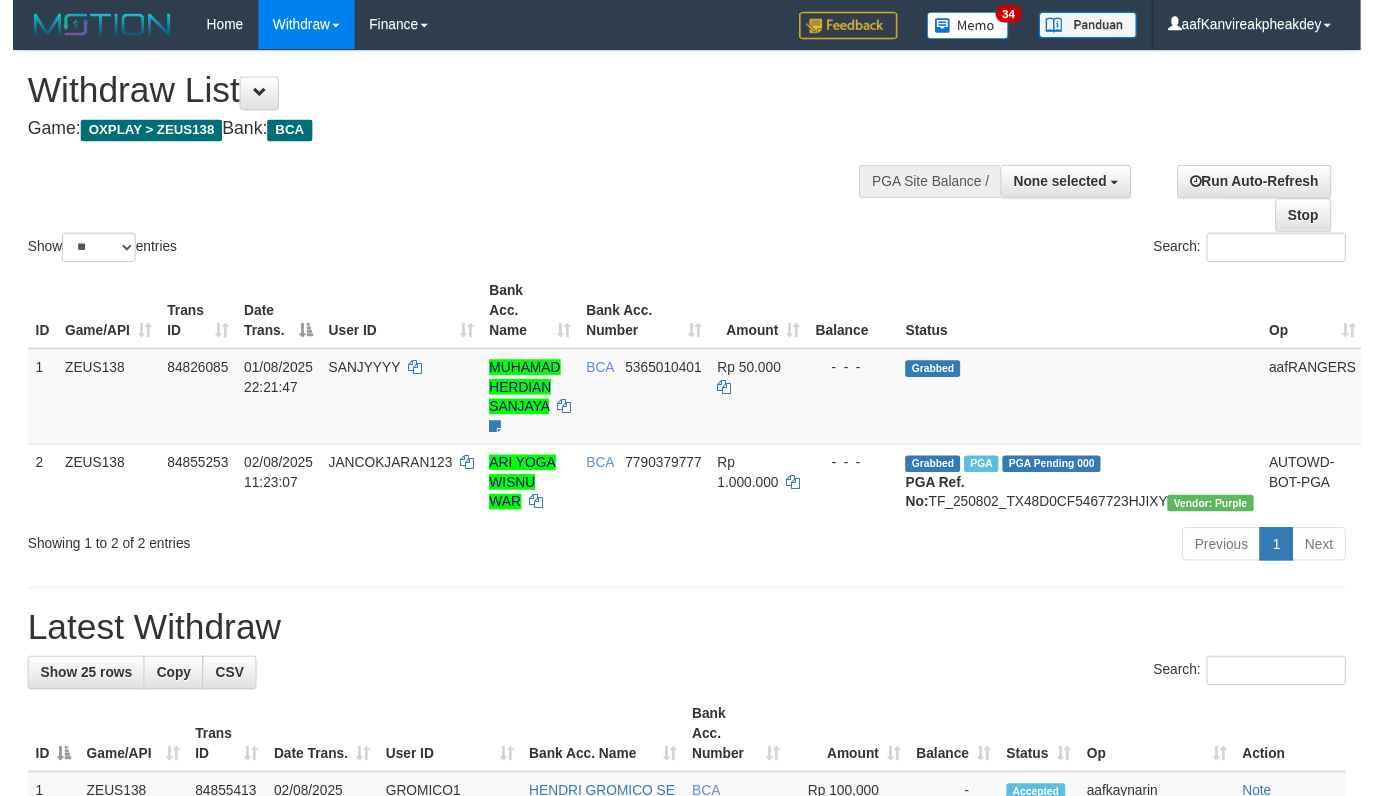 scroll, scrollTop: 0, scrollLeft: 0, axis: both 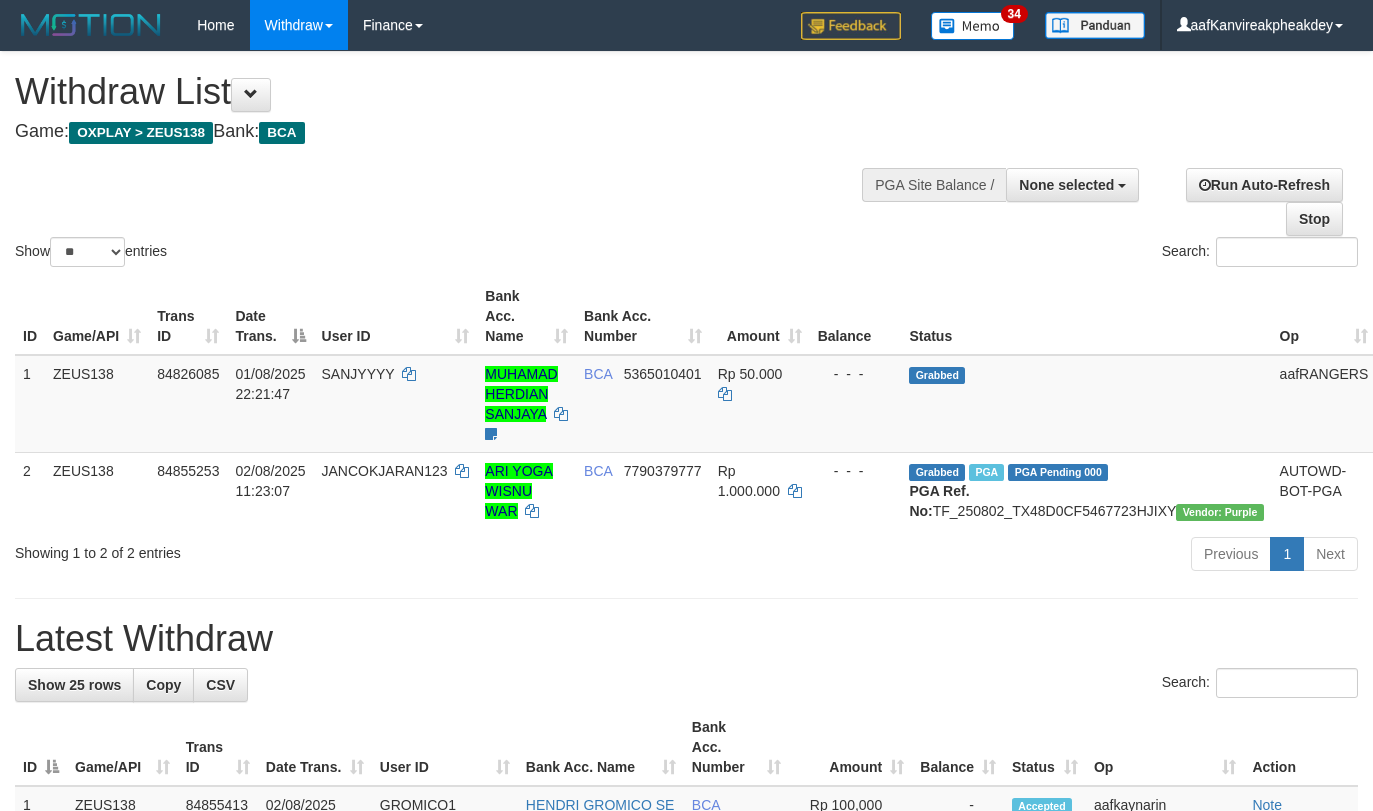 select 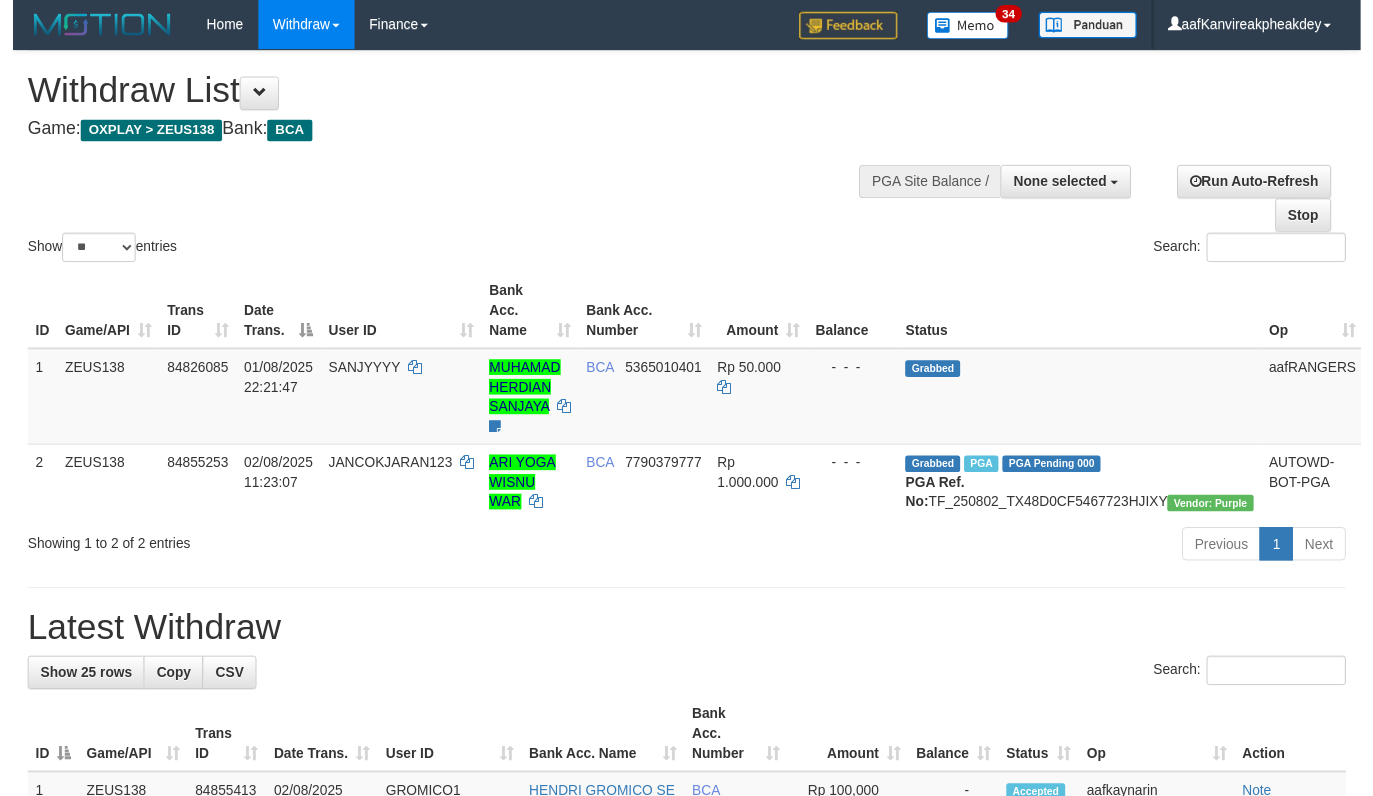 scroll, scrollTop: 0, scrollLeft: 0, axis: both 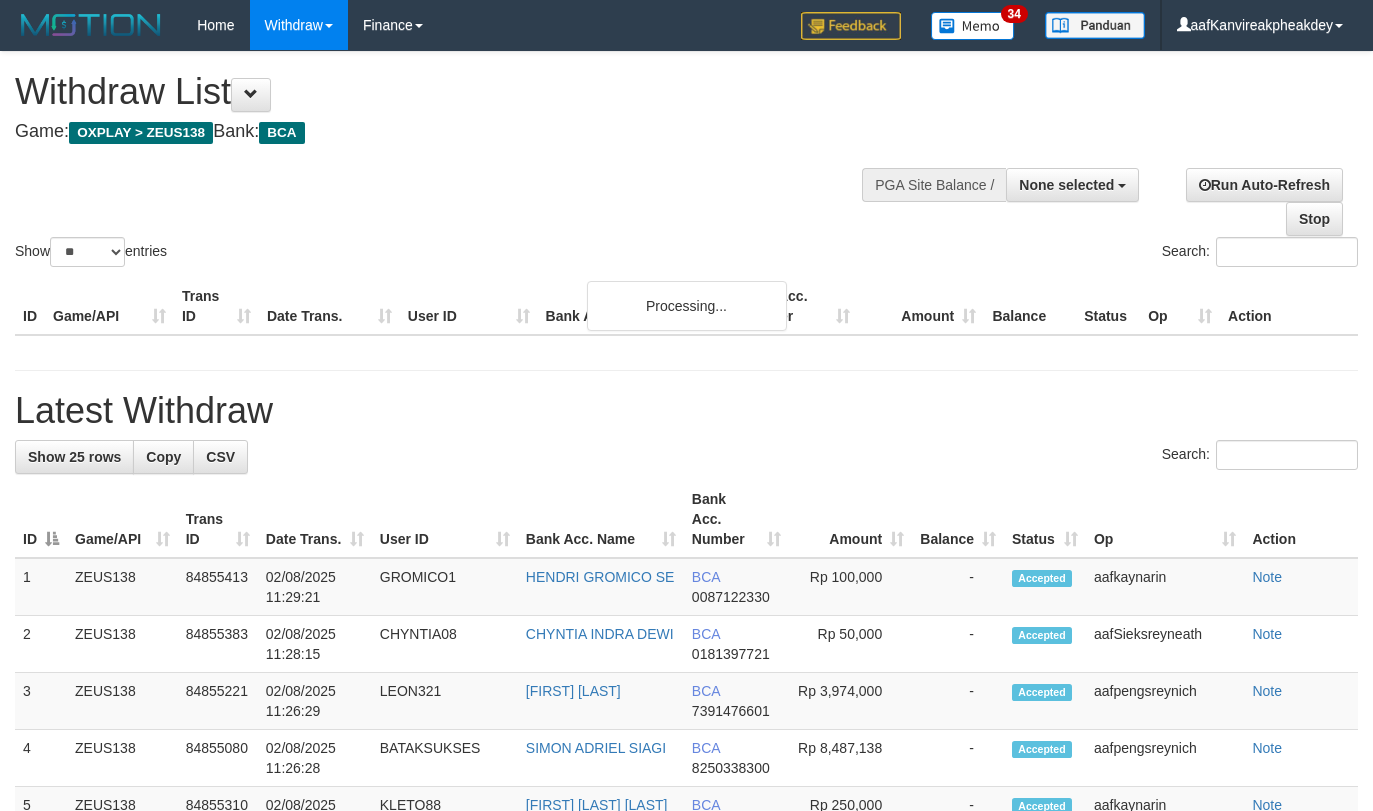 select 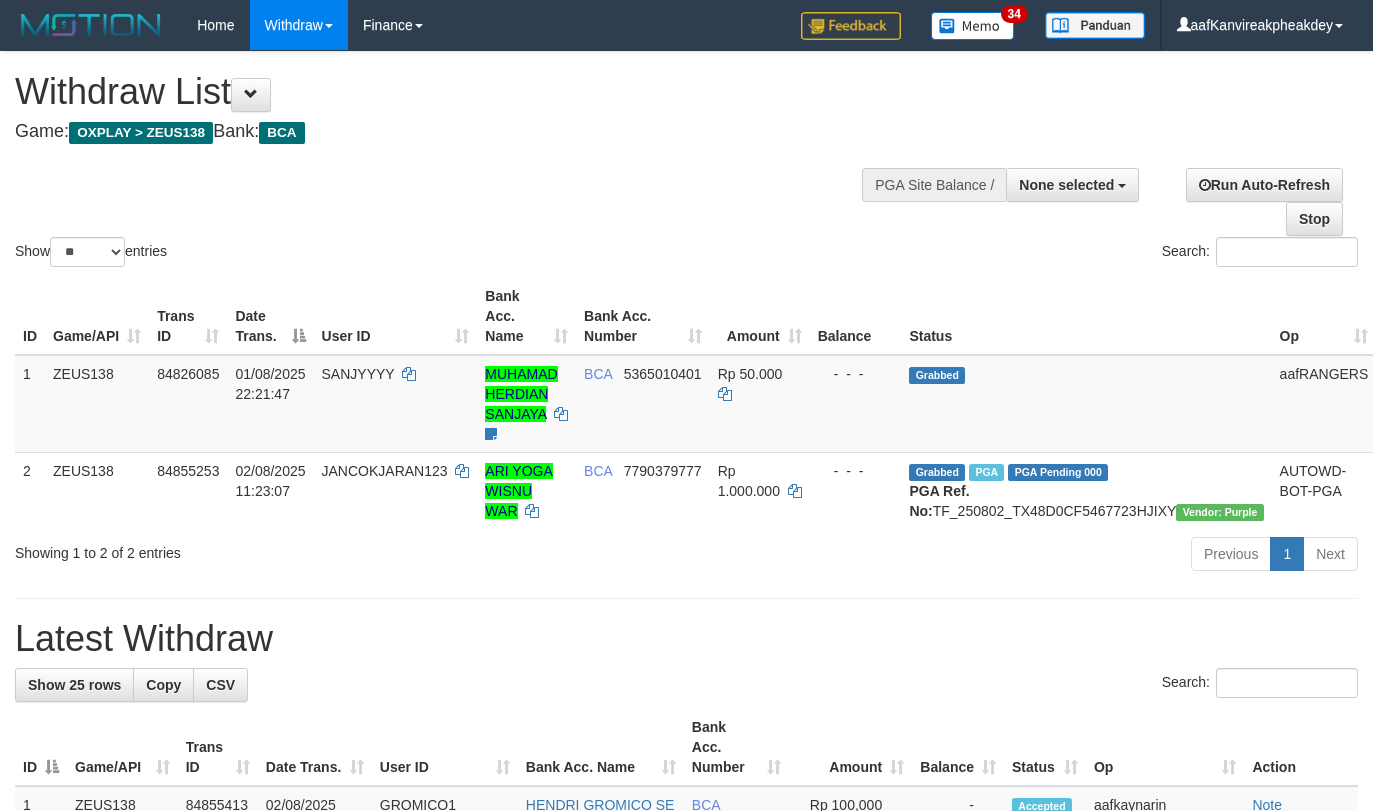 select 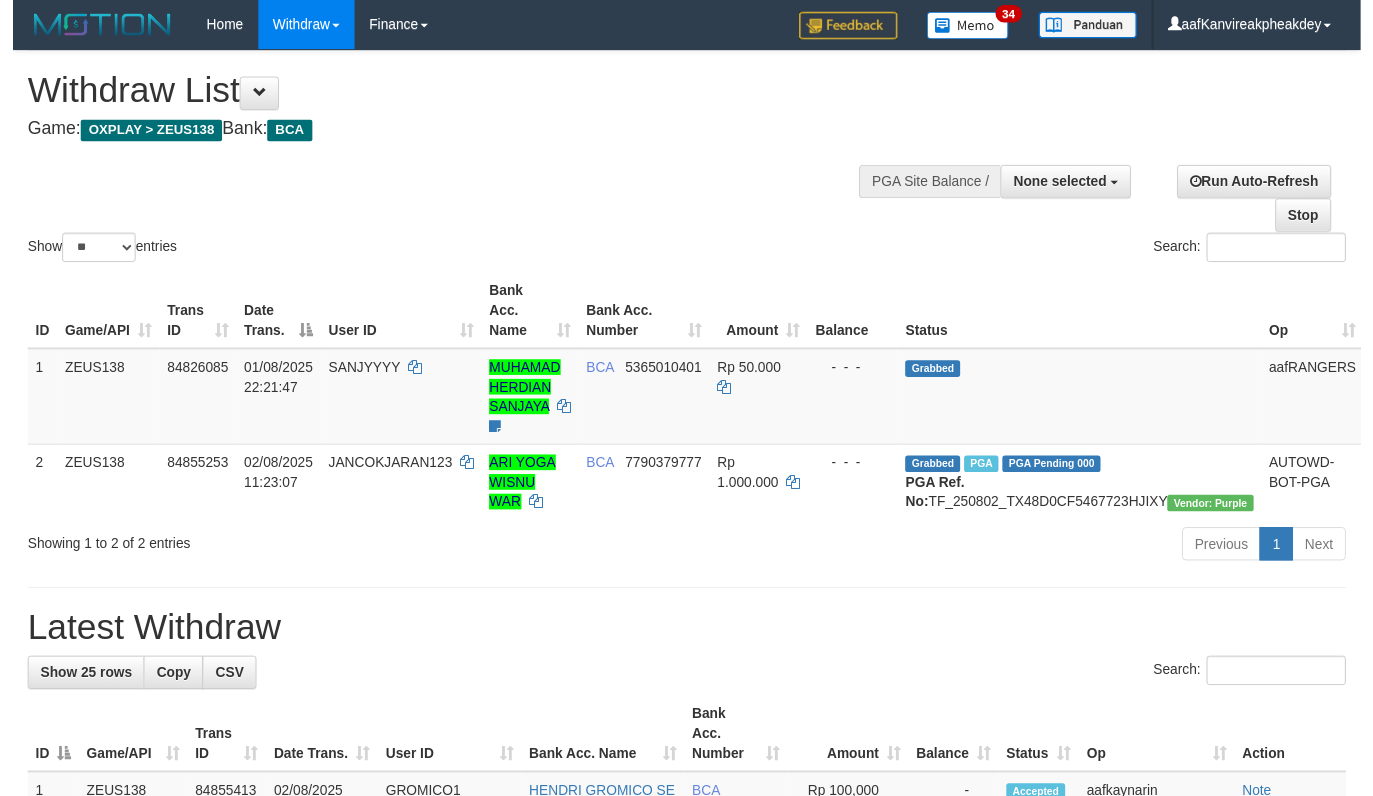 scroll, scrollTop: 0, scrollLeft: 0, axis: both 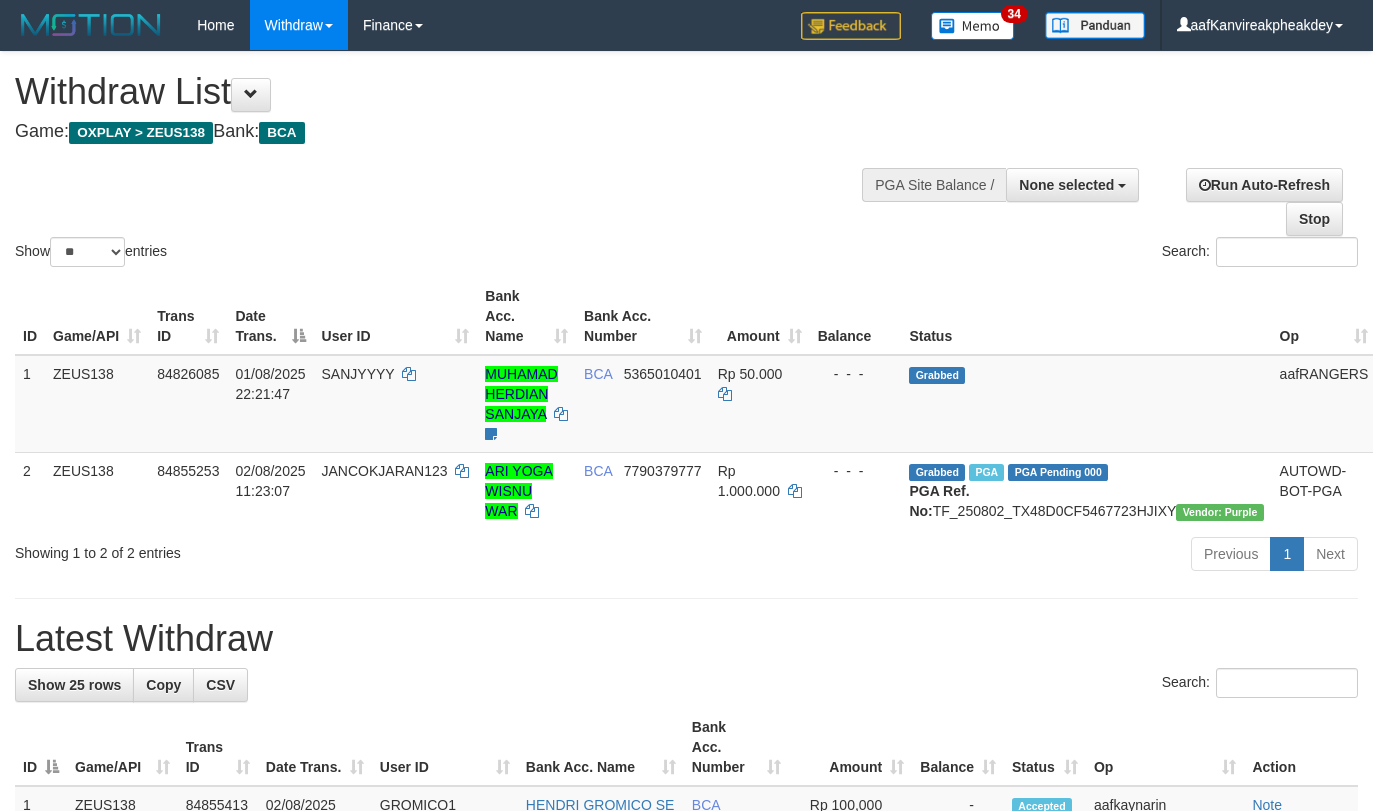 select 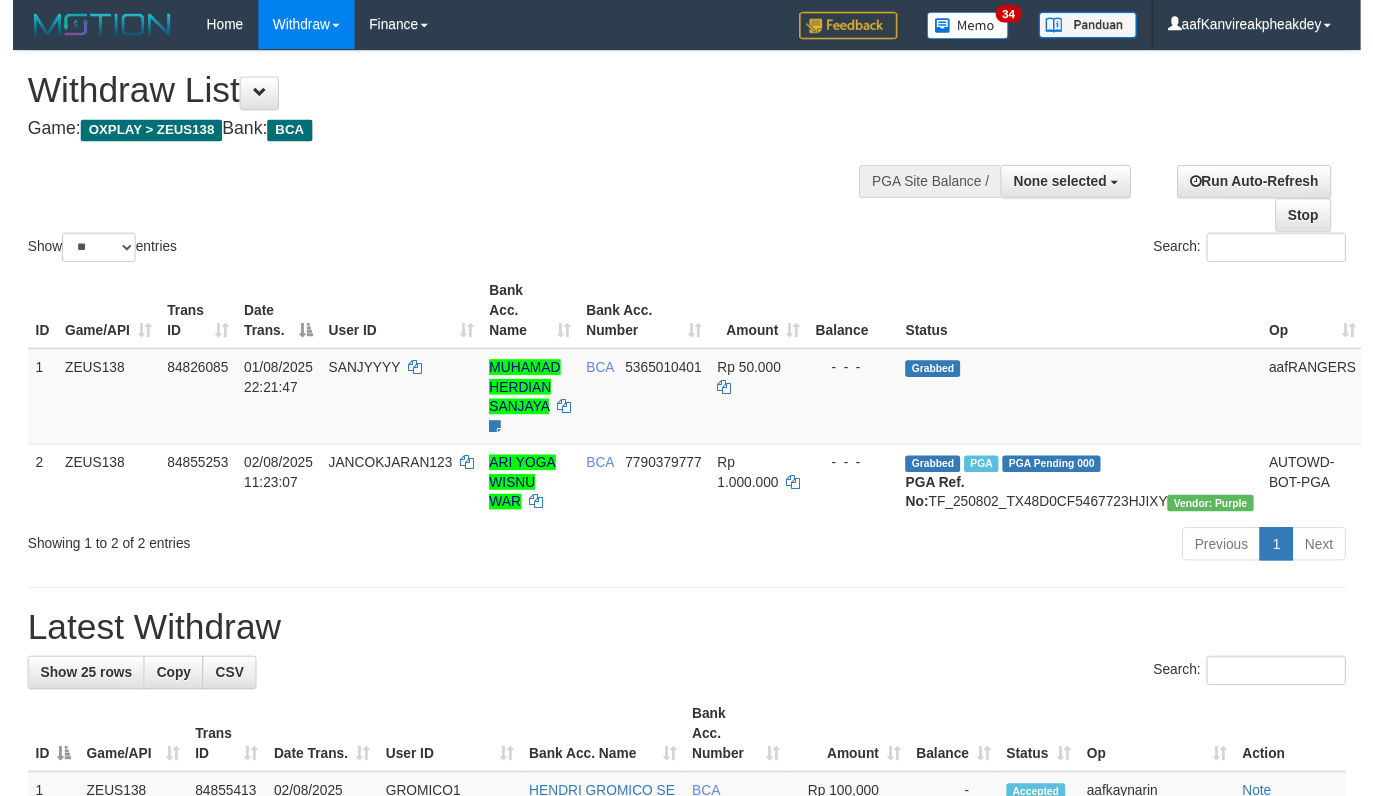 scroll, scrollTop: 0, scrollLeft: 0, axis: both 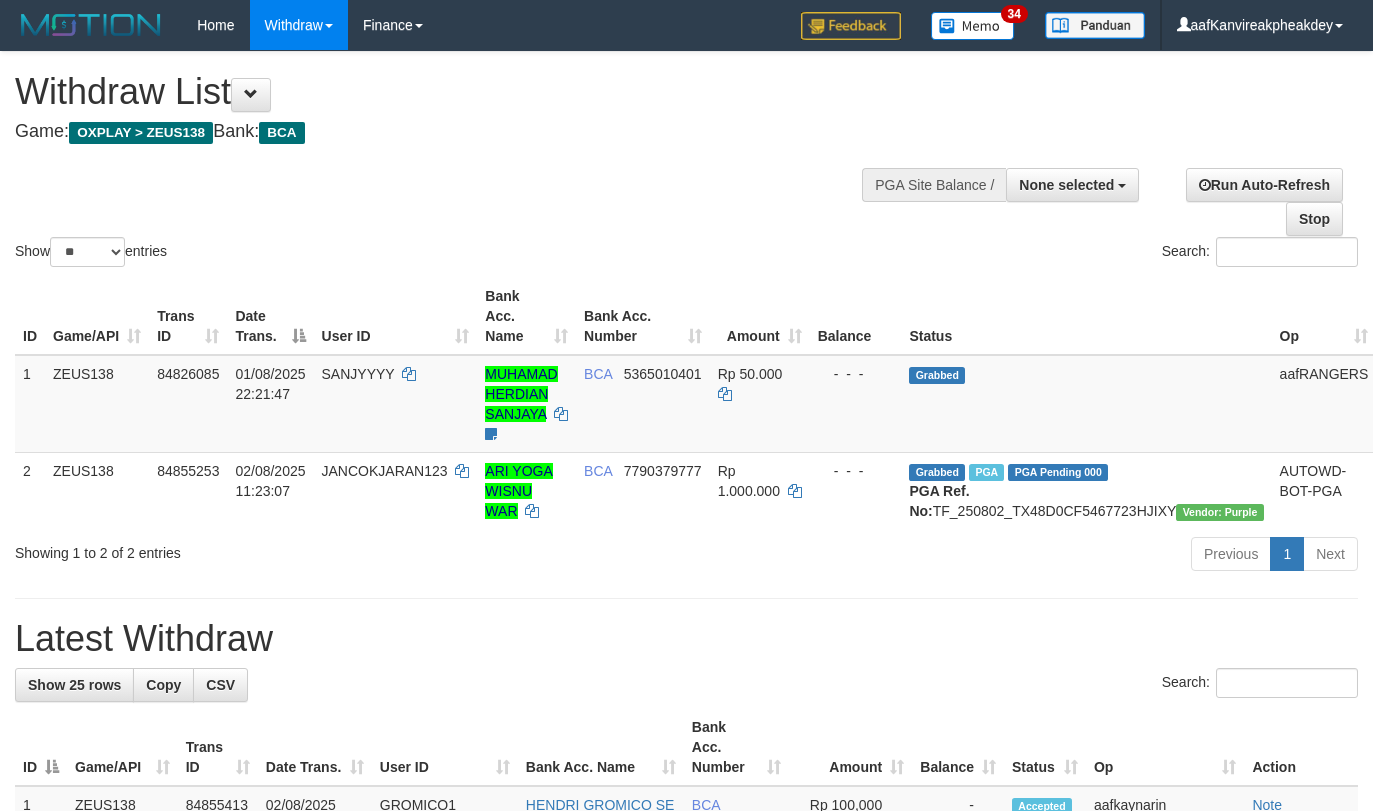 select 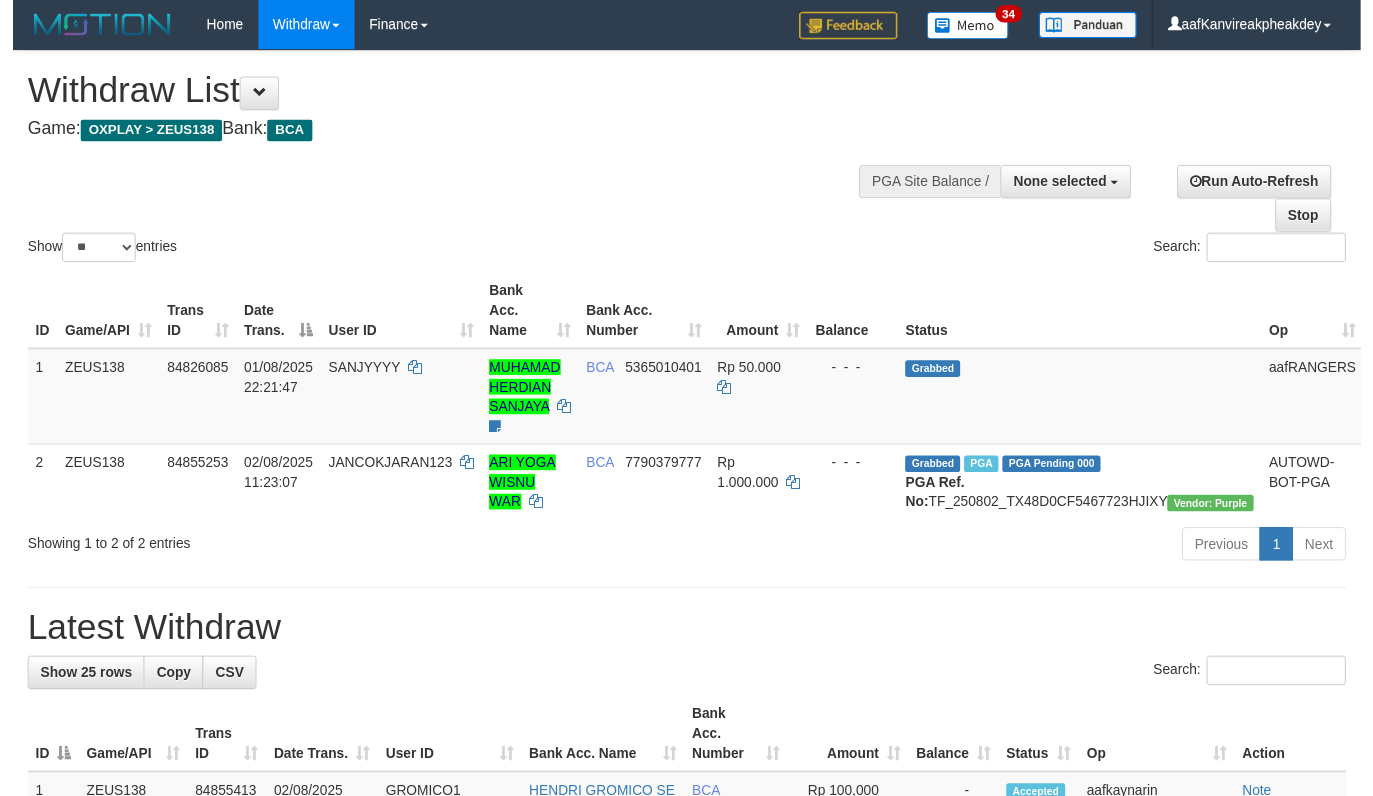 scroll, scrollTop: 0, scrollLeft: 0, axis: both 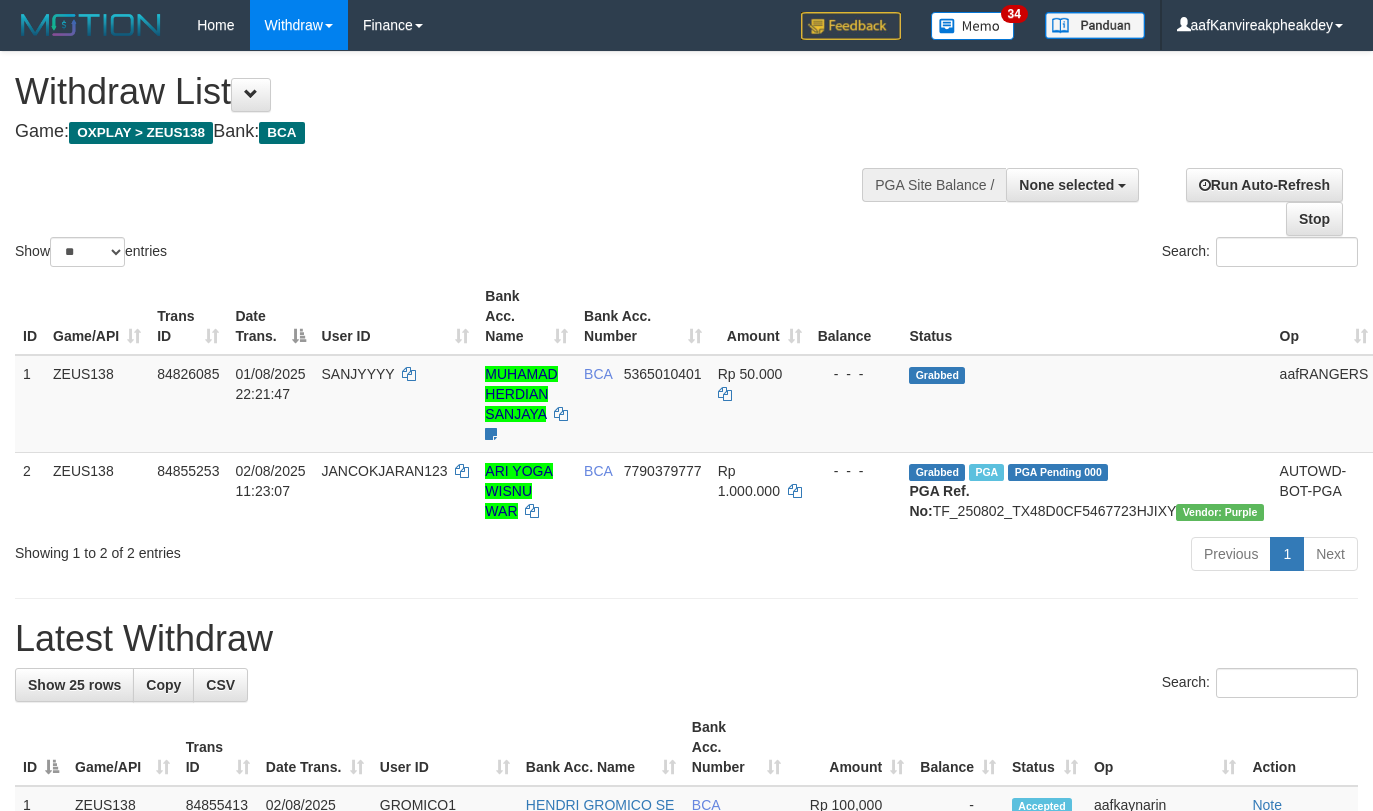 select 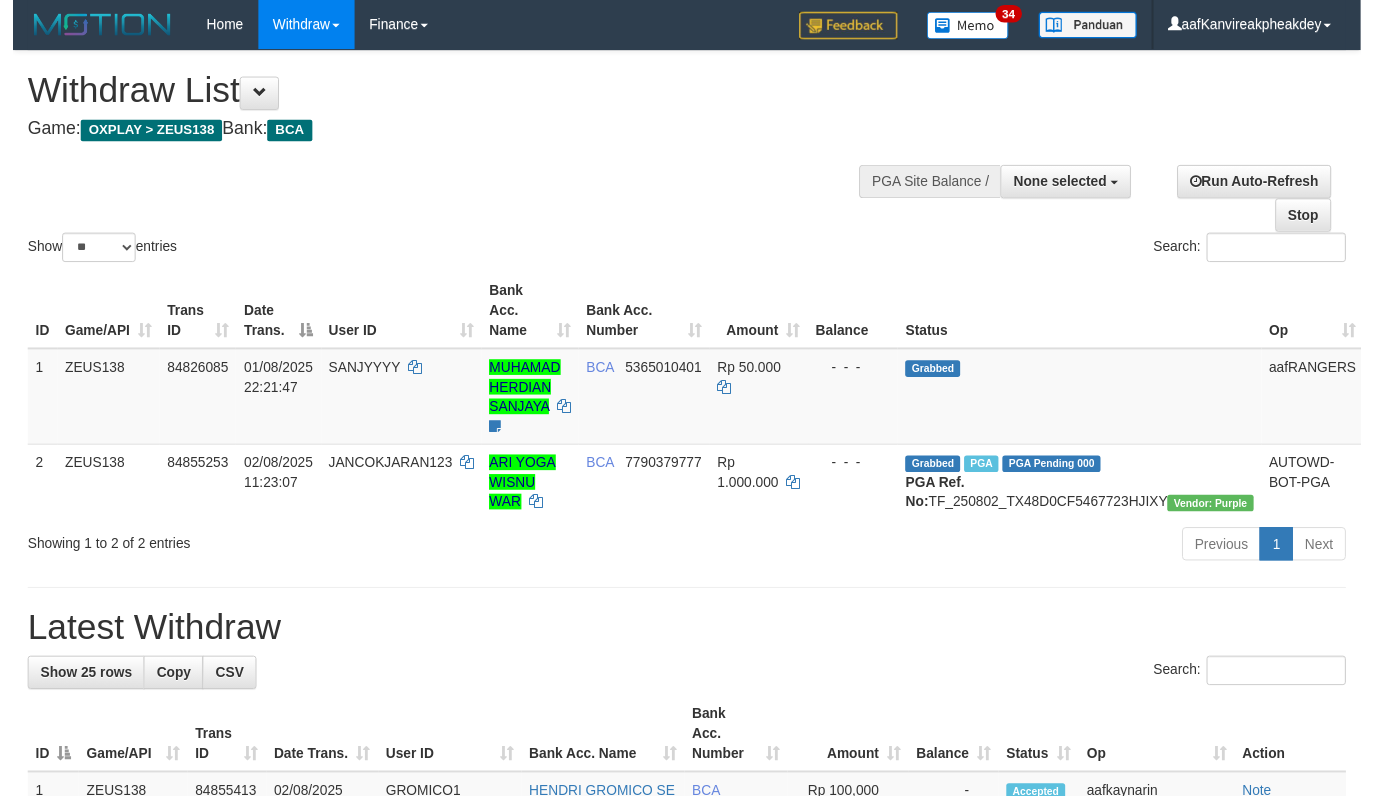 scroll, scrollTop: 0, scrollLeft: 0, axis: both 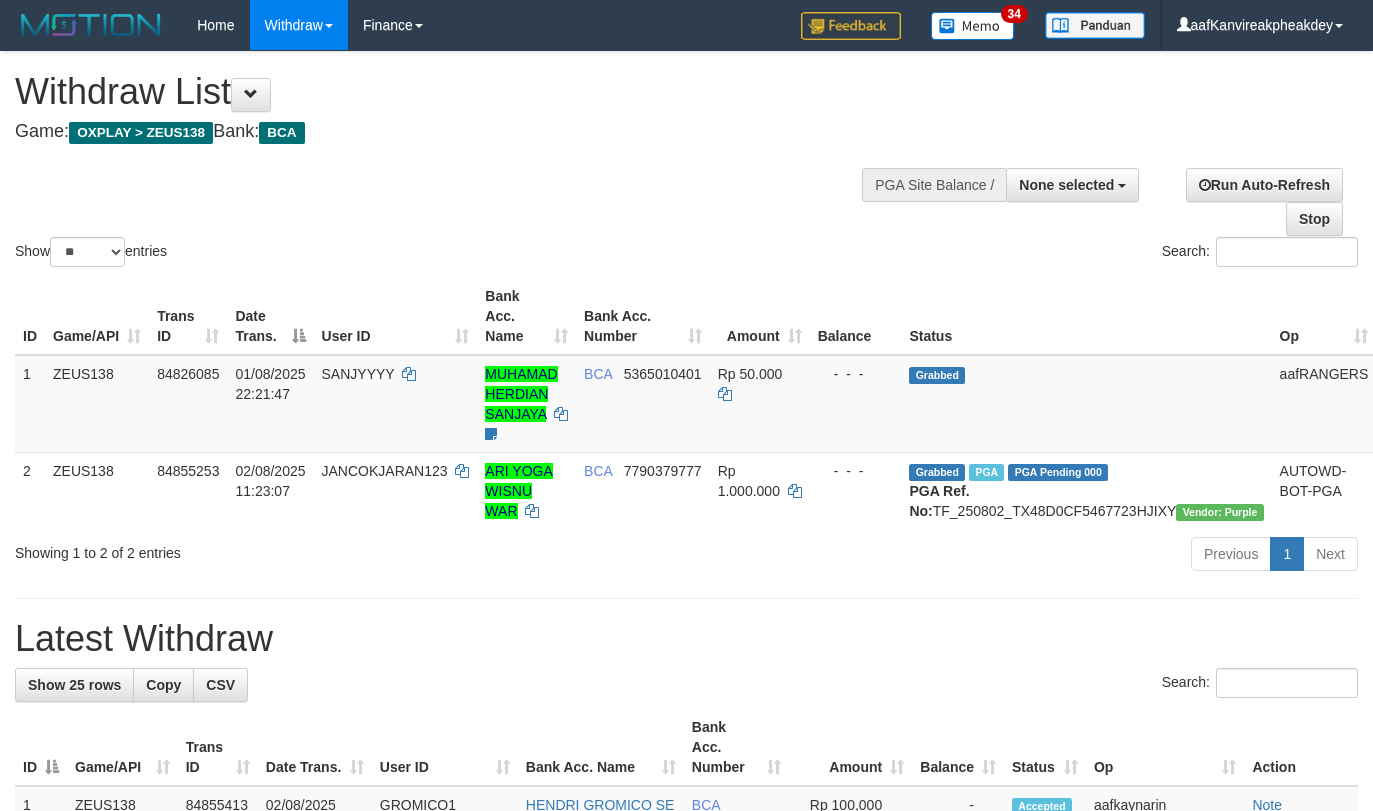 select 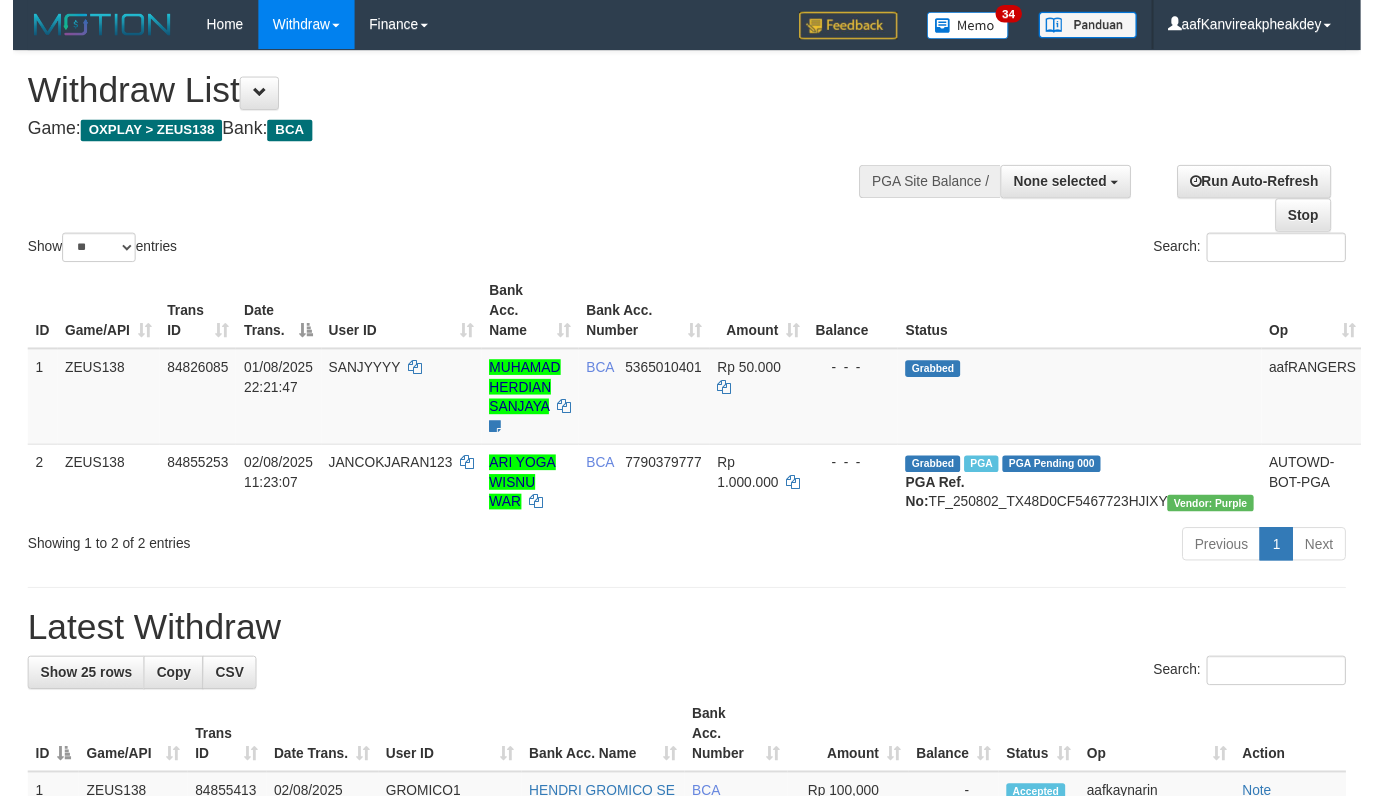 scroll, scrollTop: 0, scrollLeft: 0, axis: both 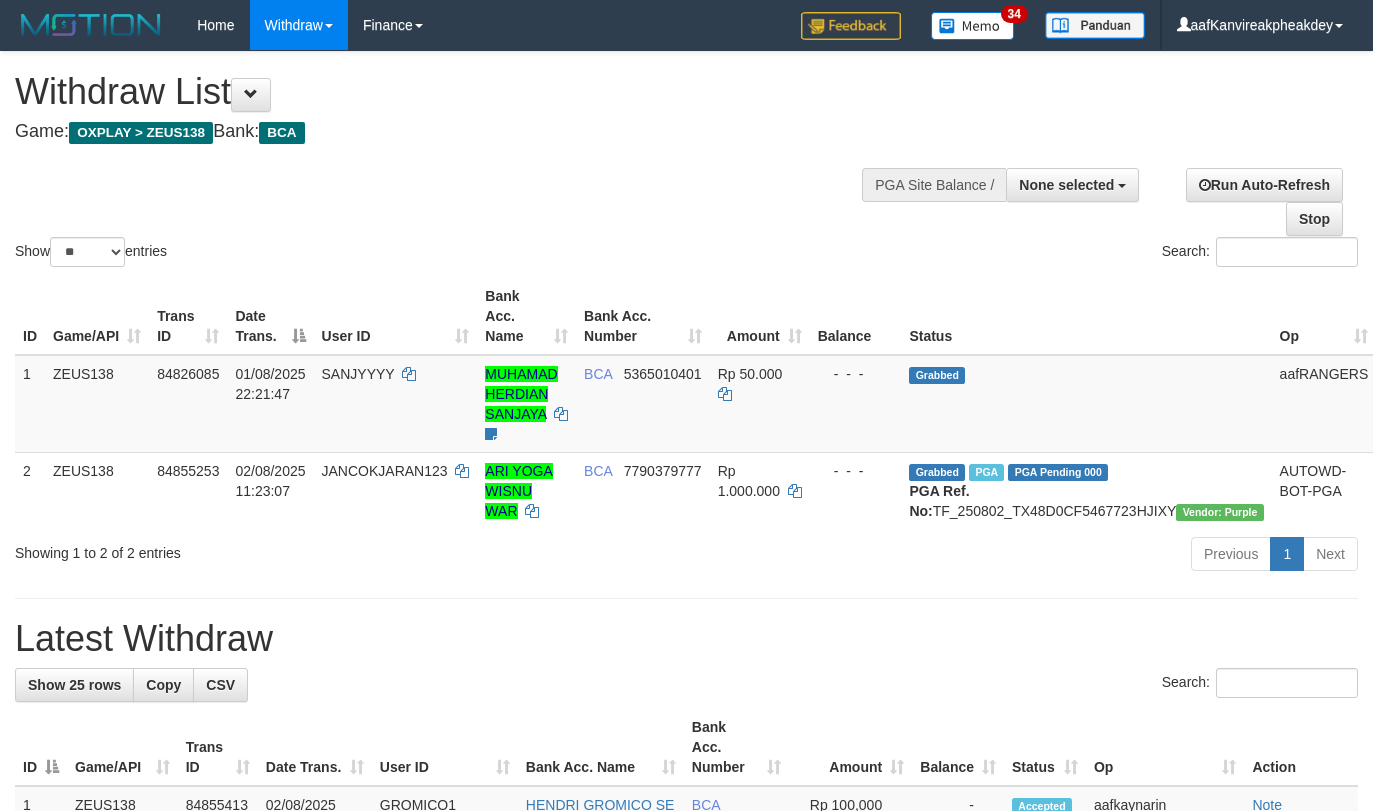select 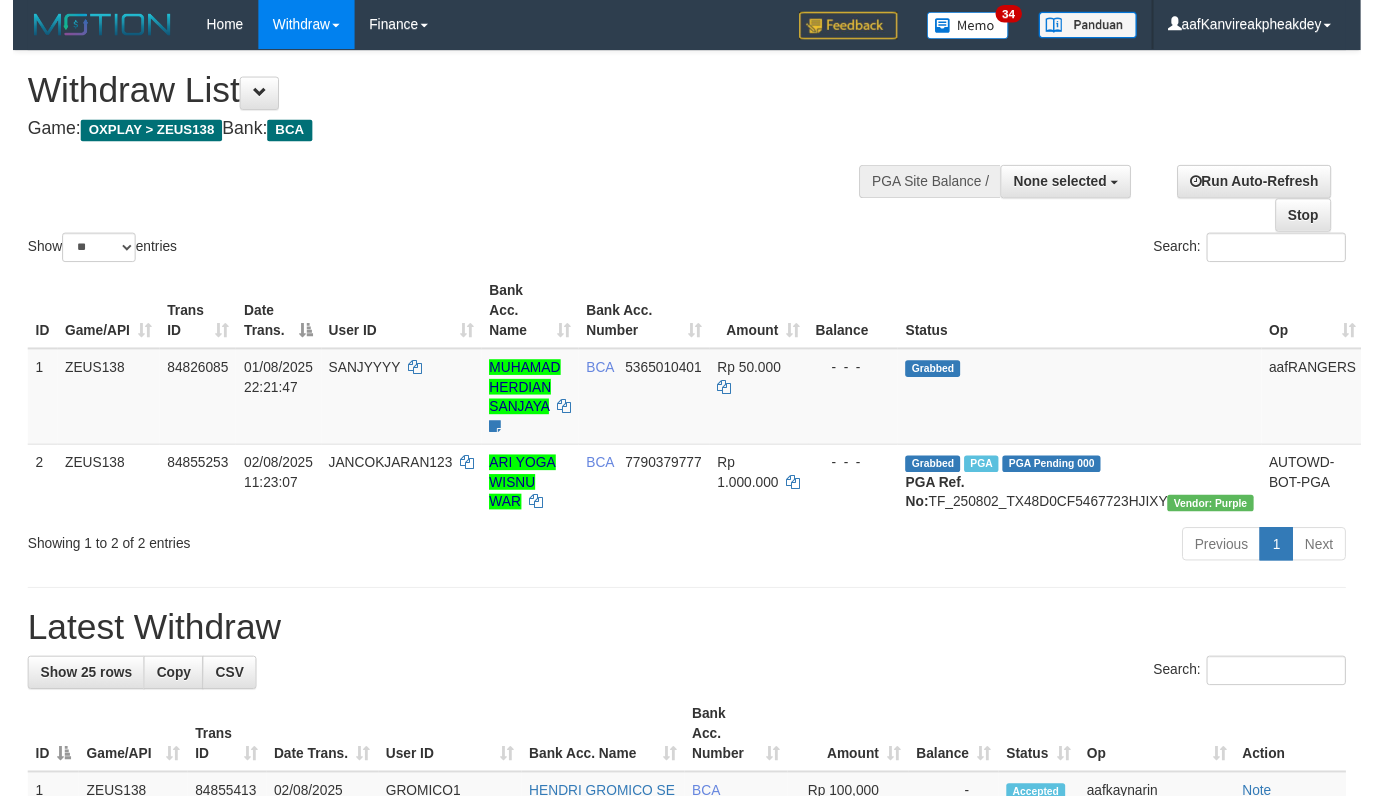 scroll, scrollTop: 0, scrollLeft: 0, axis: both 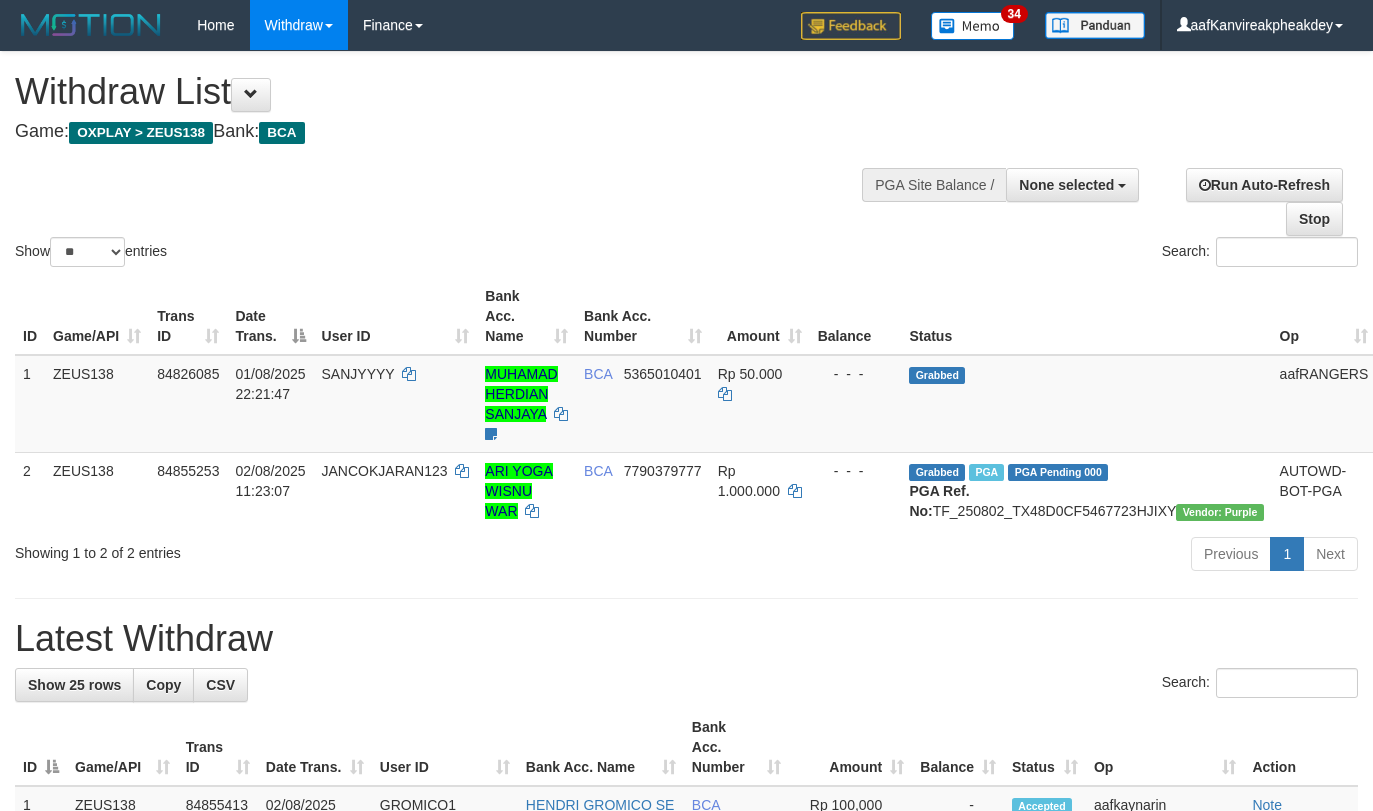 select 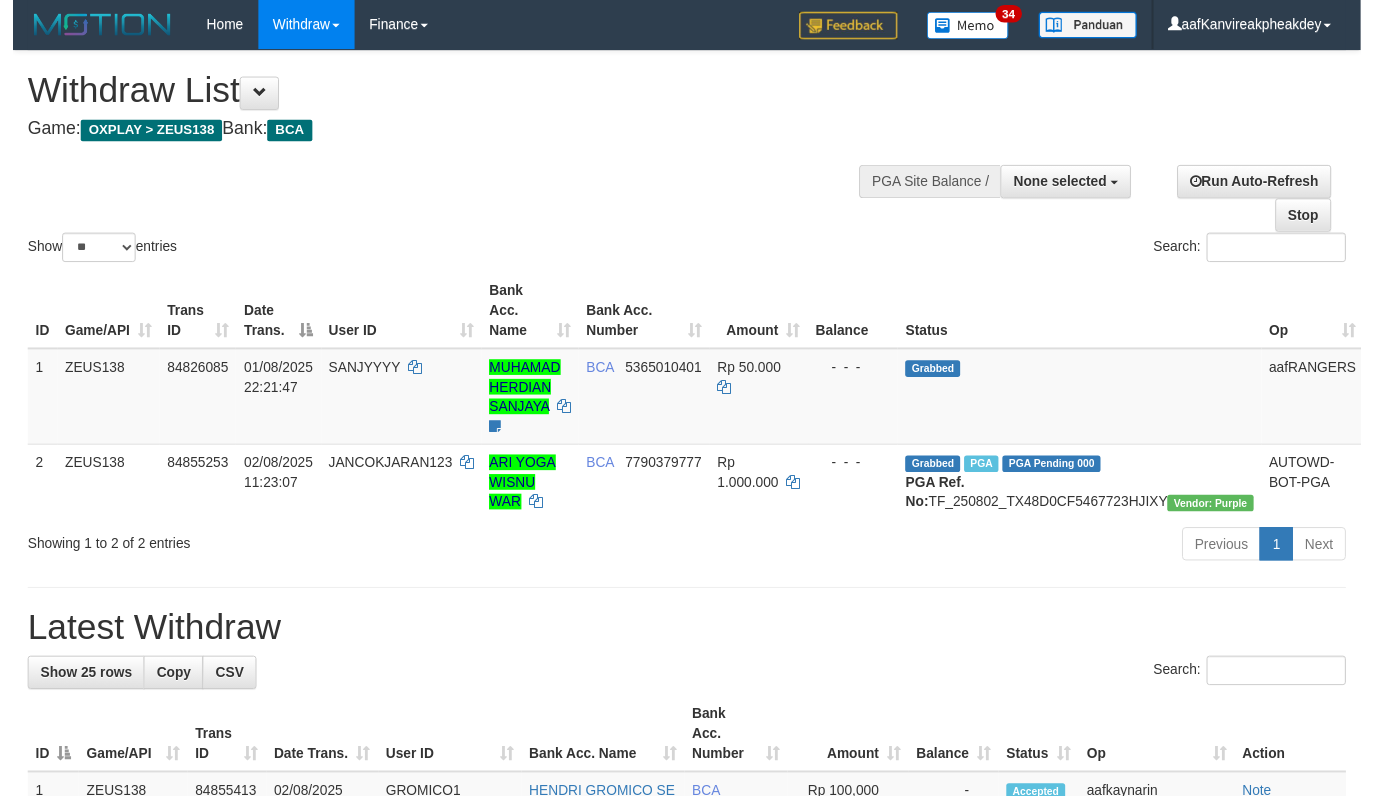 scroll, scrollTop: 0, scrollLeft: 0, axis: both 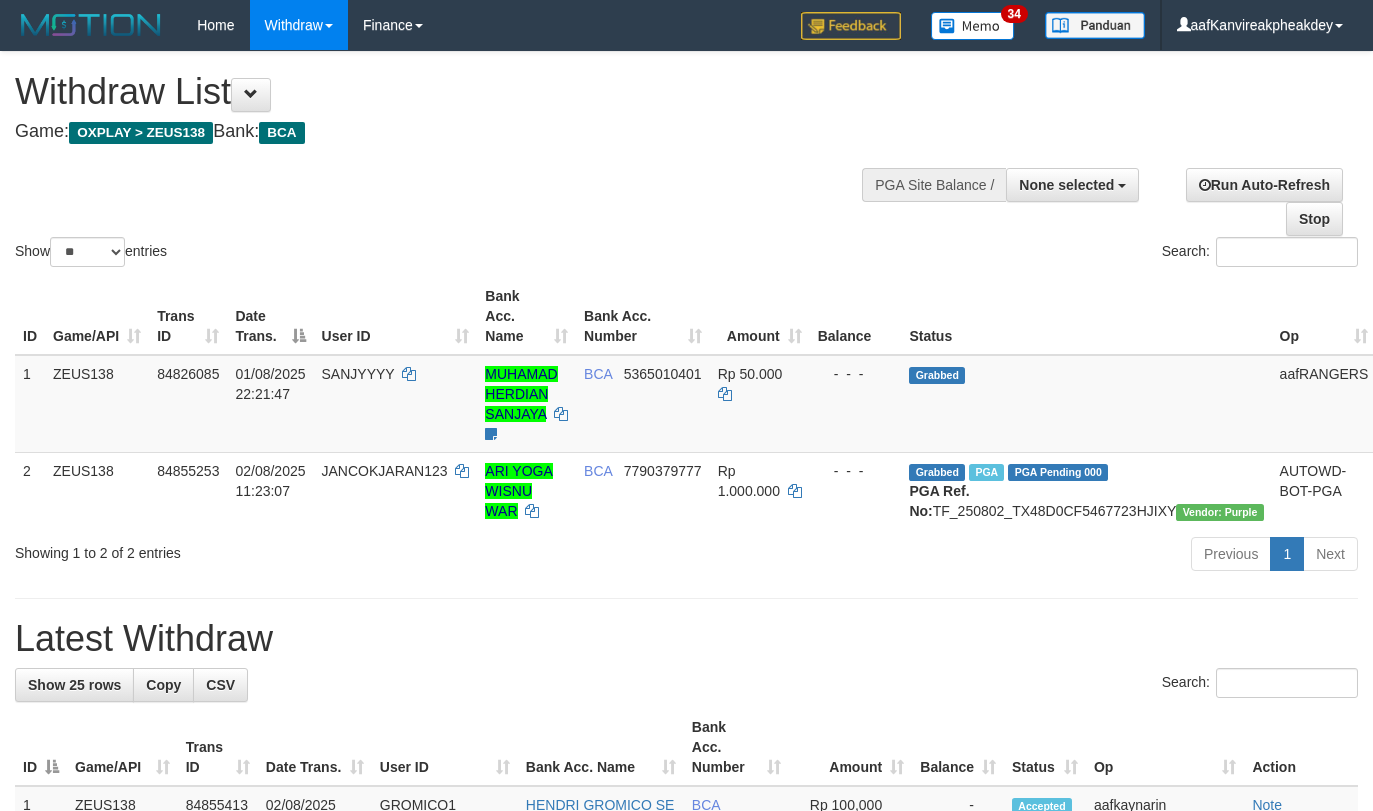 select 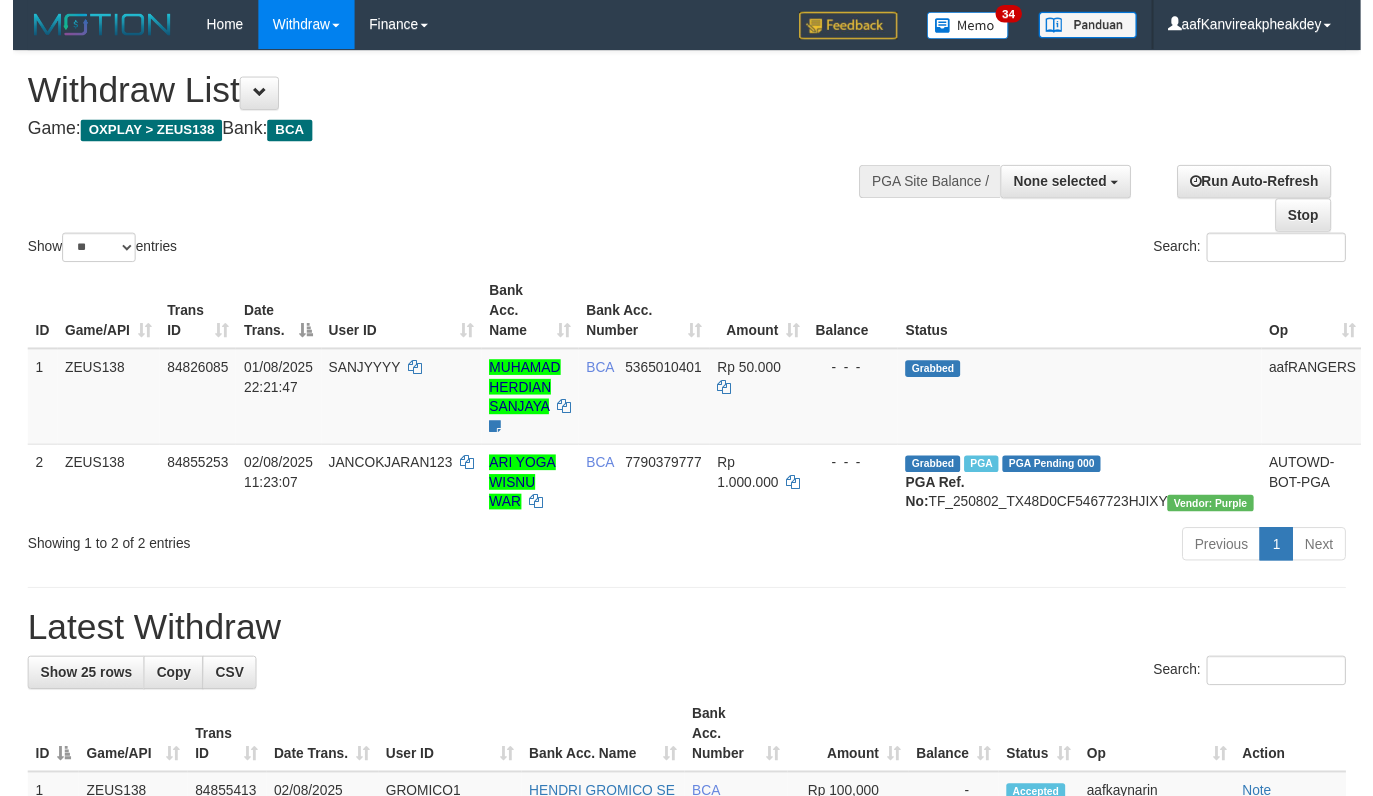 scroll, scrollTop: 0, scrollLeft: 0, axis: both 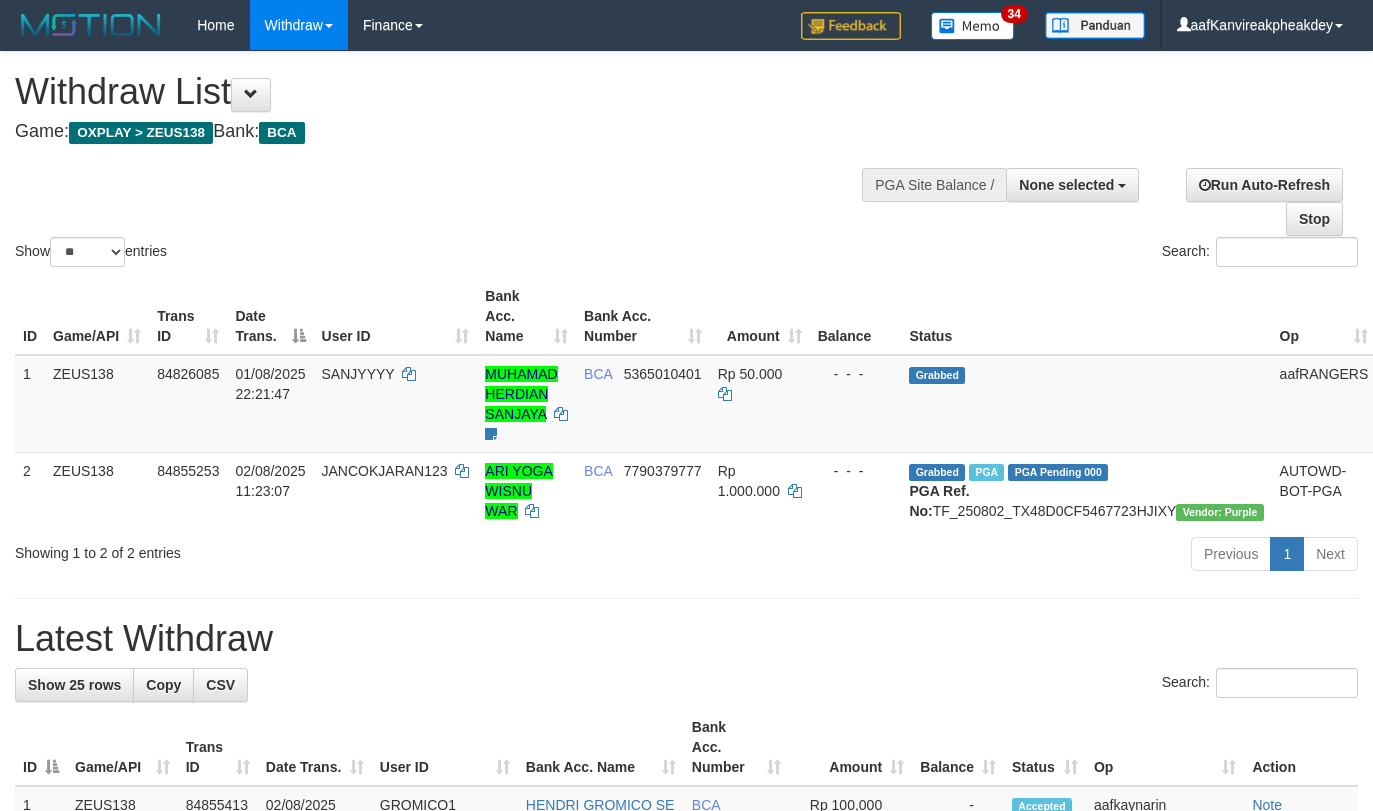 select 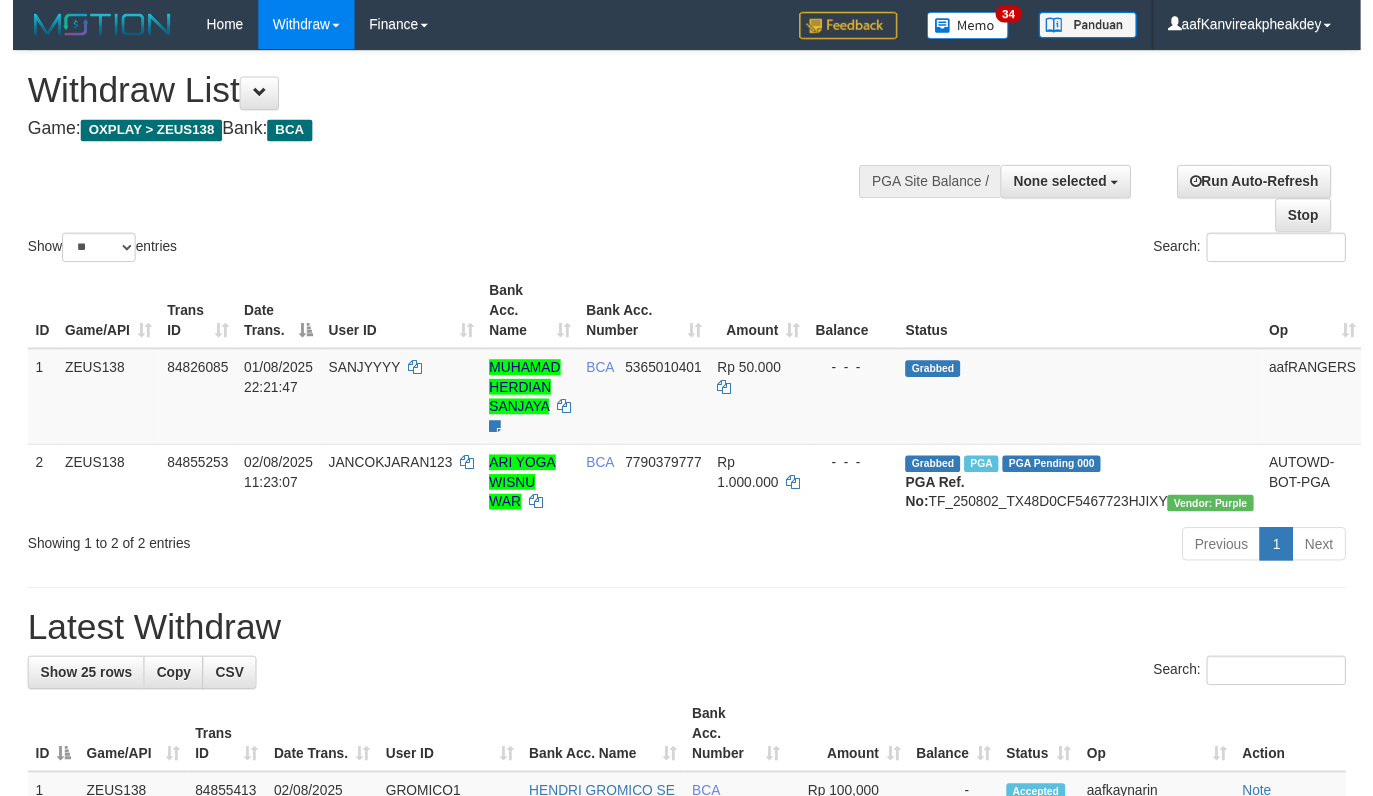 scroll, scrollTop: 0, scrollLeft: 0, axis: both 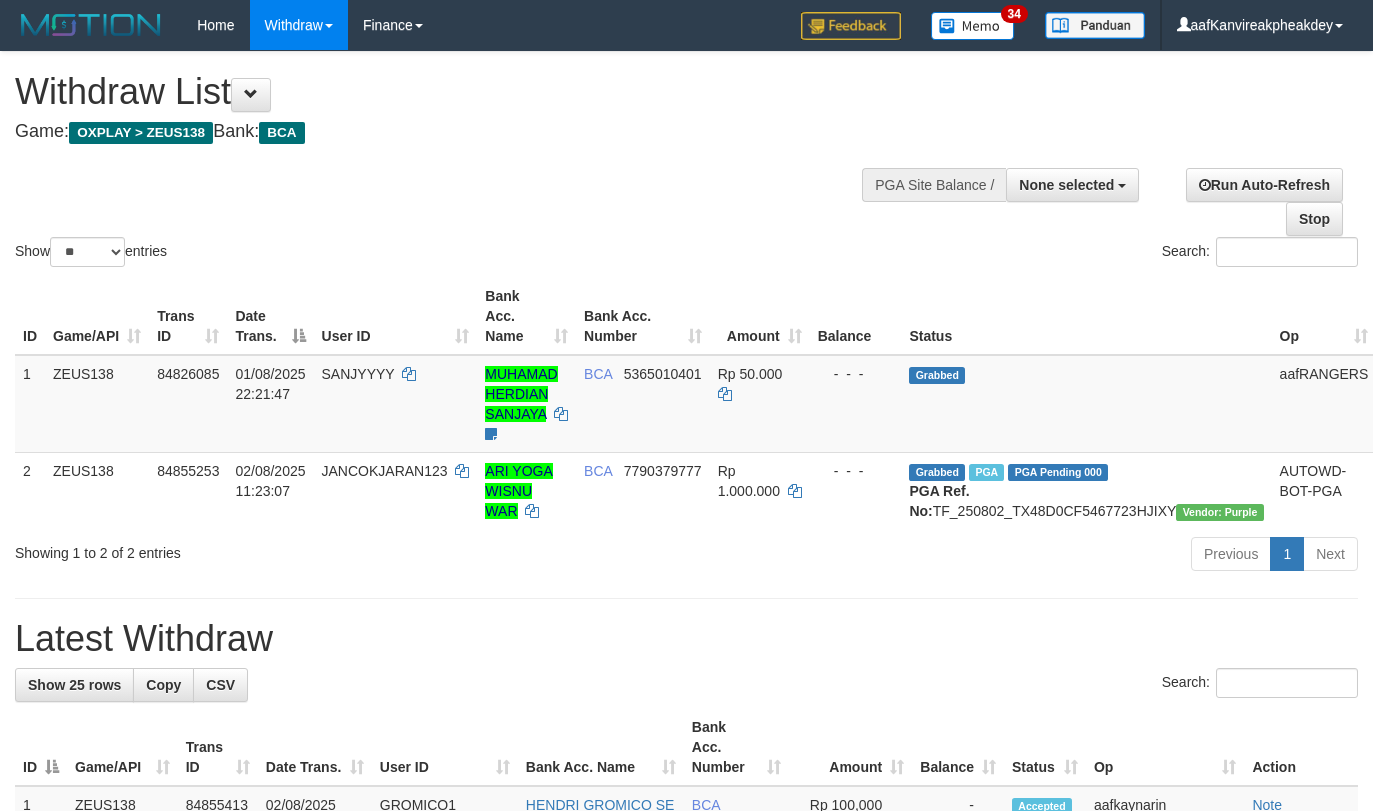 select 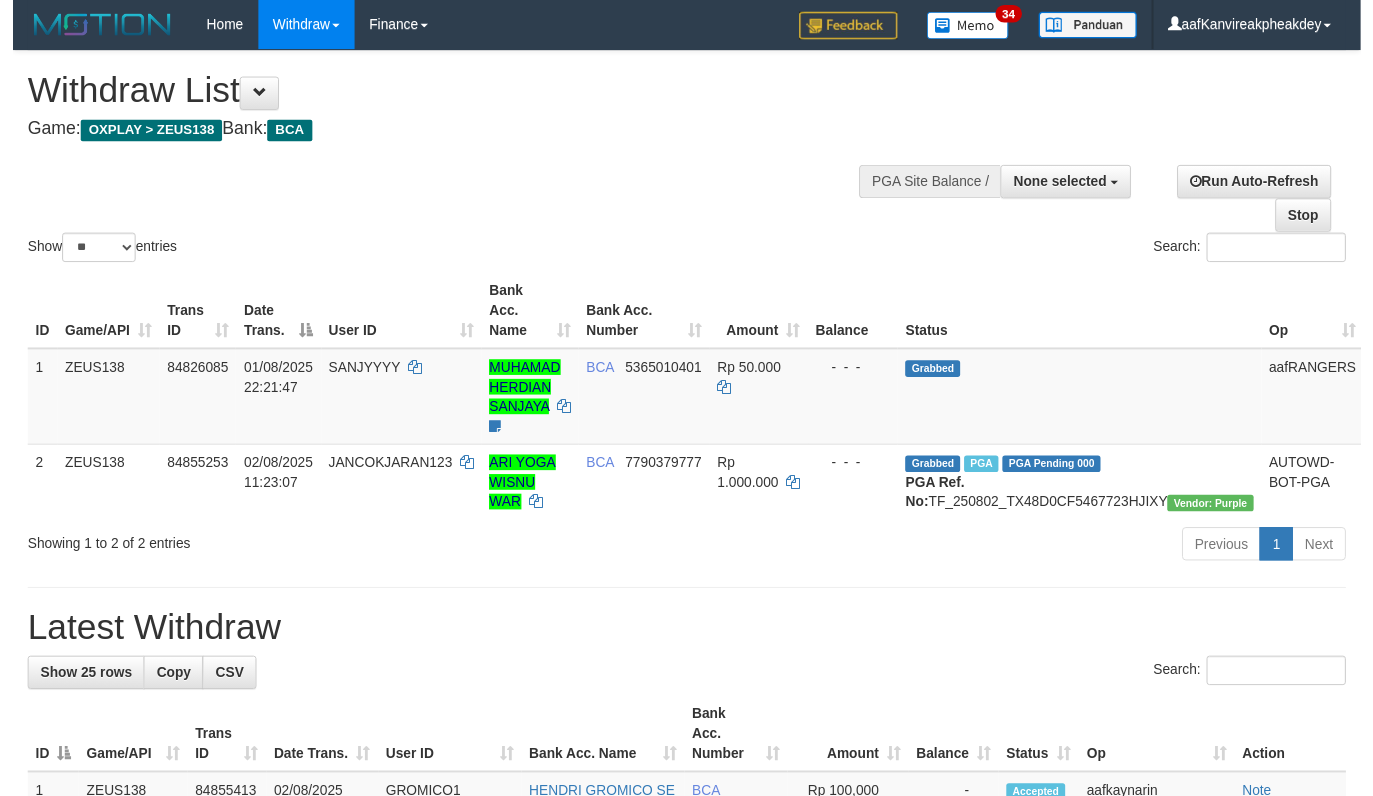 scroll, scrollTop: 0, scrollLeft: 0, axis: both 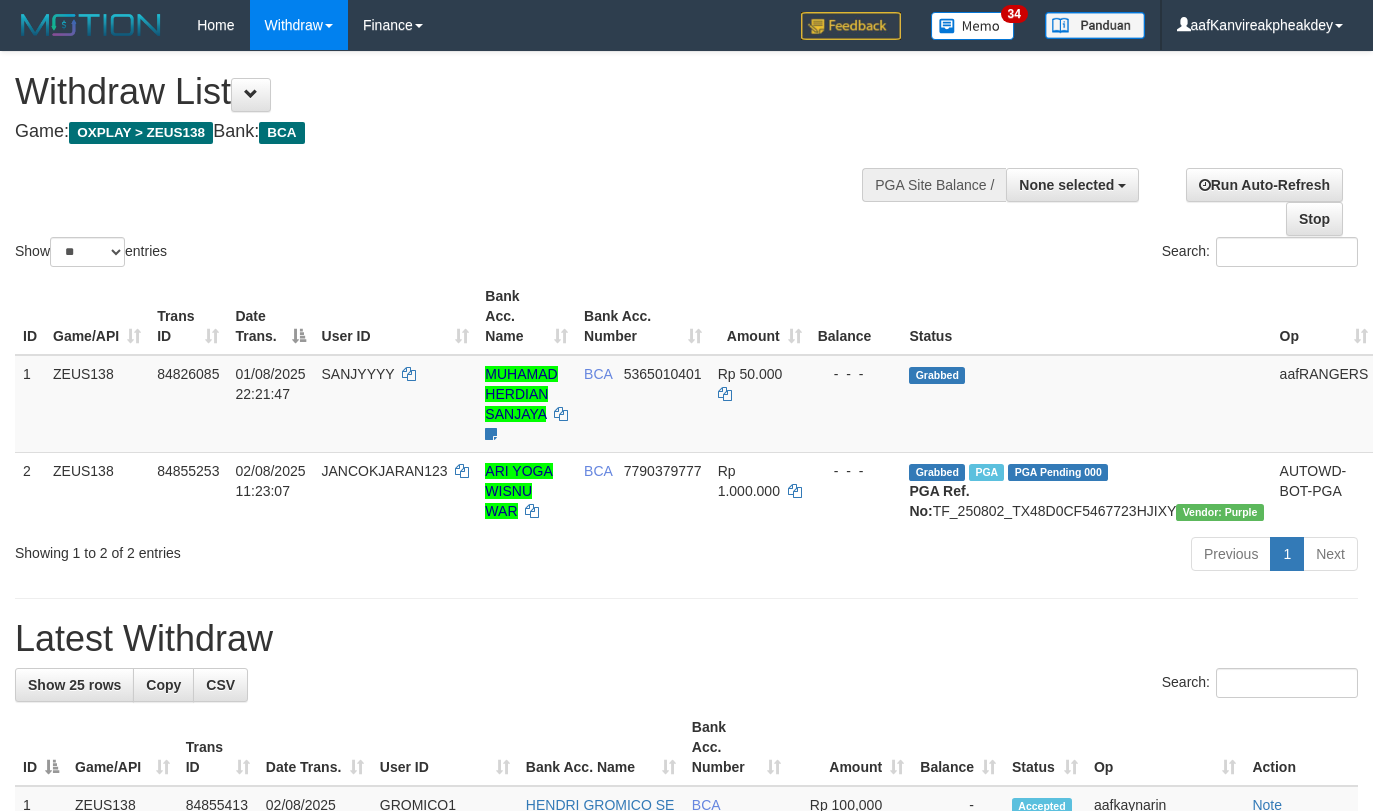 select 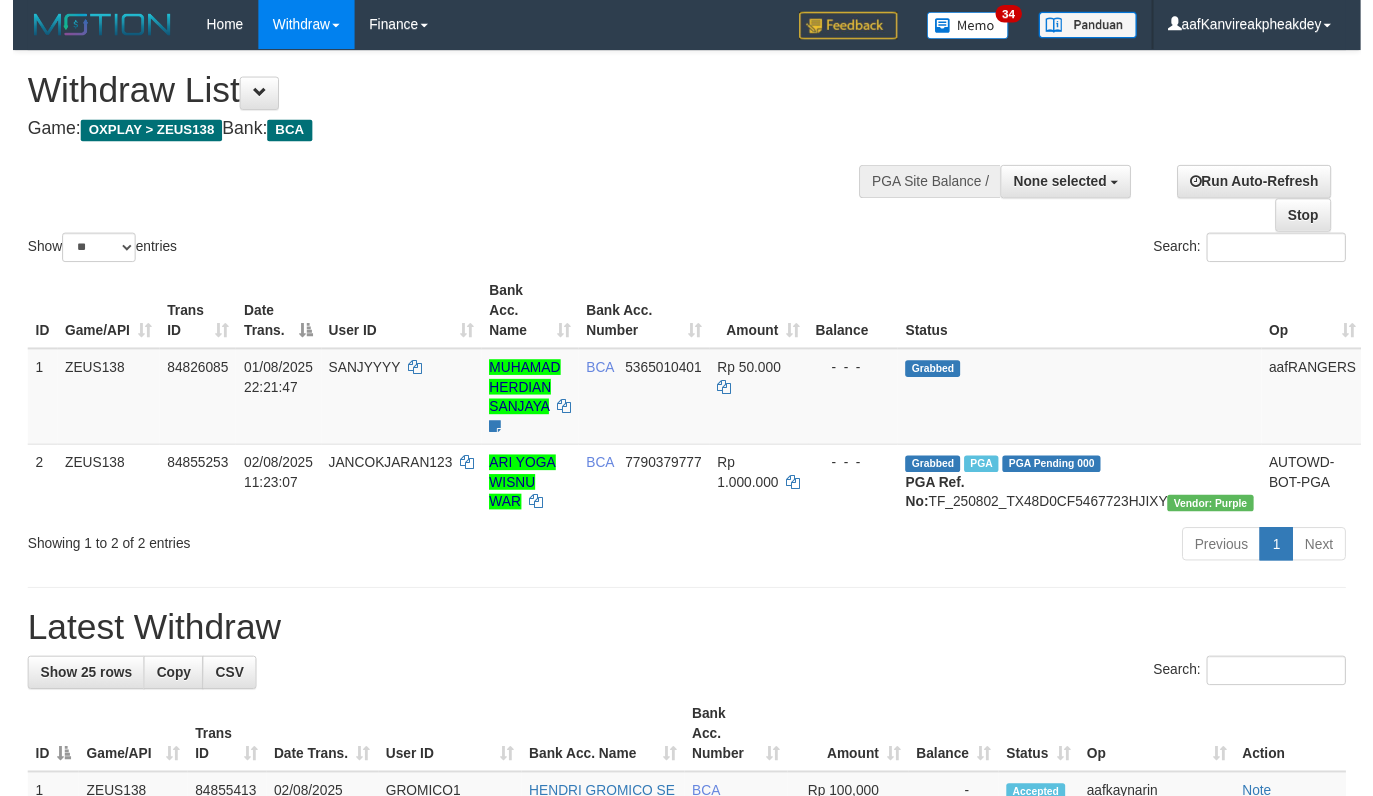 scroll, scrollTop: 0, scrollLeft: 0, axis: both 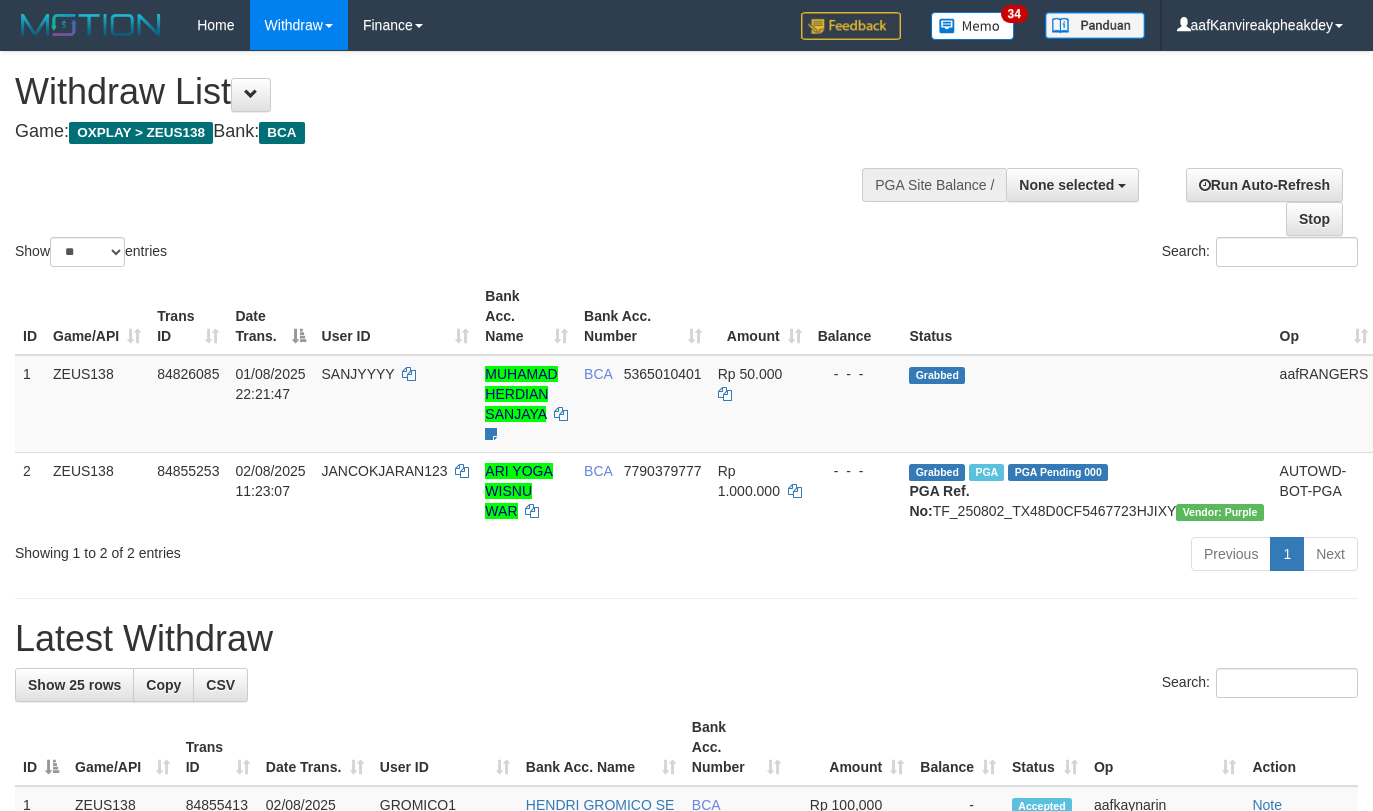 select 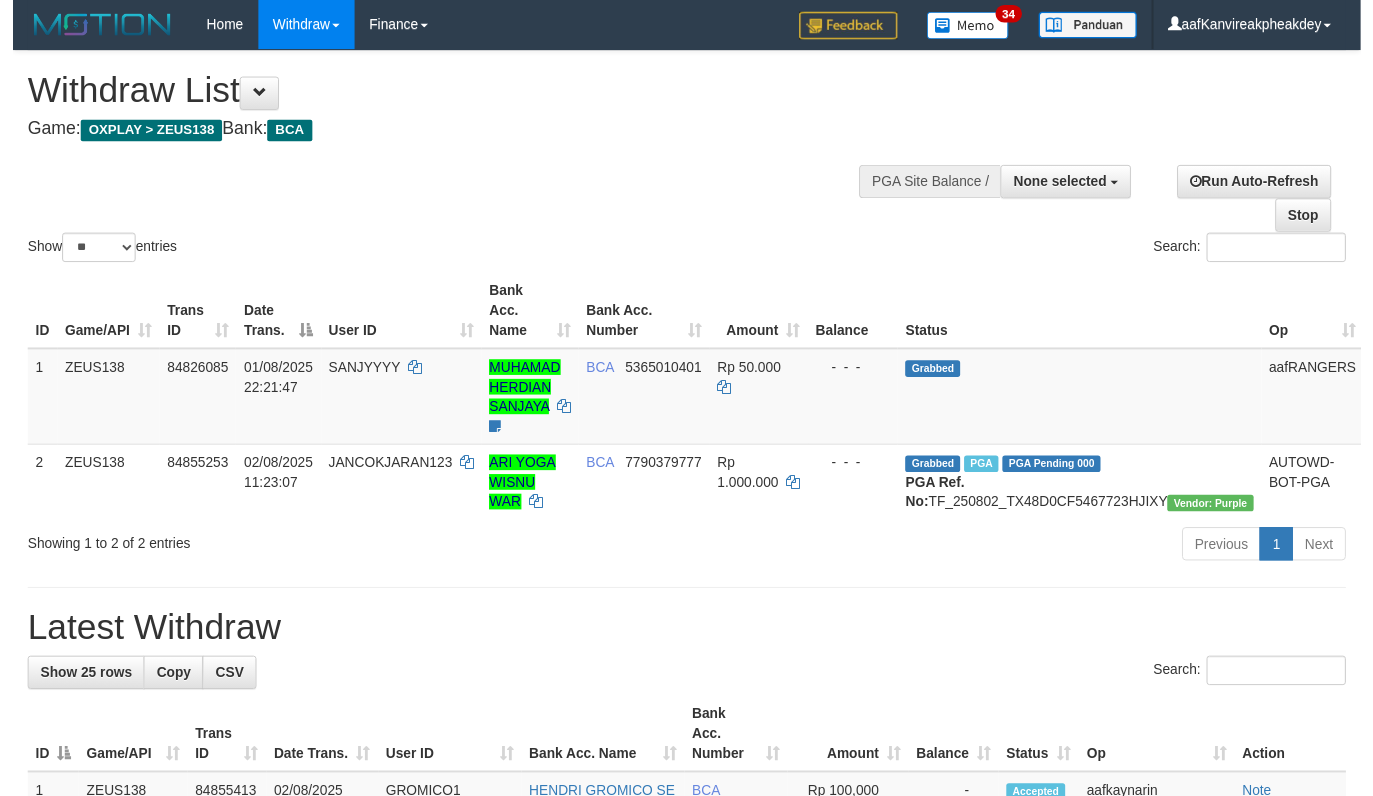 scroll, scrollTop: 0, scrollLeft: 0, axis: both 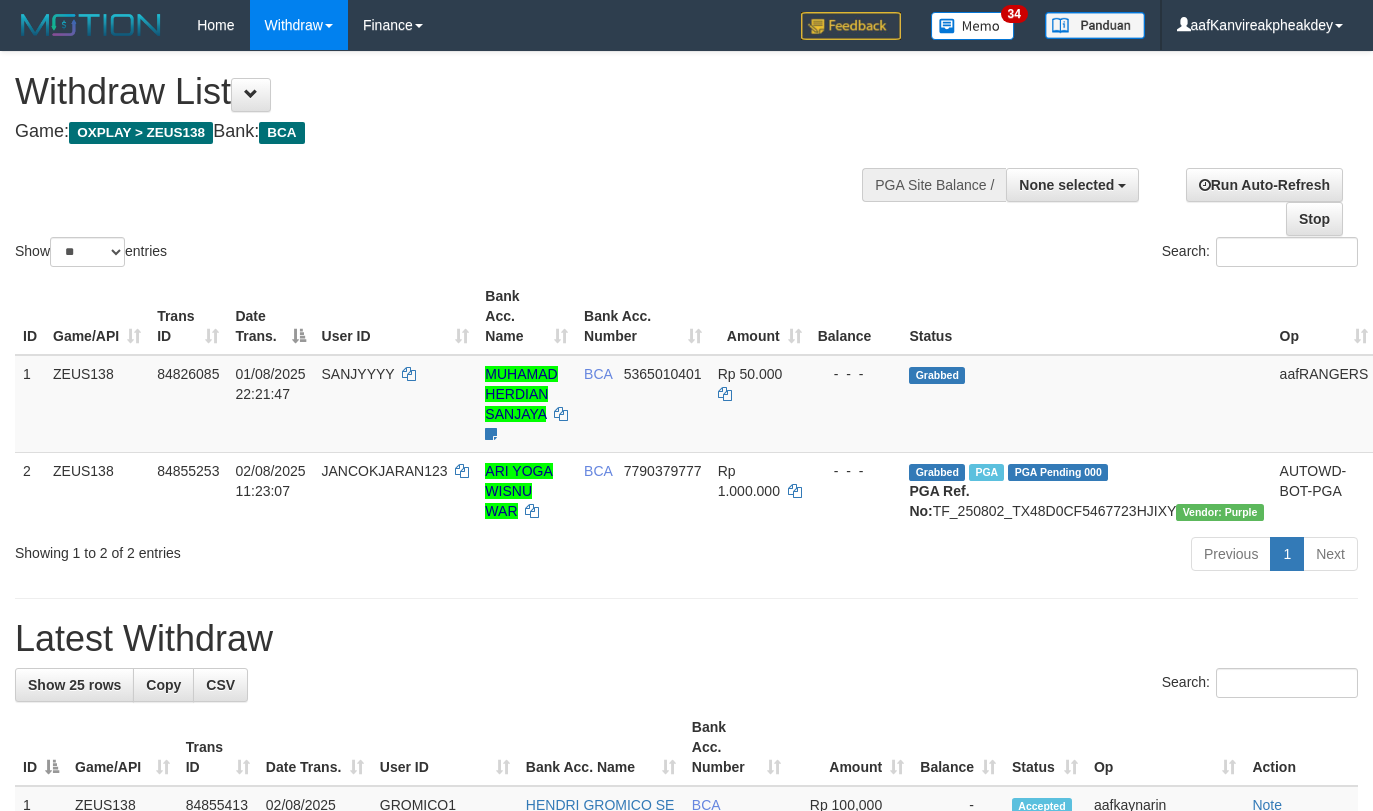 select 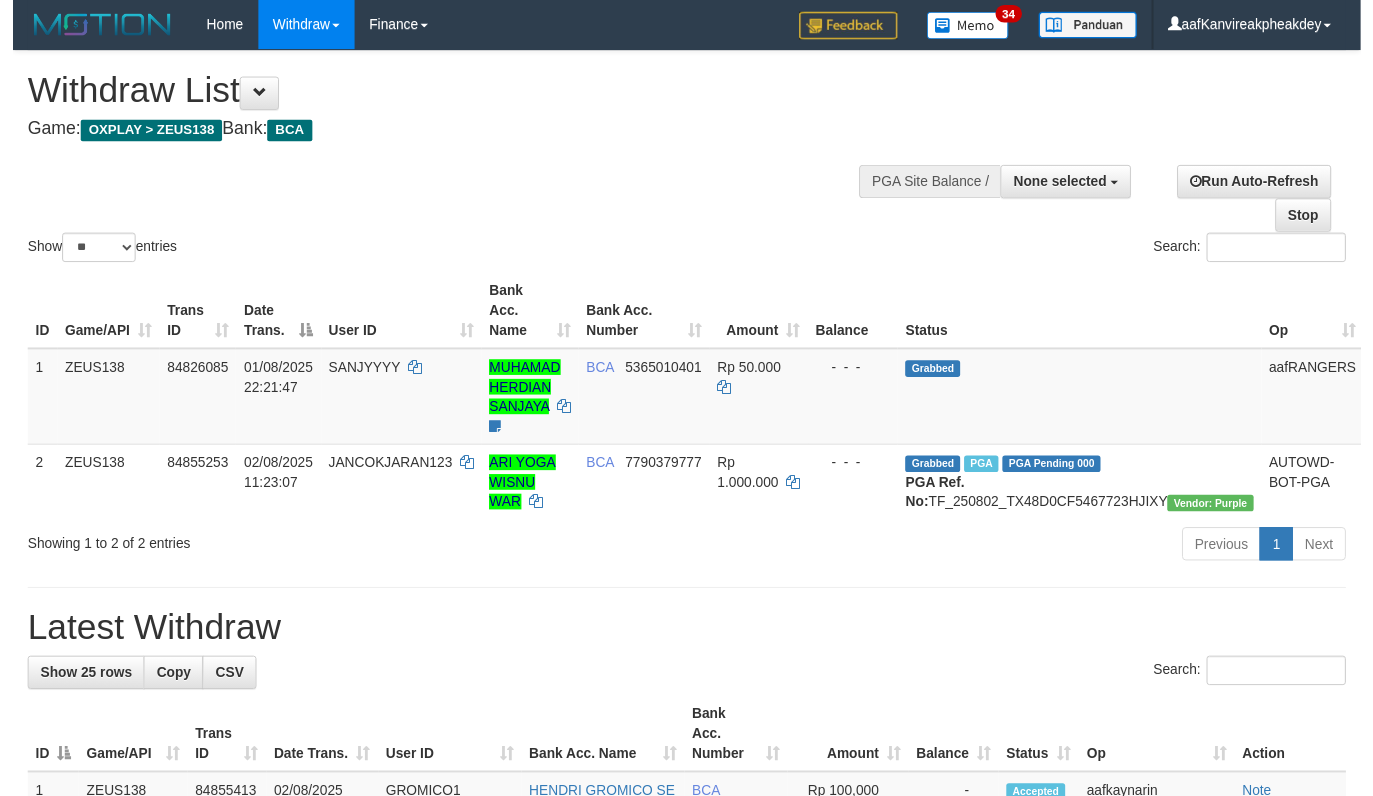 scroll, scrollTop: 0, scrollLeft: 0, axis: both 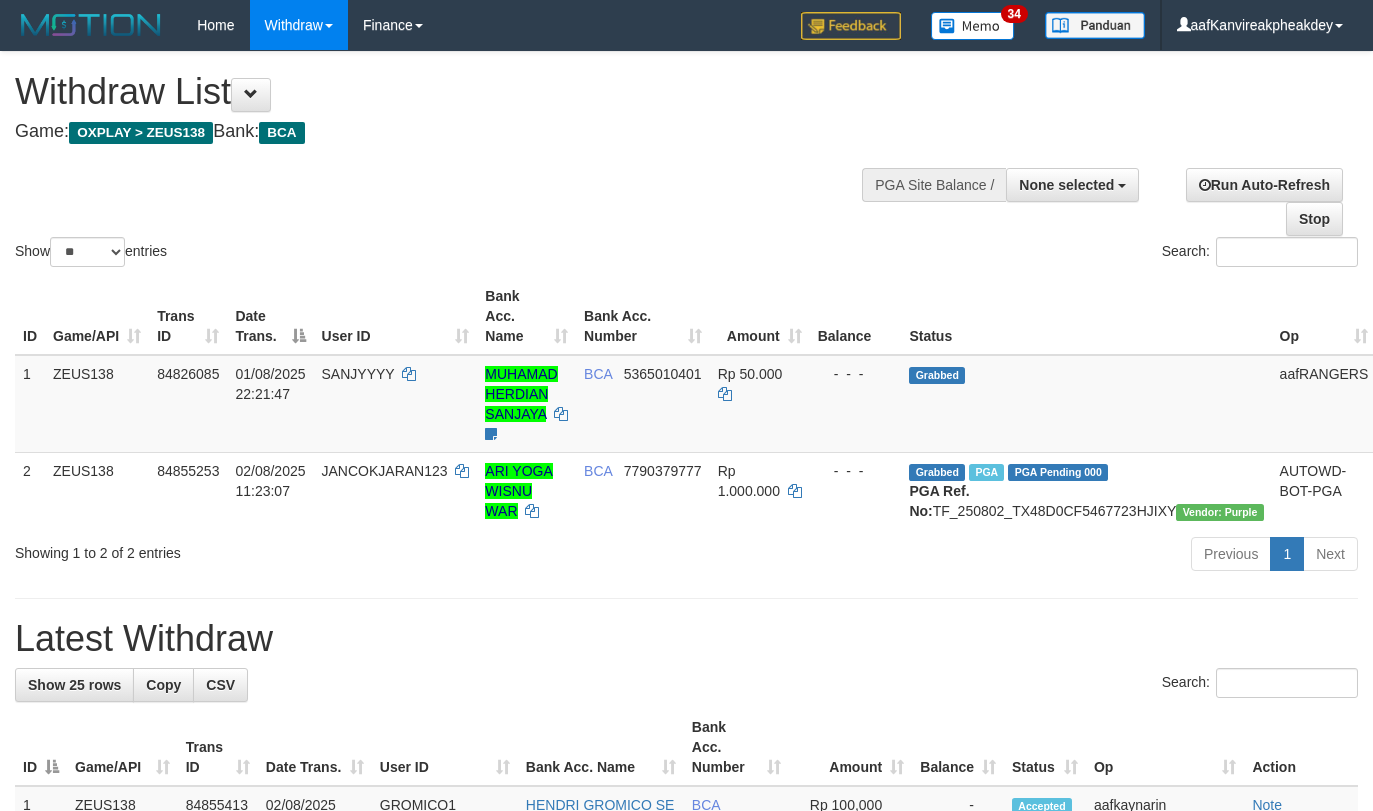 select 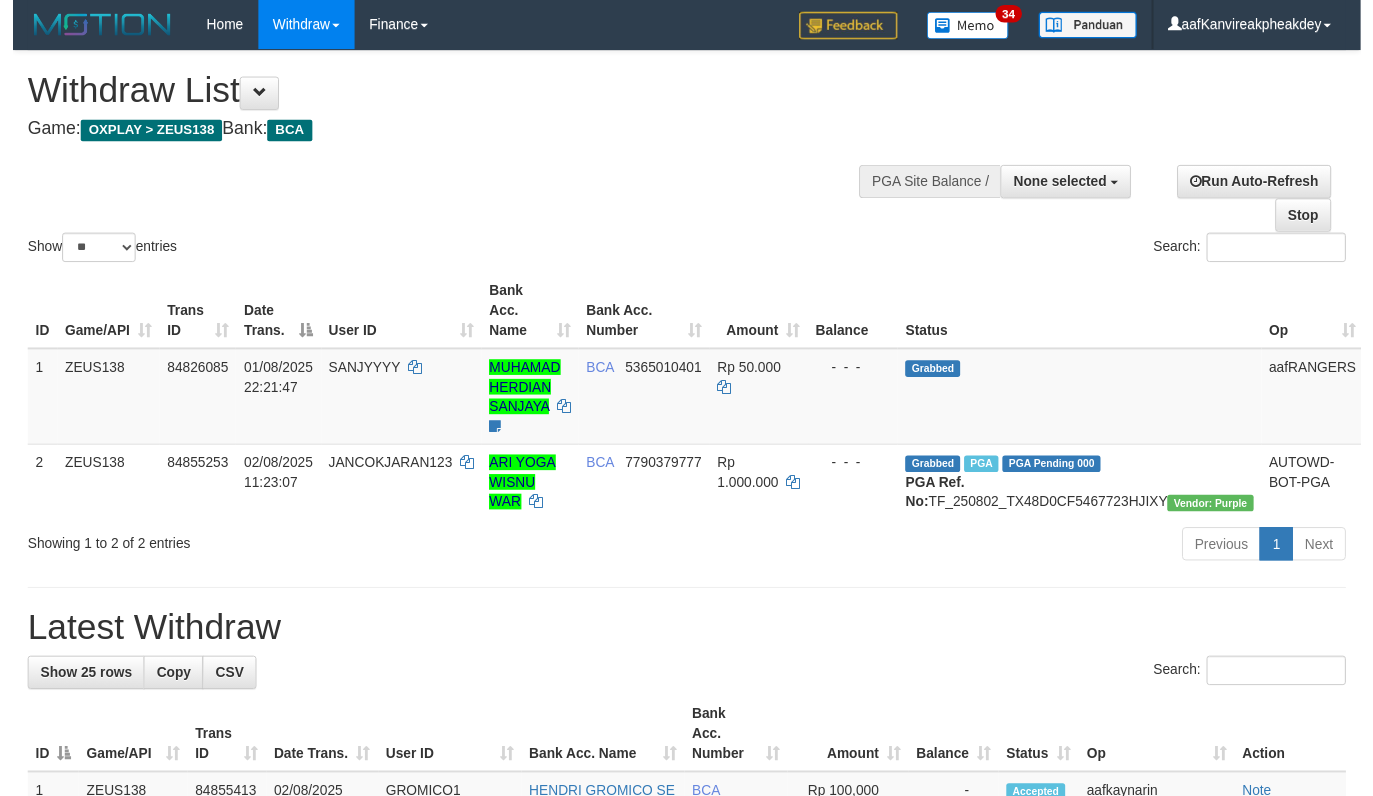 scroll, scrollTop: 0, scrollLeft: 0, axis: both 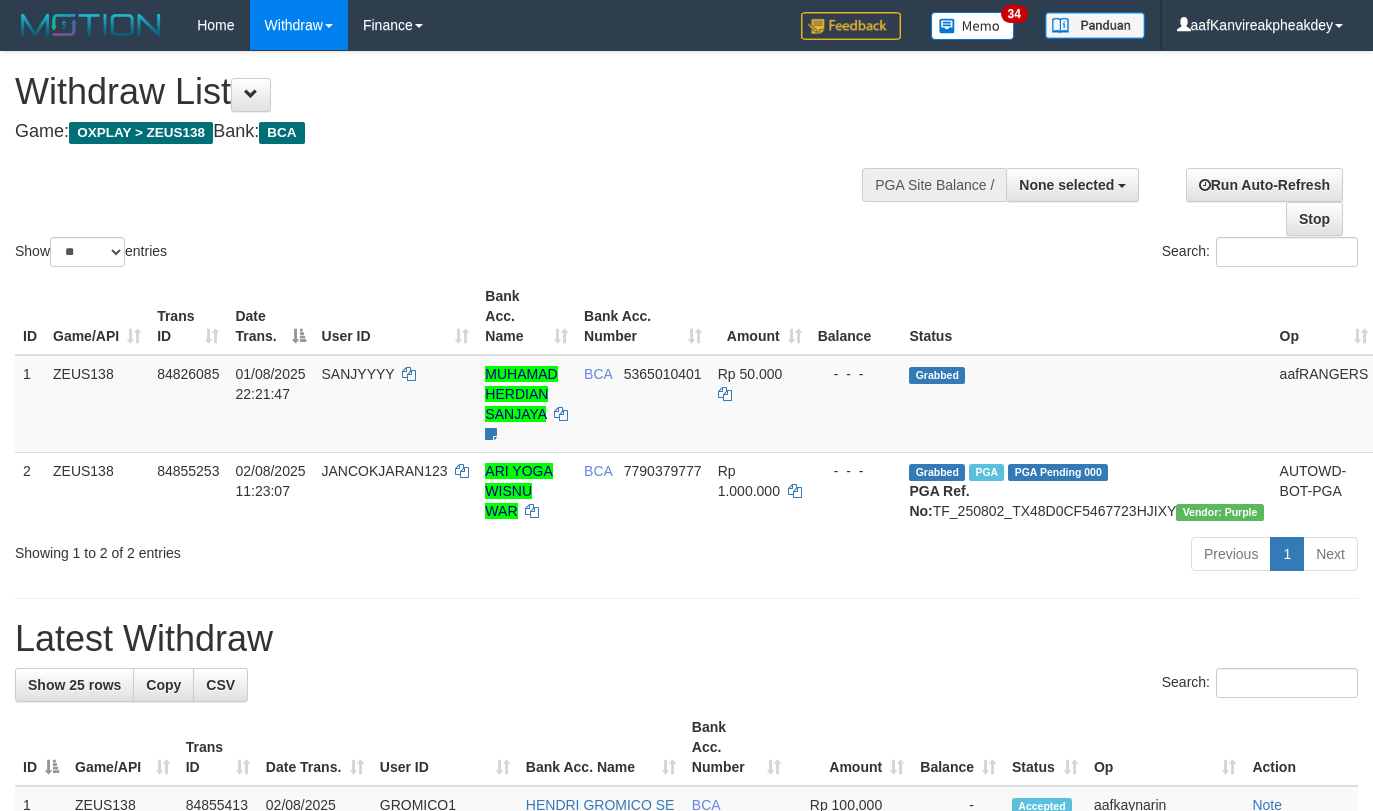 select 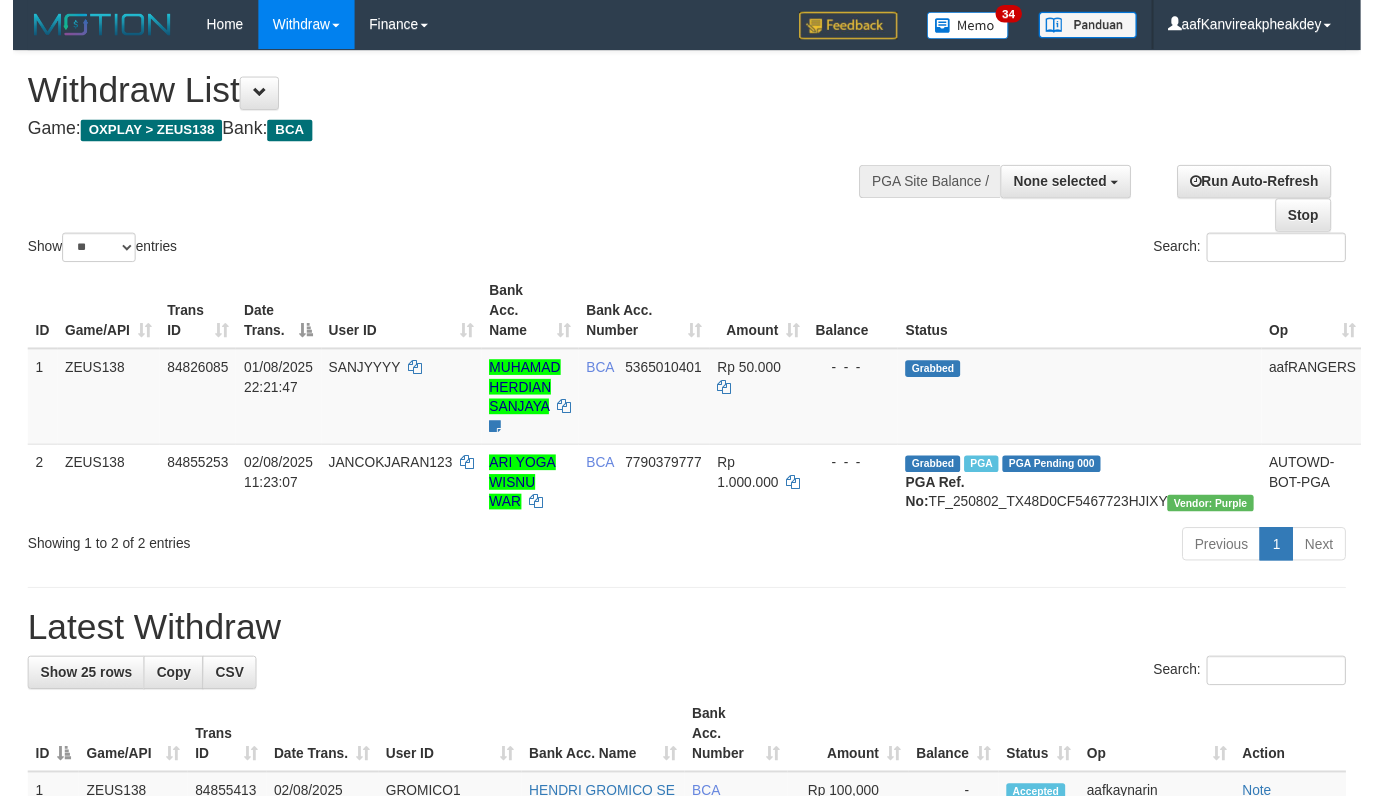 scroll, scrollTop: 0, scrollLeft: 0, axis: both 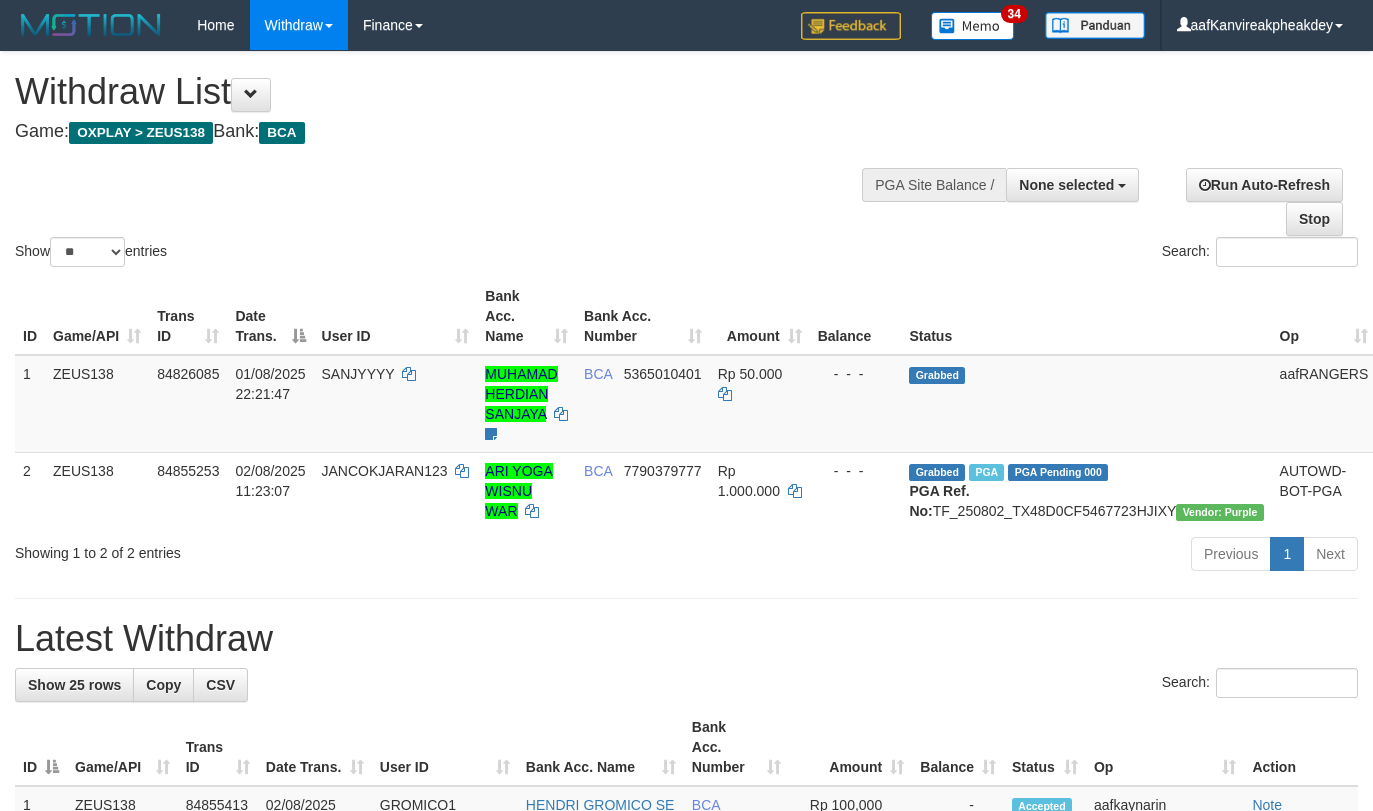 select 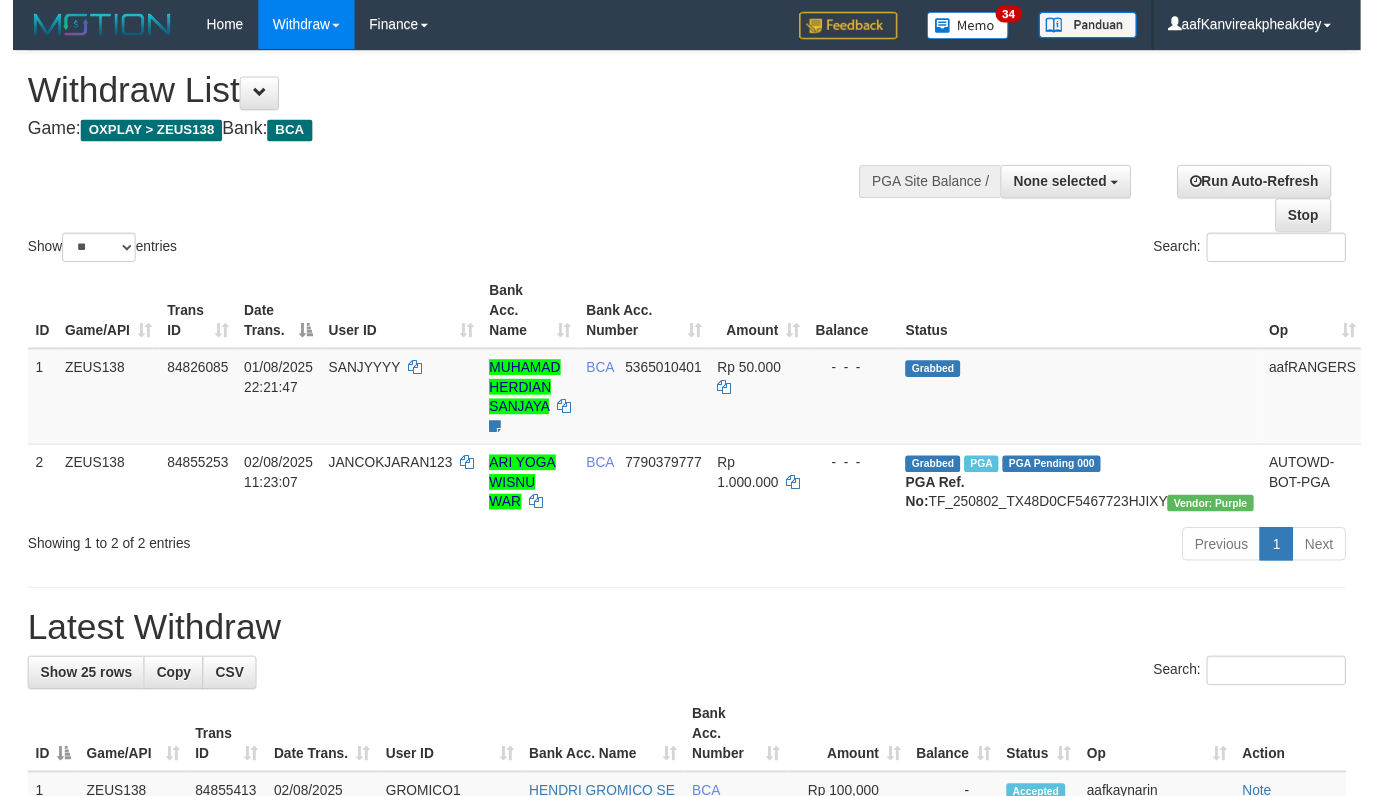 scroll, scrollTop: 0, scrollLeft: 0, axis: both 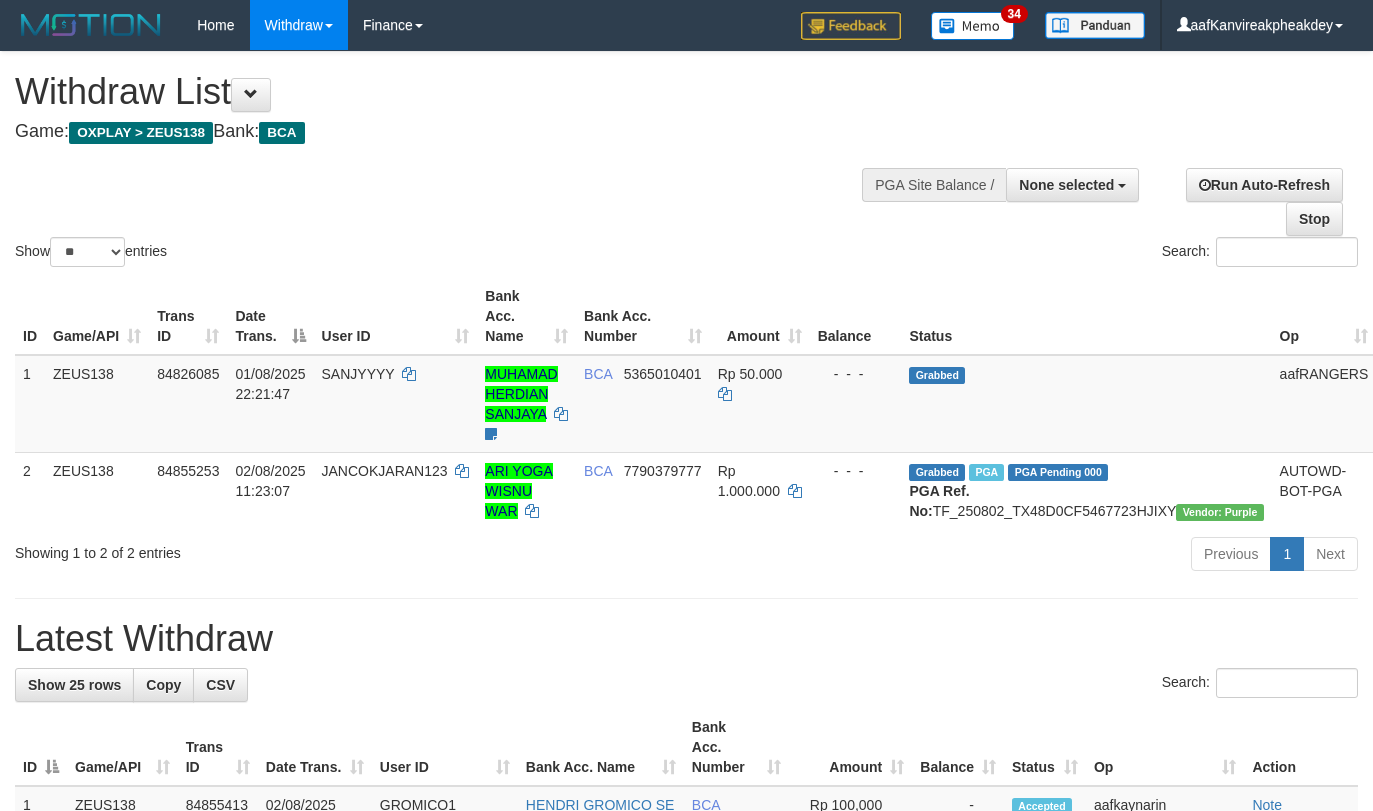 select 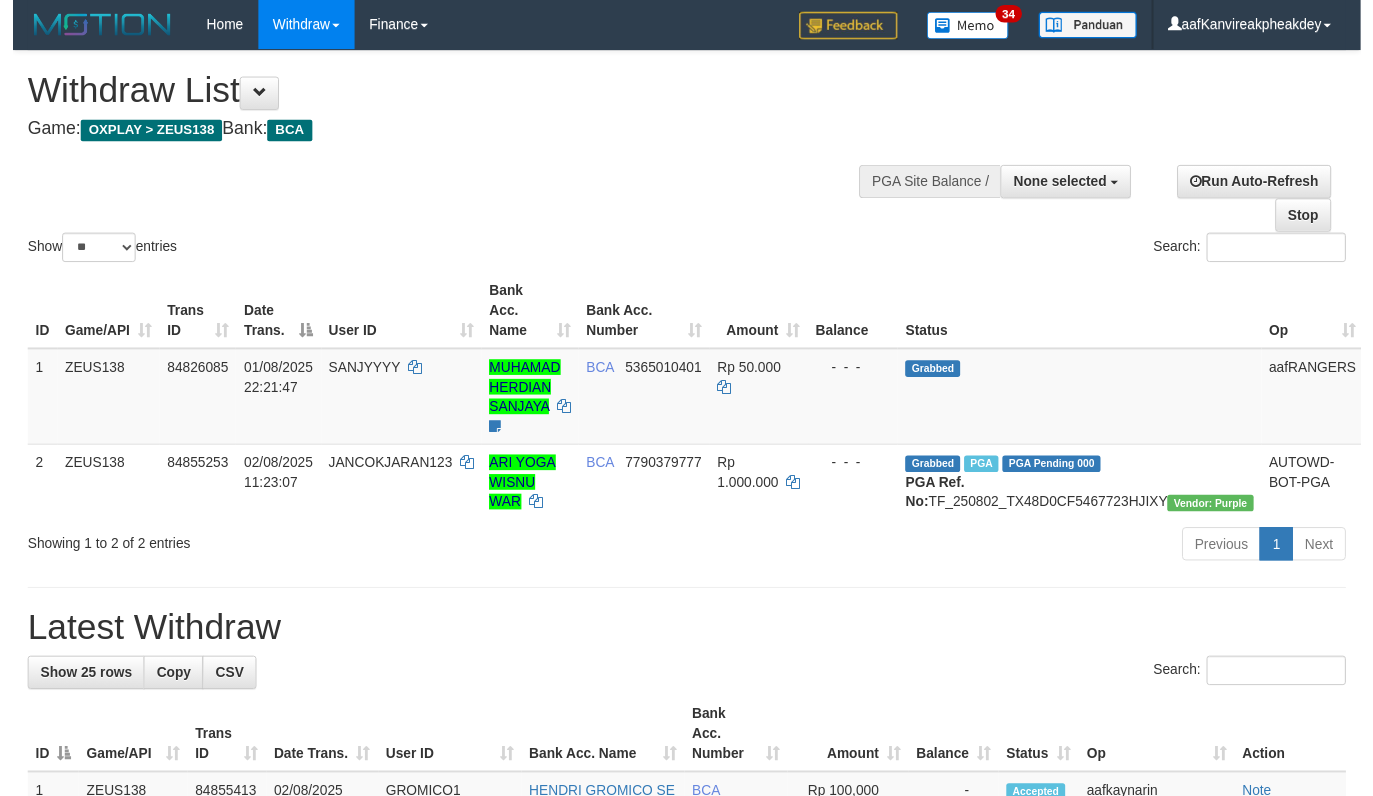 scroll, scrollTop: 0, scrollLeft: 0, axis: both 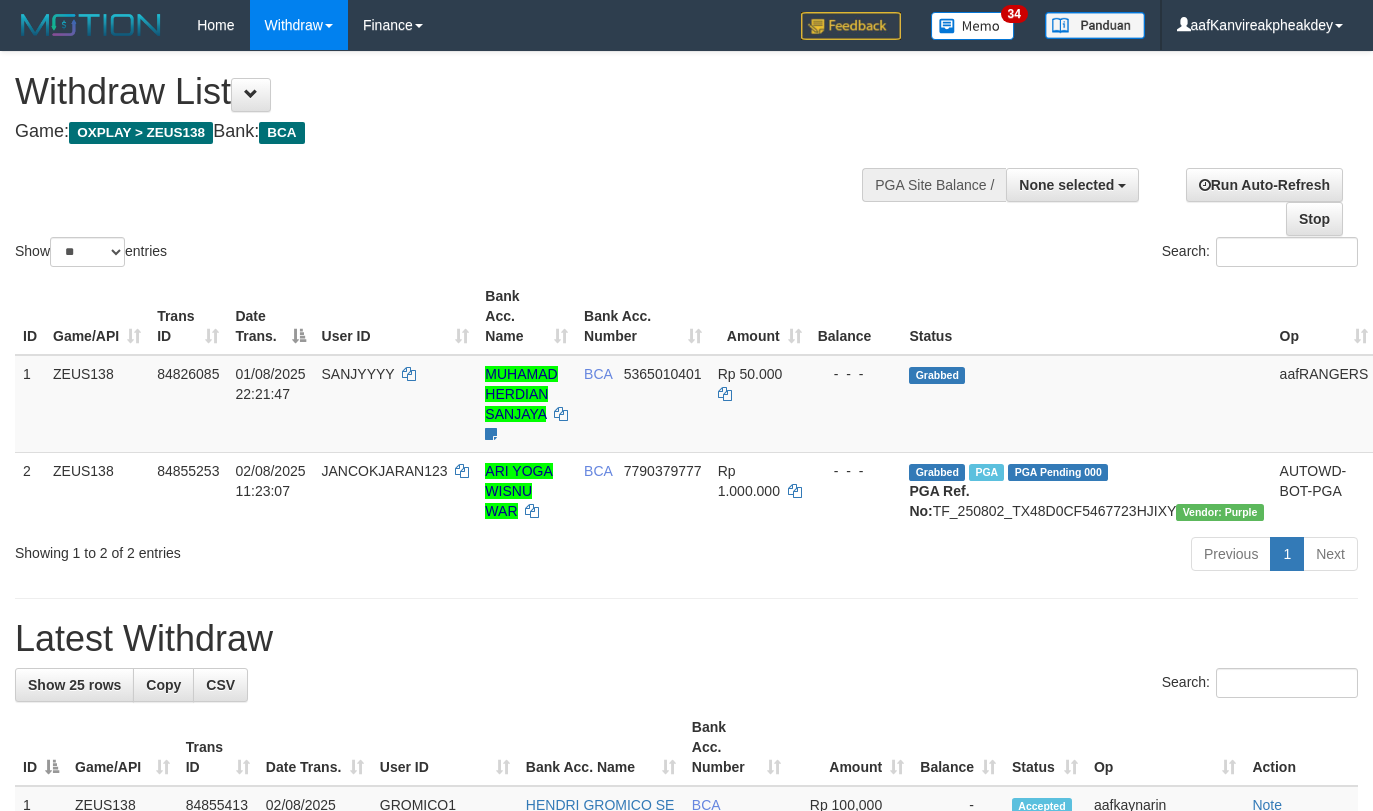 select 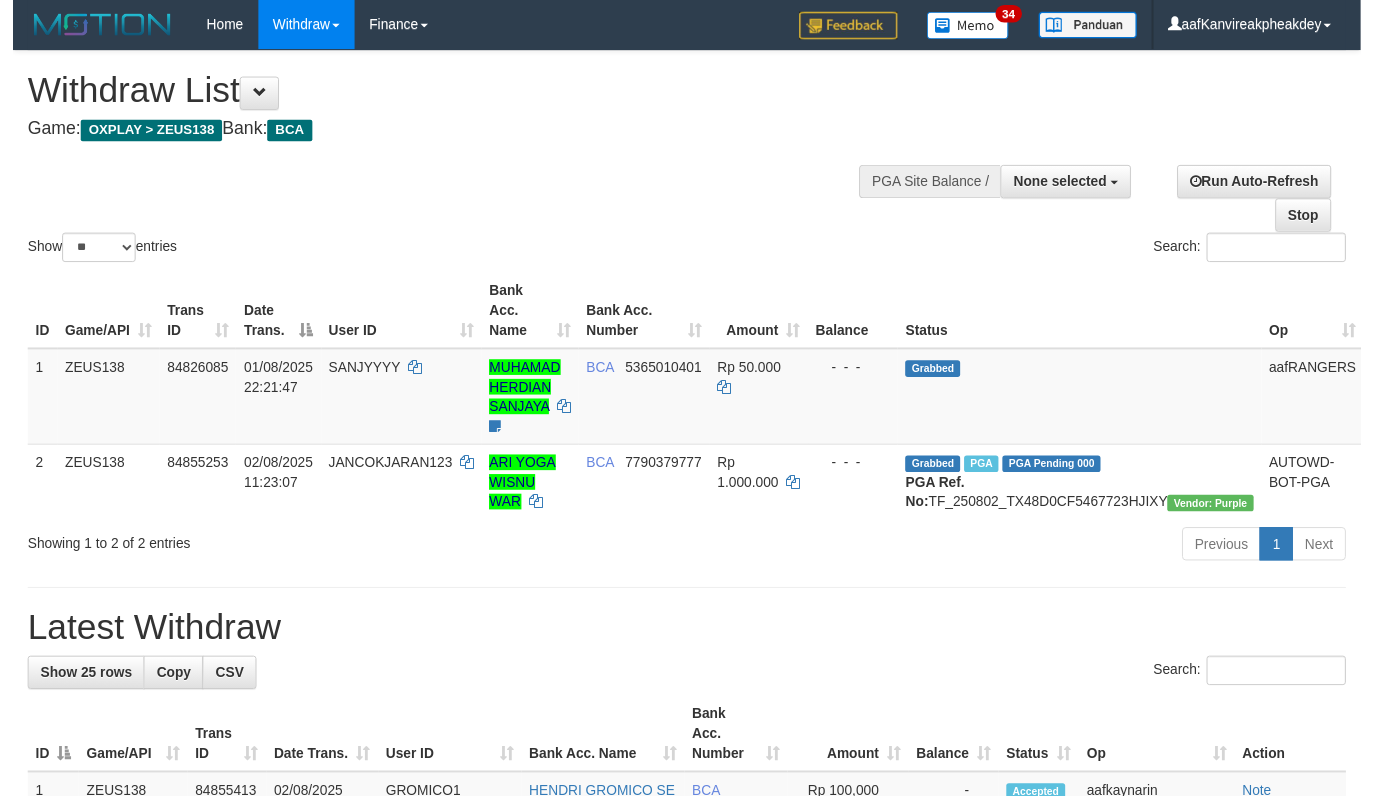 scroll, scrollTop: 0, scrollLeft: 0, axis: both 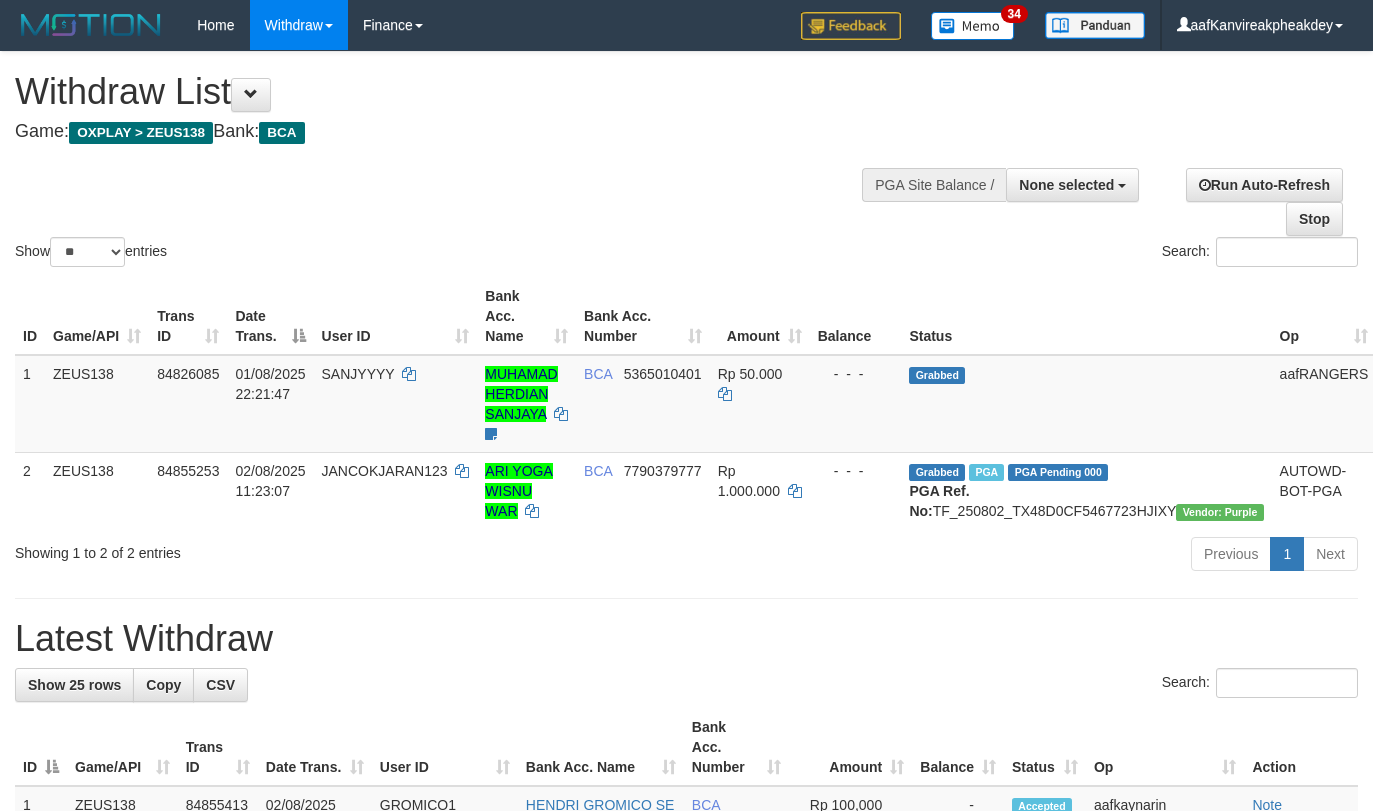 select 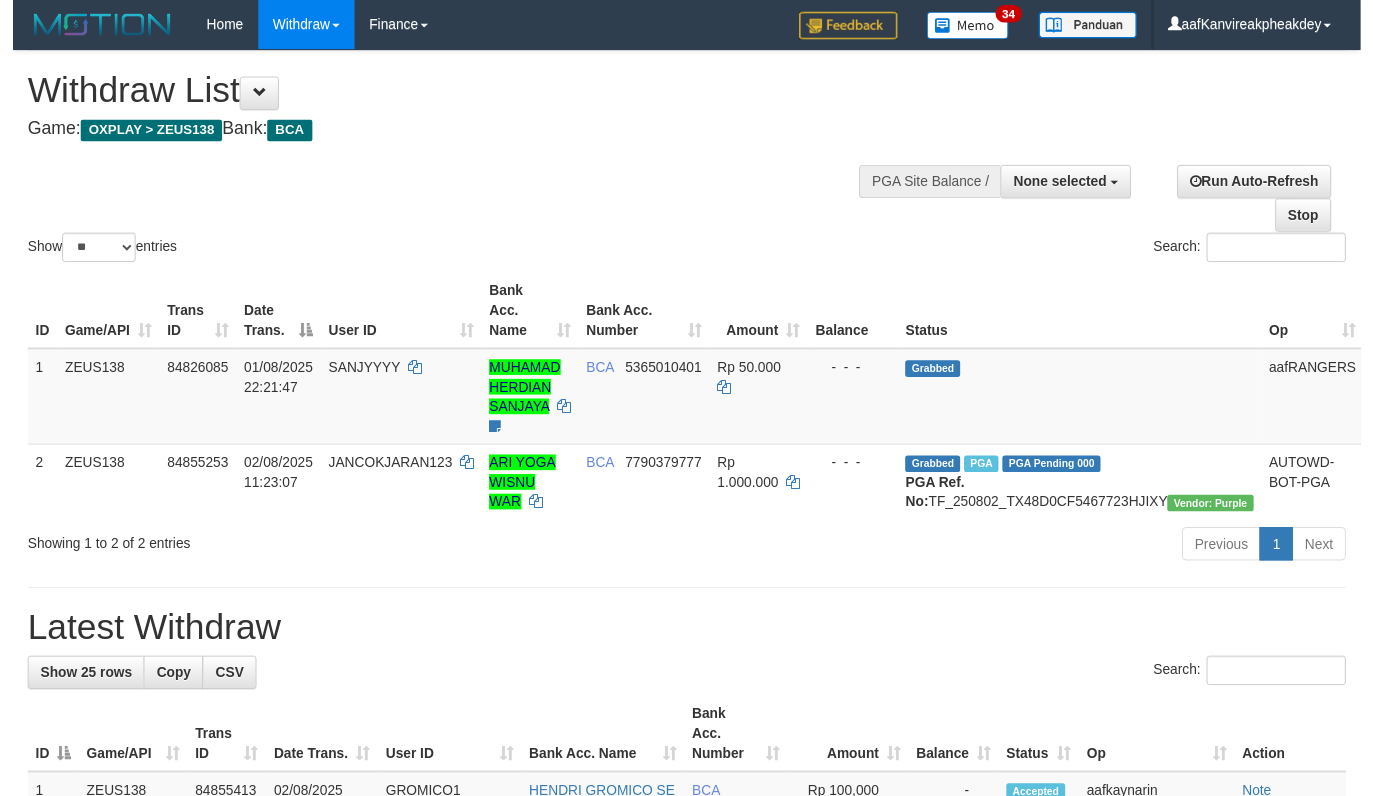 scroll, scrollTop: 0, scrollLeft: 0, axis: both 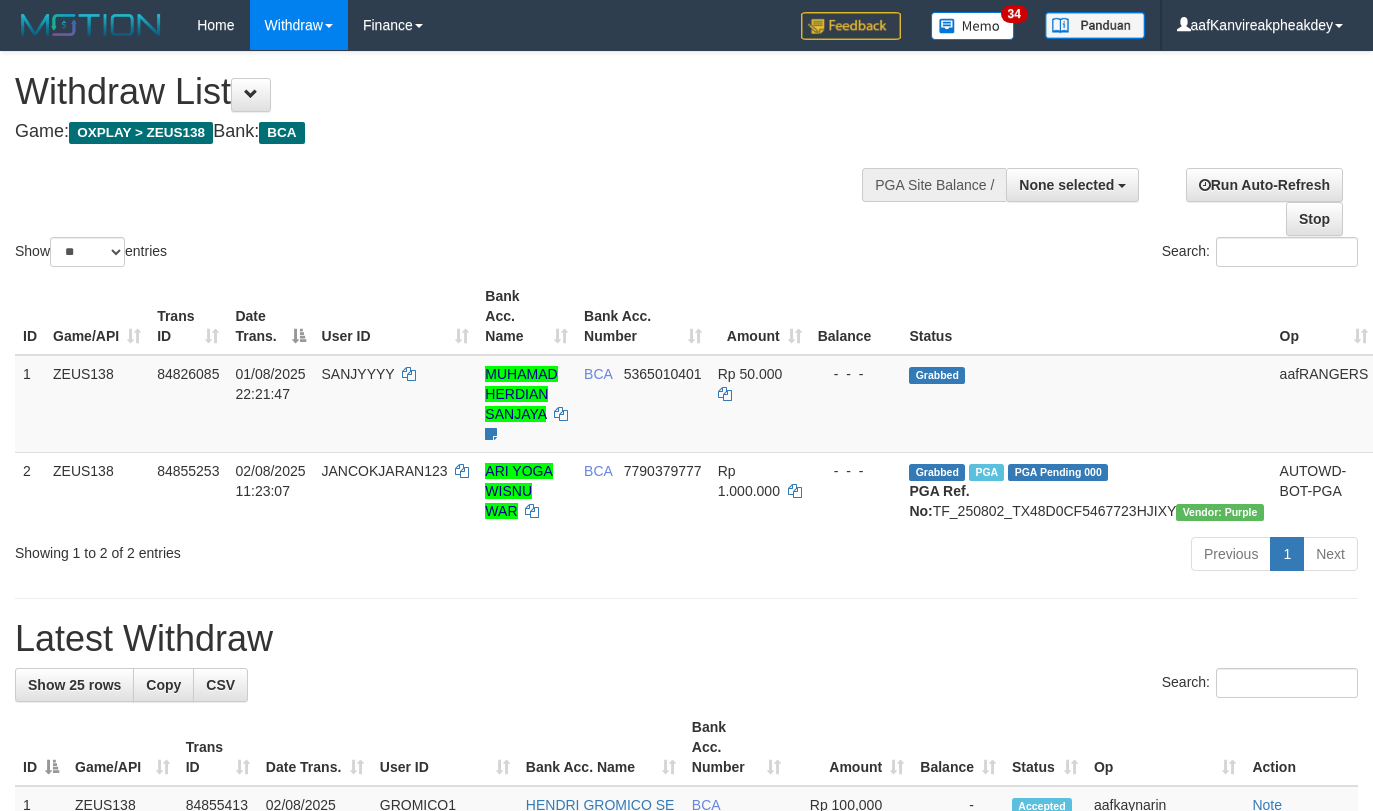 select 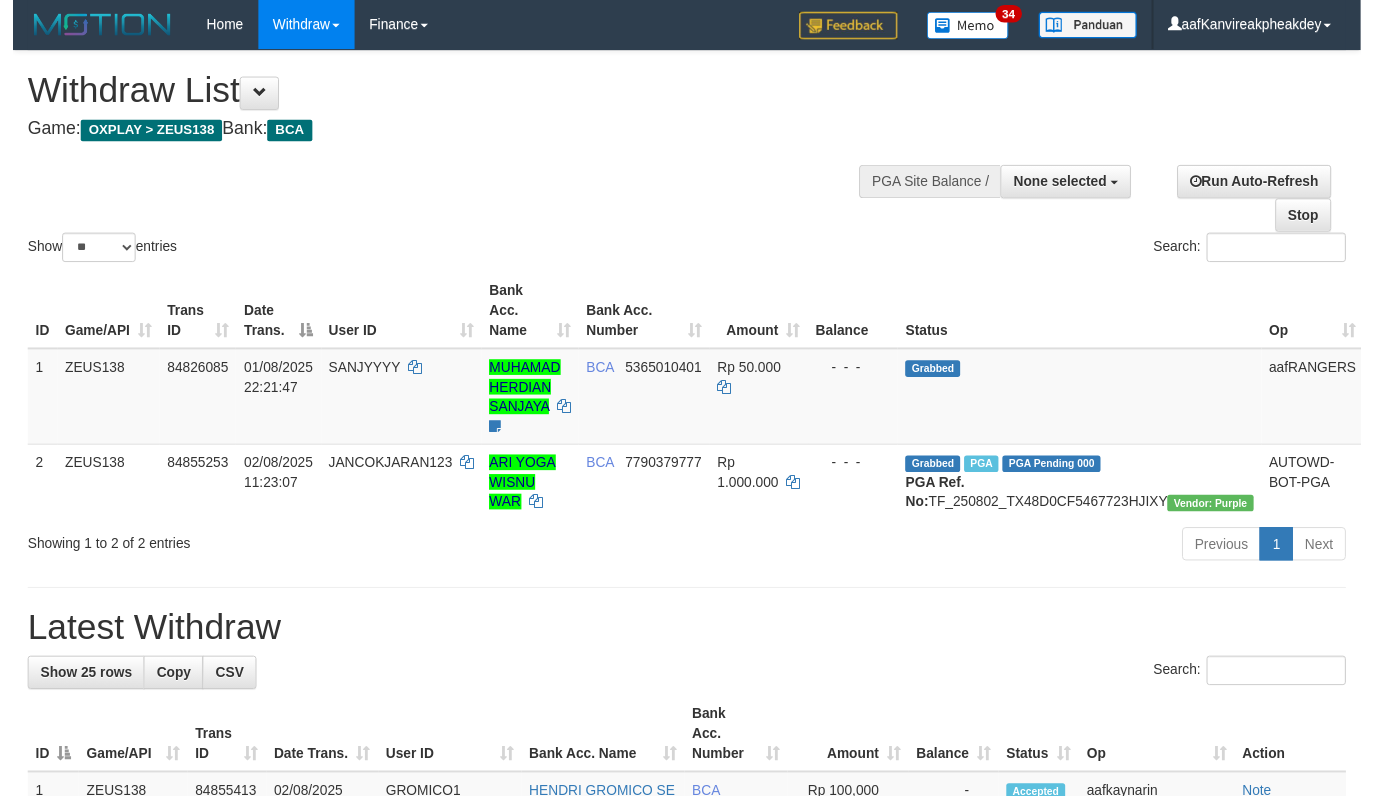 scroll, scrollTop: 0, scrollLeft: 0, axis: both 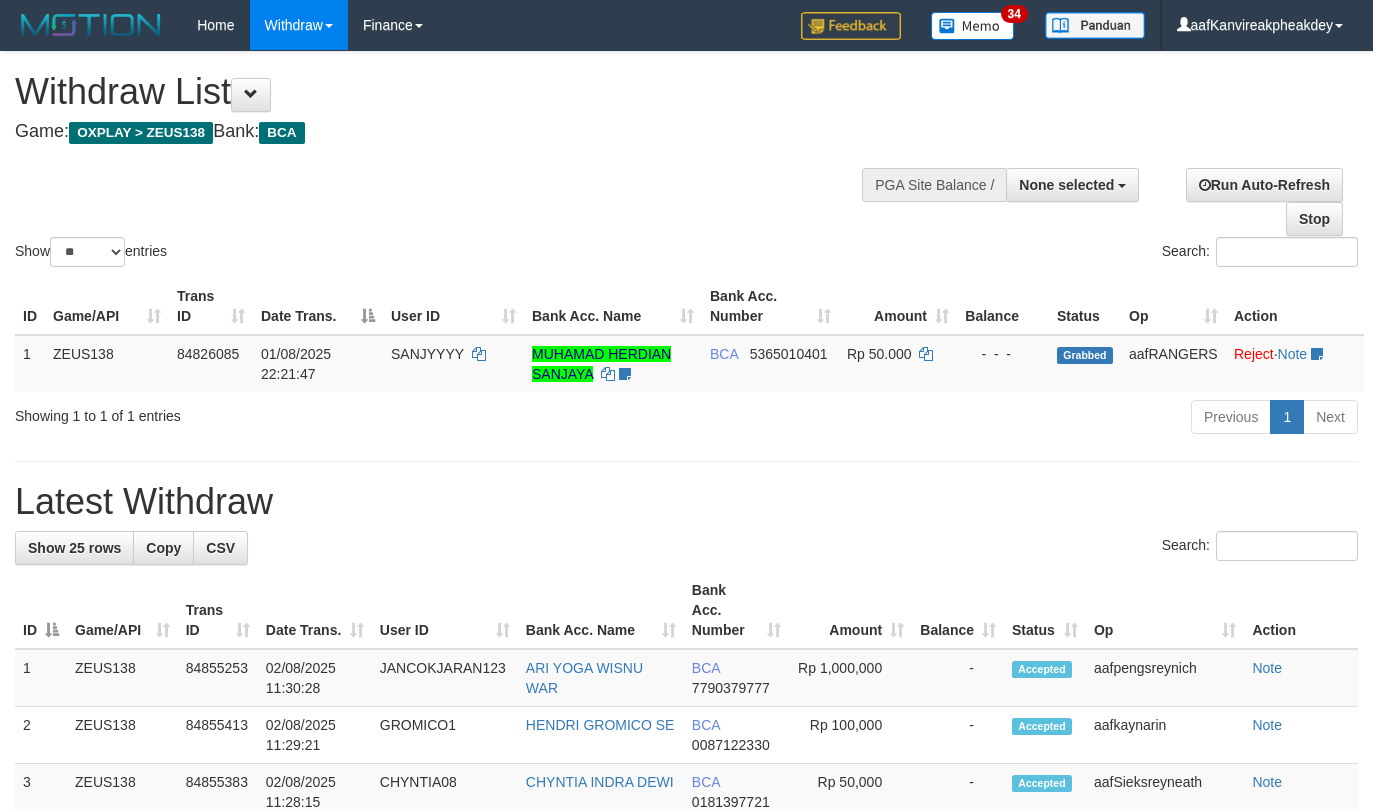 select 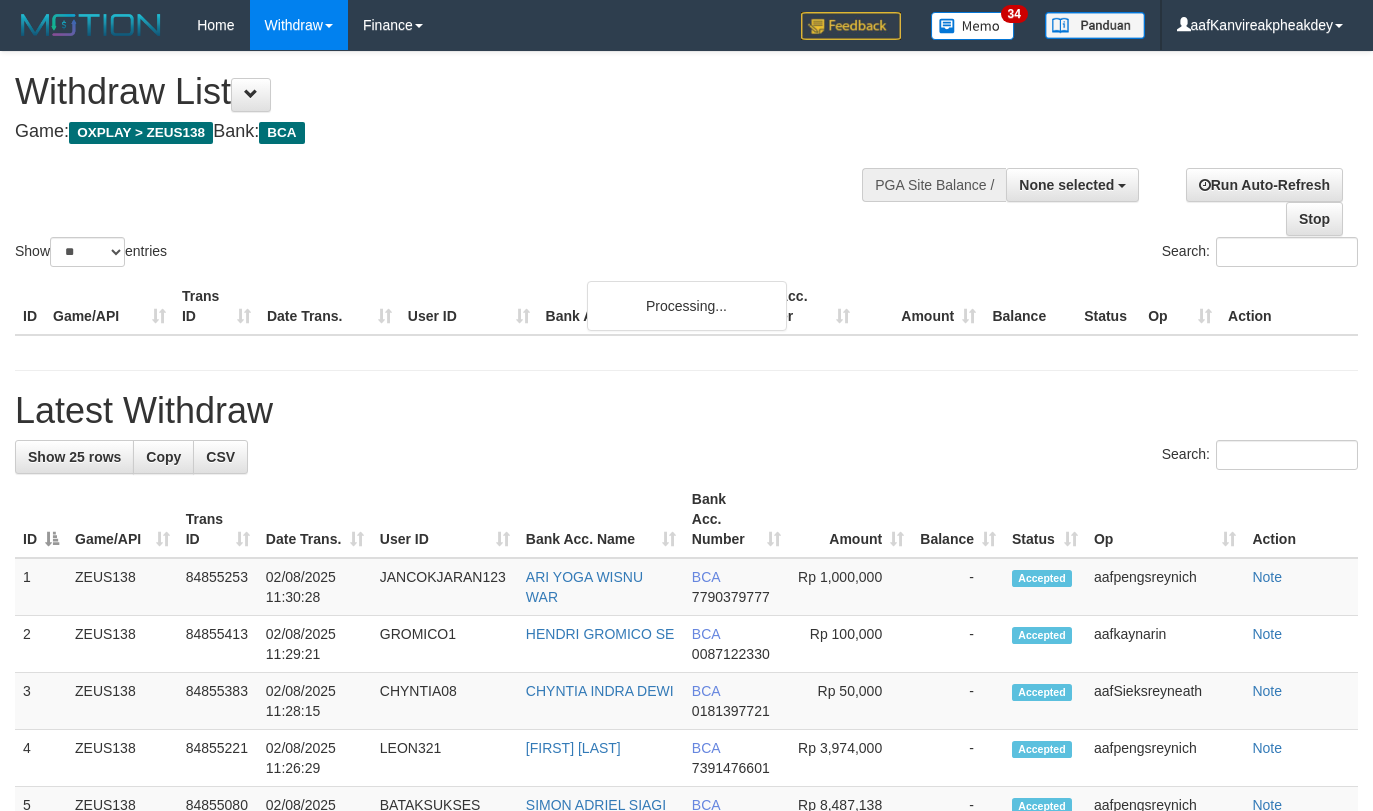 select 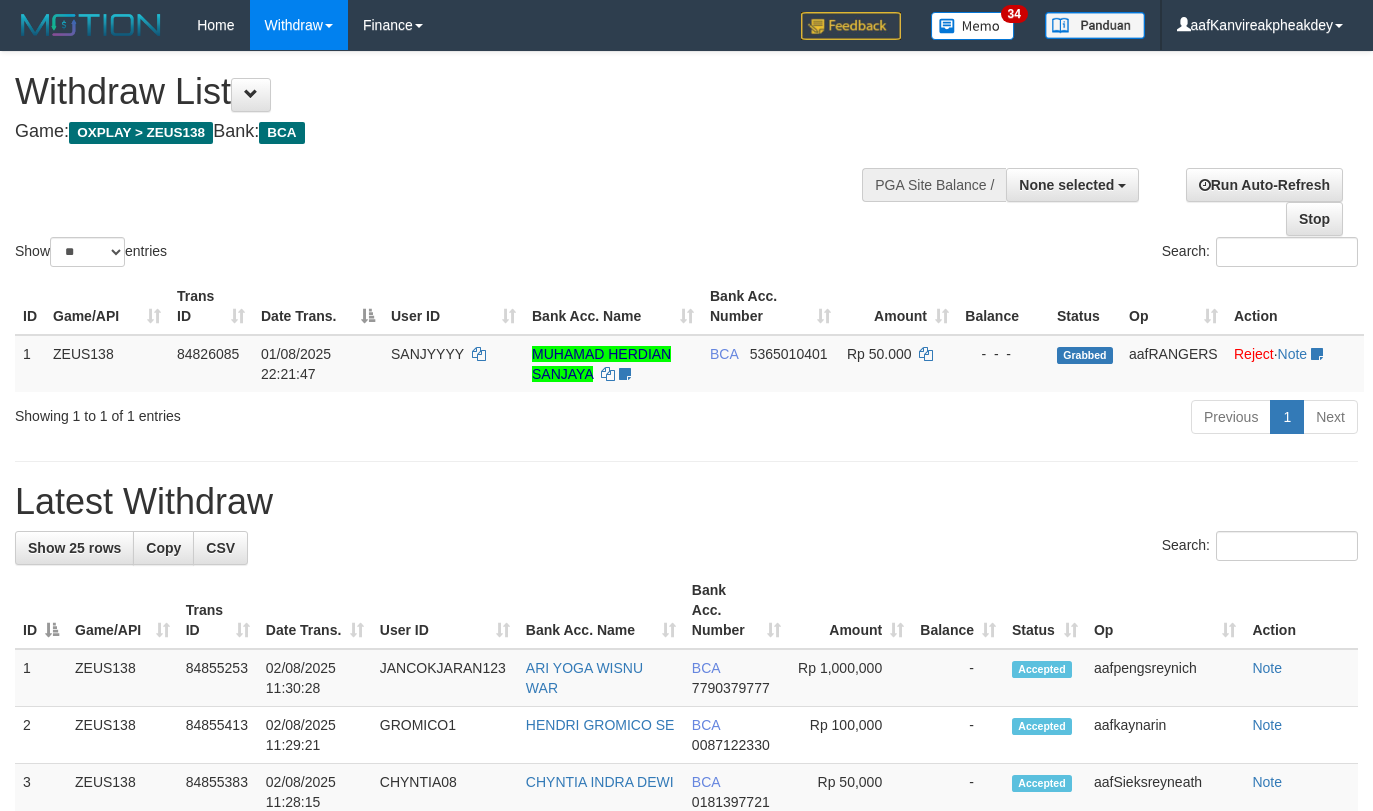 select 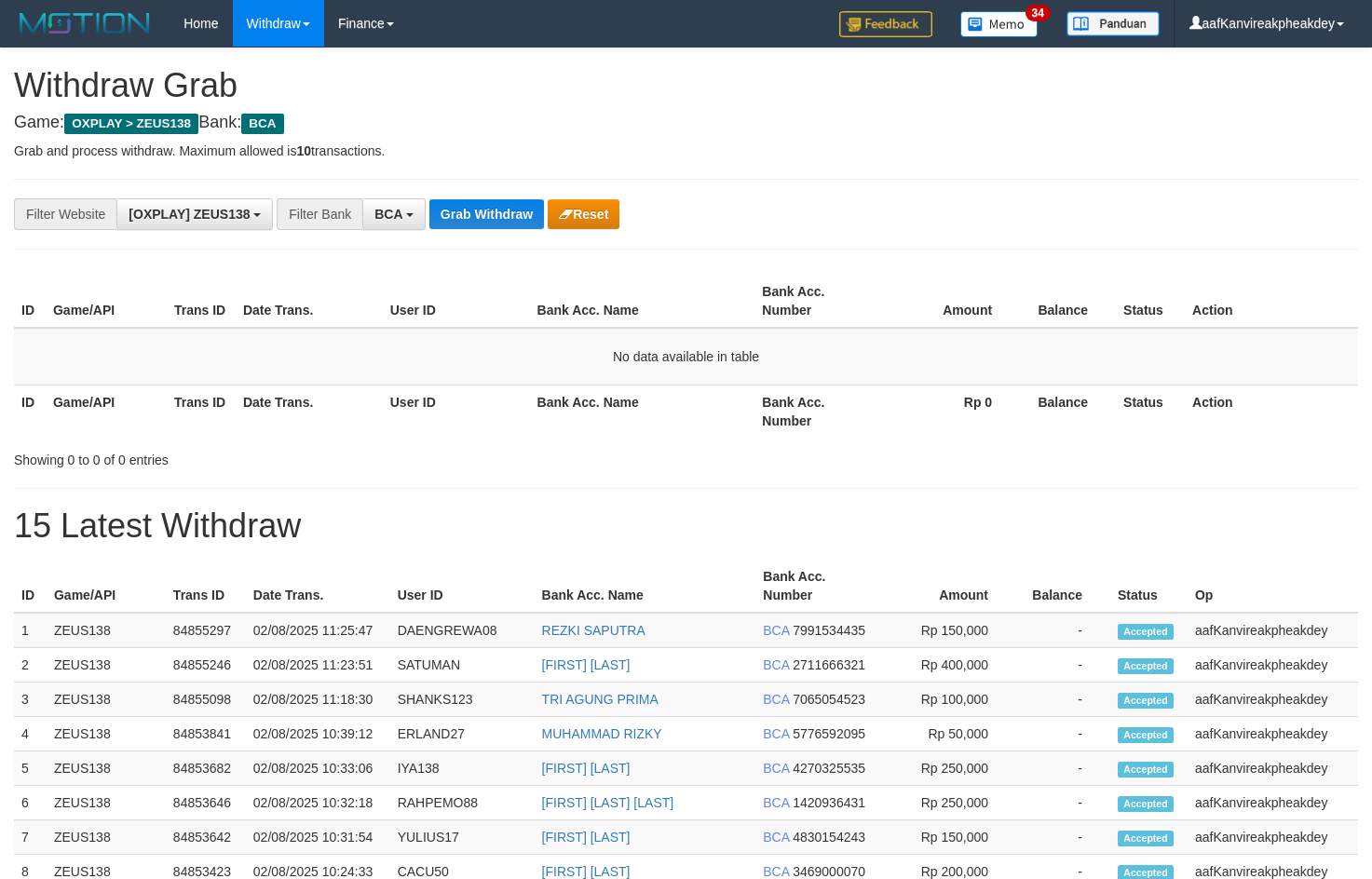 scroll, scrollTop: 0, scrollLeft: 0, axis: both 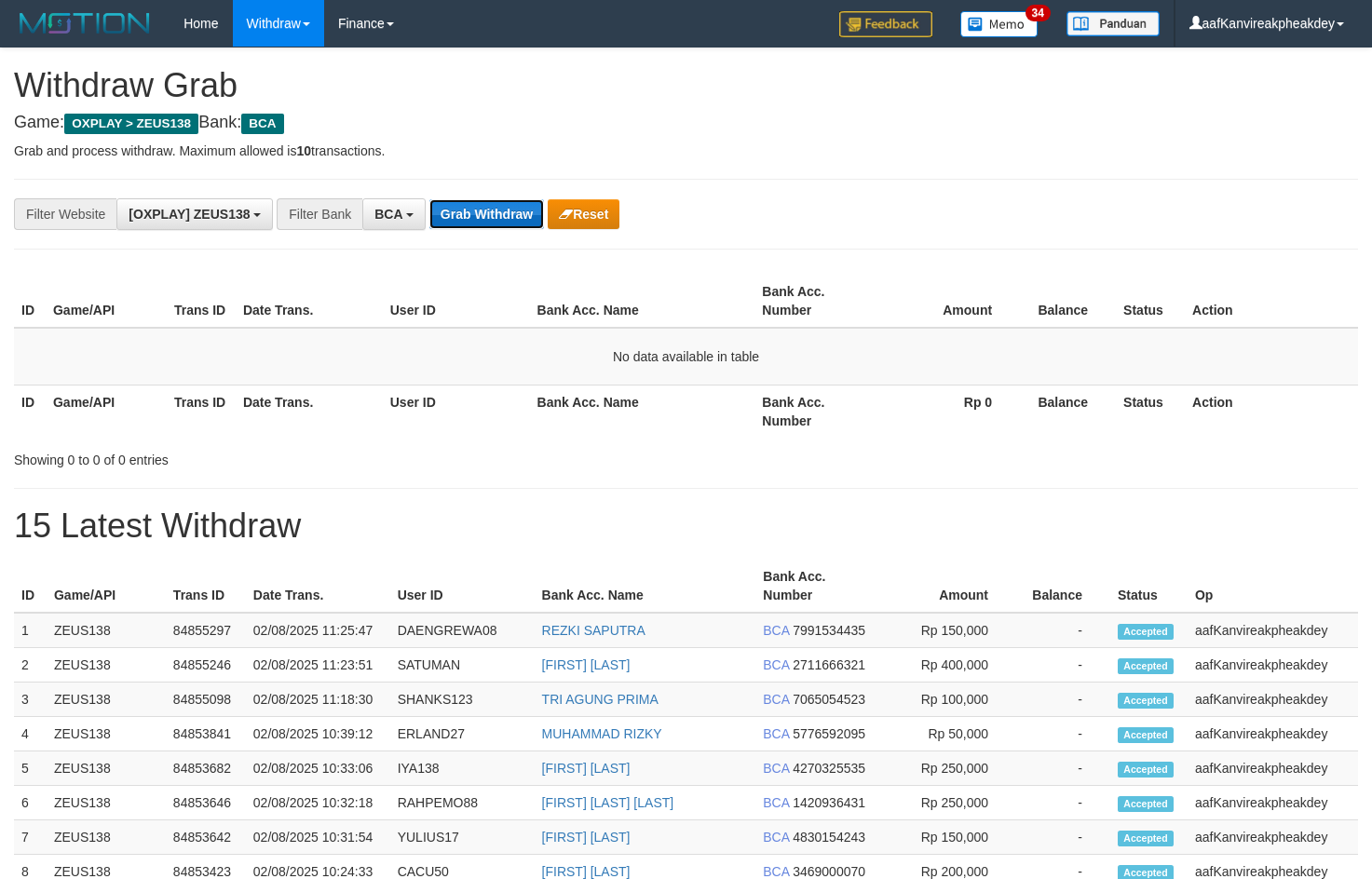 click on "Grab Withdraw" at bounding box center (486, 214) 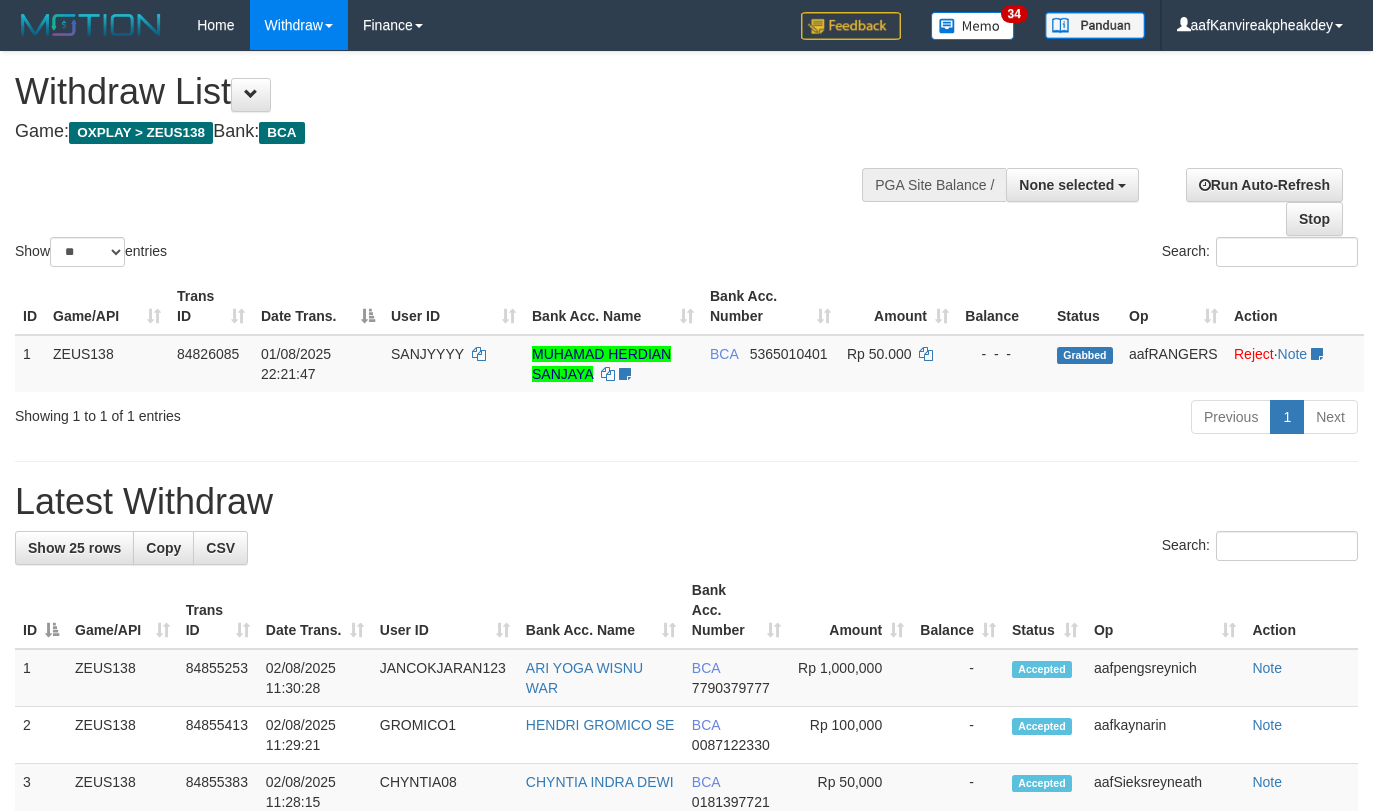 select 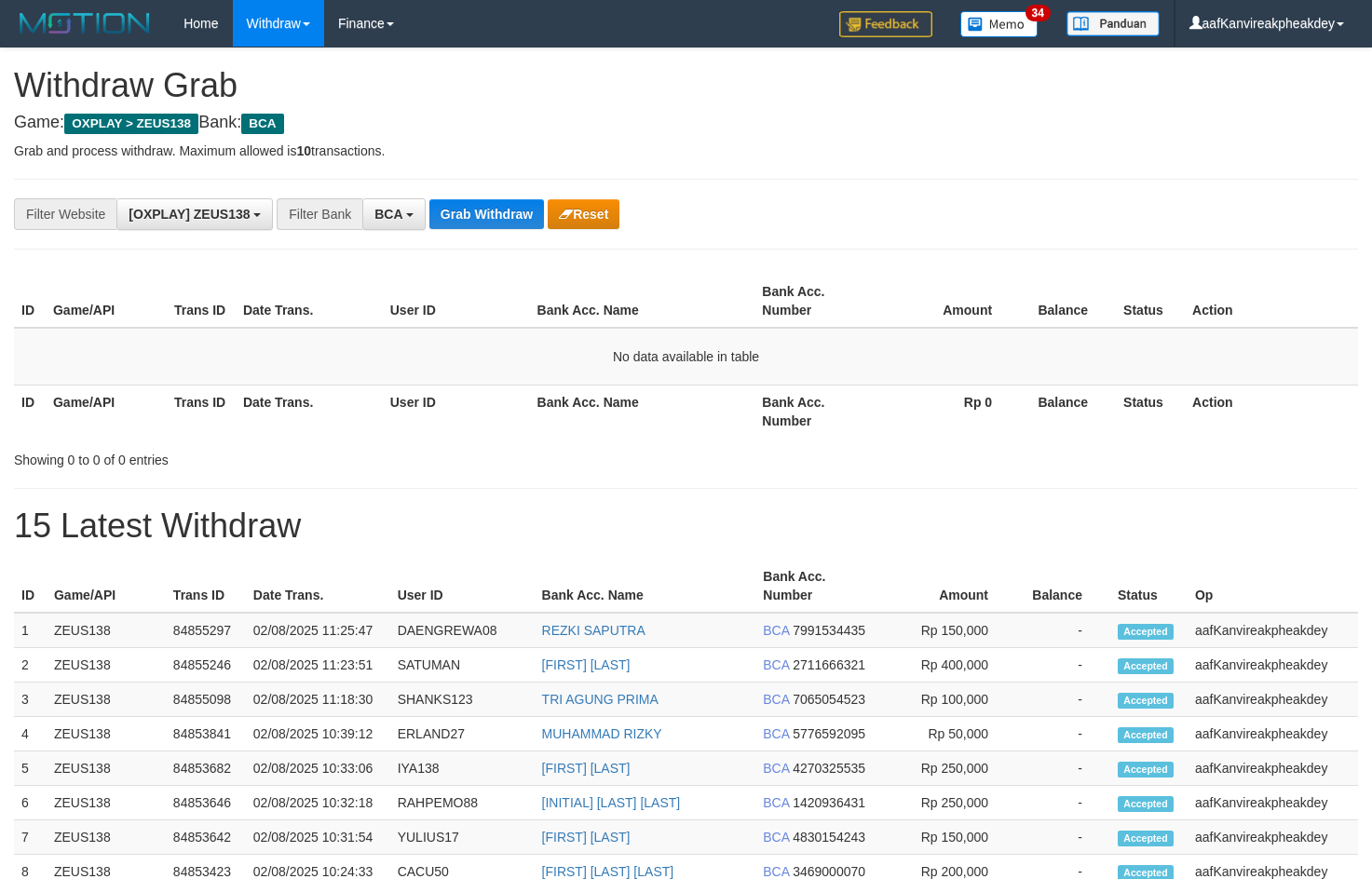 scroll, scrollTop: 0, scrollLeft: 0, axis: both 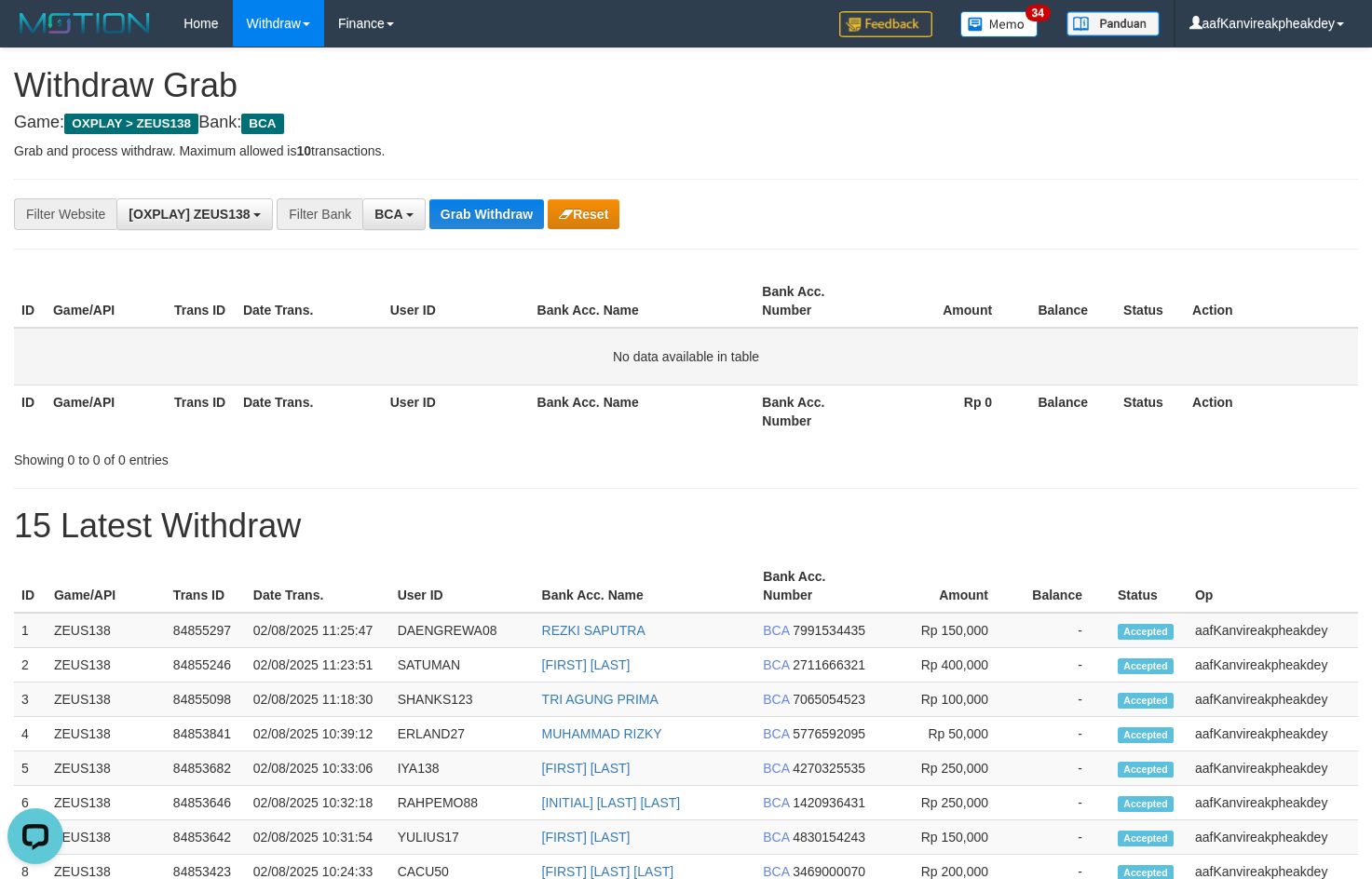 drag, startPoint x: 1052, startPoint y: 277, endPoint x: 1199, endPoint y: 372, distance: 175.02571 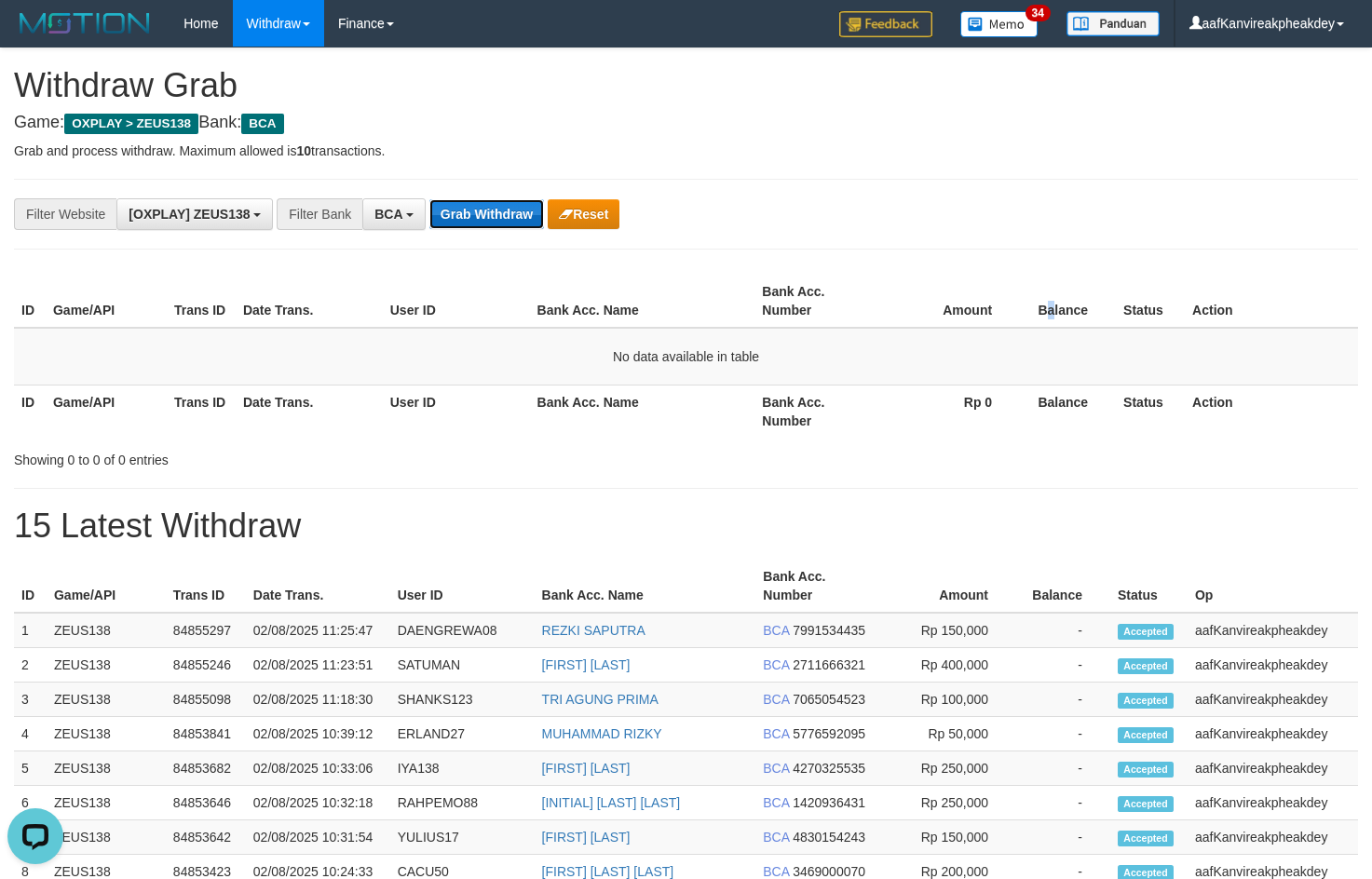 click on "Grab Withdraw" at bounding box center (486, 214) 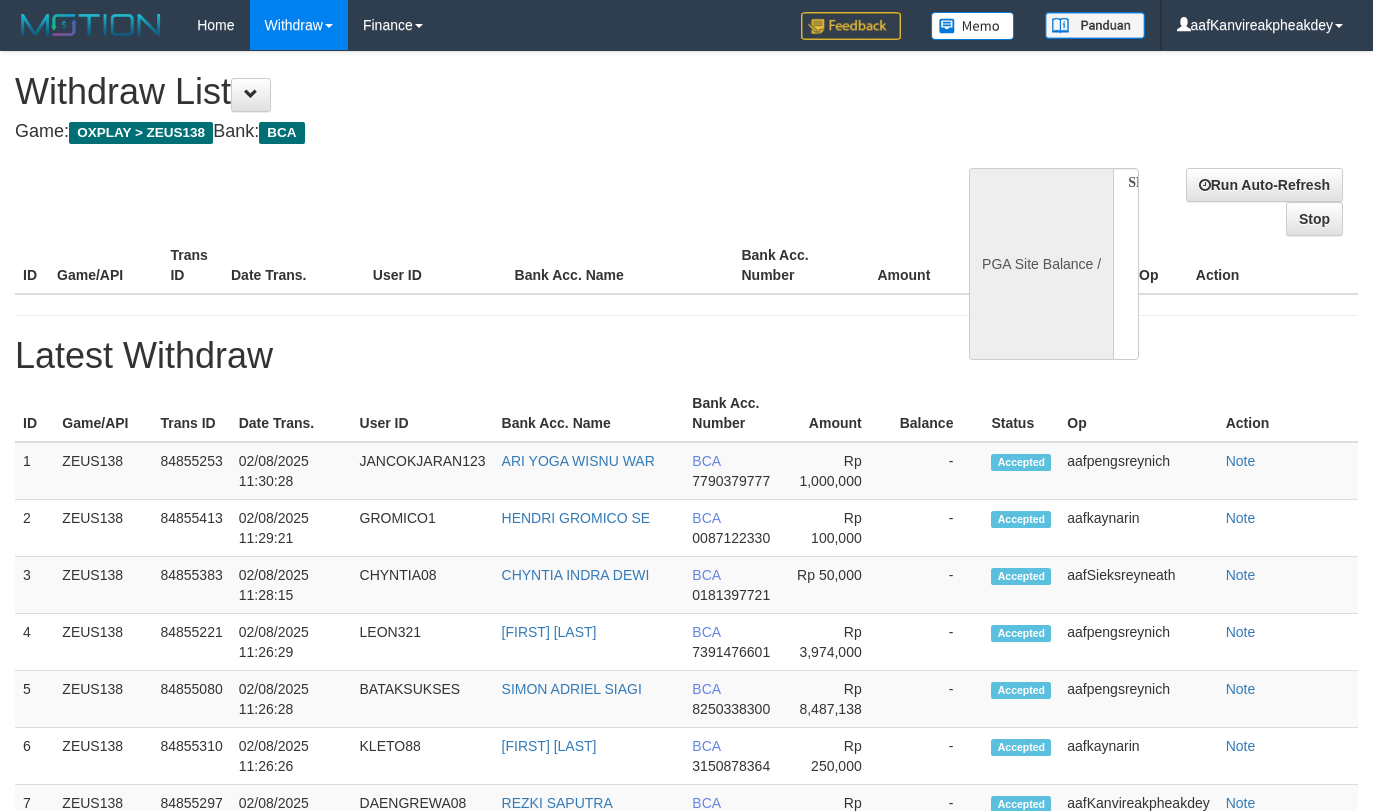 select 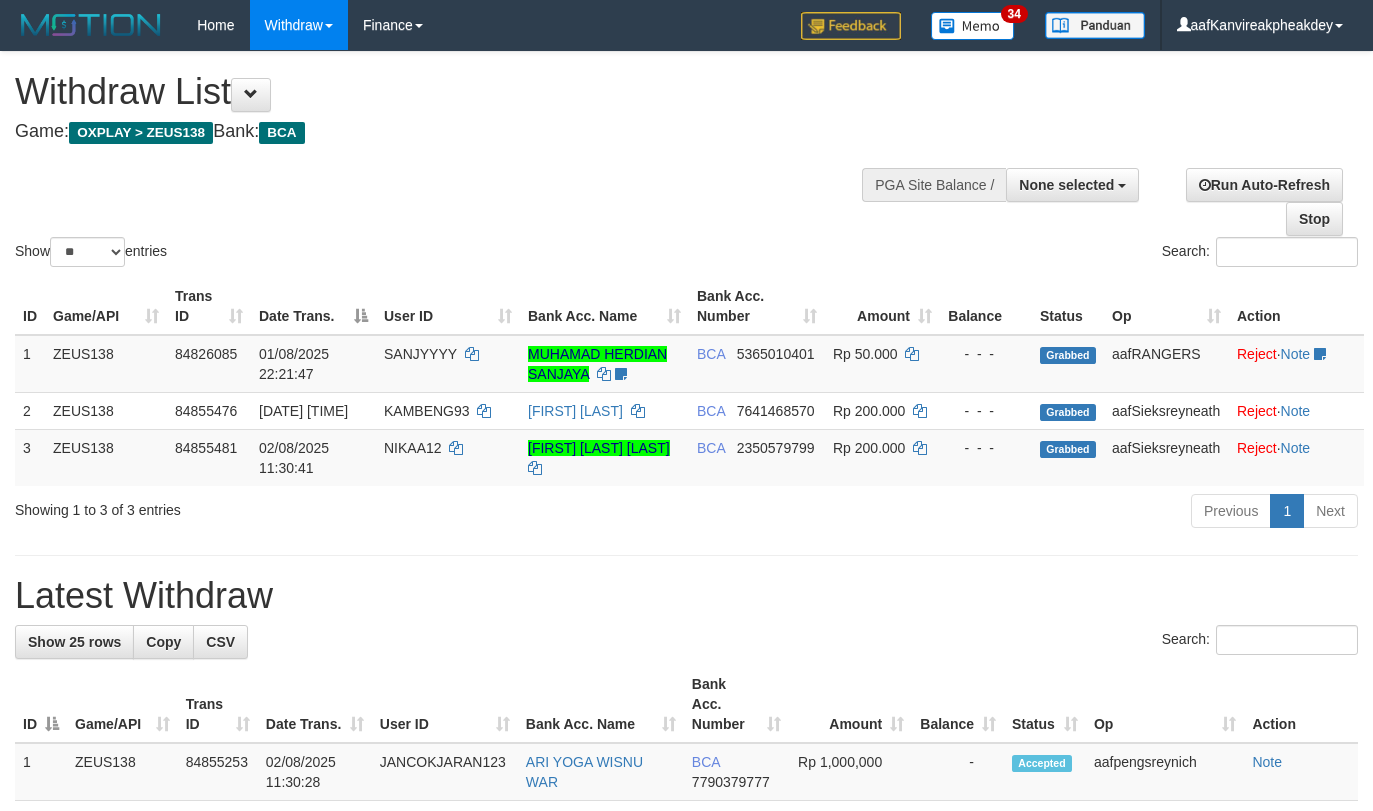 select 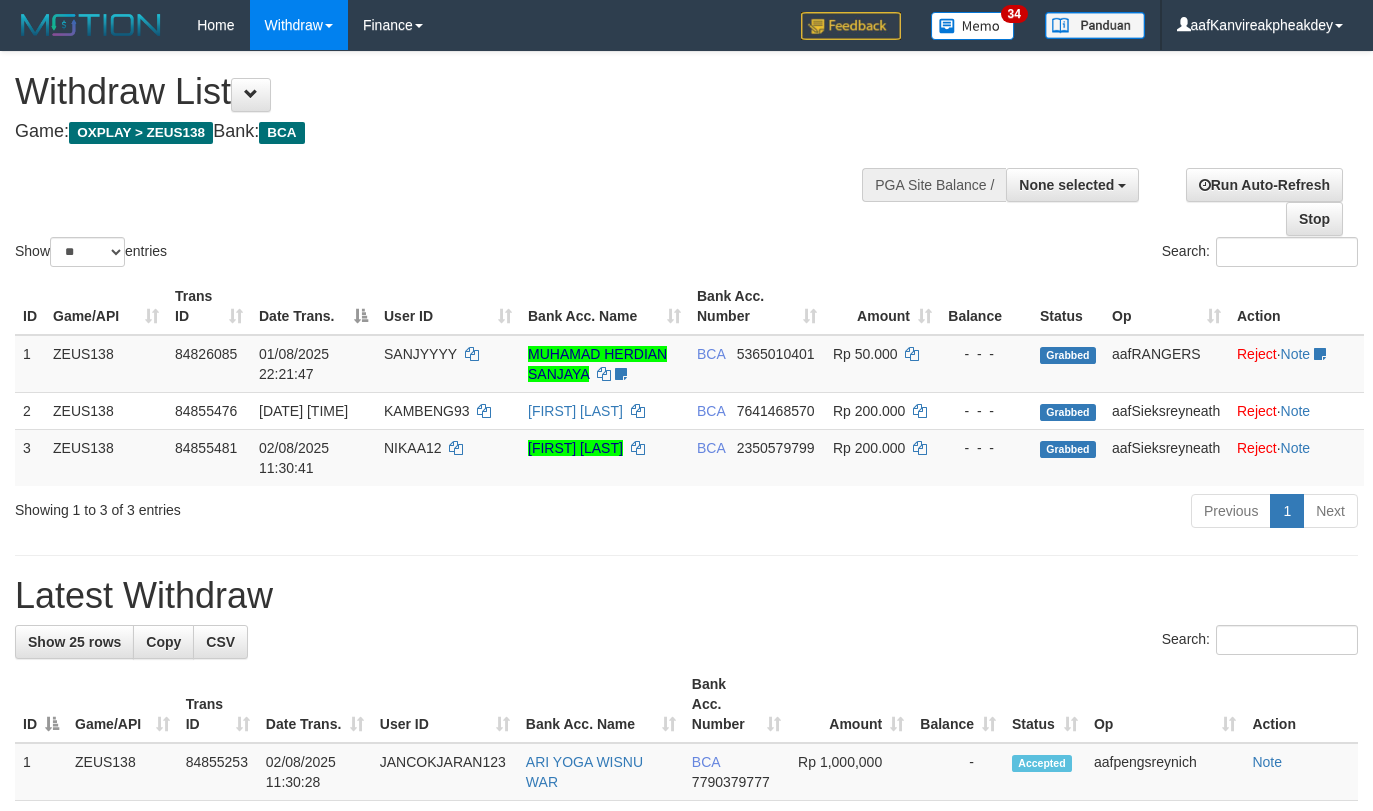 select 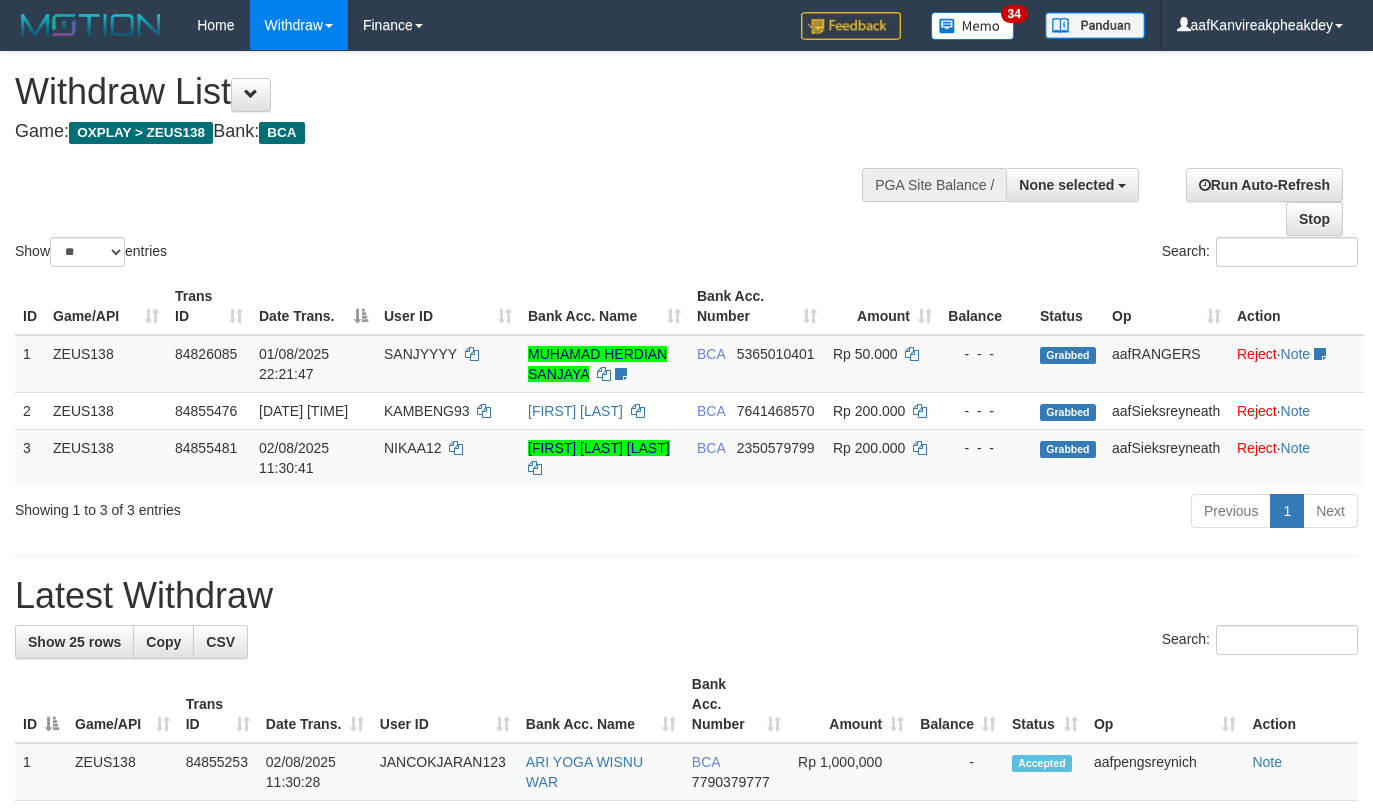 select 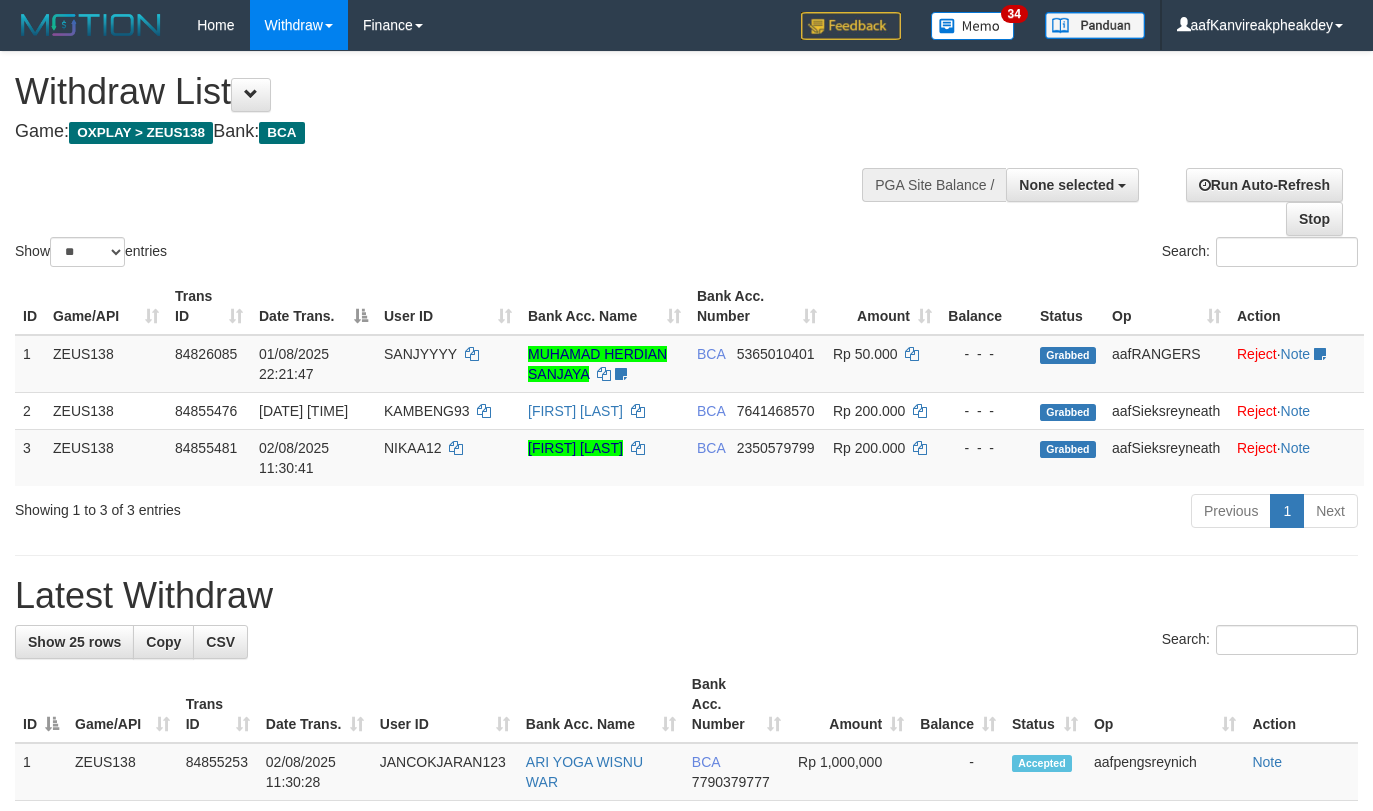 select 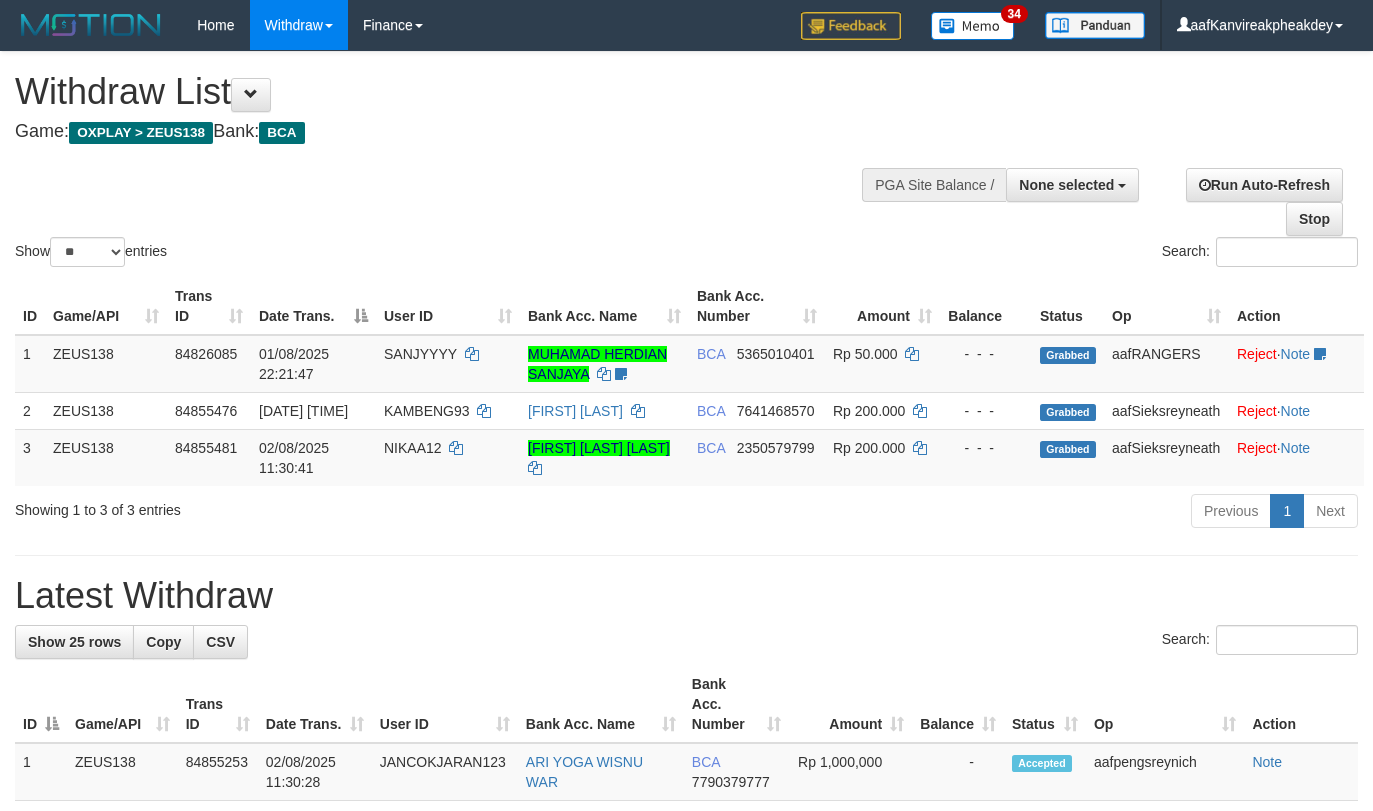 select 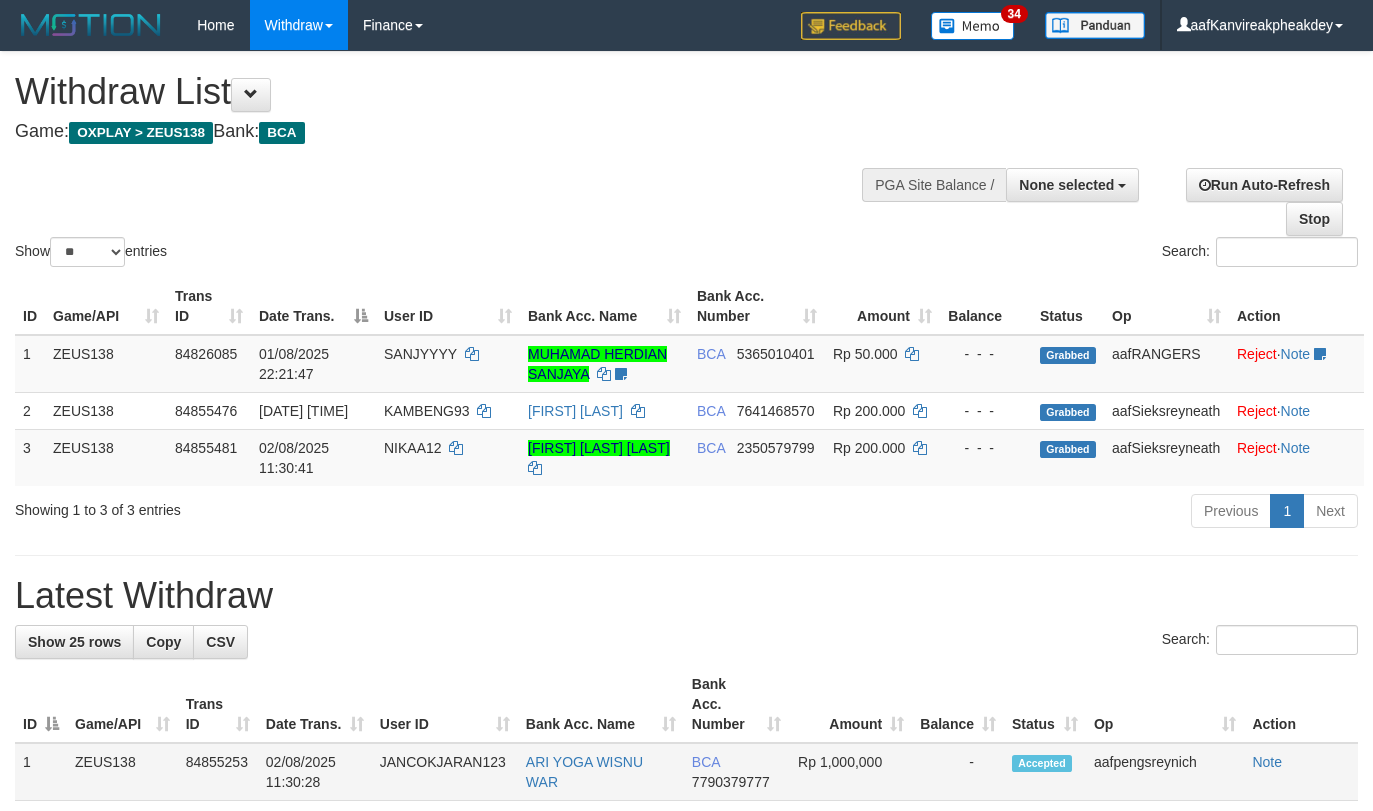 scroll, scrollTop: 0, scrollLeft: 0, axis: both 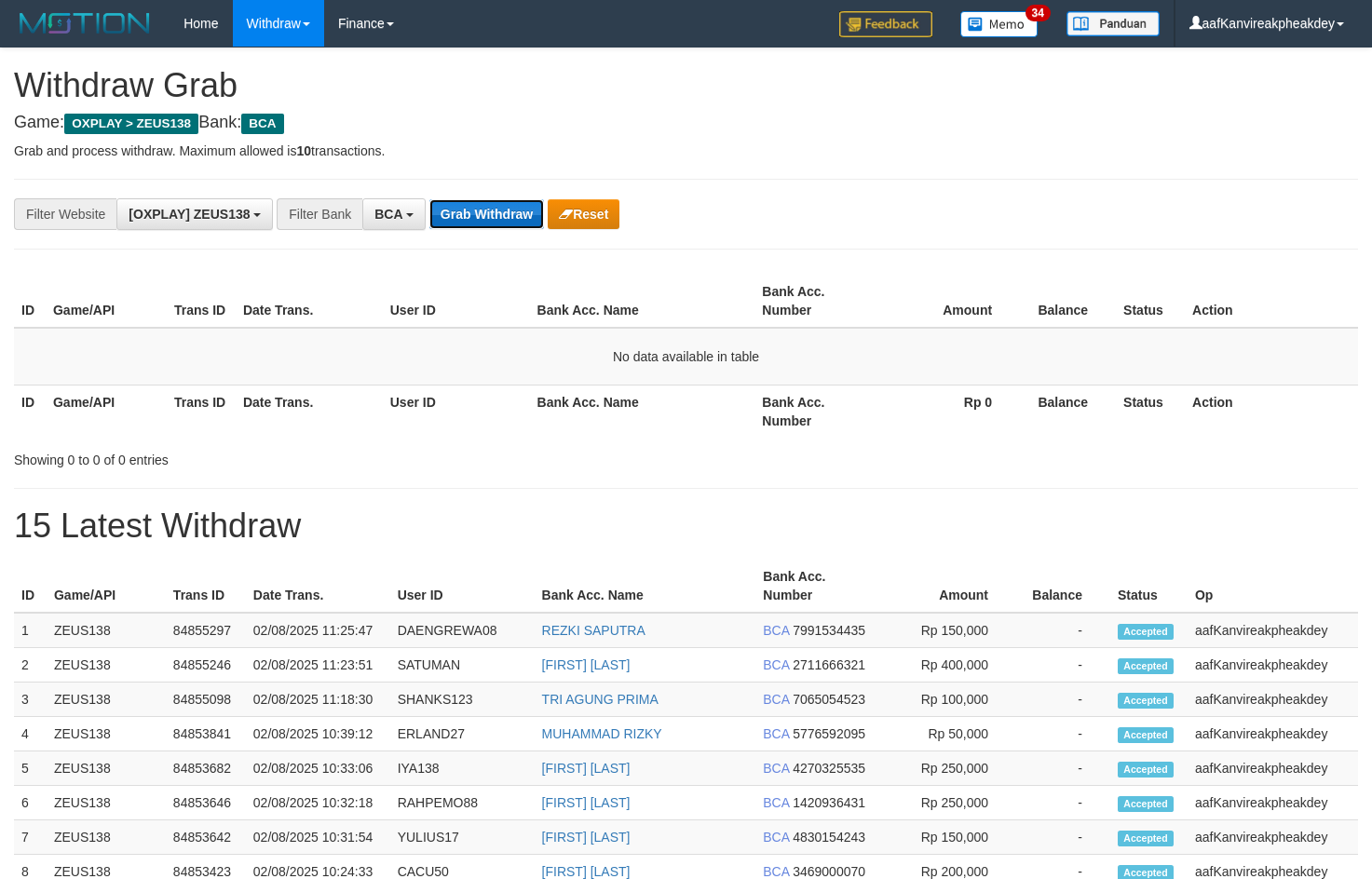 click on "Grab Withdraw" at bounding box center (486, 214) 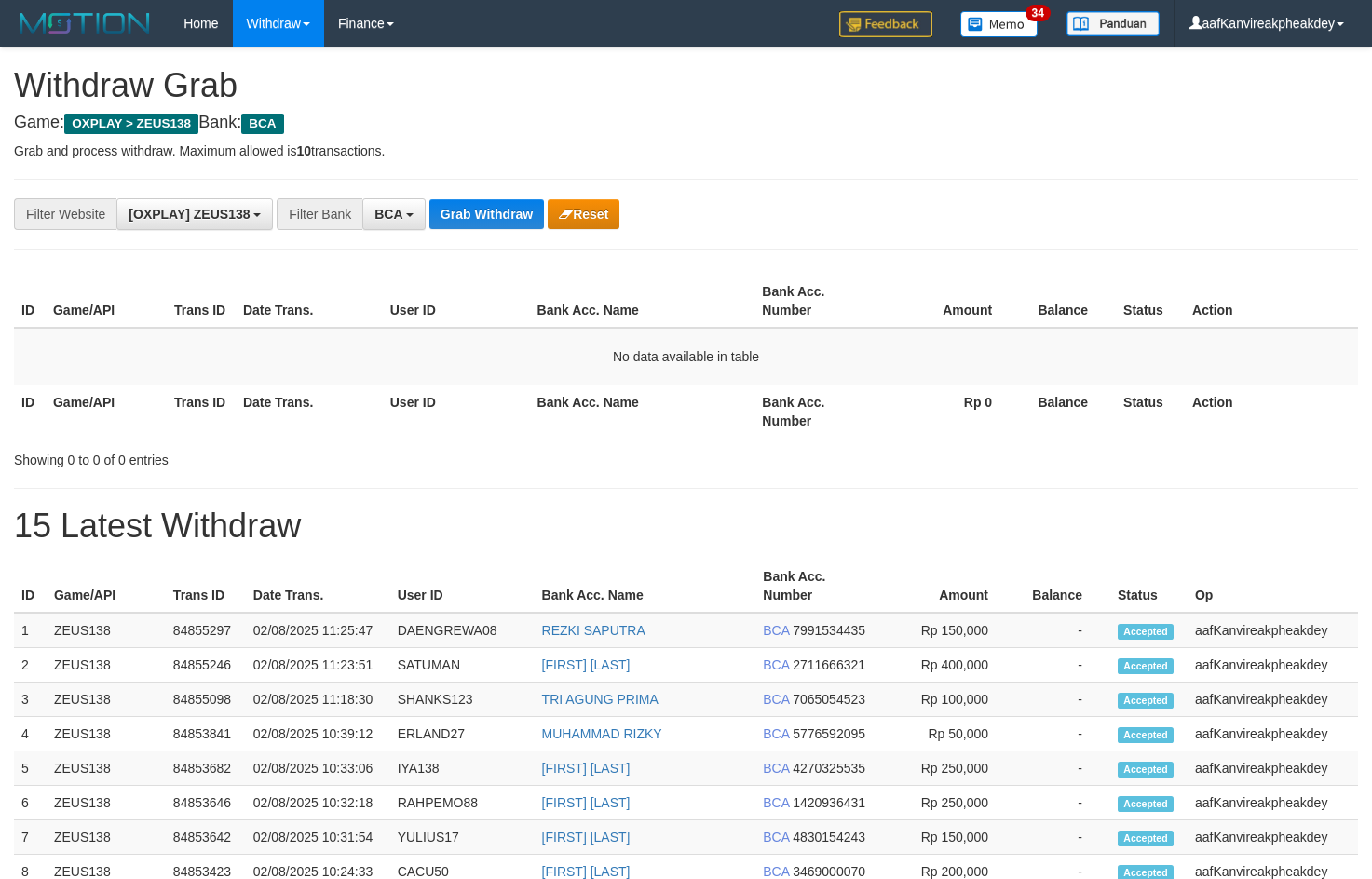 click on "**********" at bounding box center (686, 214) 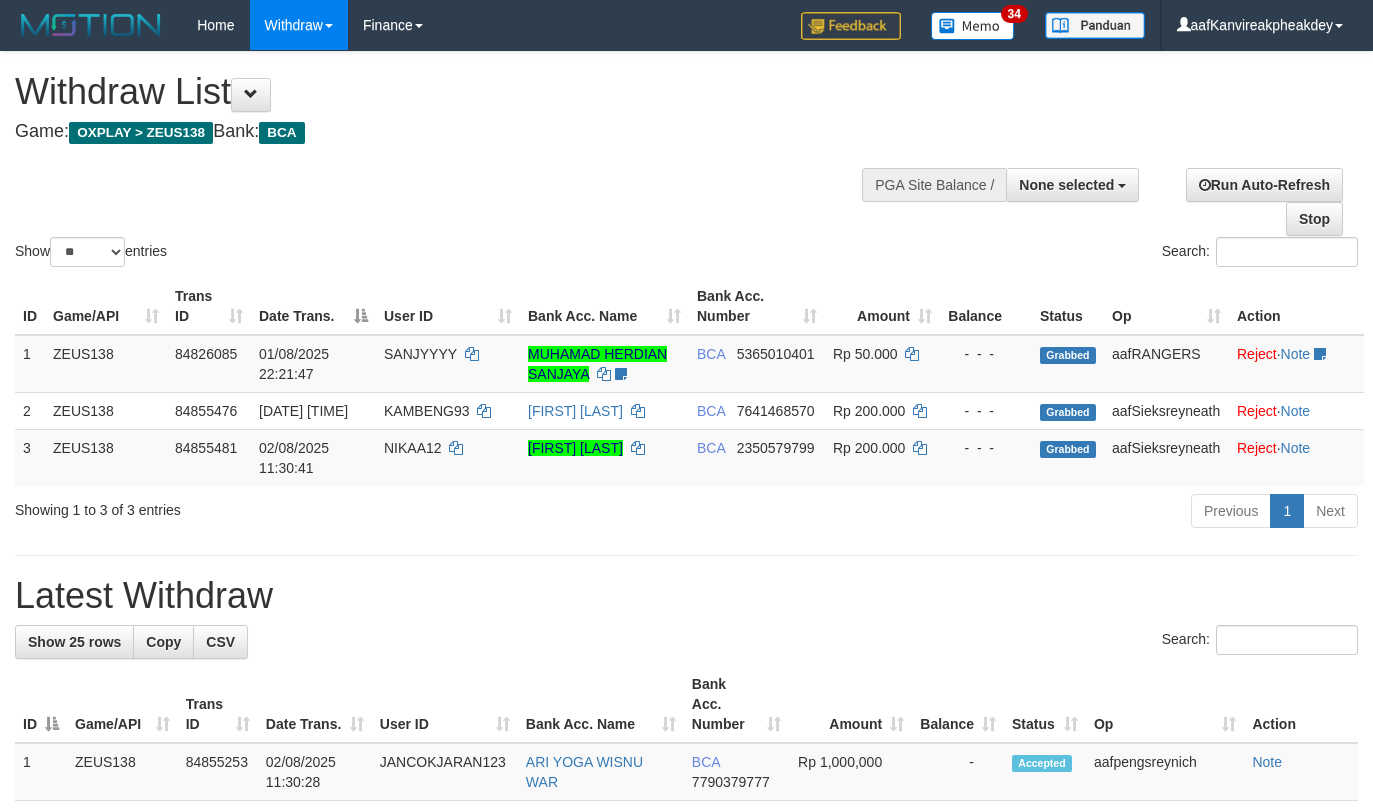 select 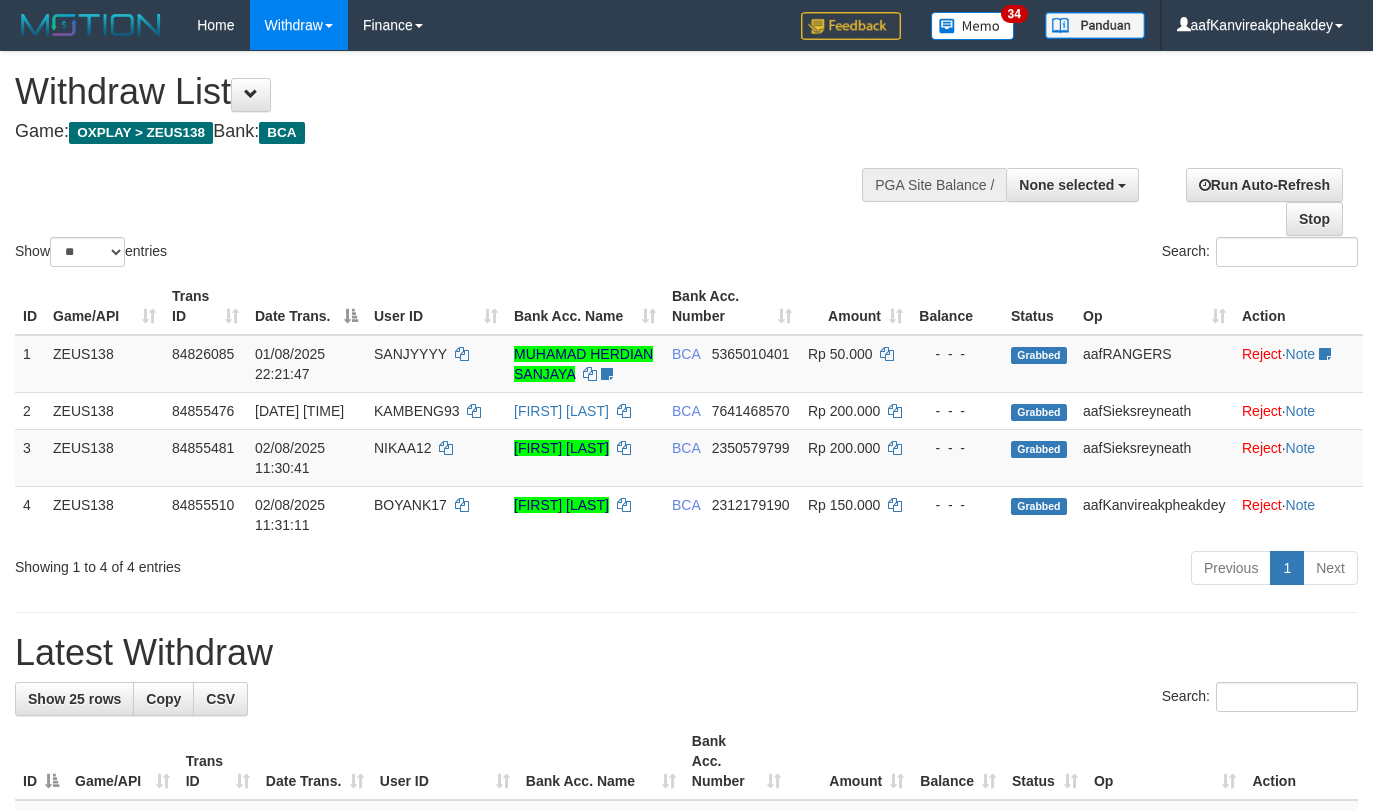 select 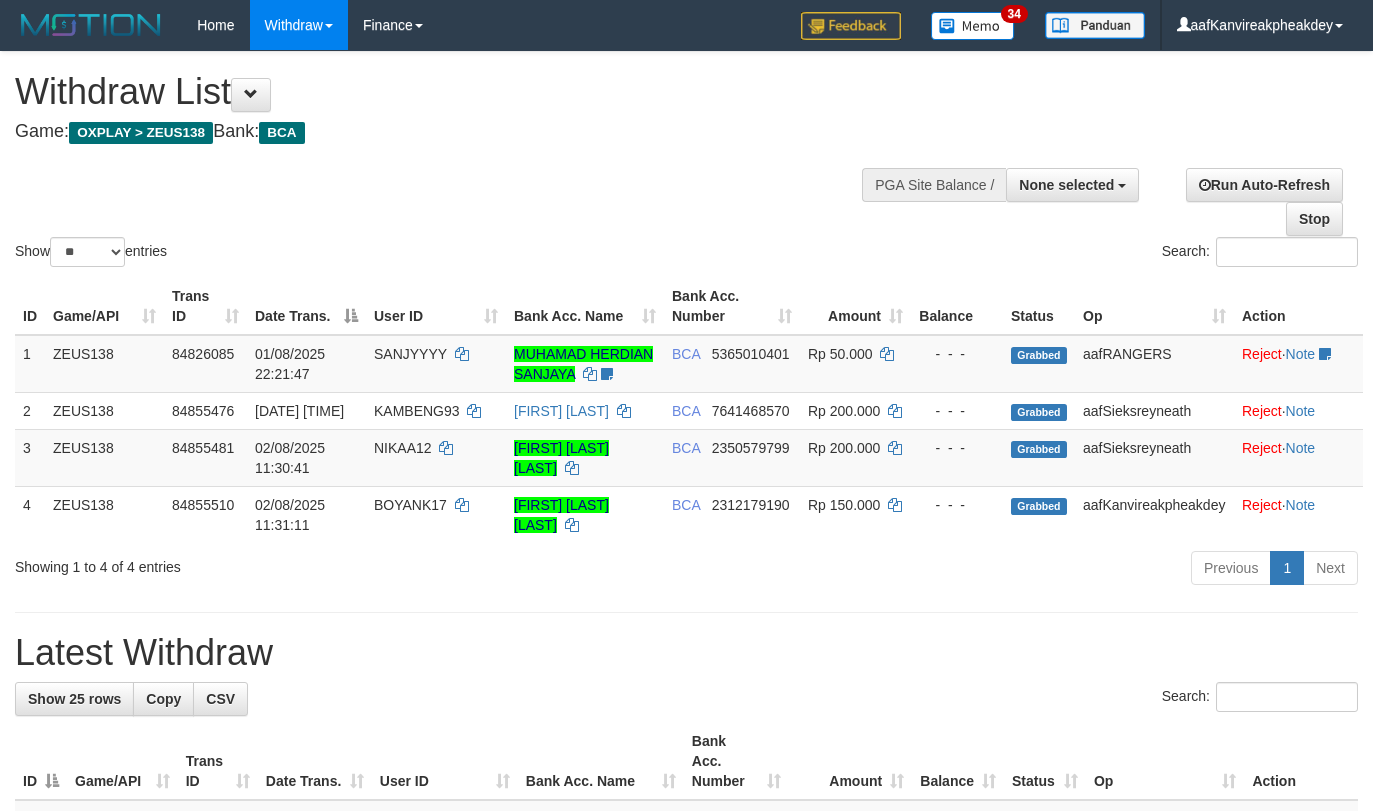 select 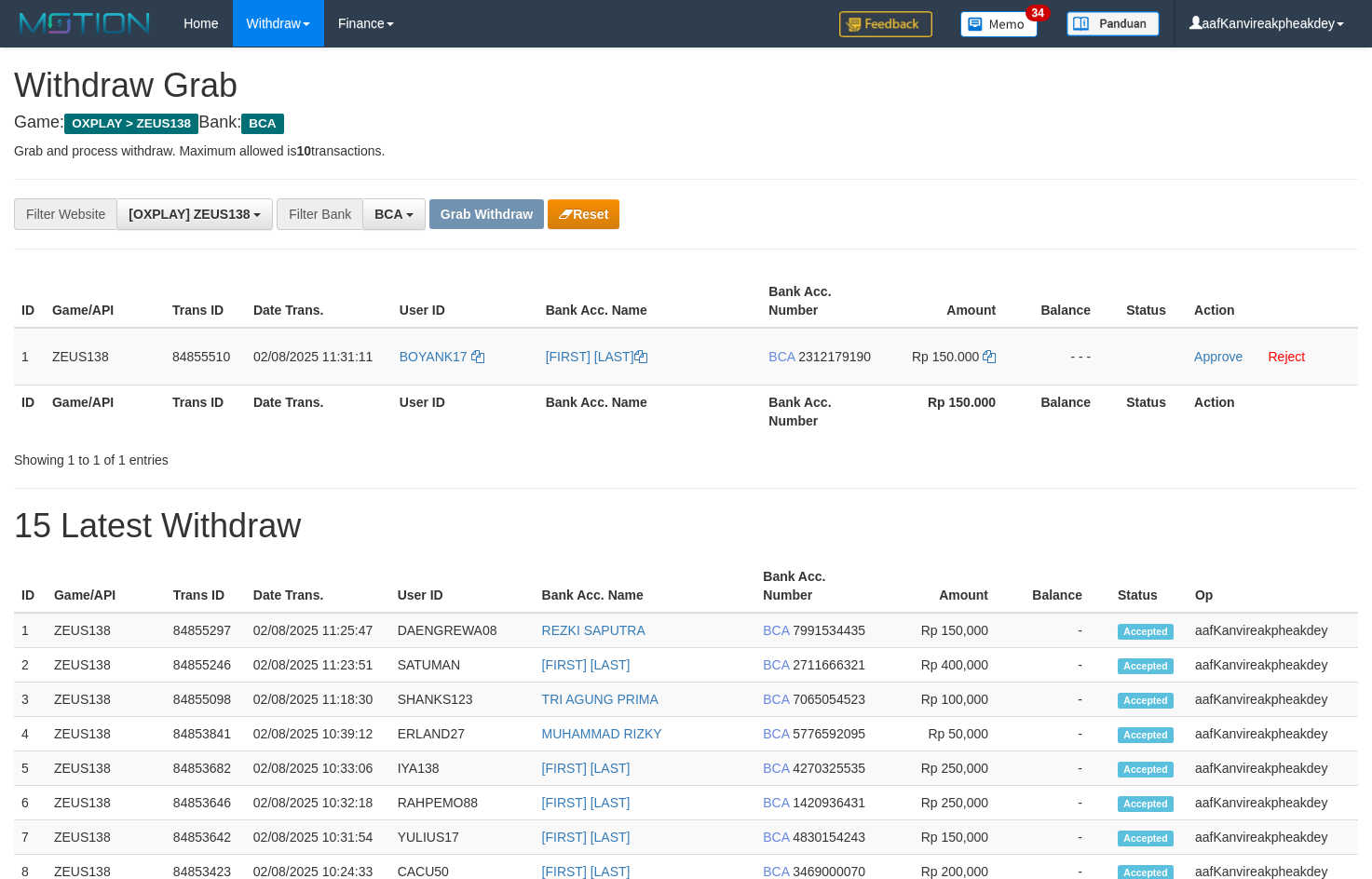 scroll, scrollTop: 0, scrollLeft: 0, axis: both 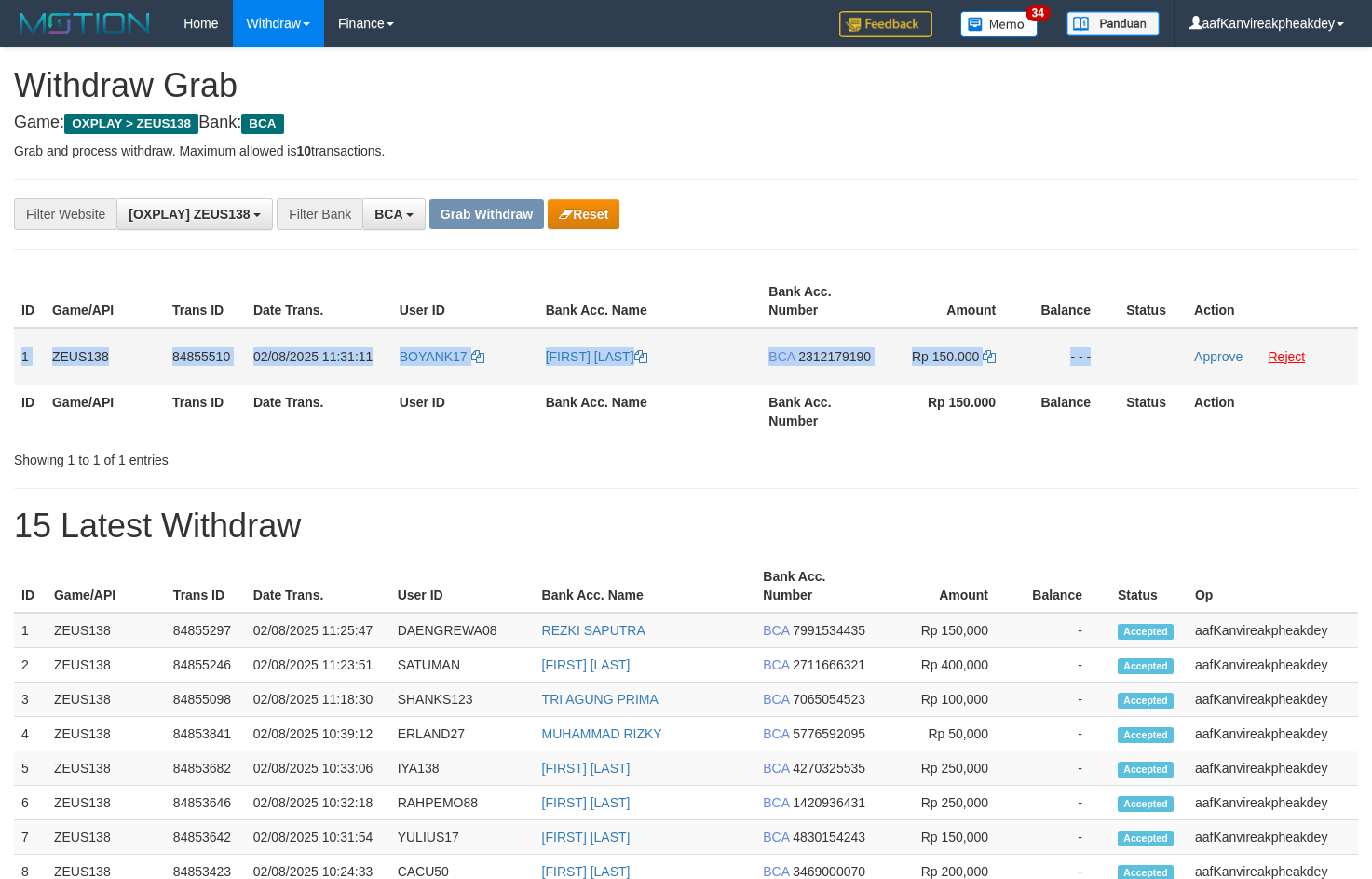copy on "1
ZEUS138
84855510
02/08/2025 11:31:11
BOYANK17
DENI YANUAR MANGGA
BCA
2312179190
Rp 150.000
- - -" 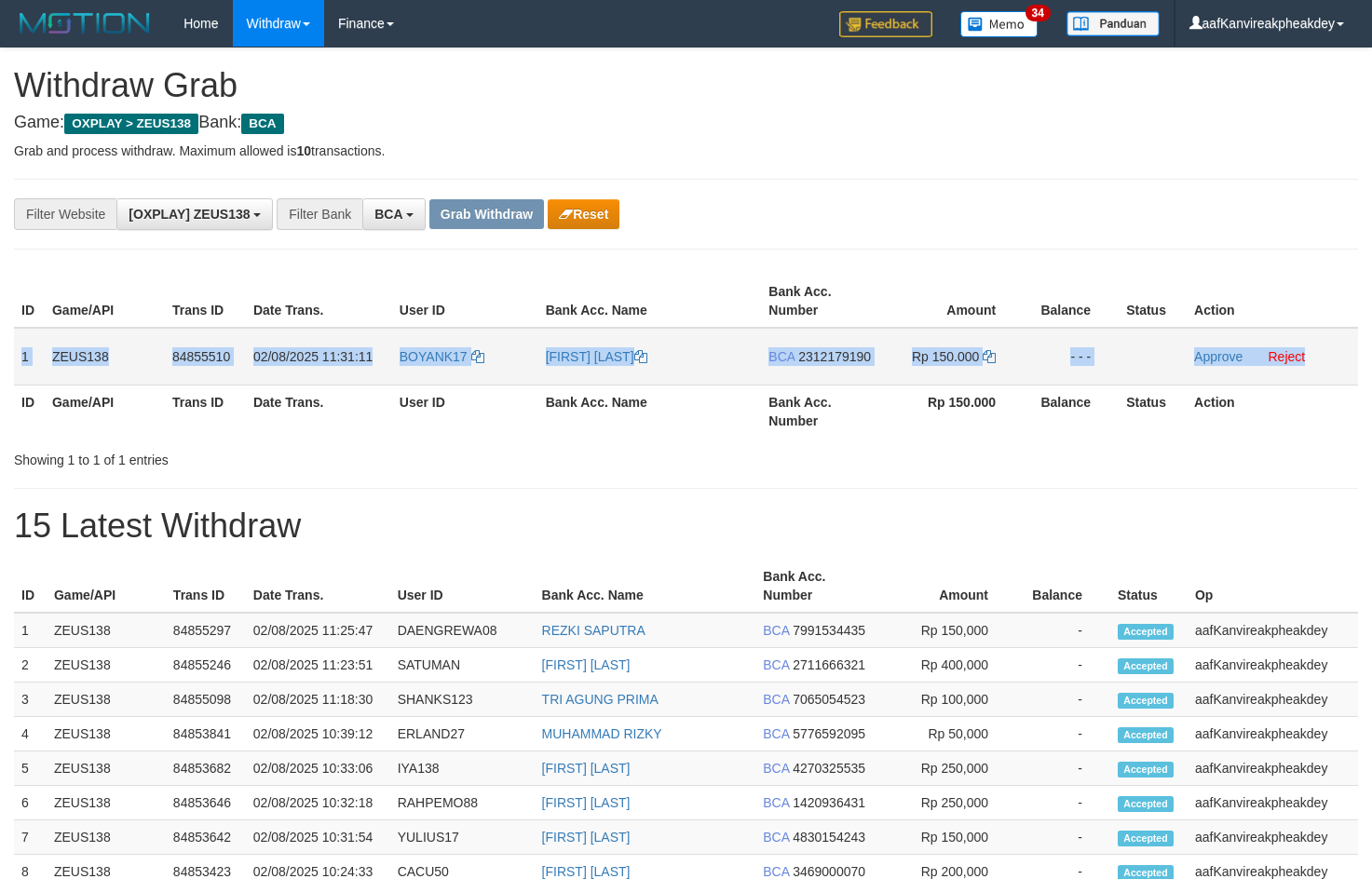 copy on "1
ZEUS138
84855510
02/08/2025 11:31:11
BOYANK17
DENI YANUAR MANGGA
BCA
2312179190
Rp 150.000
- - -
Approve
Reject" 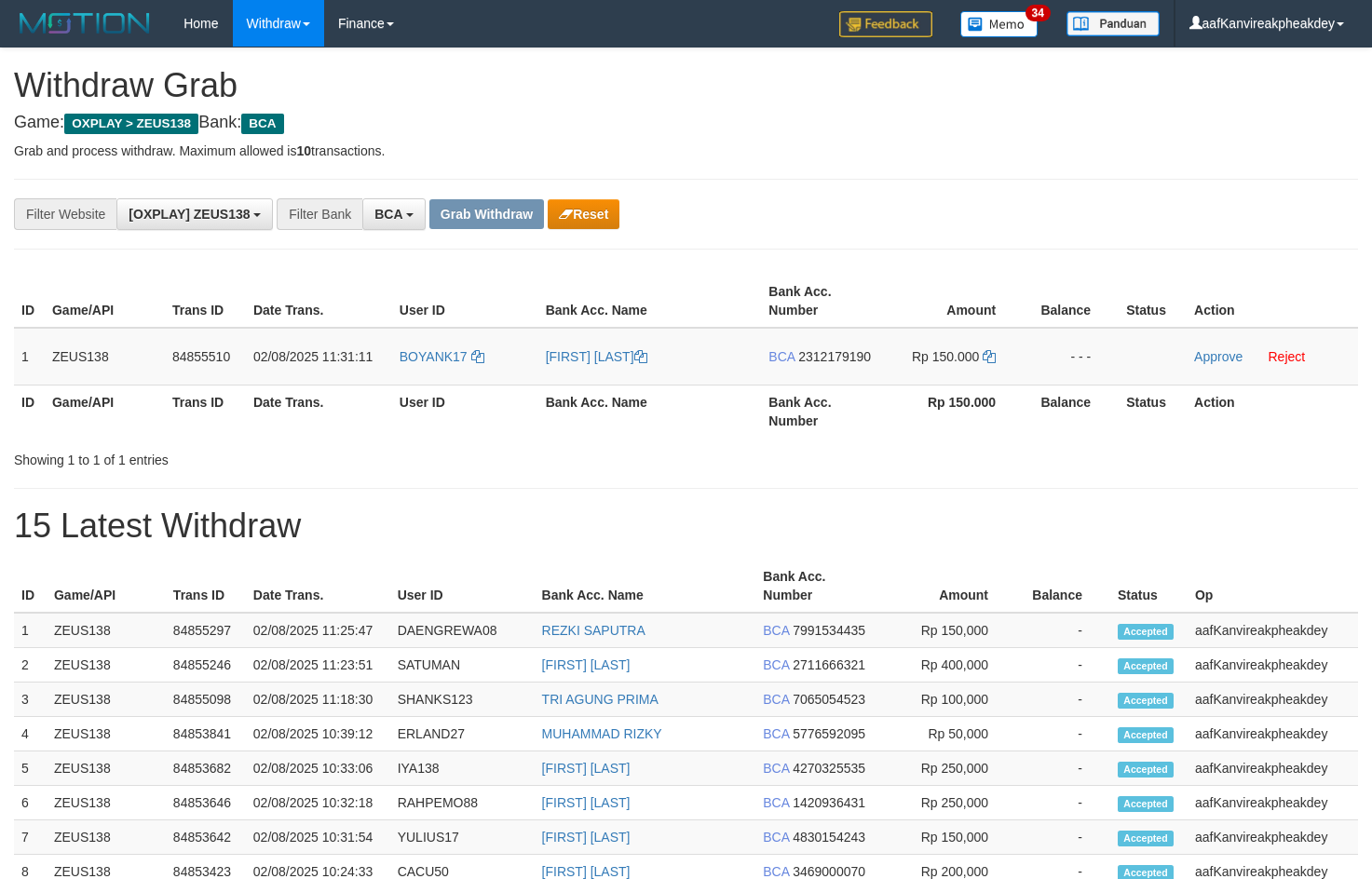 drag, startPoint x: 1003, startPoint y: 156, endPoint x: 1044, endPoint y: 164, distance: 41.773197 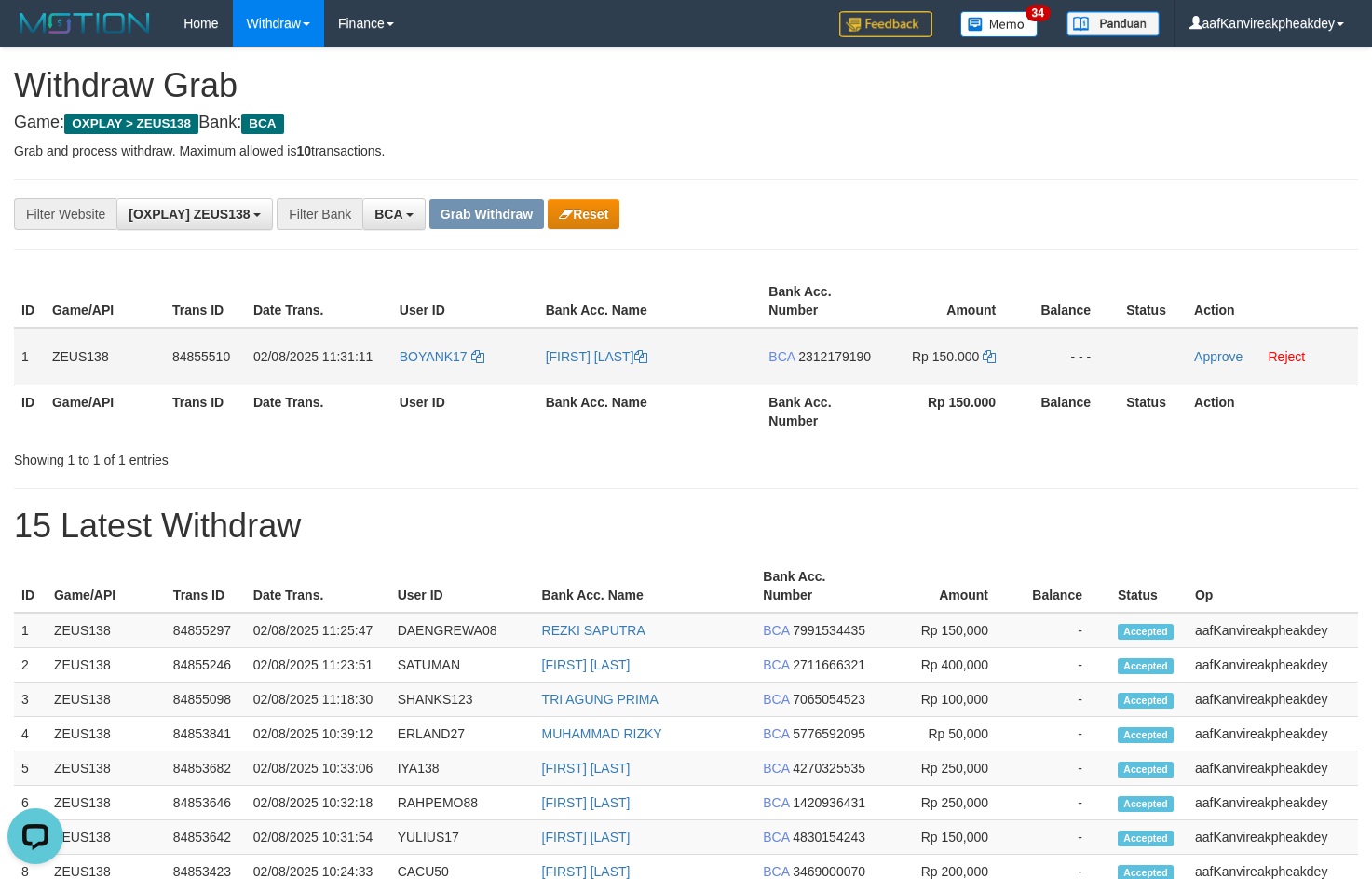 scroll, scrollTop: 0, scrollLeft: 0, axis: both 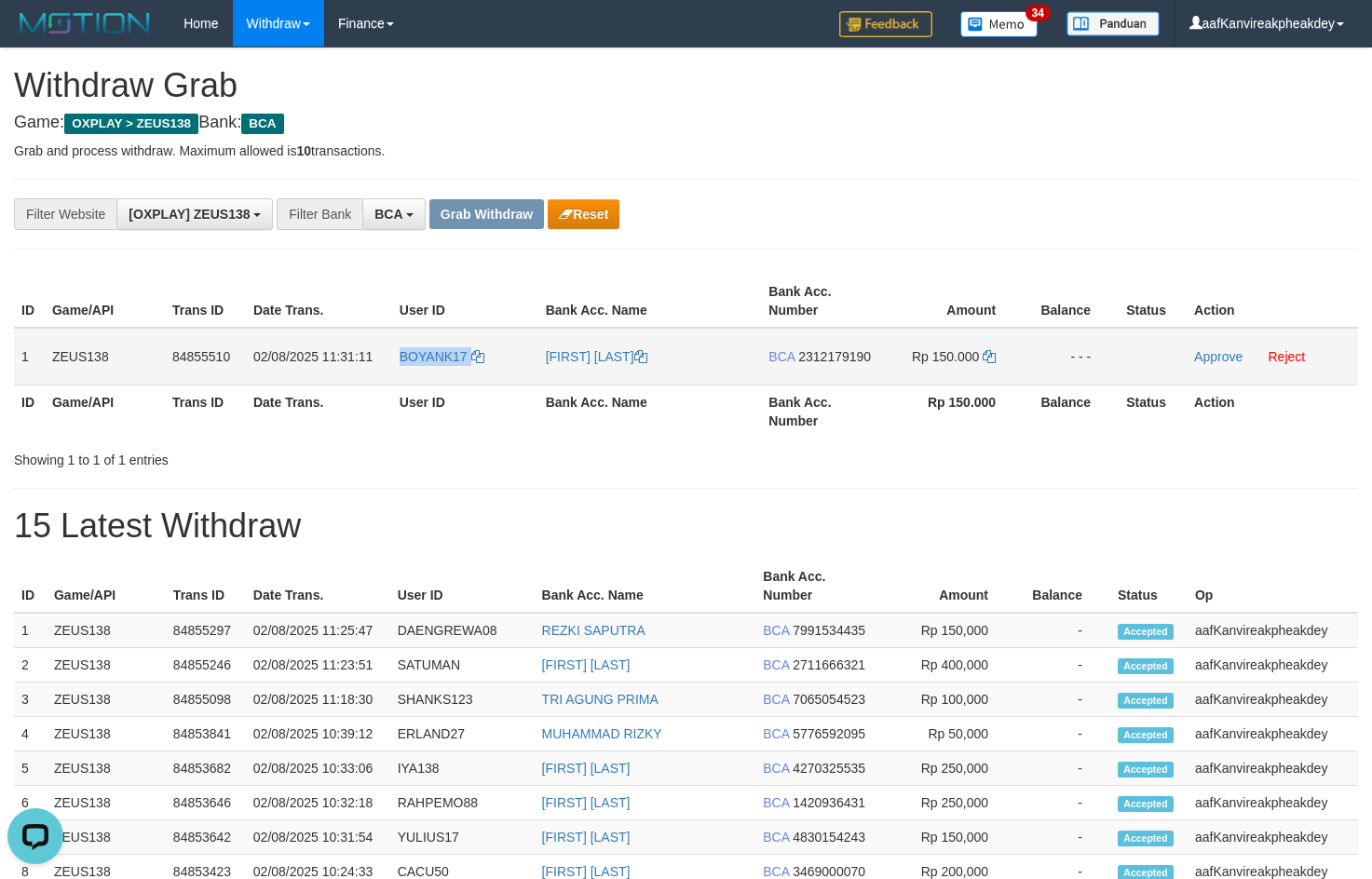 click on "BOYANK17" at bounding box center (465, 357) 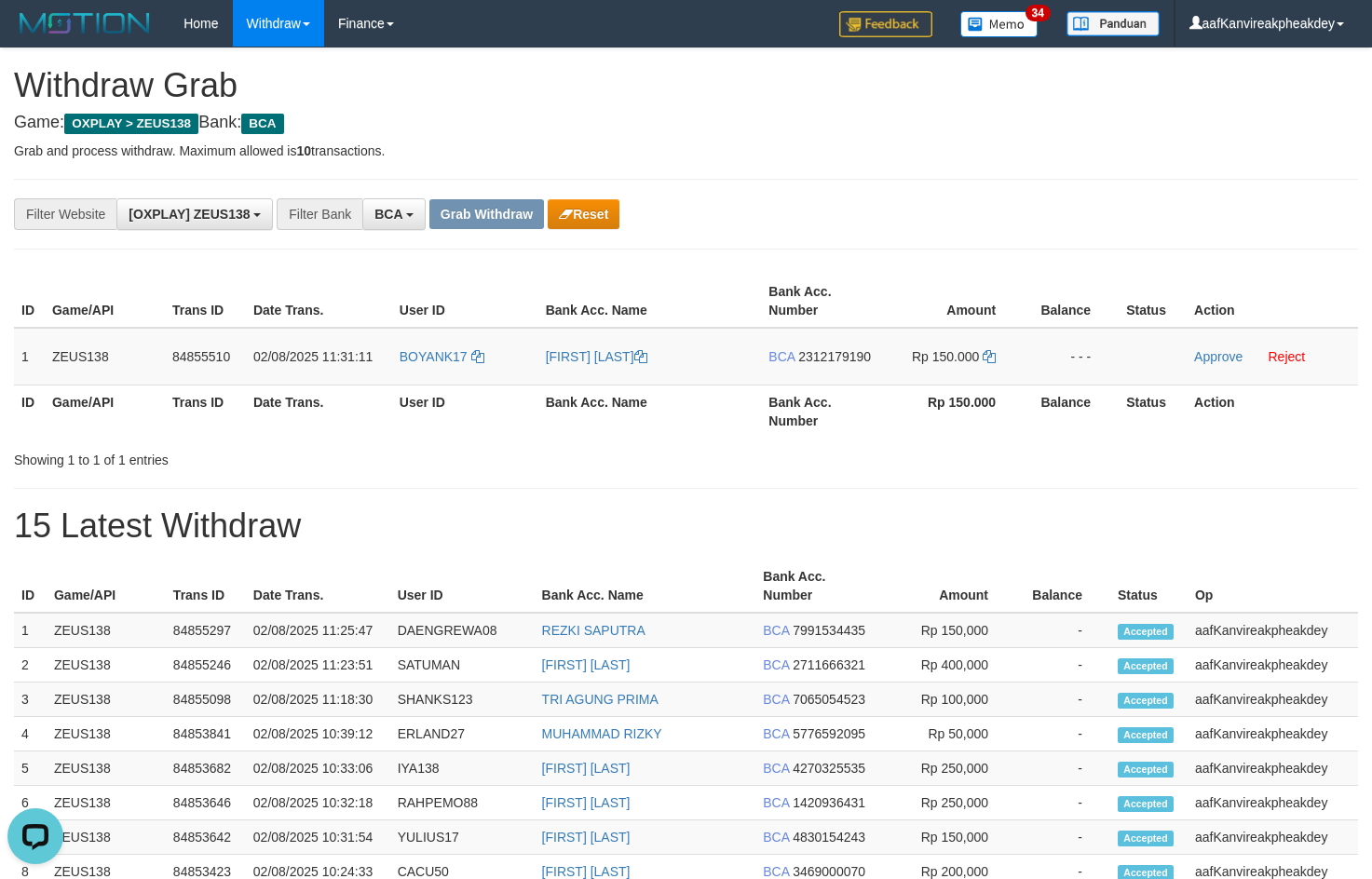 drag, startPoint x: 899, startPoint y: 153, endPoint x: 924, endPoint y: 177, distance: 34.65545 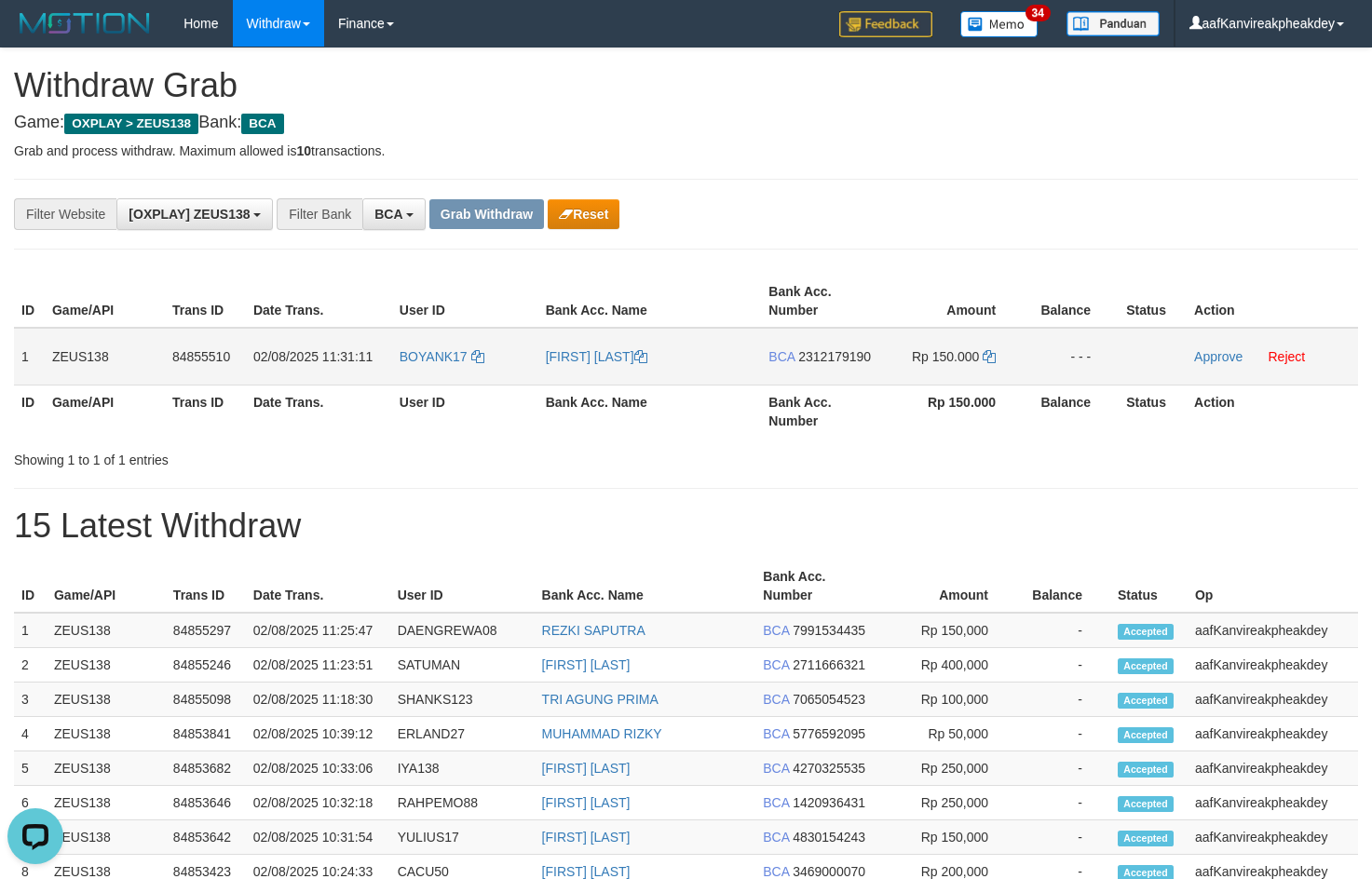 click on "2312179190" at bounding box center (835, 357) 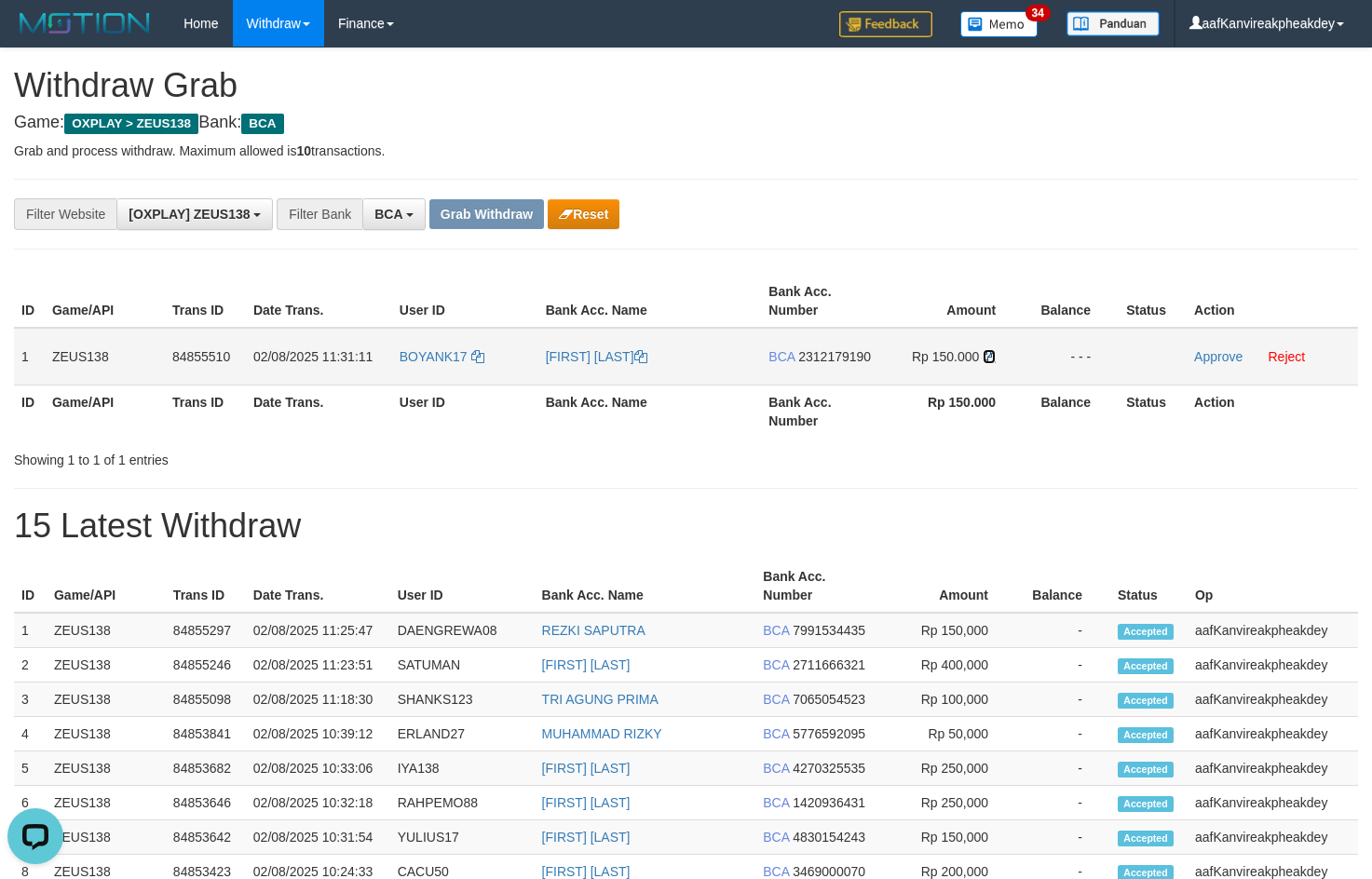 click at bounding box center (989, 357) 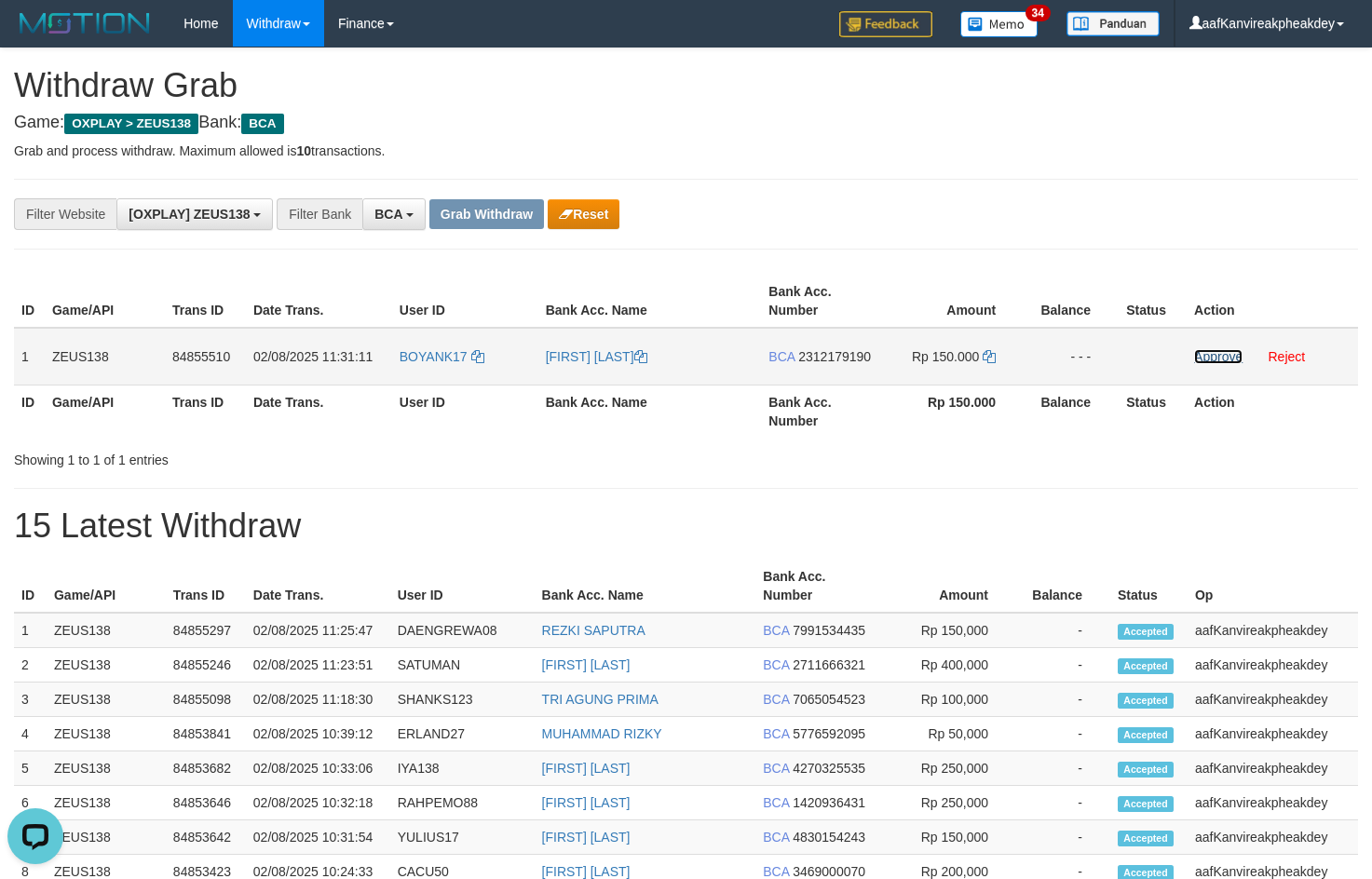 drag, startPoint x: 1210, startPoint y: 350, endPoint x: 767, endPoint y: 379, distance: 443.9482 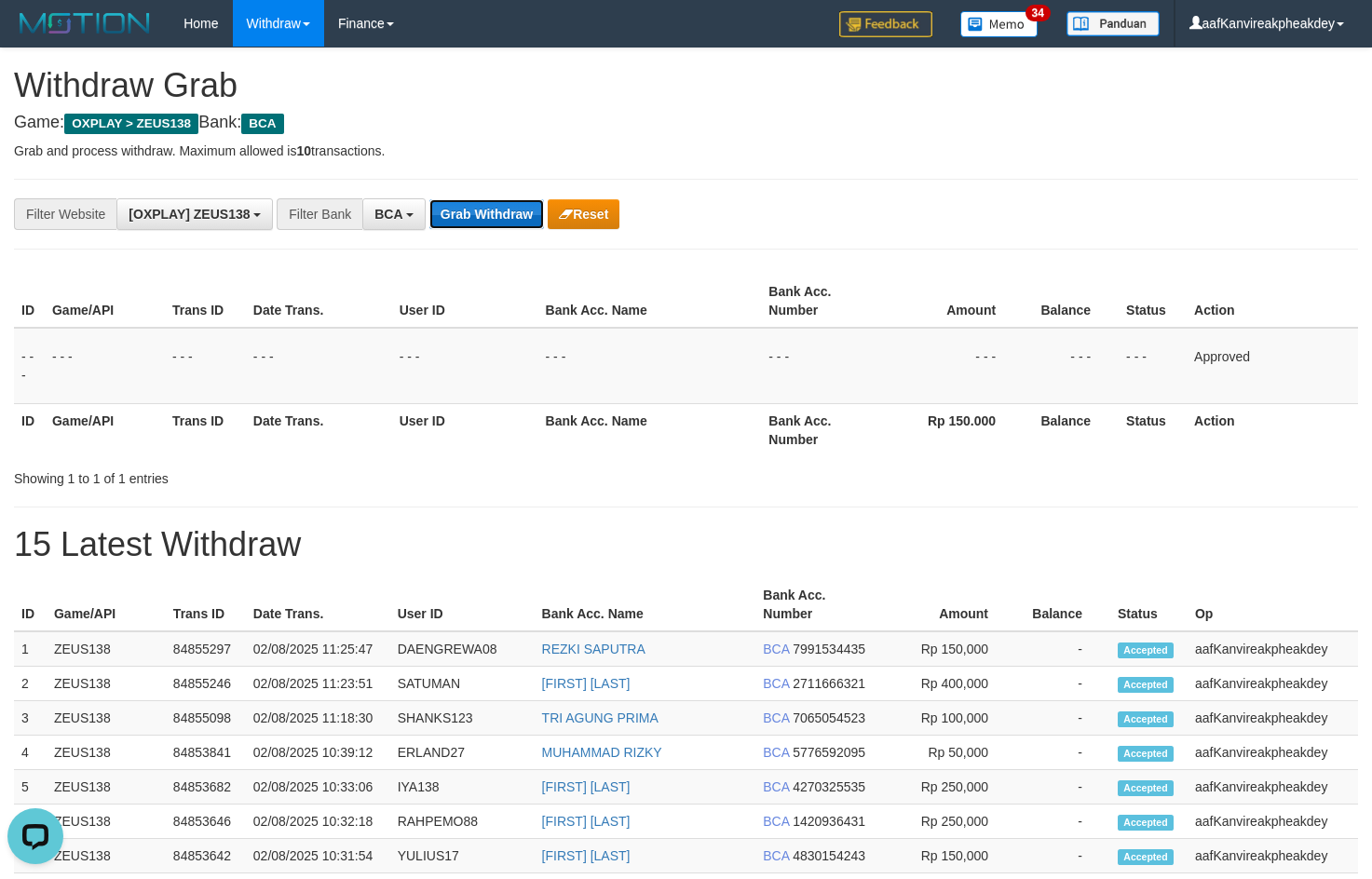 click on "Grab Withdraw" at bounding box center [486, 214] 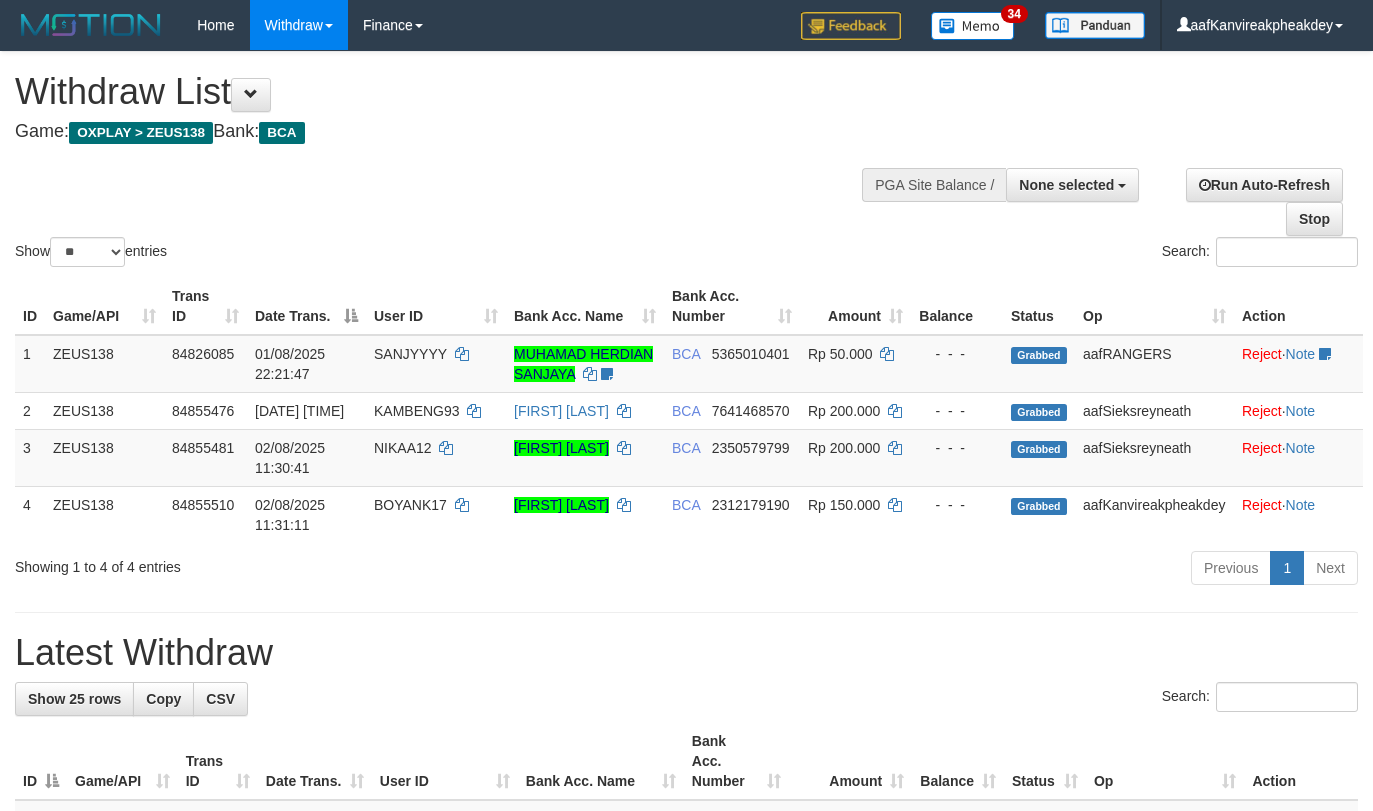 select 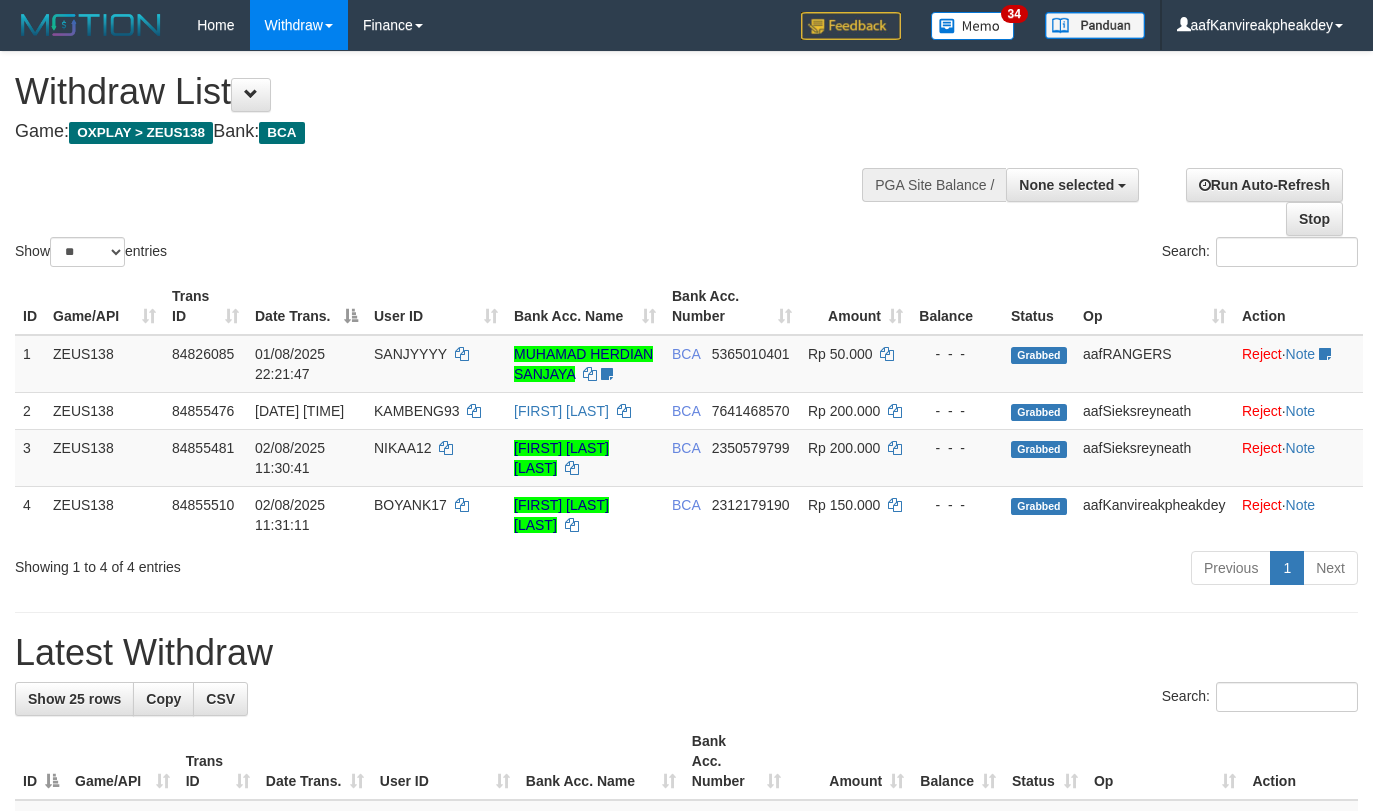 select 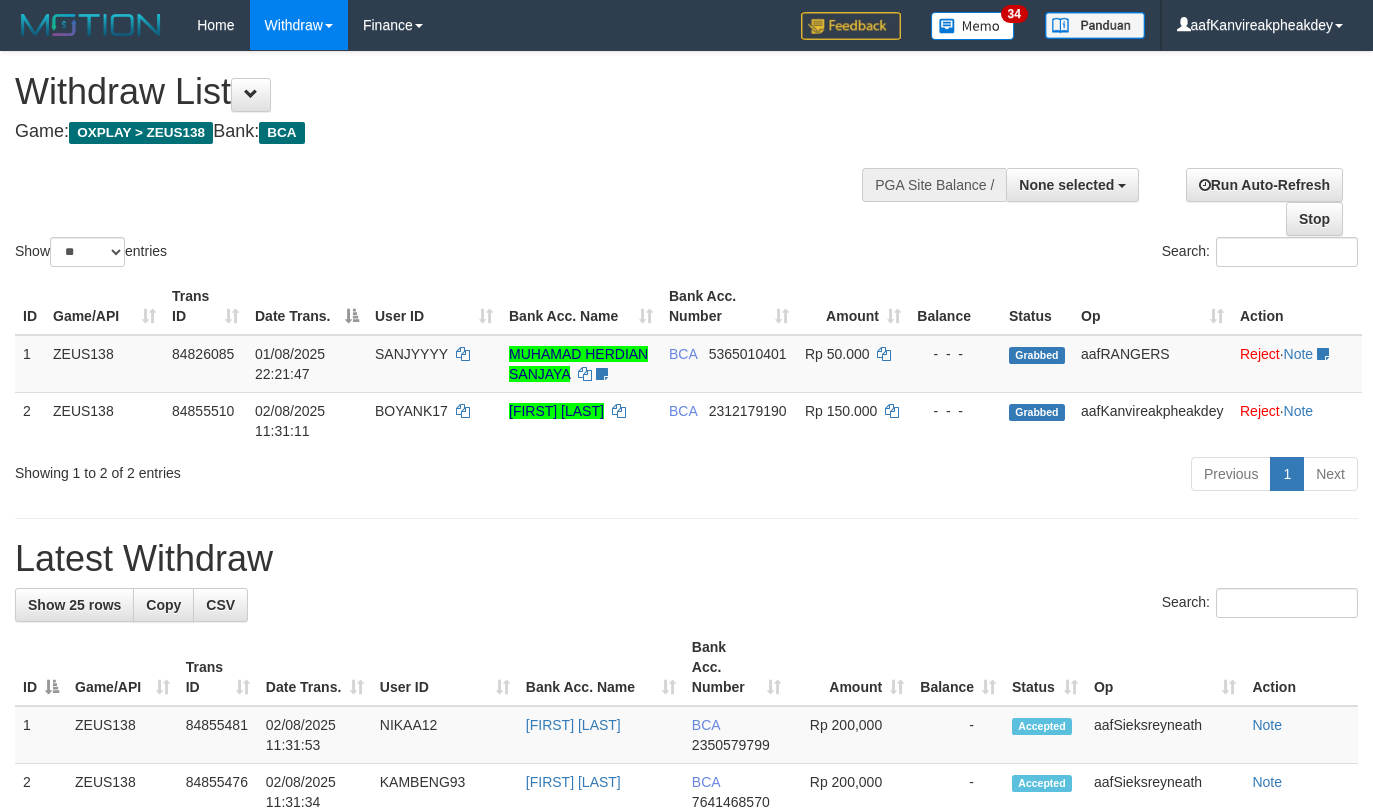 select 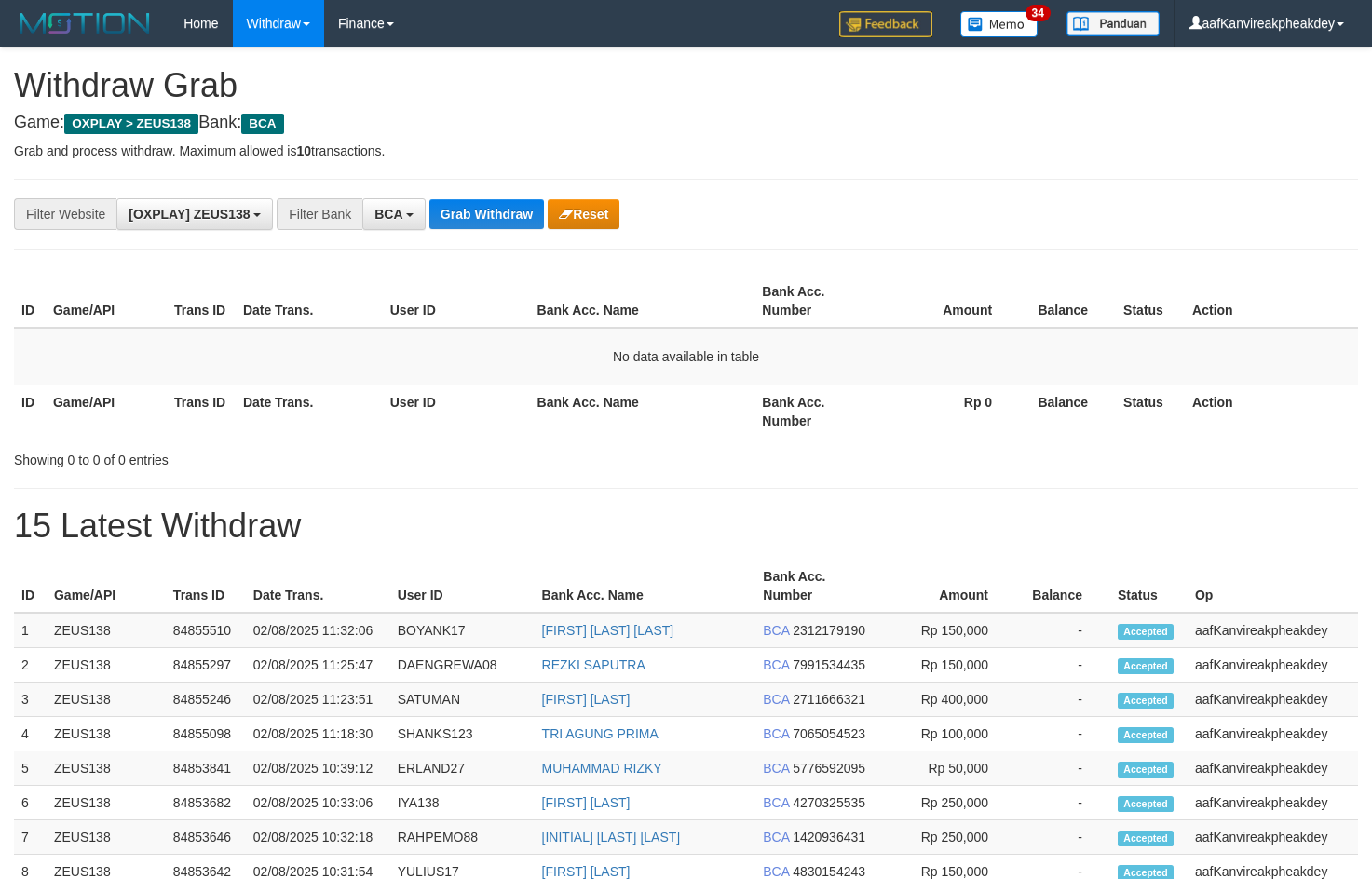 scroll, scrollTop: 0, scrollLeft: 0, axis: both 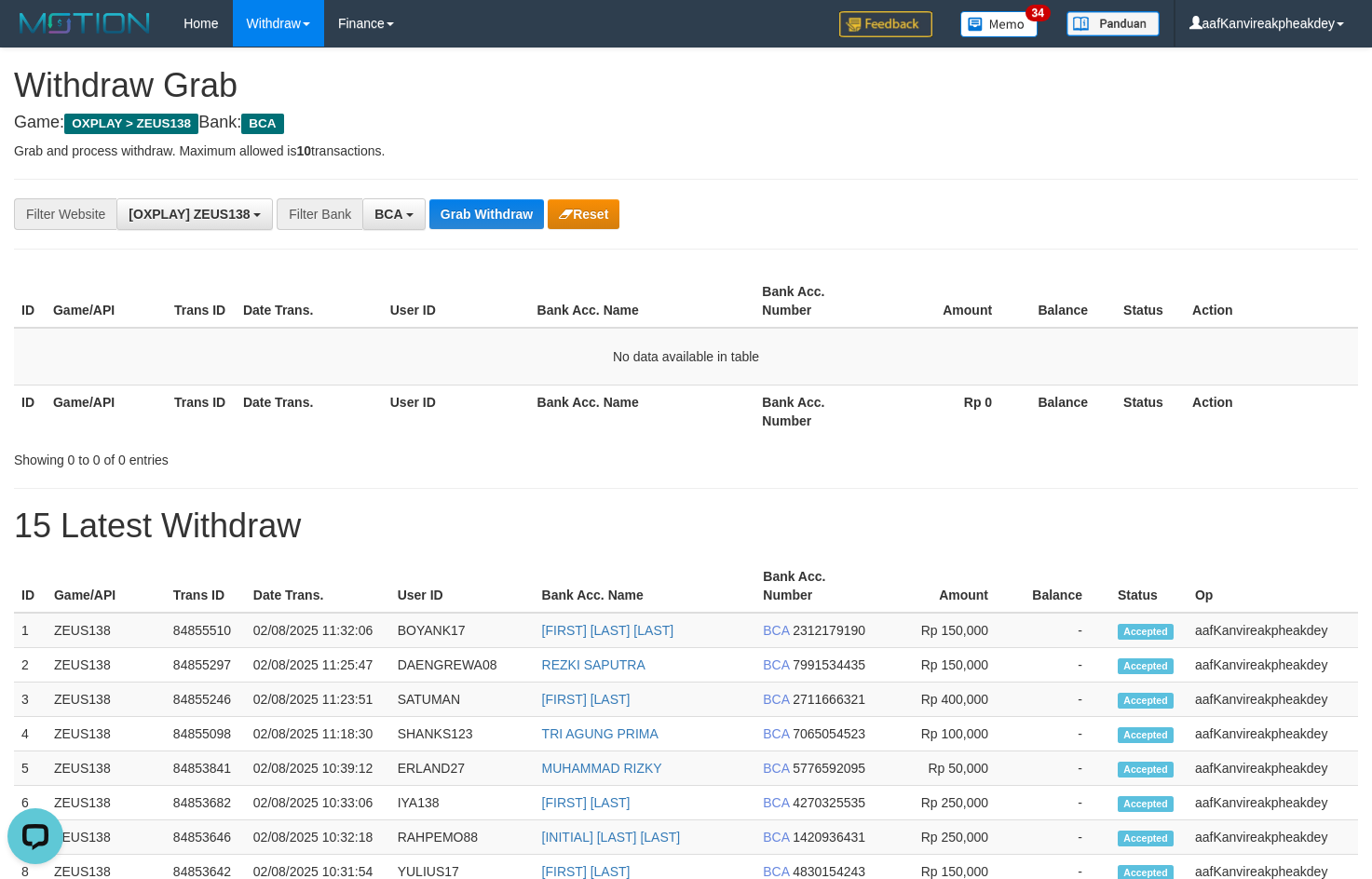 click on "**********" at bounding box center (686, 214) 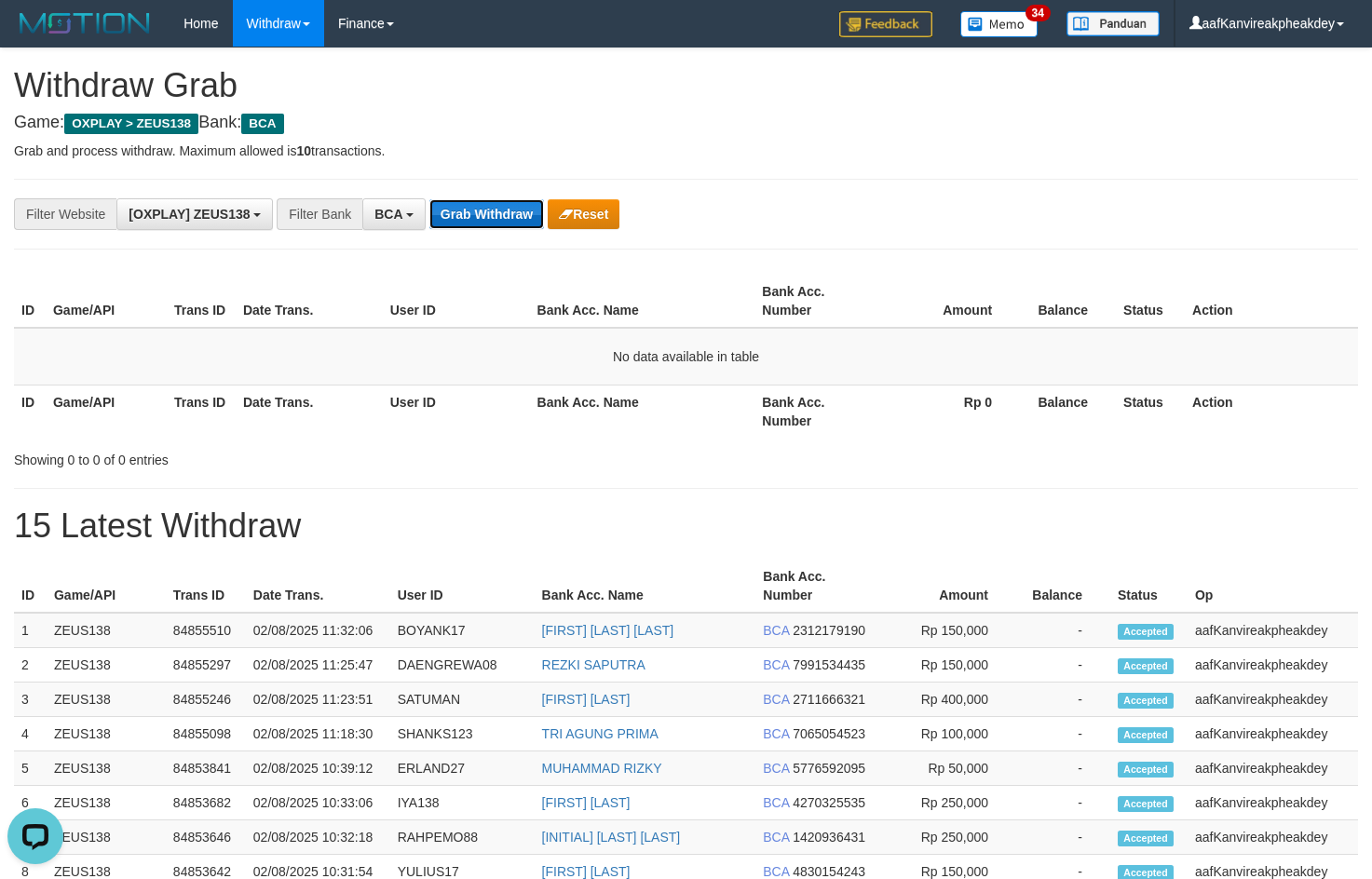 click on "Grab Withdraw" at bounding box center [486, 214] 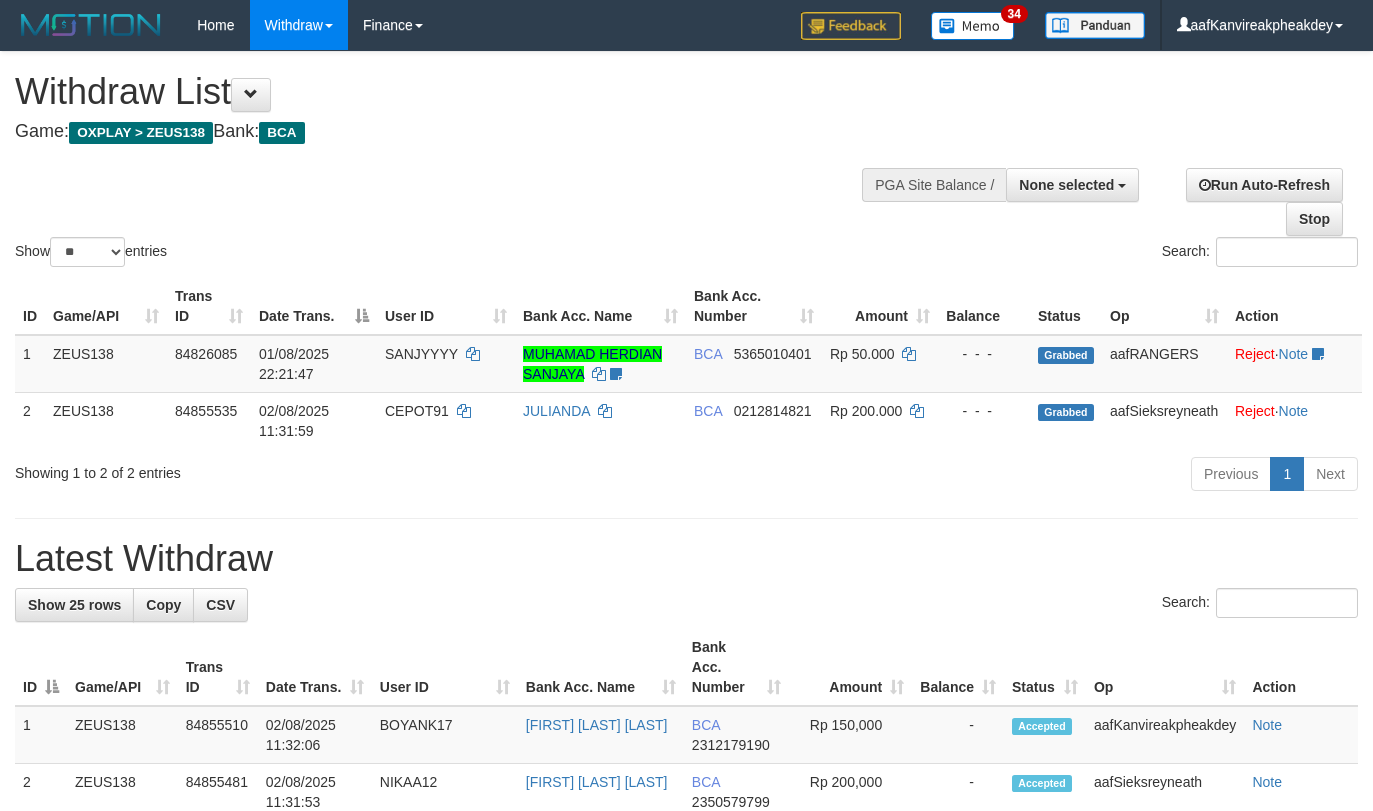 select 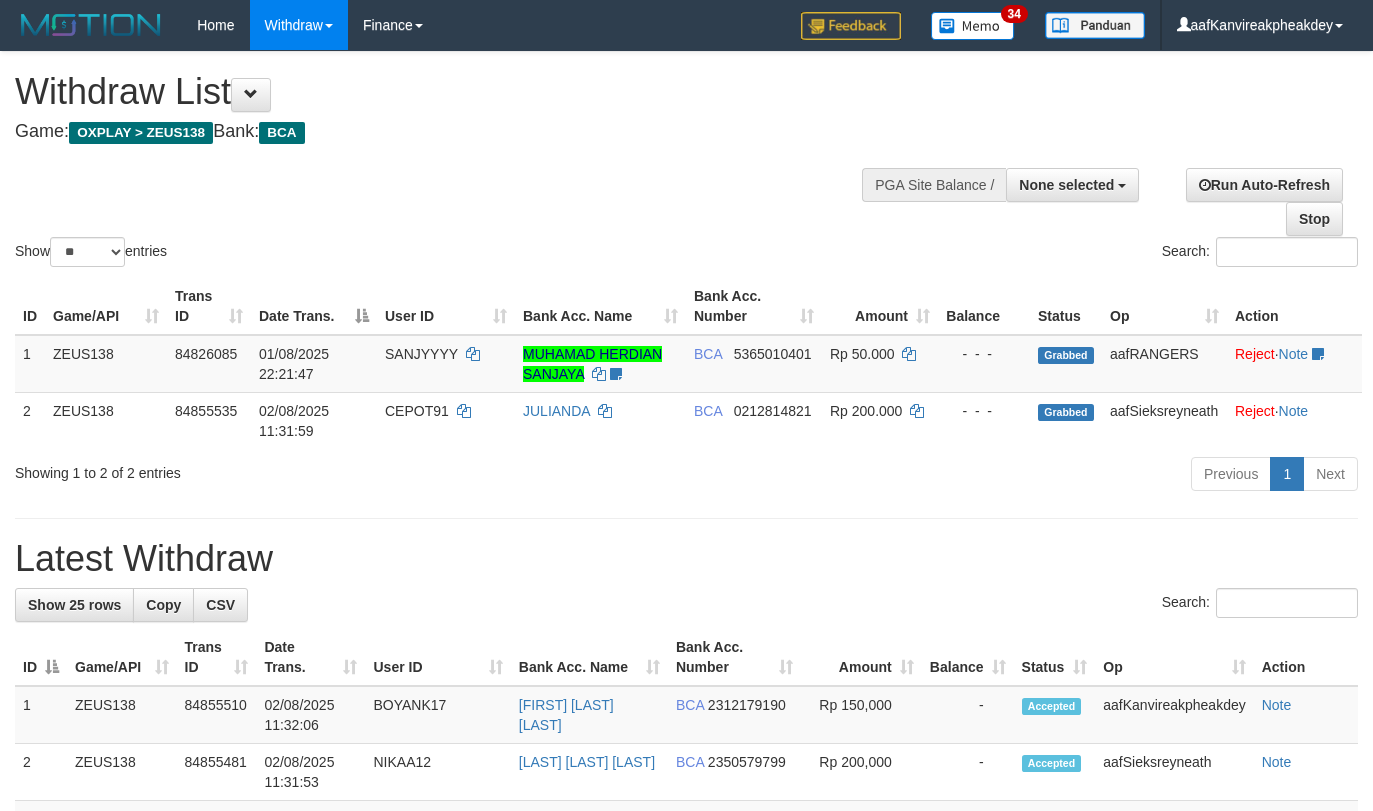select 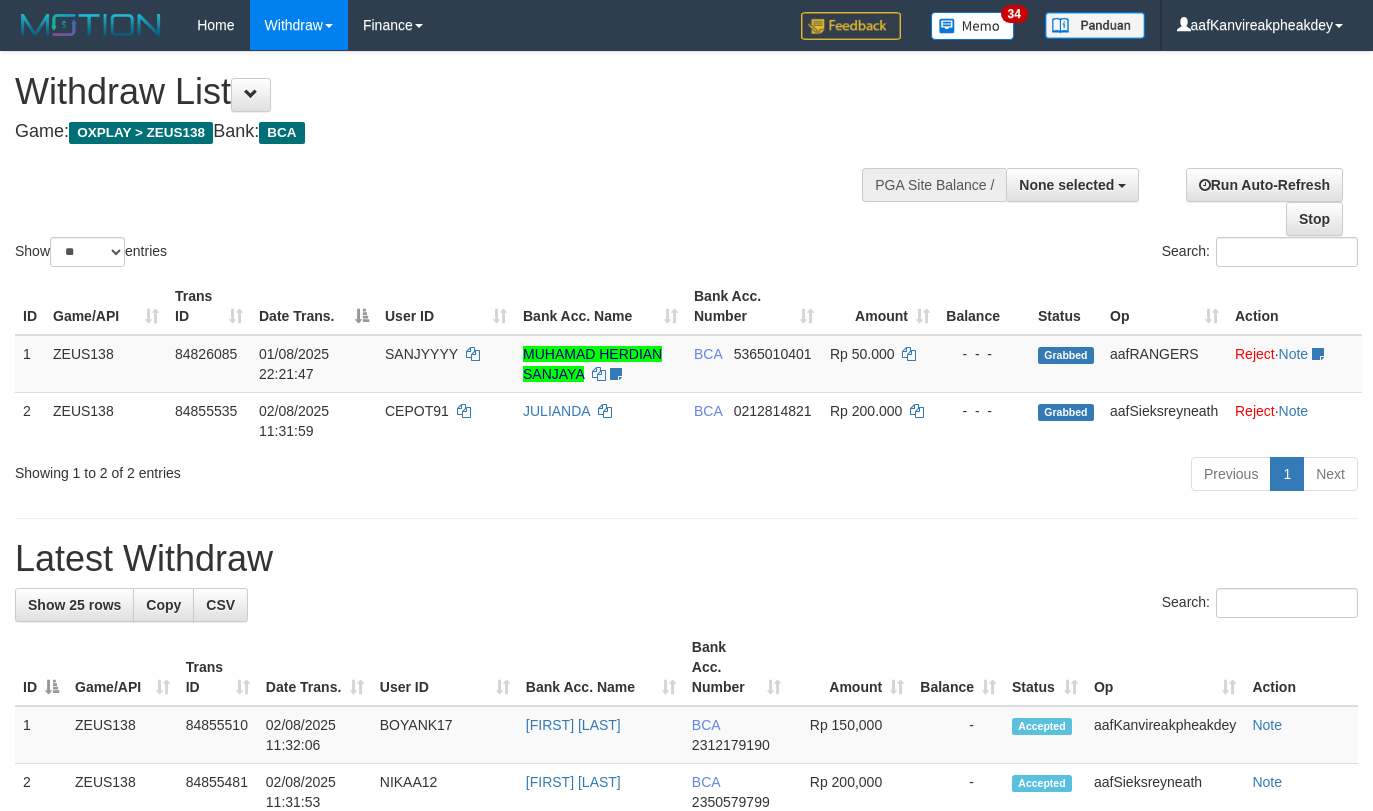 select 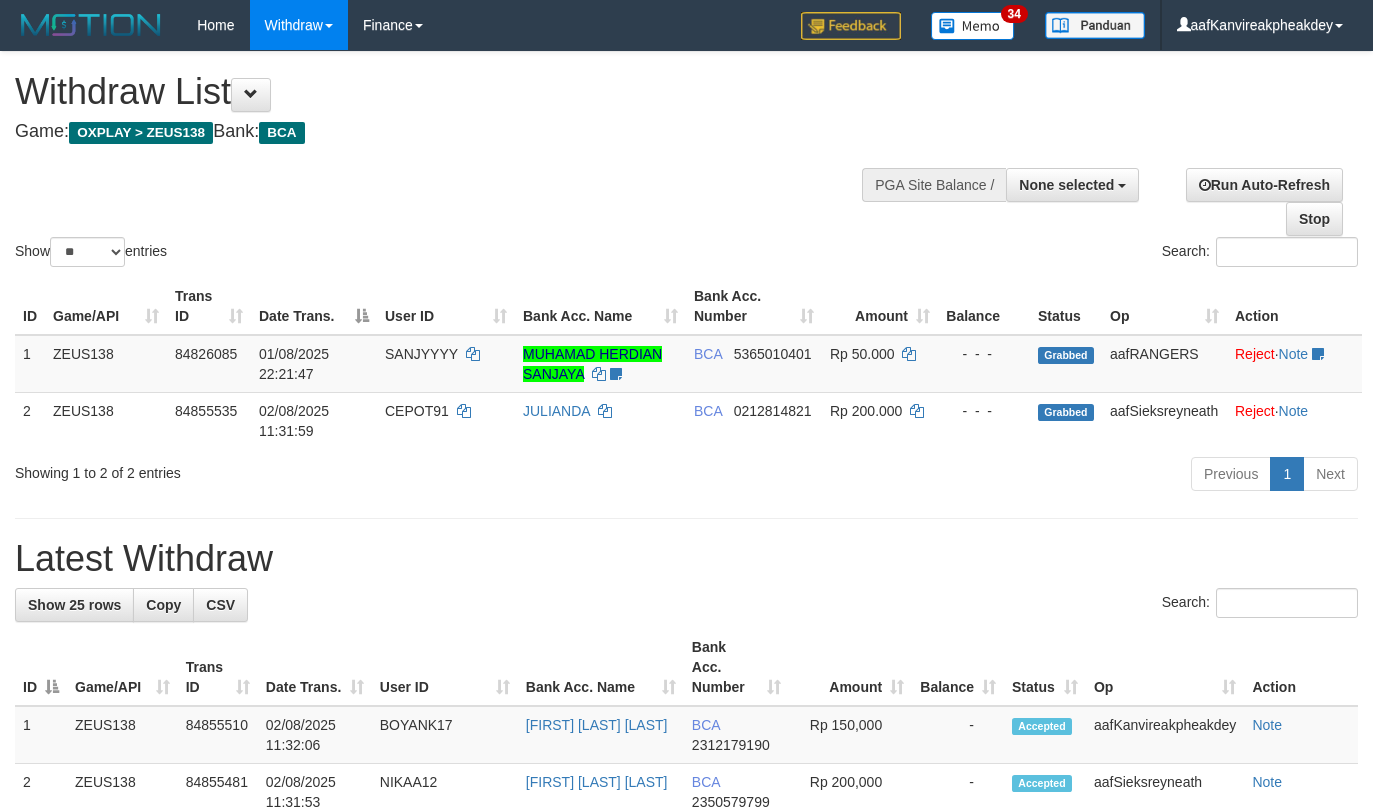 select 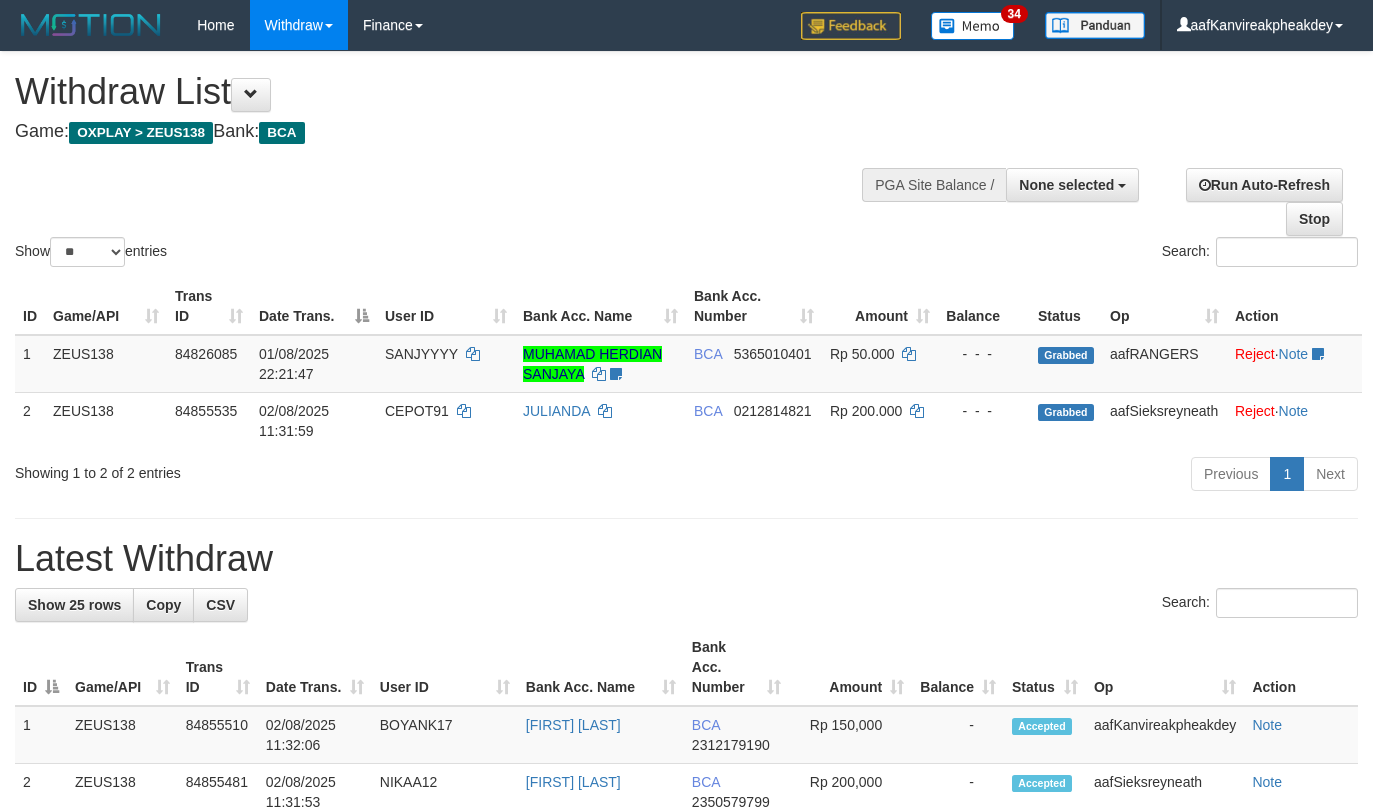 select 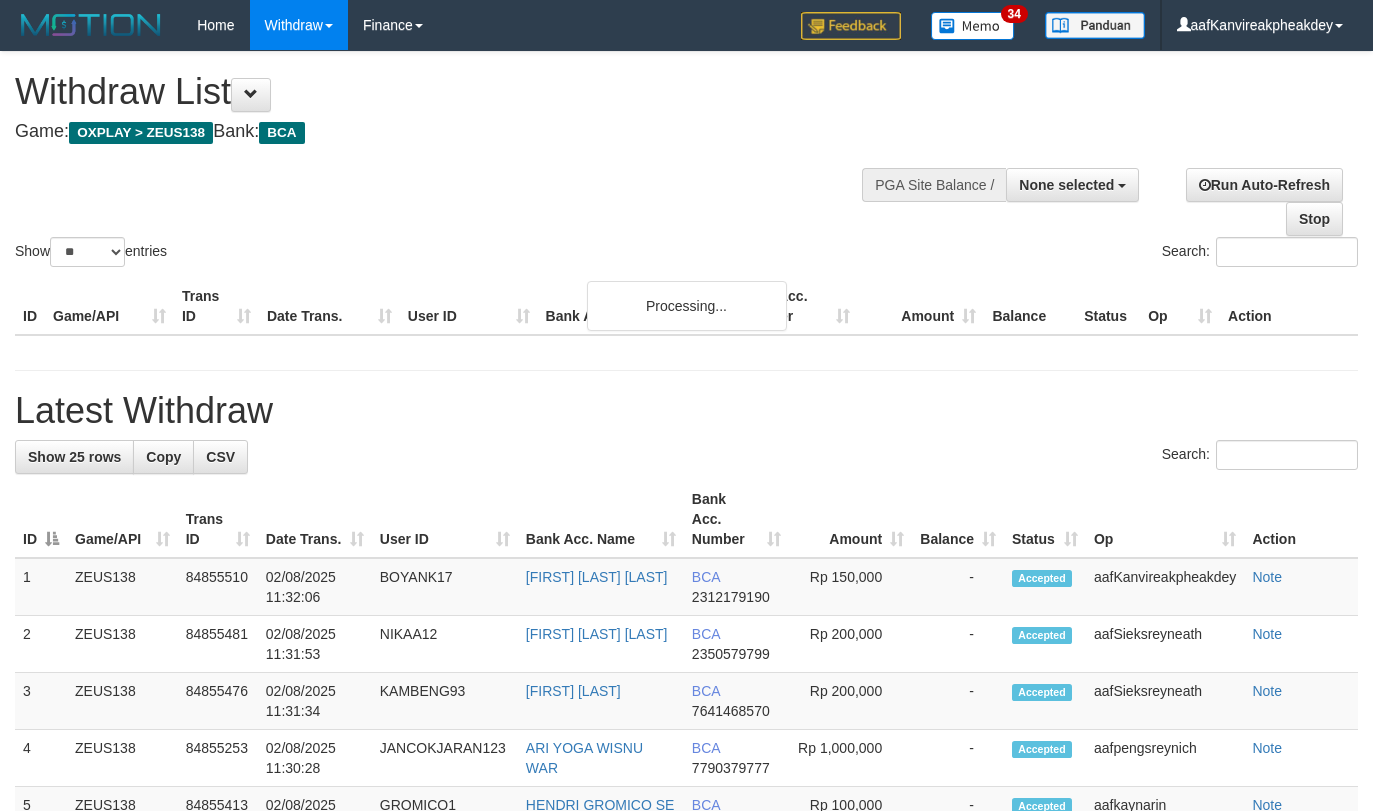 select 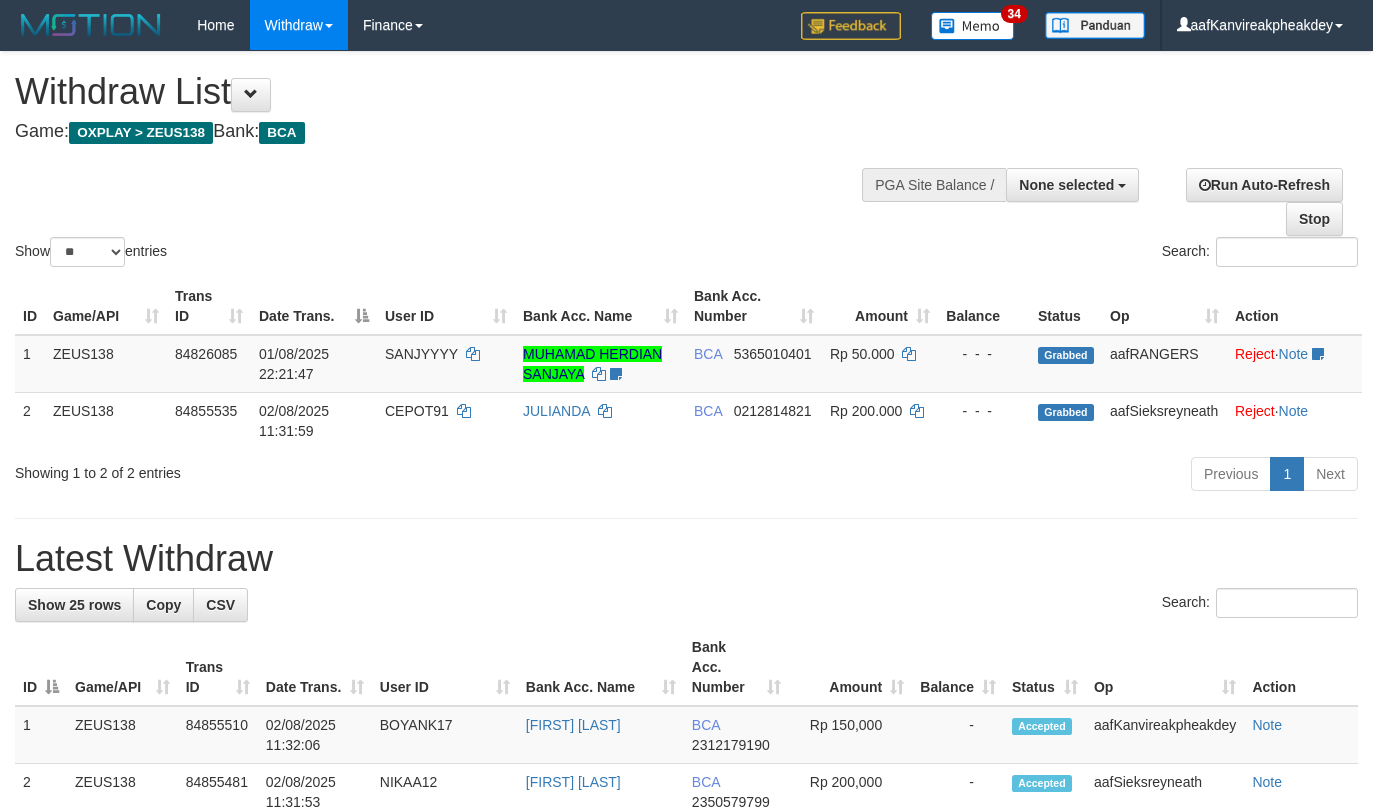 select 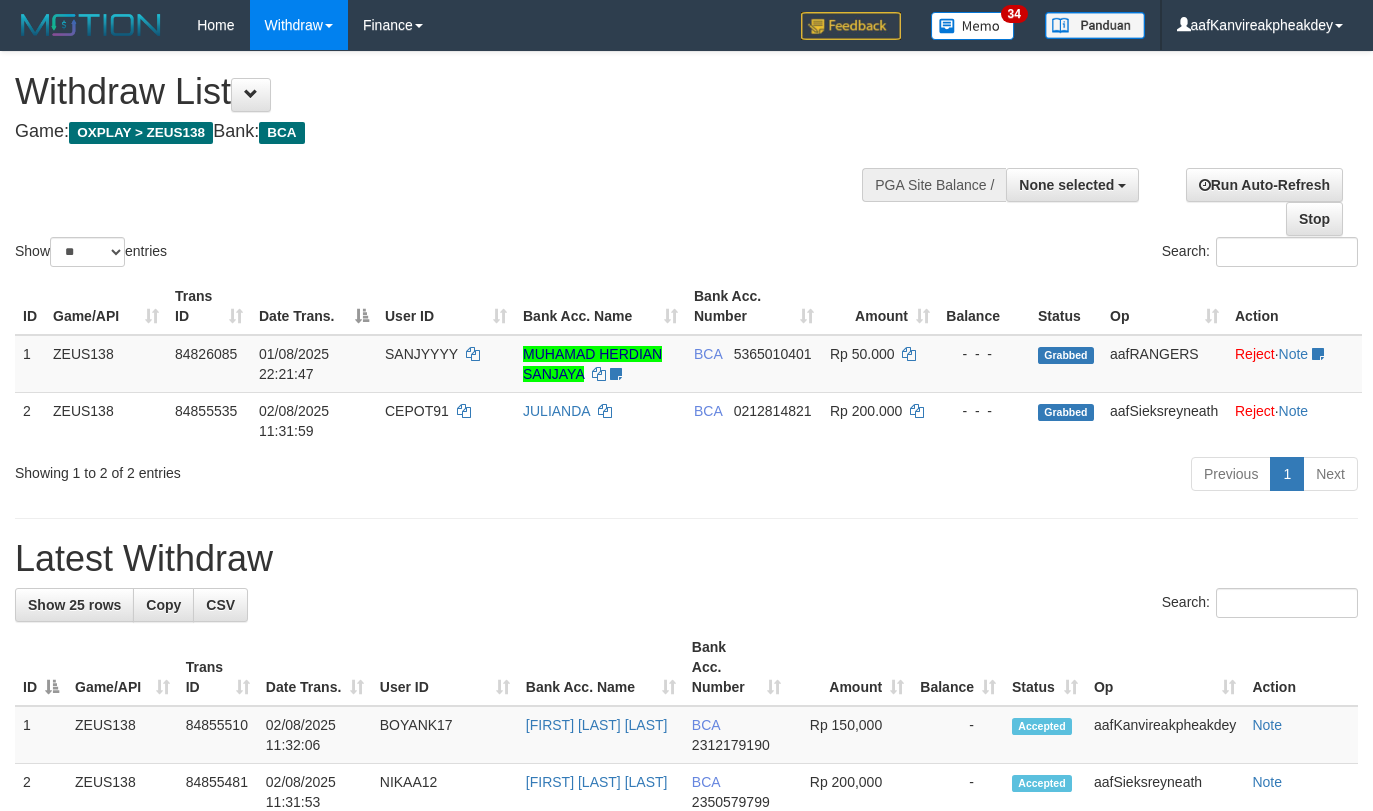 select 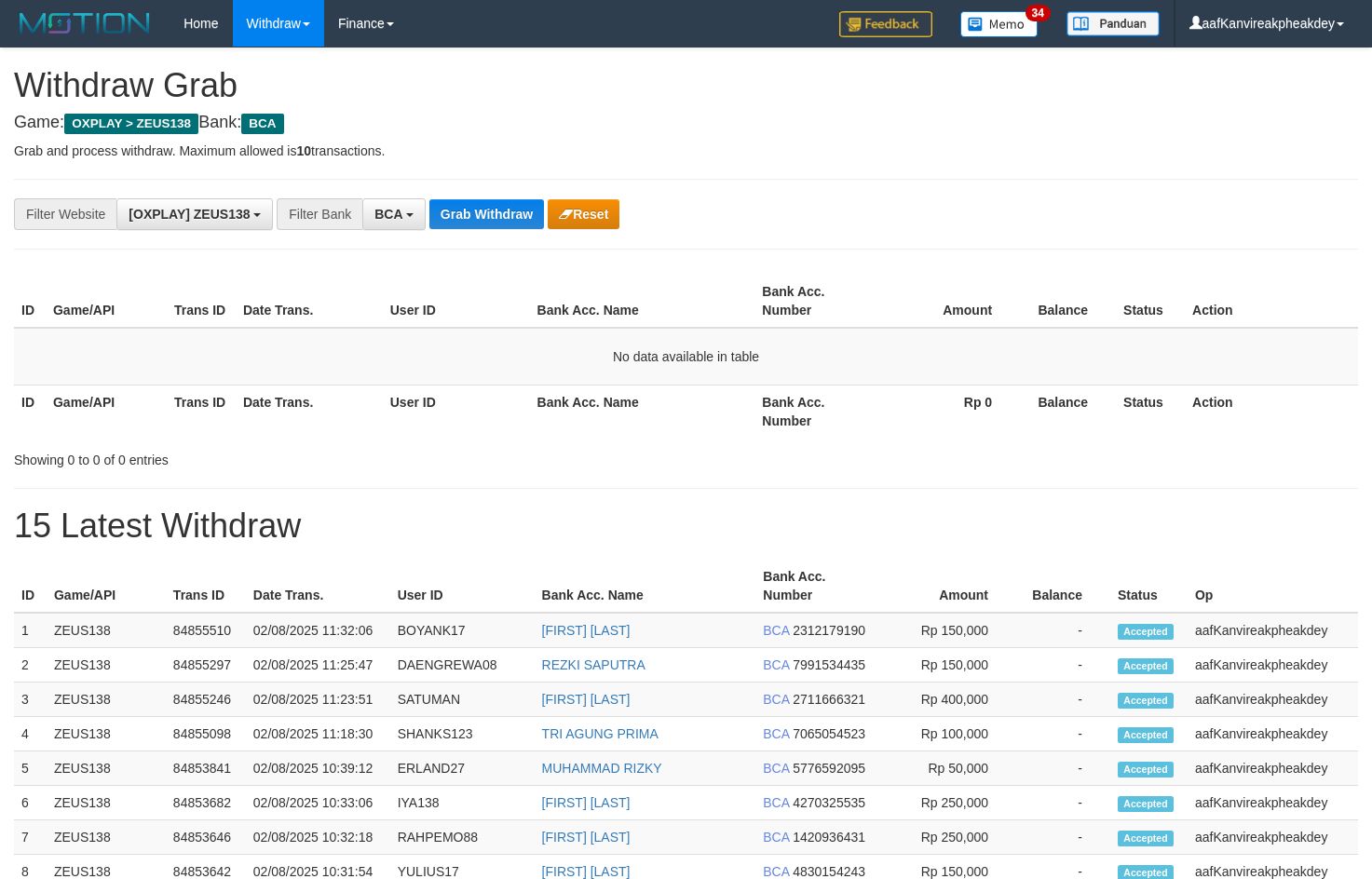 scroll, scrollTop: 0, scrollLeft: 0, axis: both 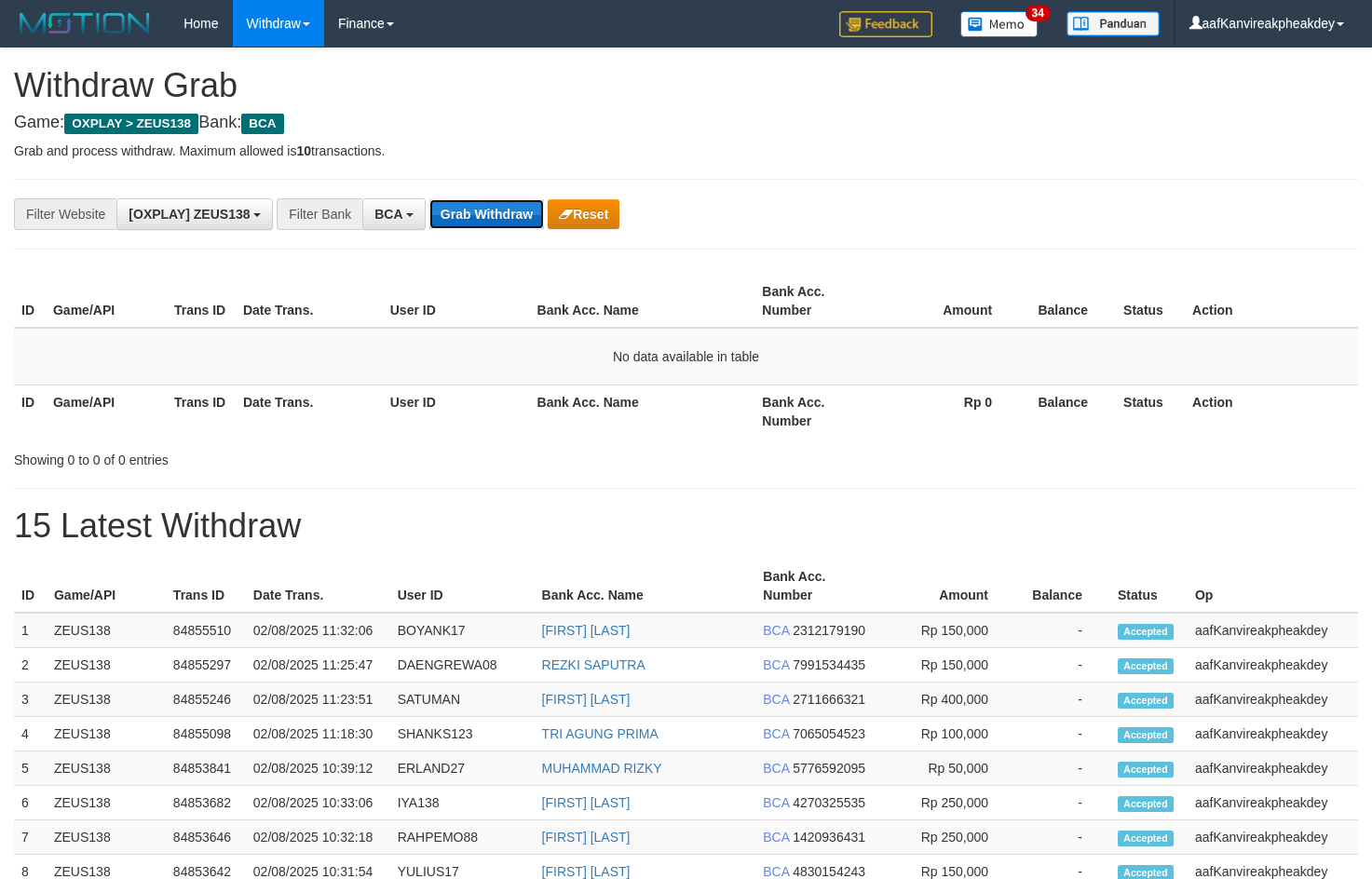 click on "Grab Withdraw" at bounding box center [486, 214] 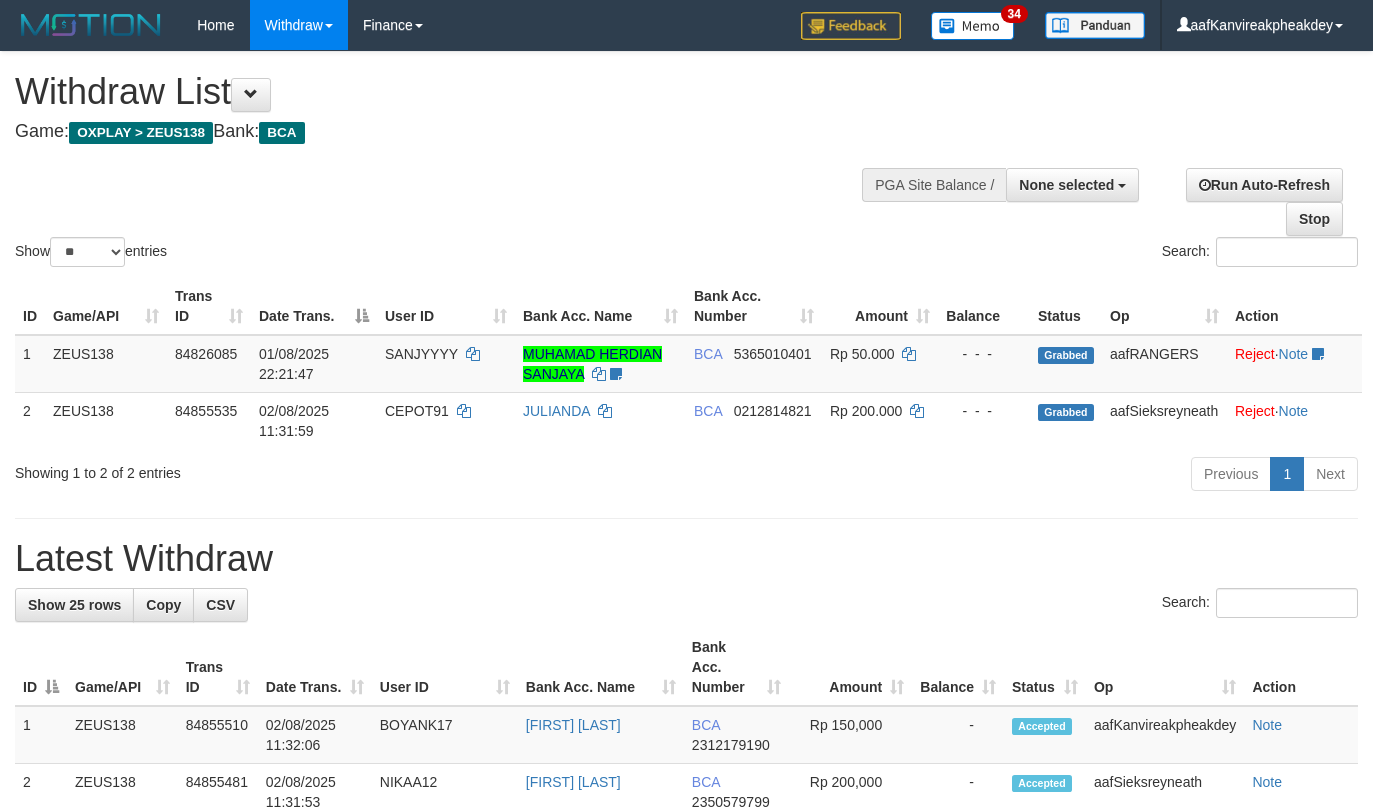 select 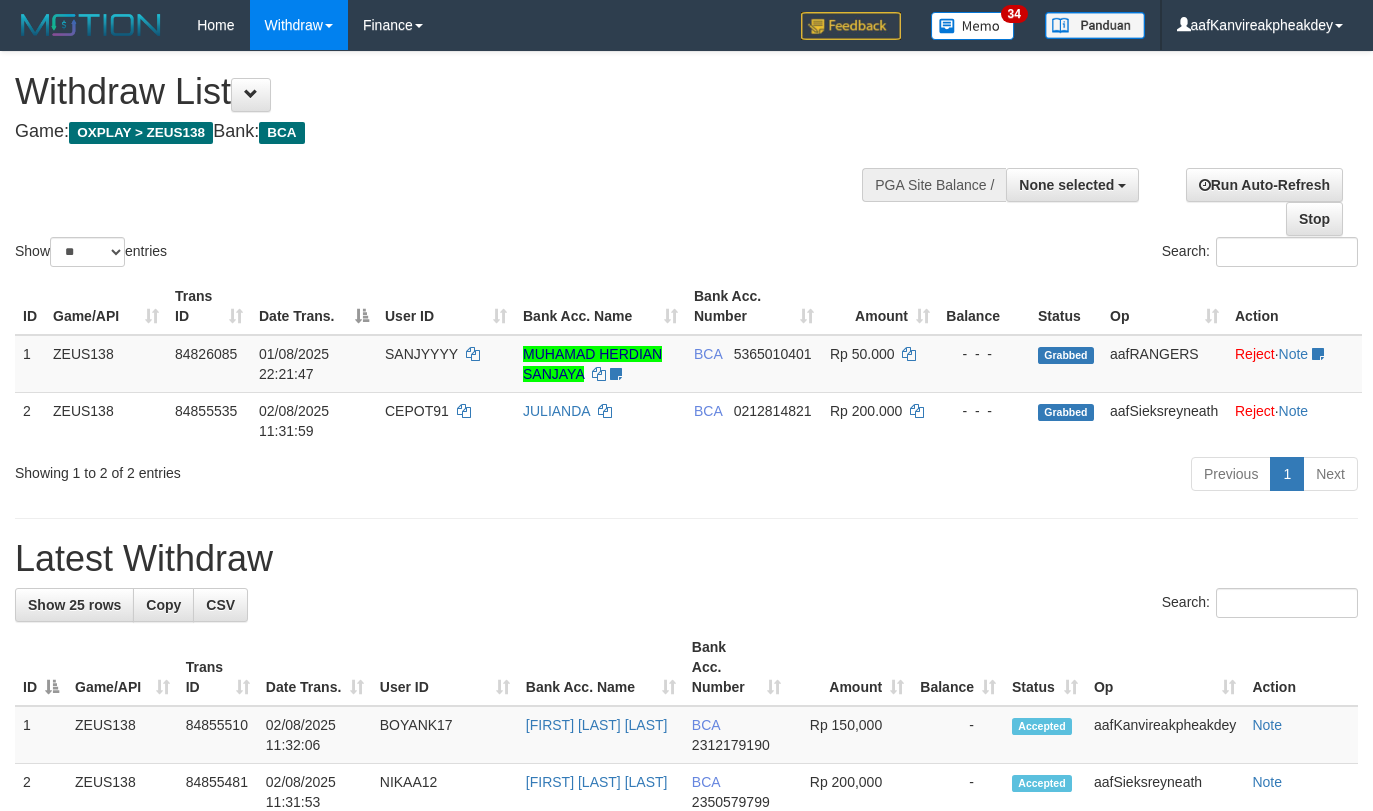 select 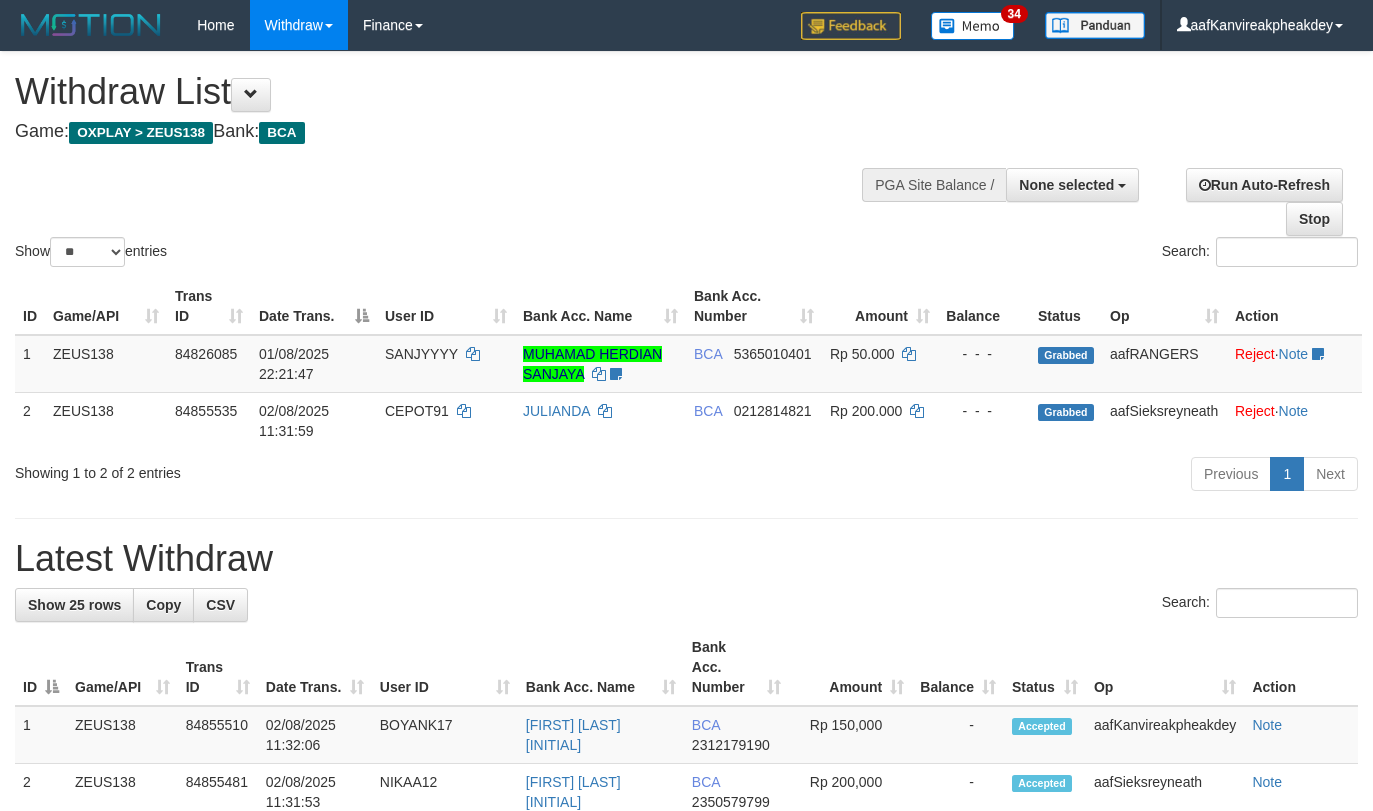 select 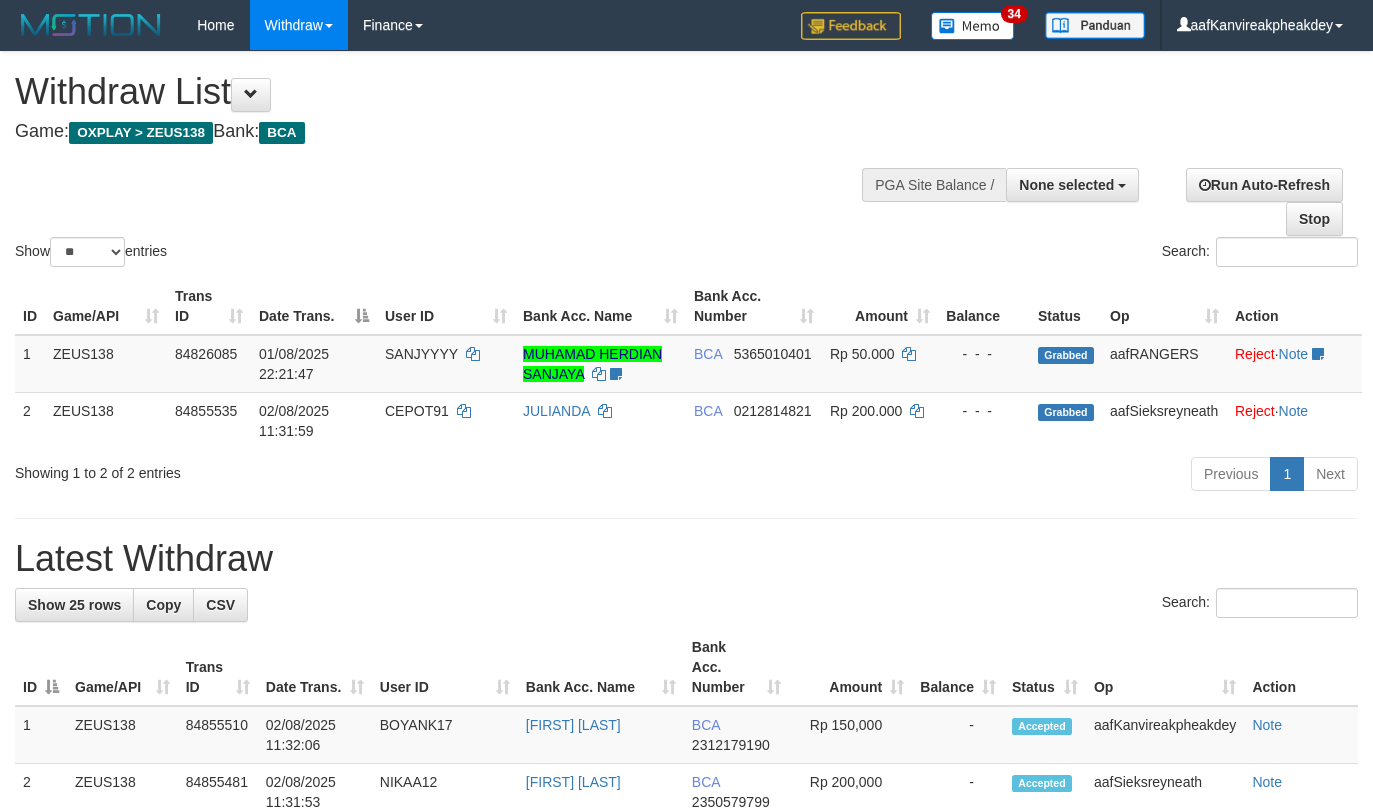 select 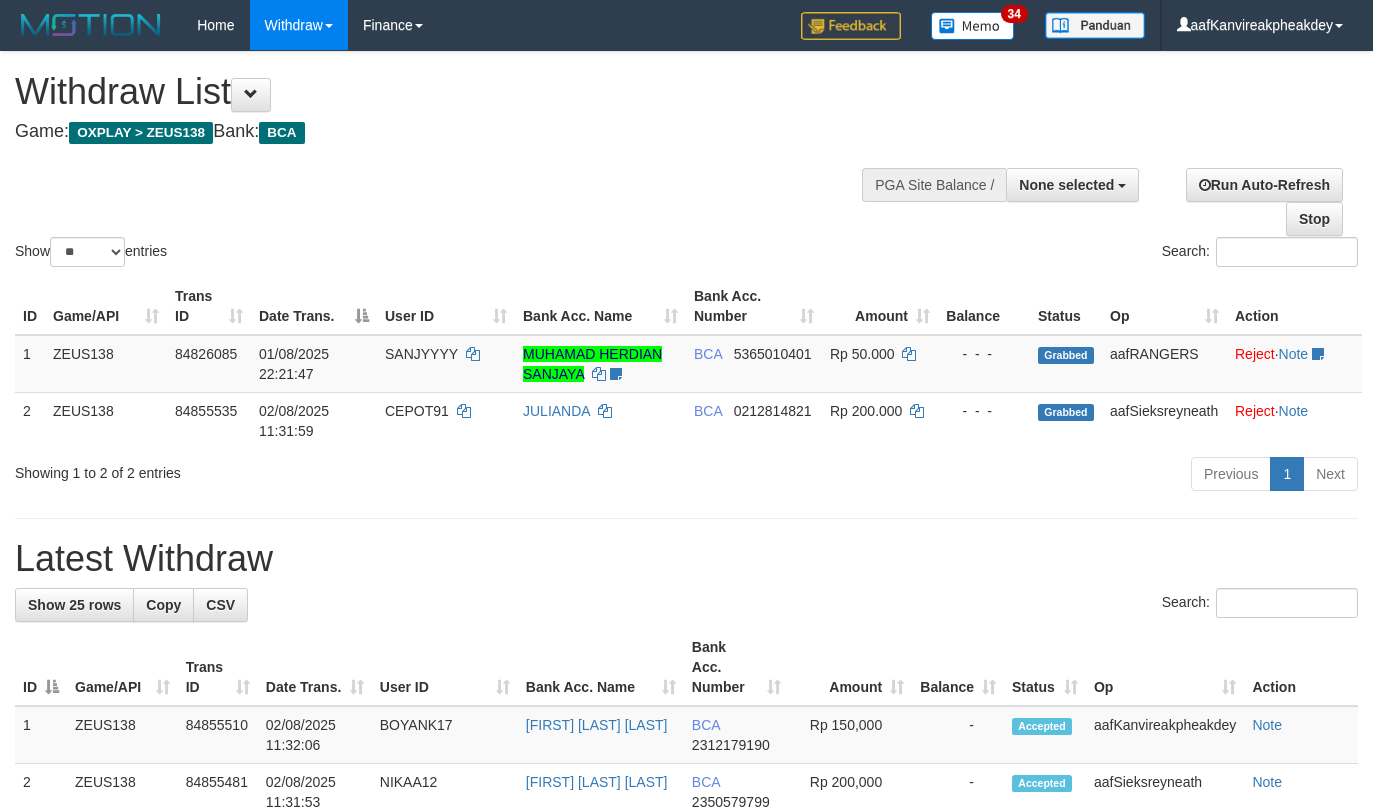 select 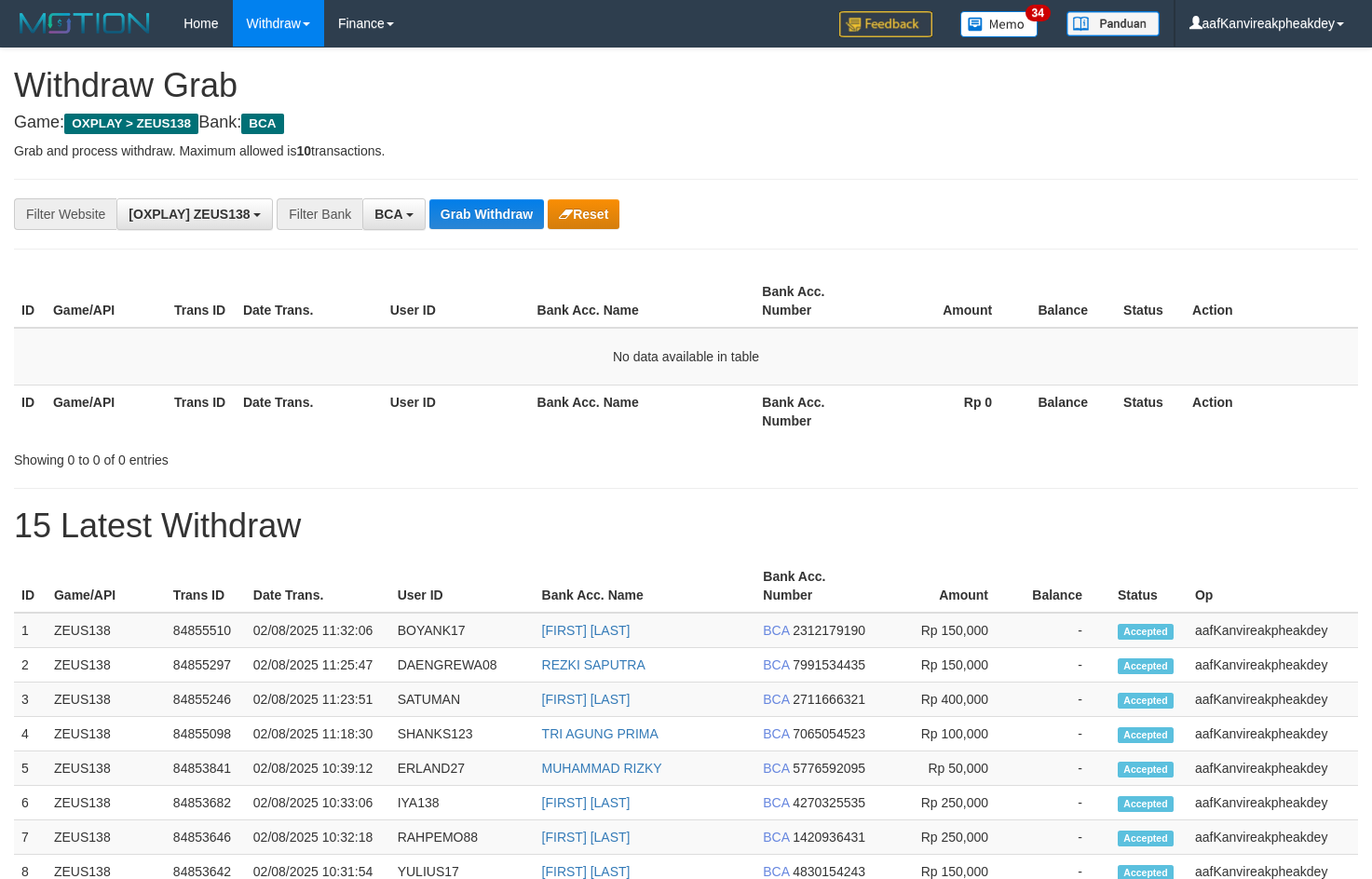 scroll, scrollTop: 0, scrollLeft: 0, axis: both 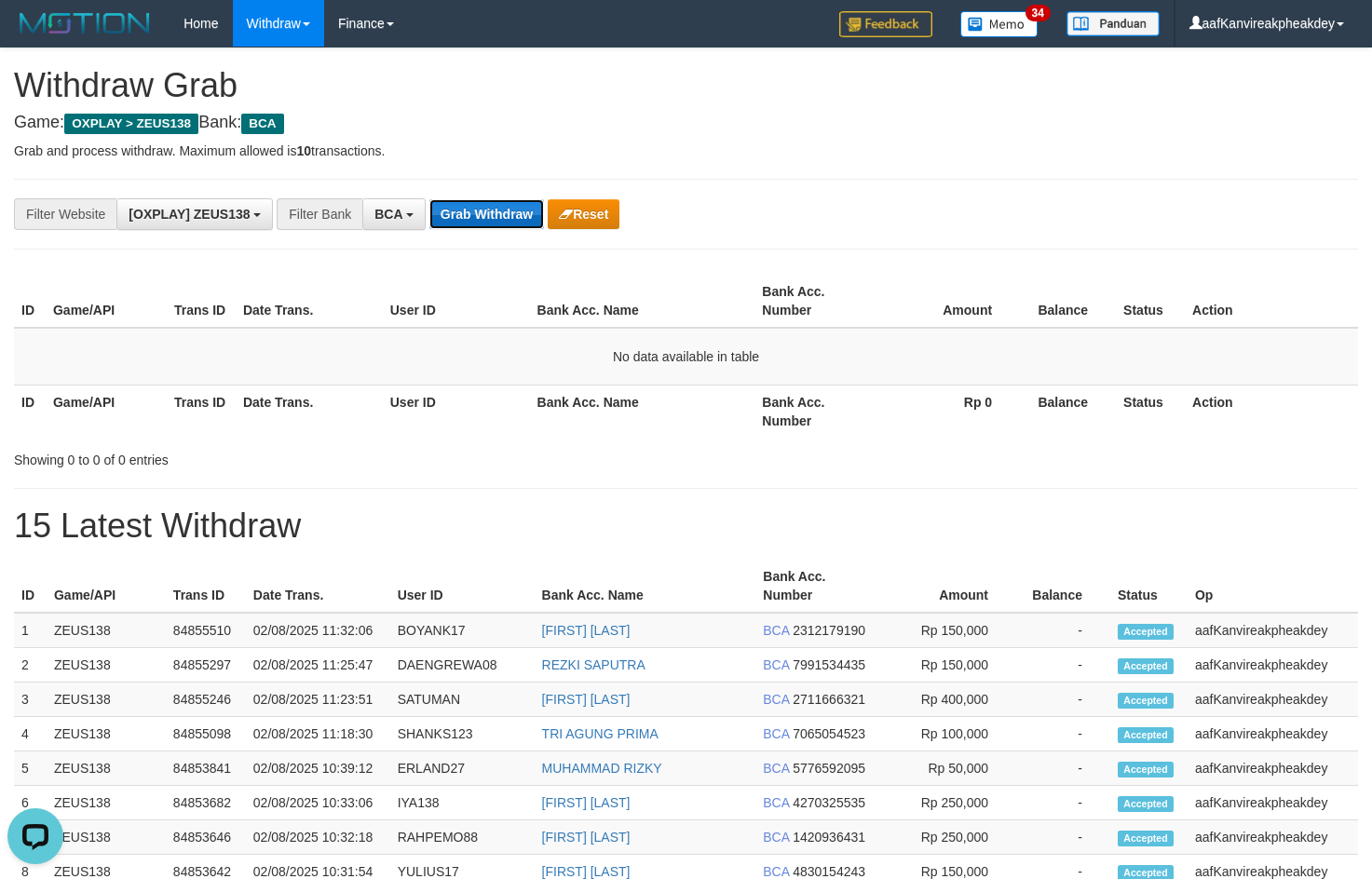 click on "Grab Withdraw" at bounding box center (486, 214) 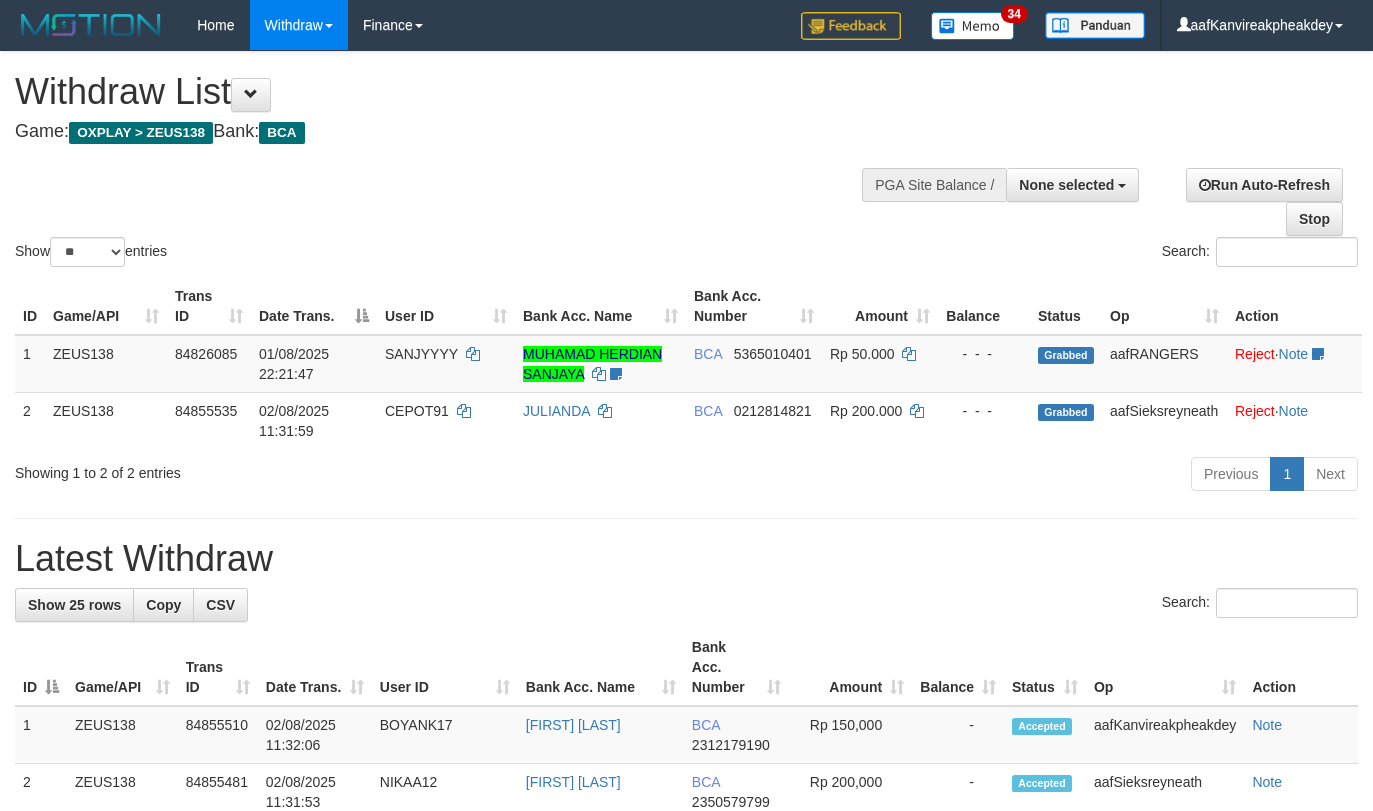 select 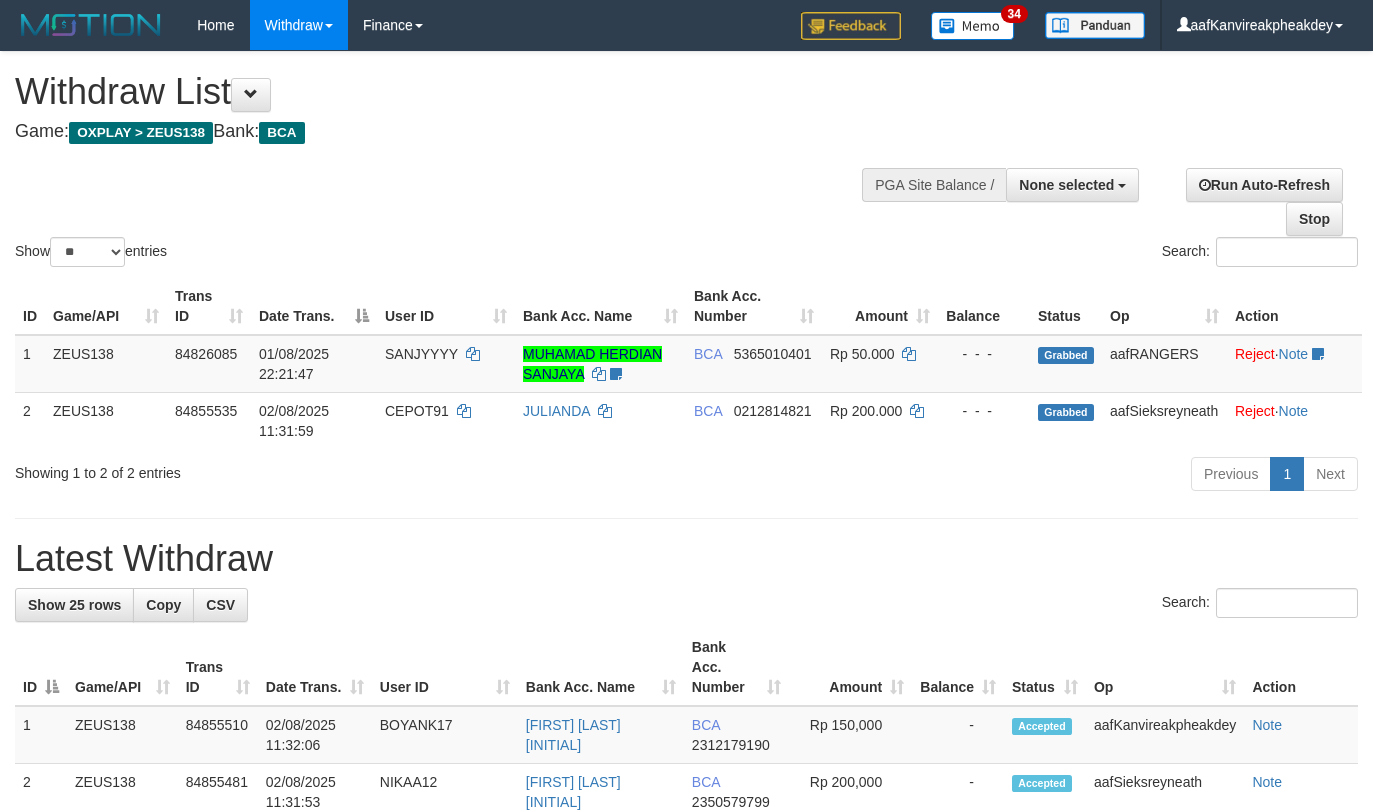 select 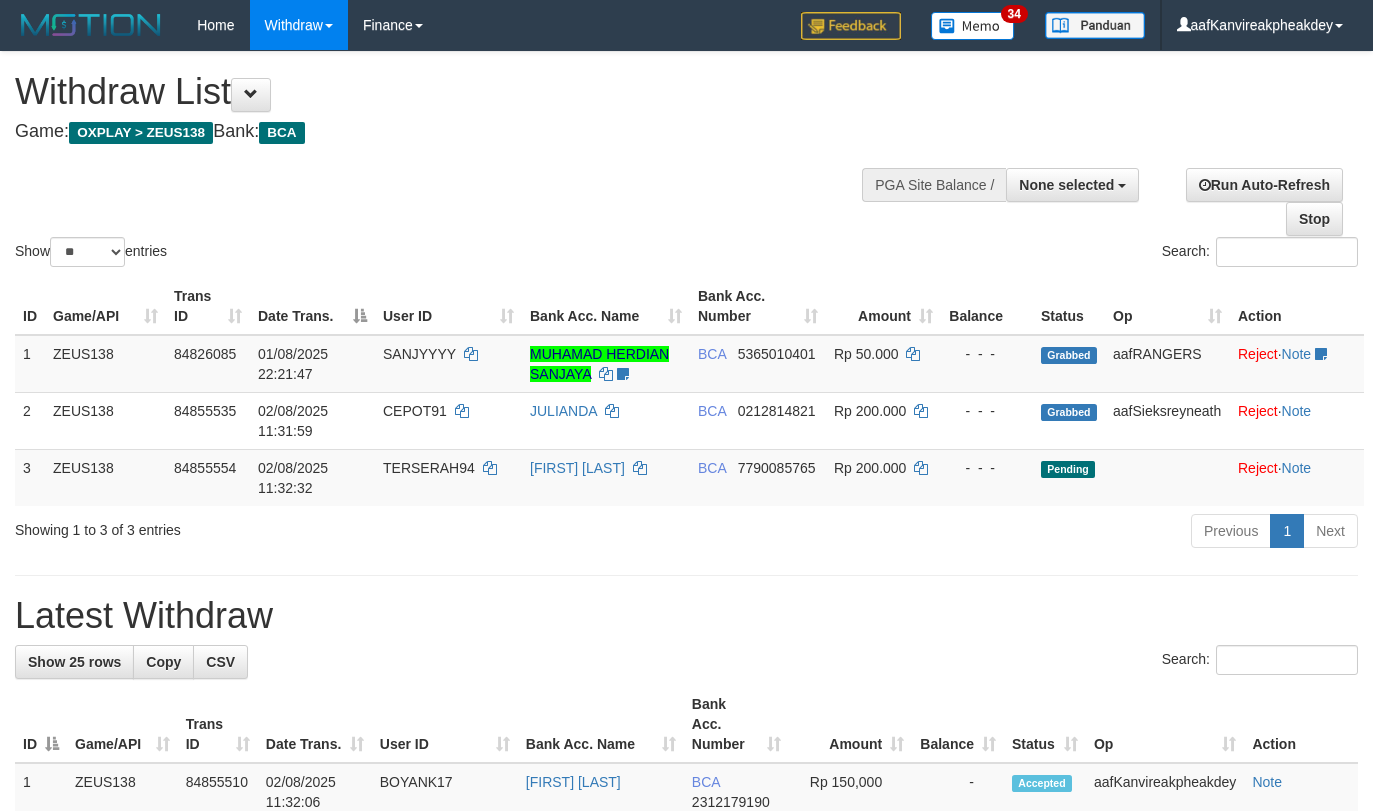 select 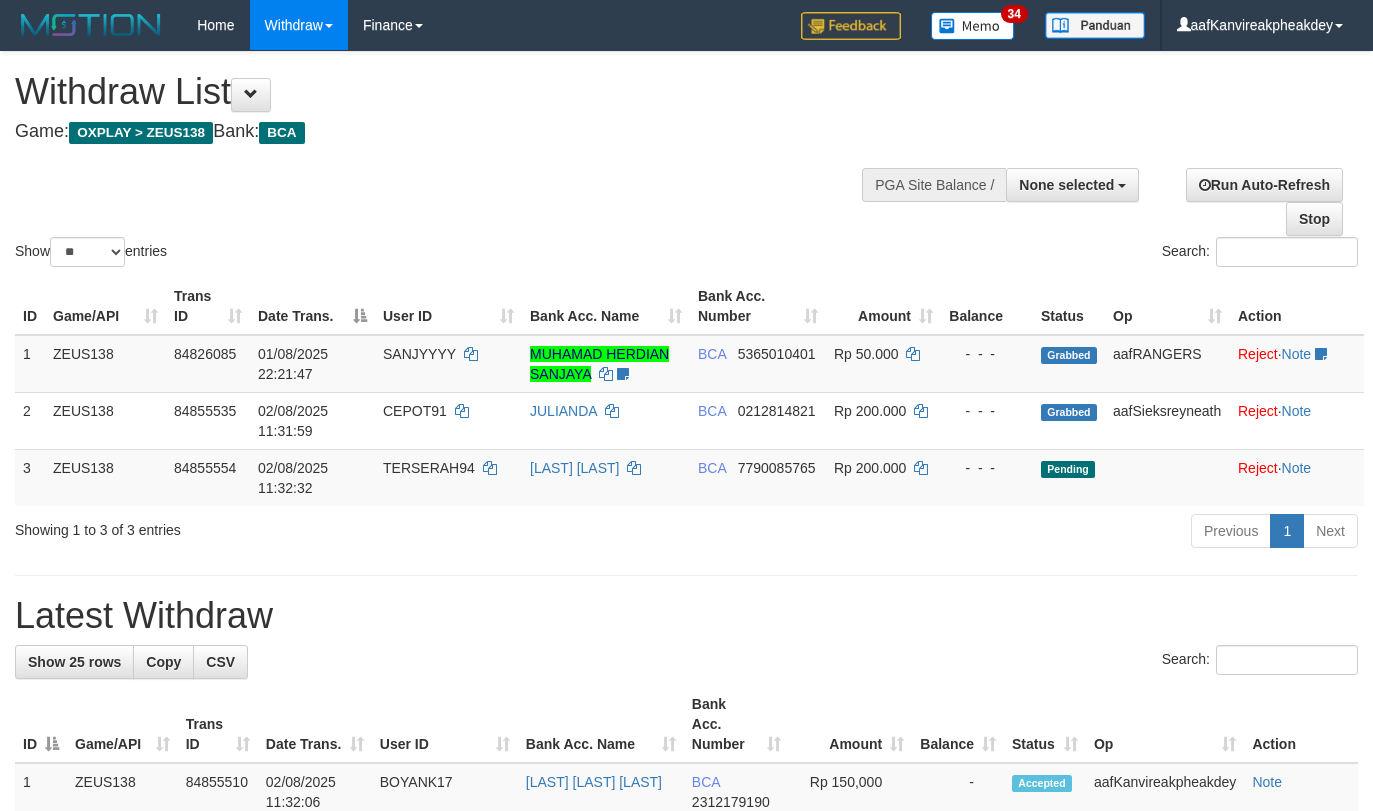 select 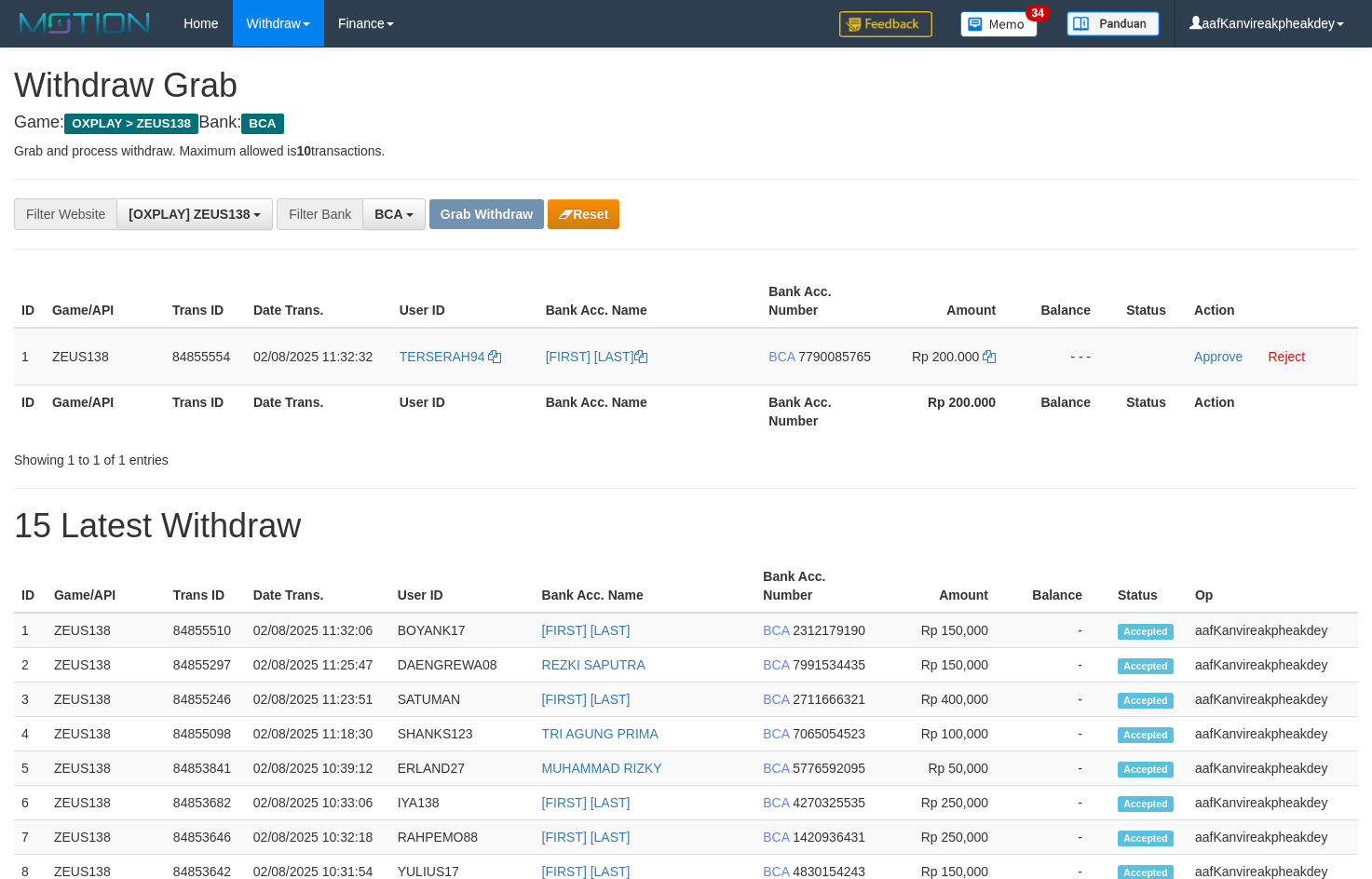 scroll, scrollTop: 0, scrollLeft: 0, axis: both 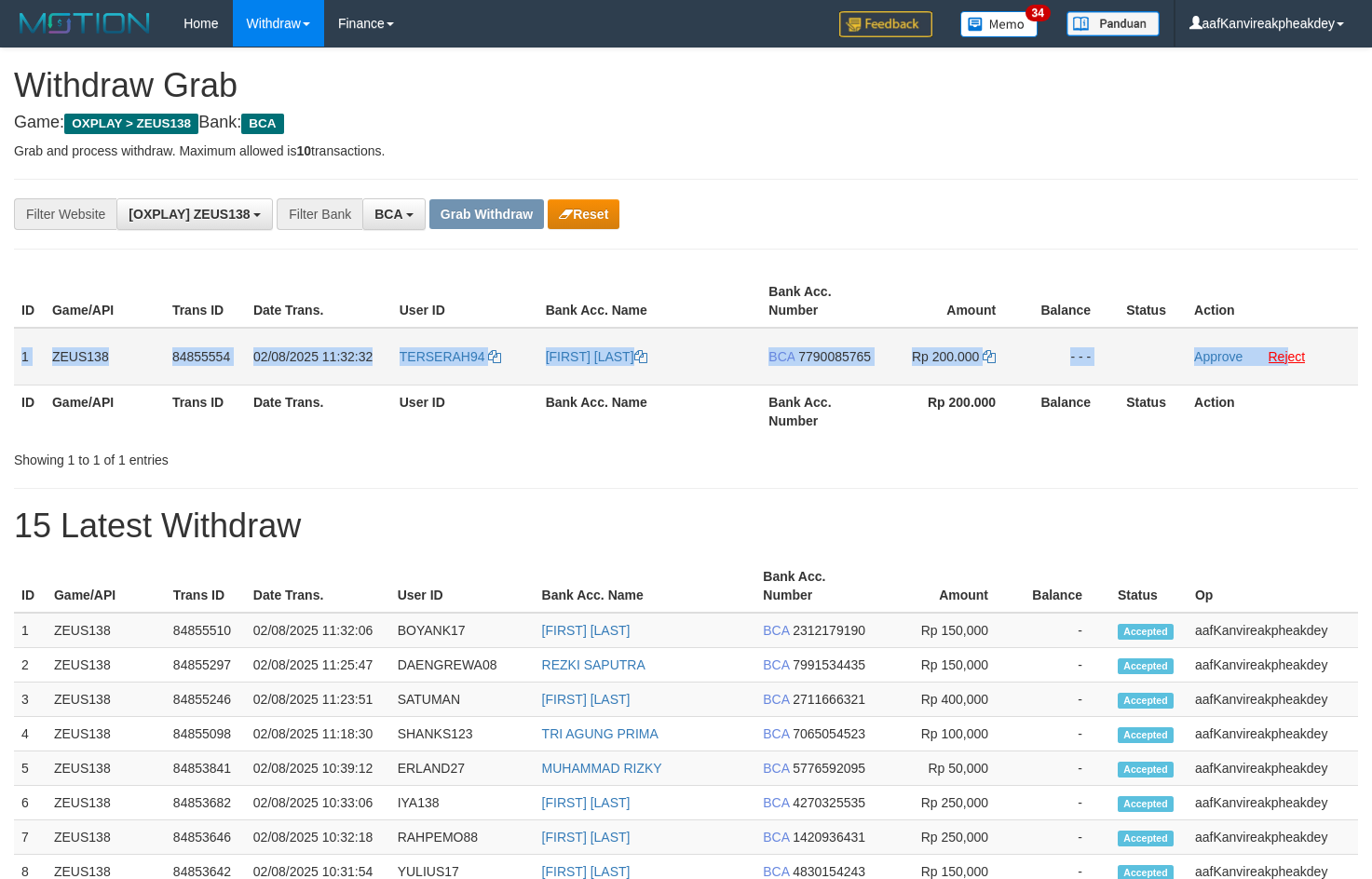copy on "1
ZEUS138
84855554
02/08/2025 11:32:32
TERSERAH94
EYLLAS ANGGRAYUDA
BCA
7790085765
Rp 200.000
- - -
Approve
Rej" 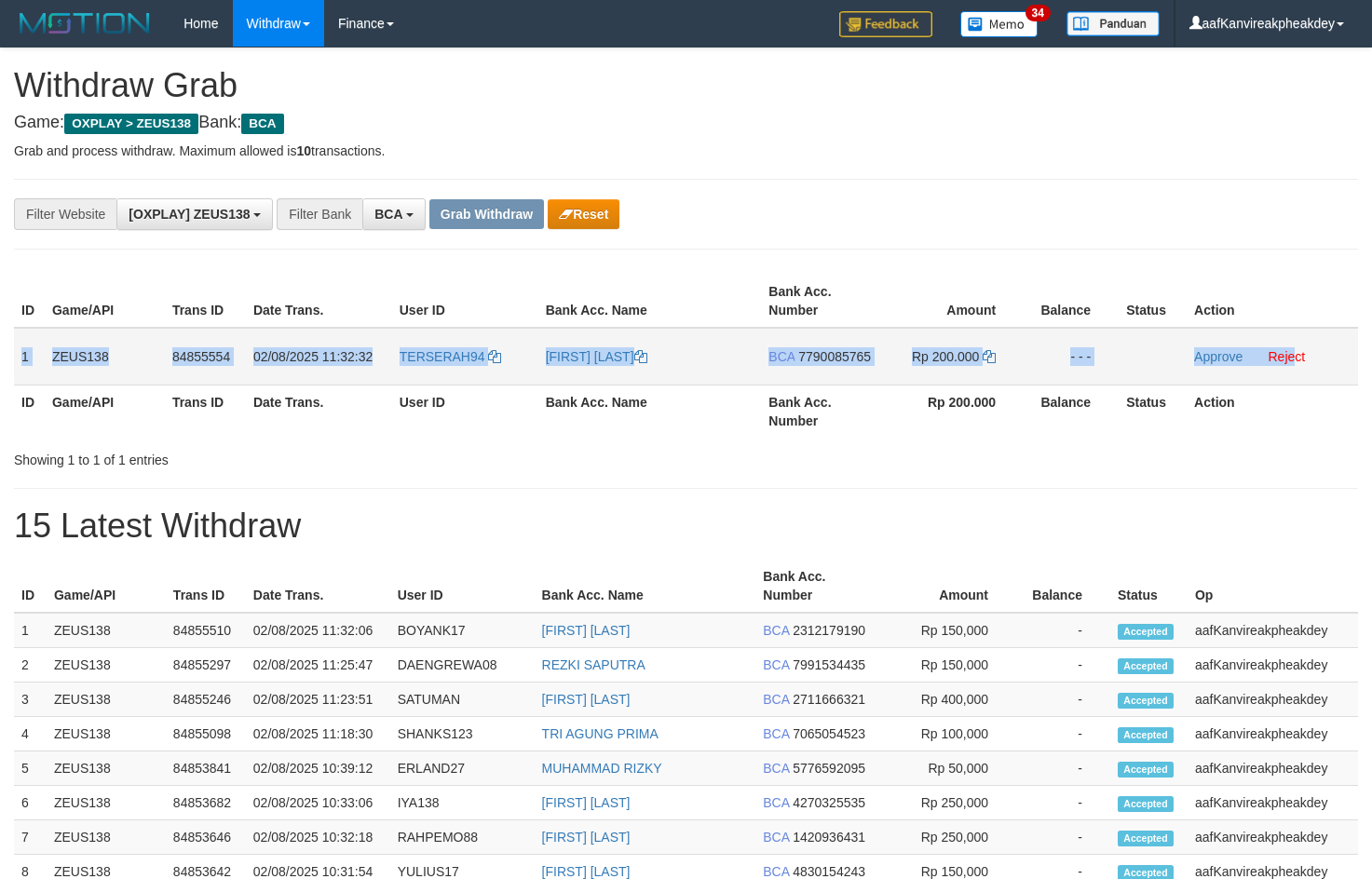 drag, startPoint x: 62, startPoint y: 361, endPoint x: 1343, endPoint y: 371, distance: 1281.039 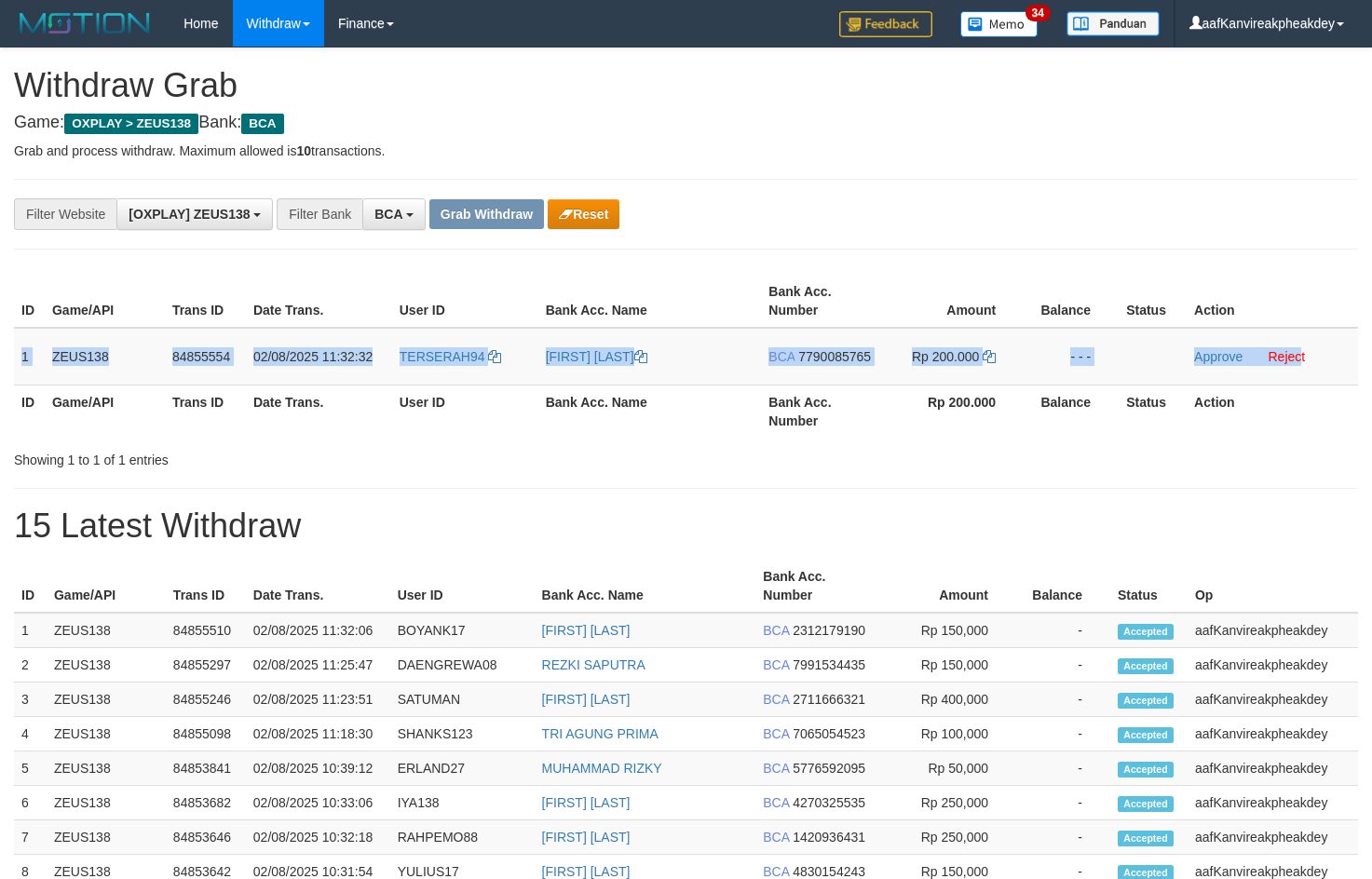 copy on "1
ZEUS138
84855554
02/08/2025 11:32:32
TERSERAH94
EYLLAS ANGGRAYUDA
BCA
7790085765
Rp 200.000
- - -
Approve
Rejec" 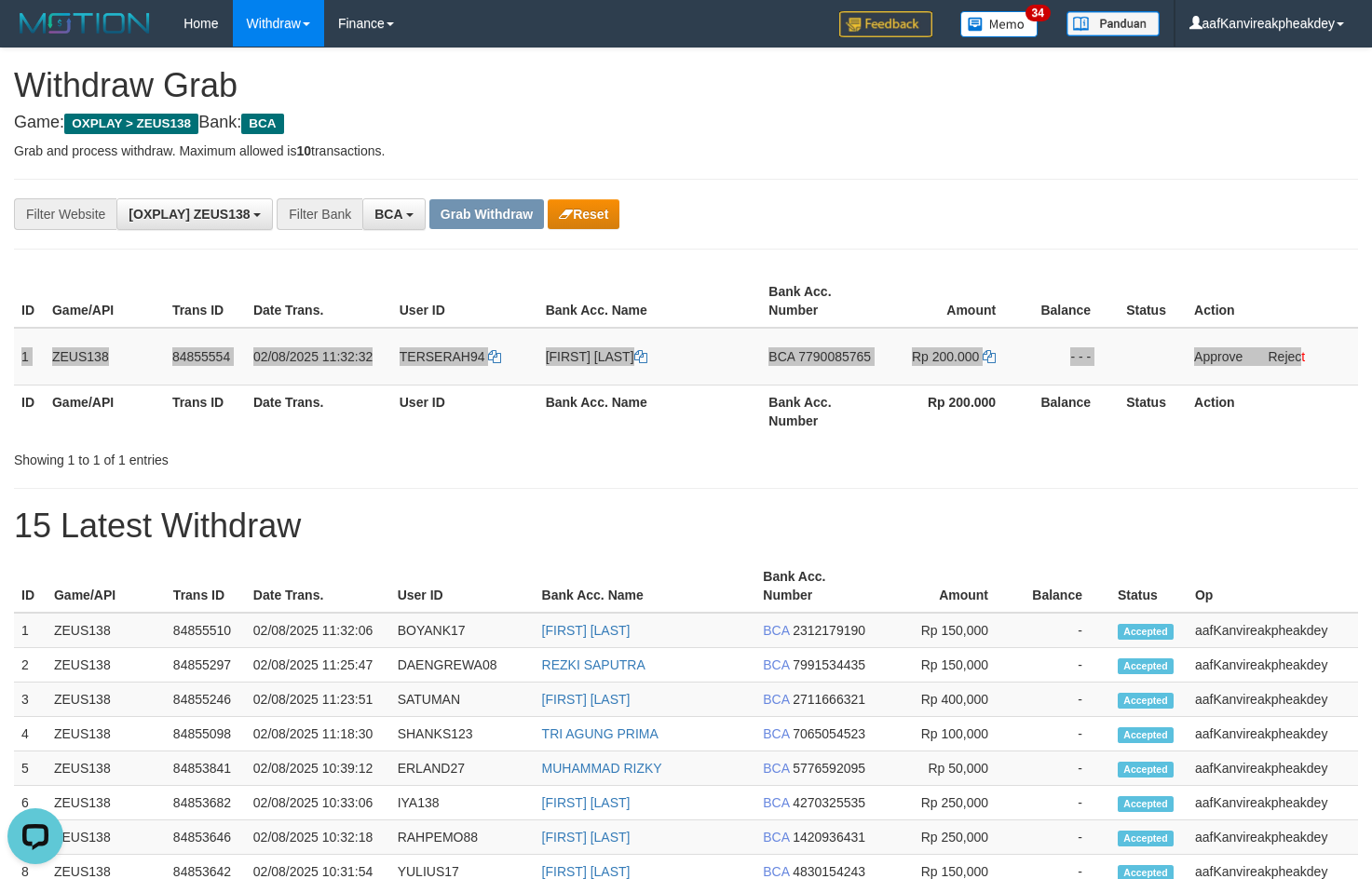scroll, scrollTop: 0, scrollLeft: 0, axis: both 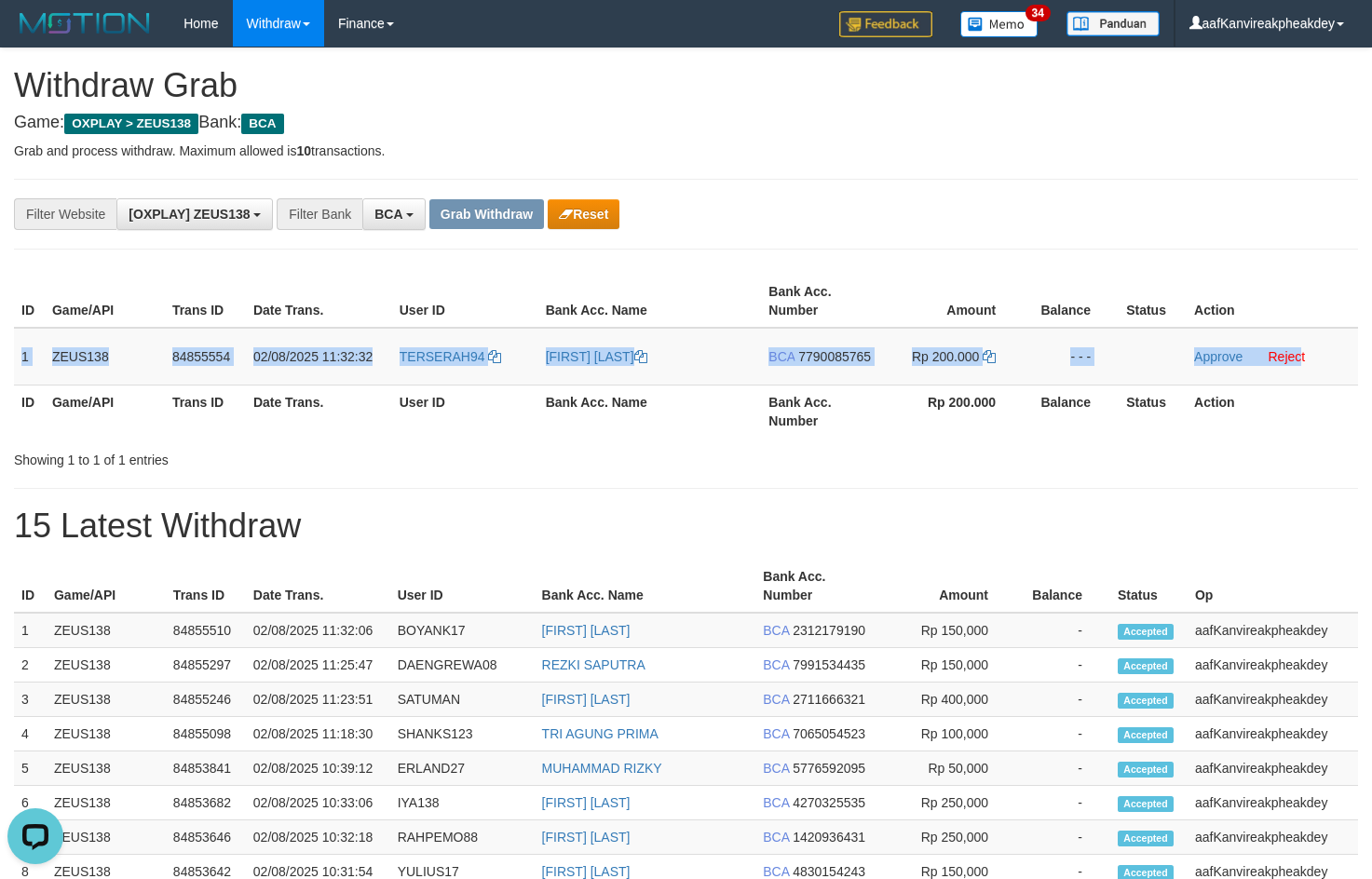 drag, startPoint x: 1037, startPoint y: 156, endPoint x: 1380, endPoint y: 196, distance: 345.32449 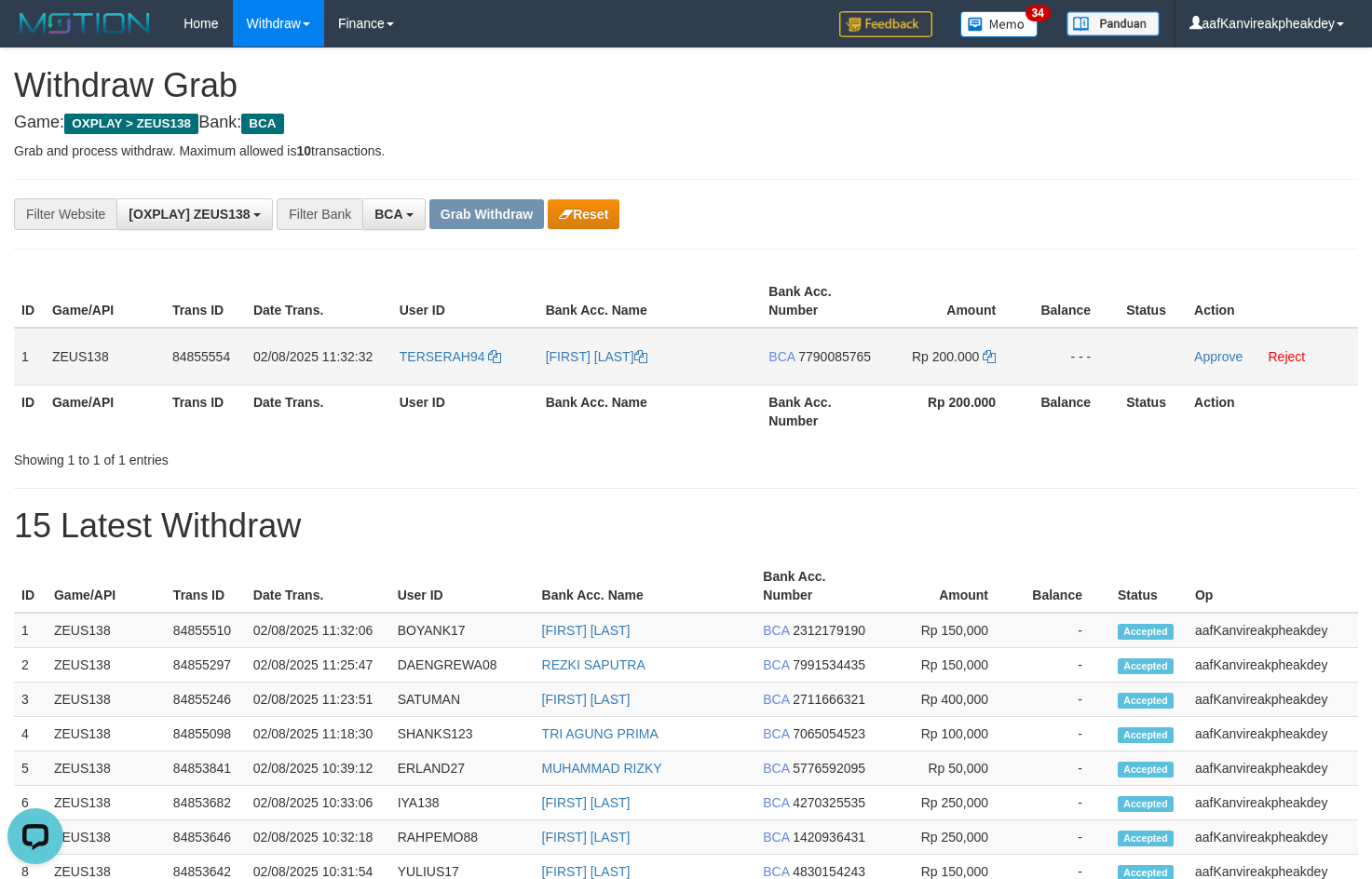 click on "7790085765" at bounding box center [835, 357] 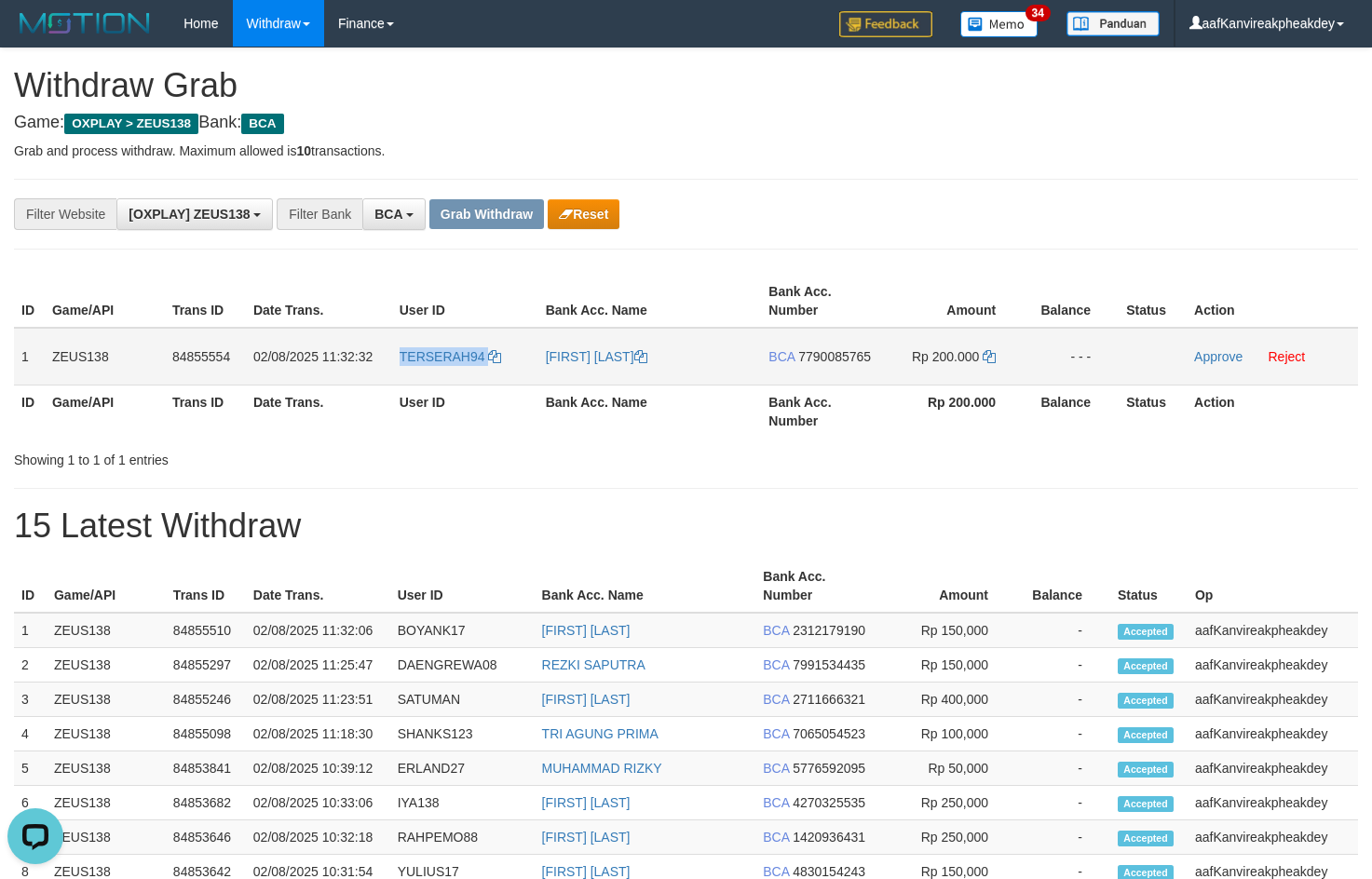 click on "TERSERAH94" at bounding box center (465, 357) 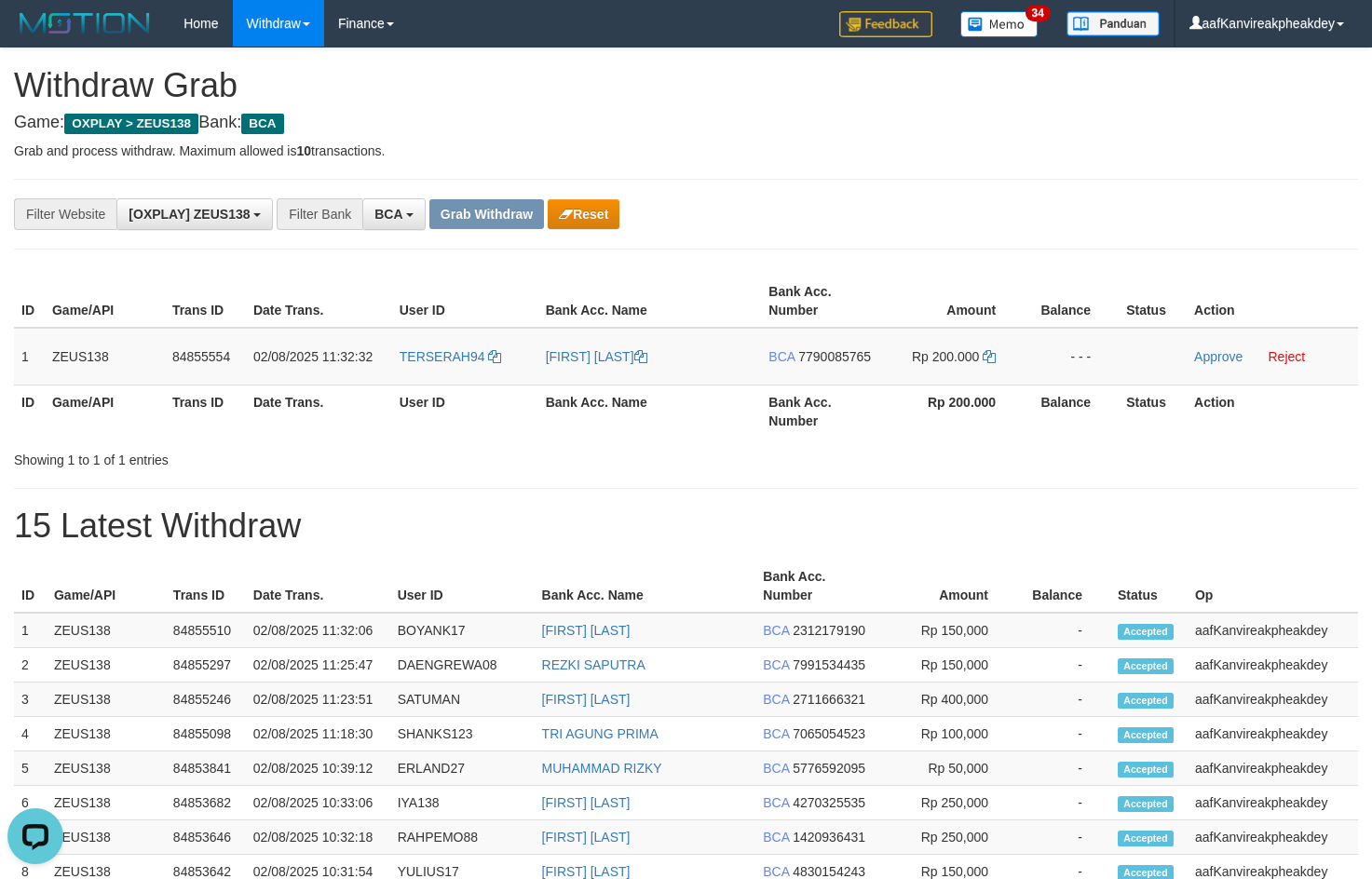 drag, startPoint x: 946, startPoint y: 127, endPoint x: 1379, endPoint y: 338, distance: 481.6742 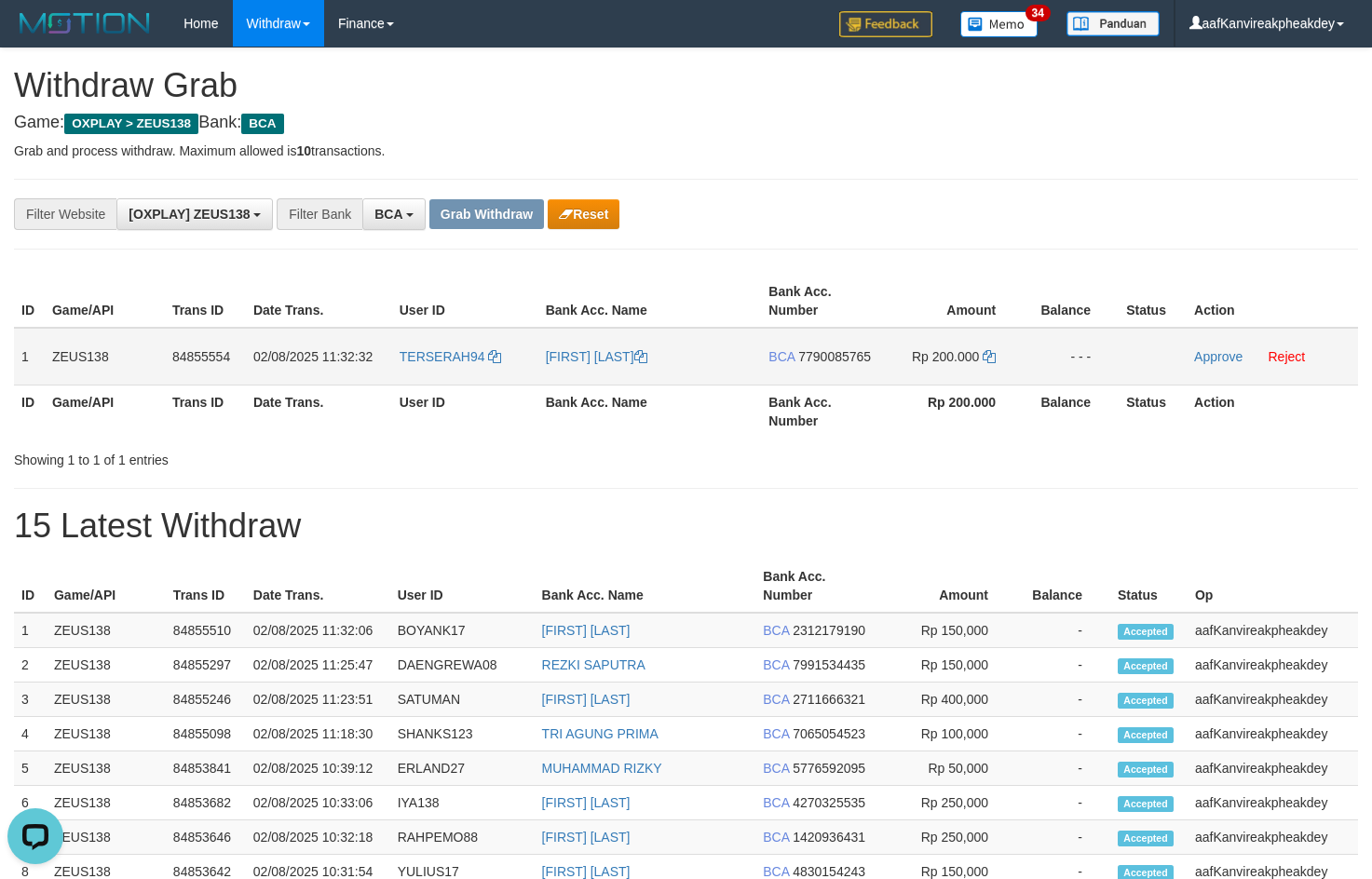 click on "7790085765" at bounding box center (835, 357) 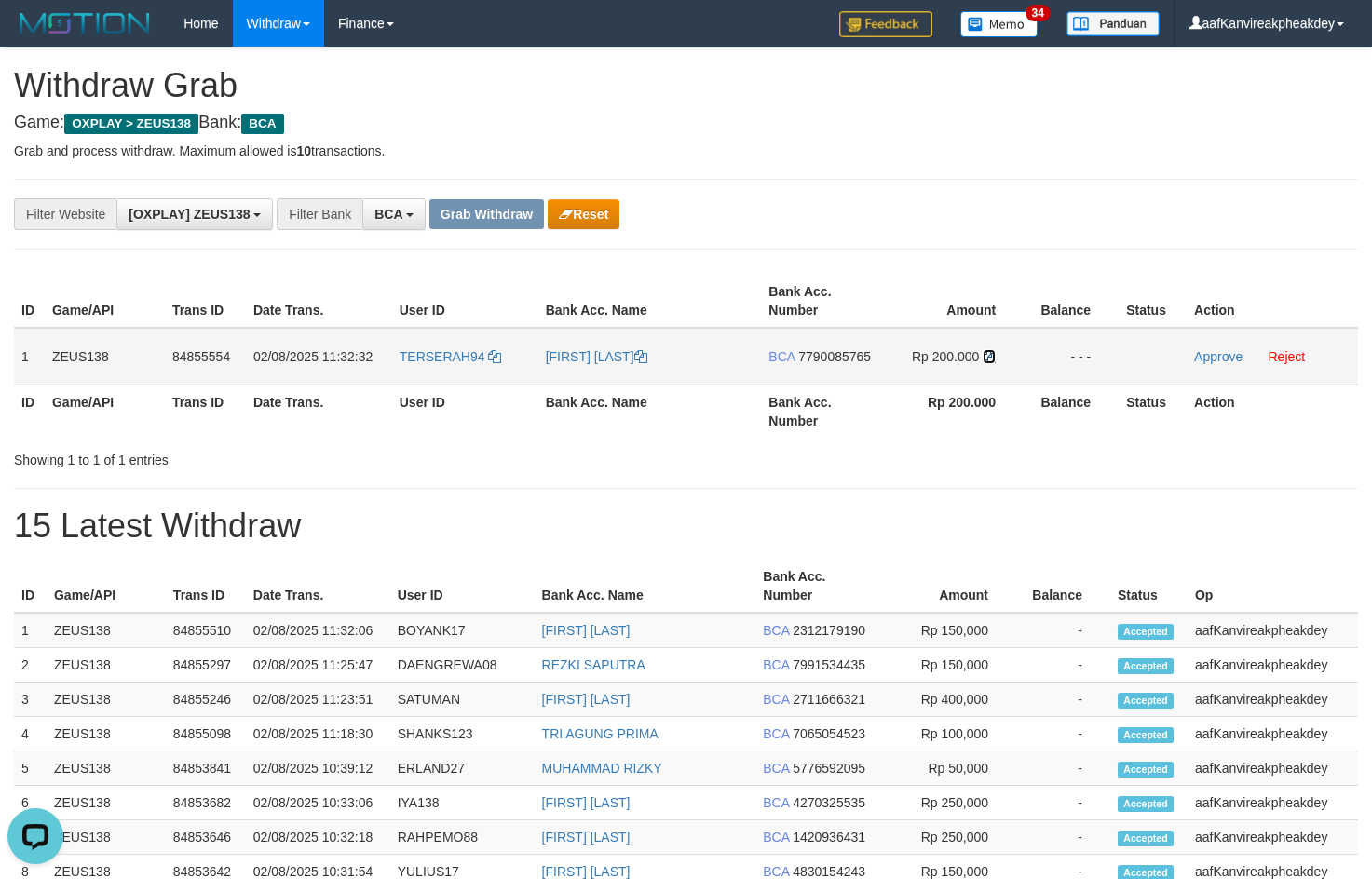 click at bounding box center (989, 357) 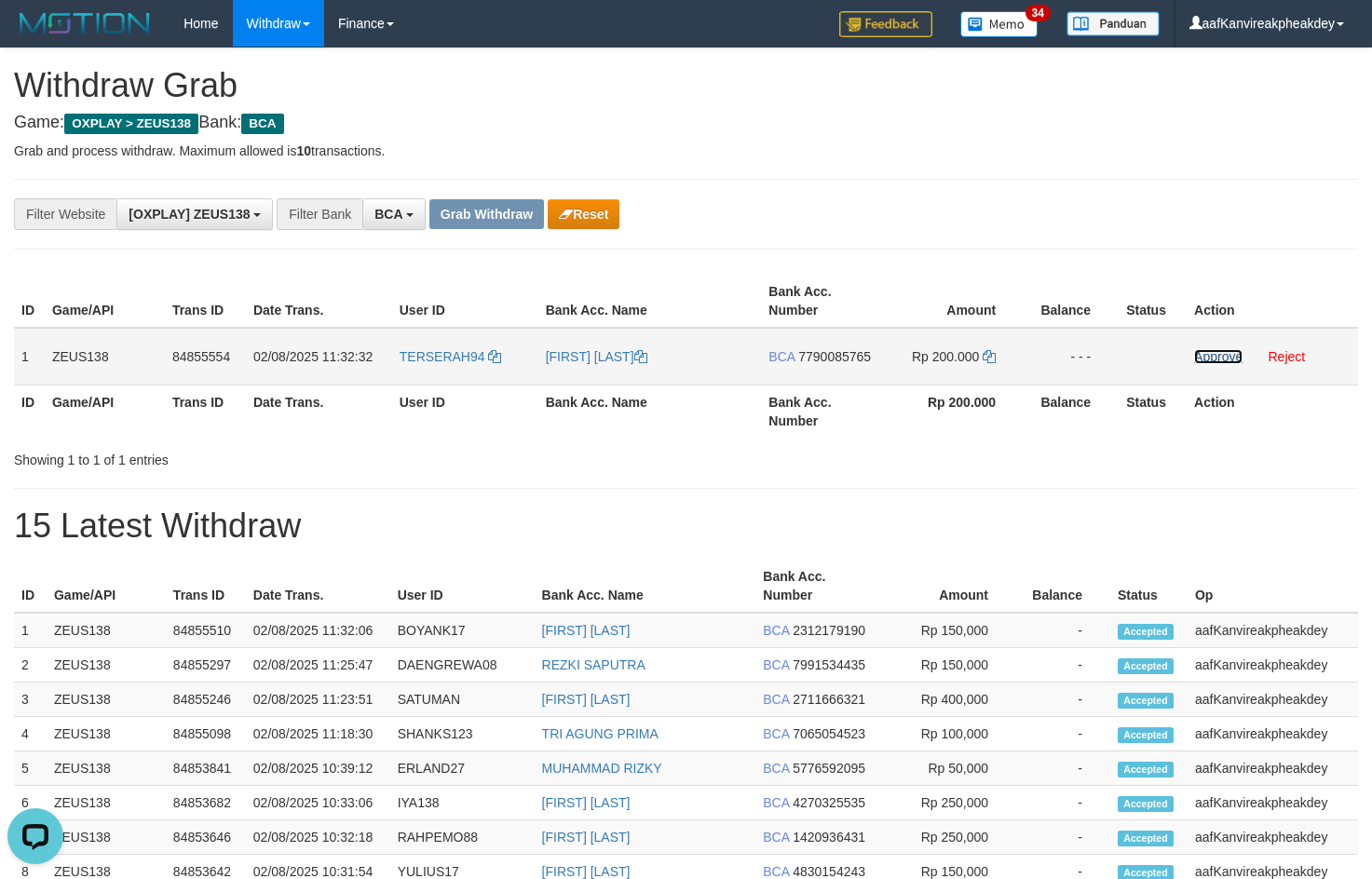click on "Approve" at bounding box center (1218, 357) 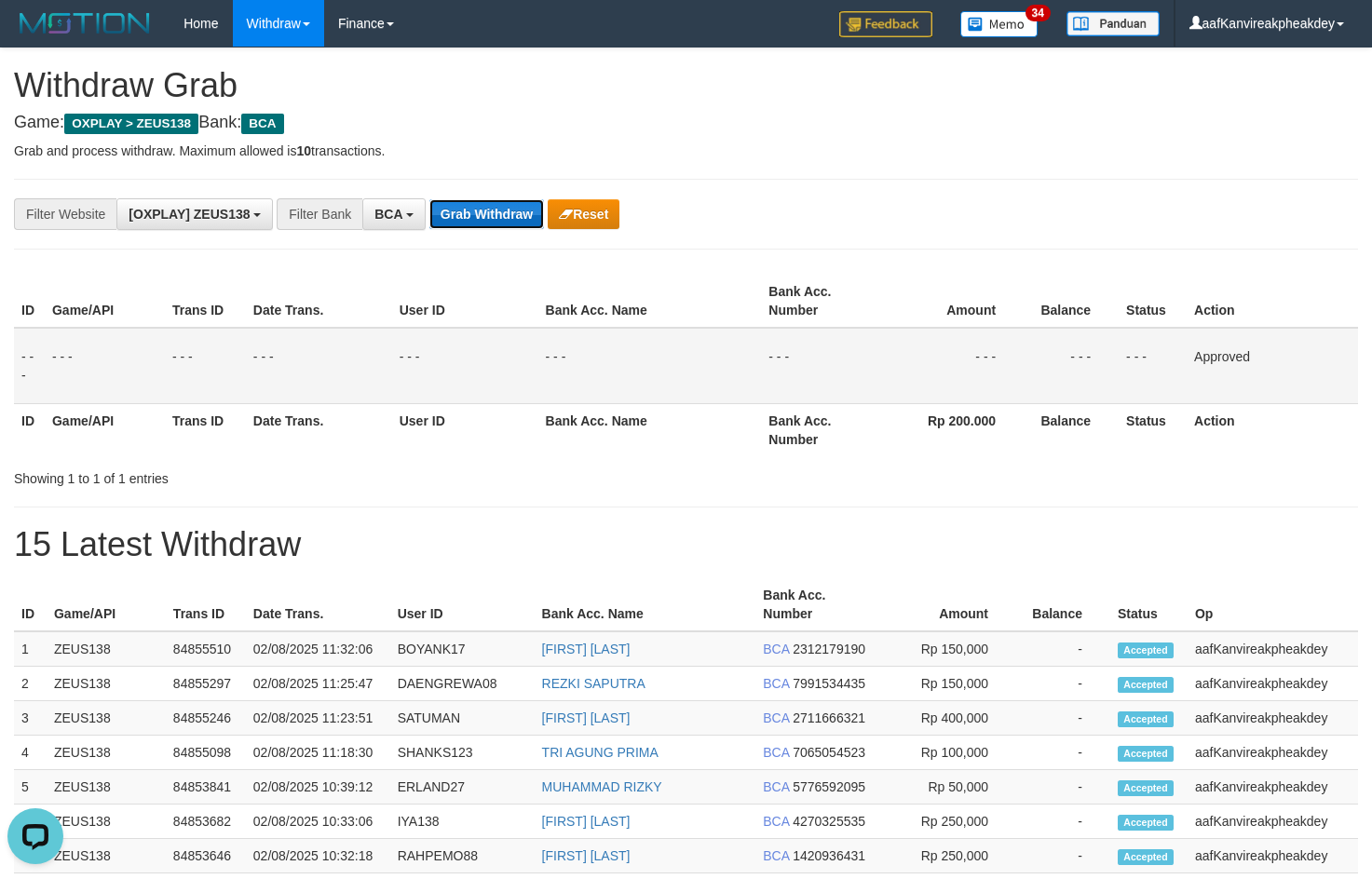 click on "Grab Withdraw" at bounding box center (486, 214) 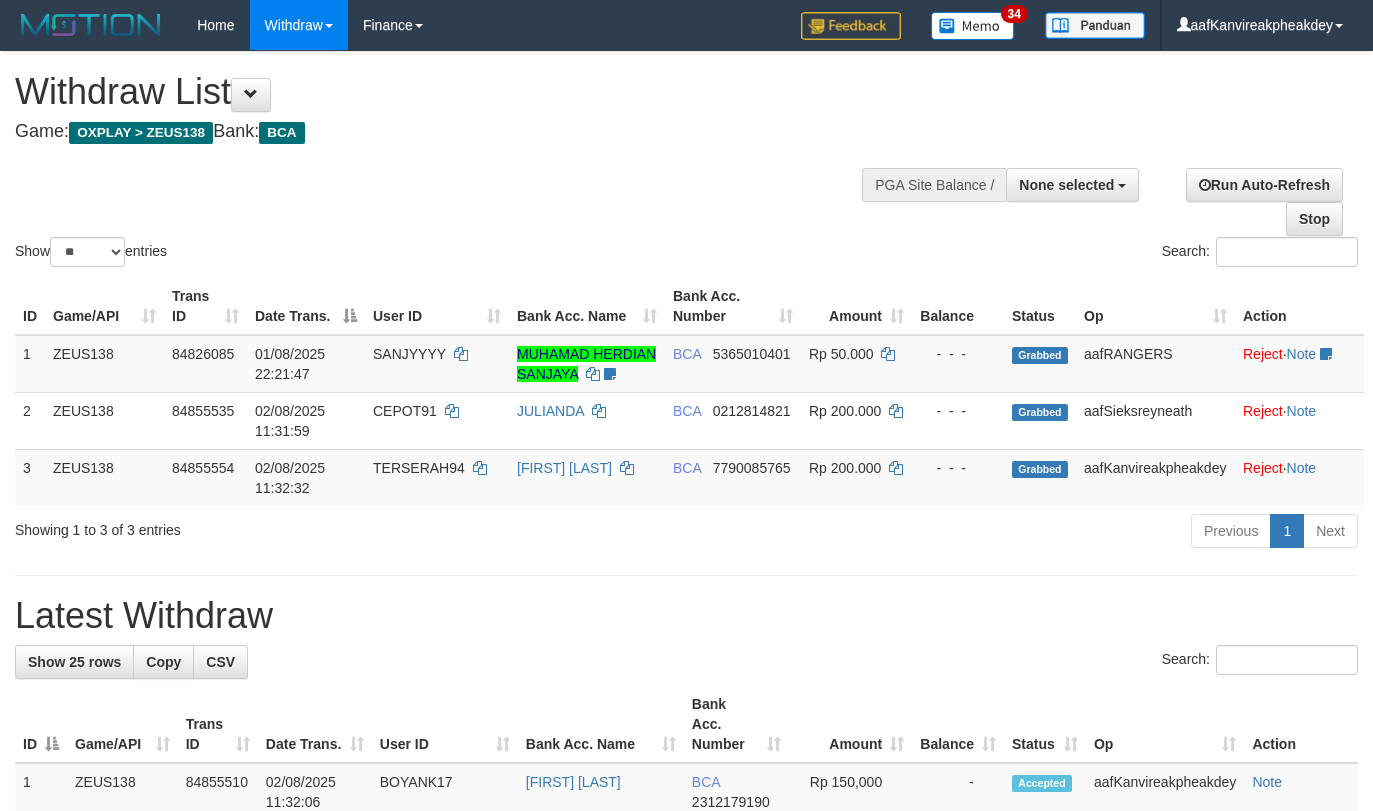 select 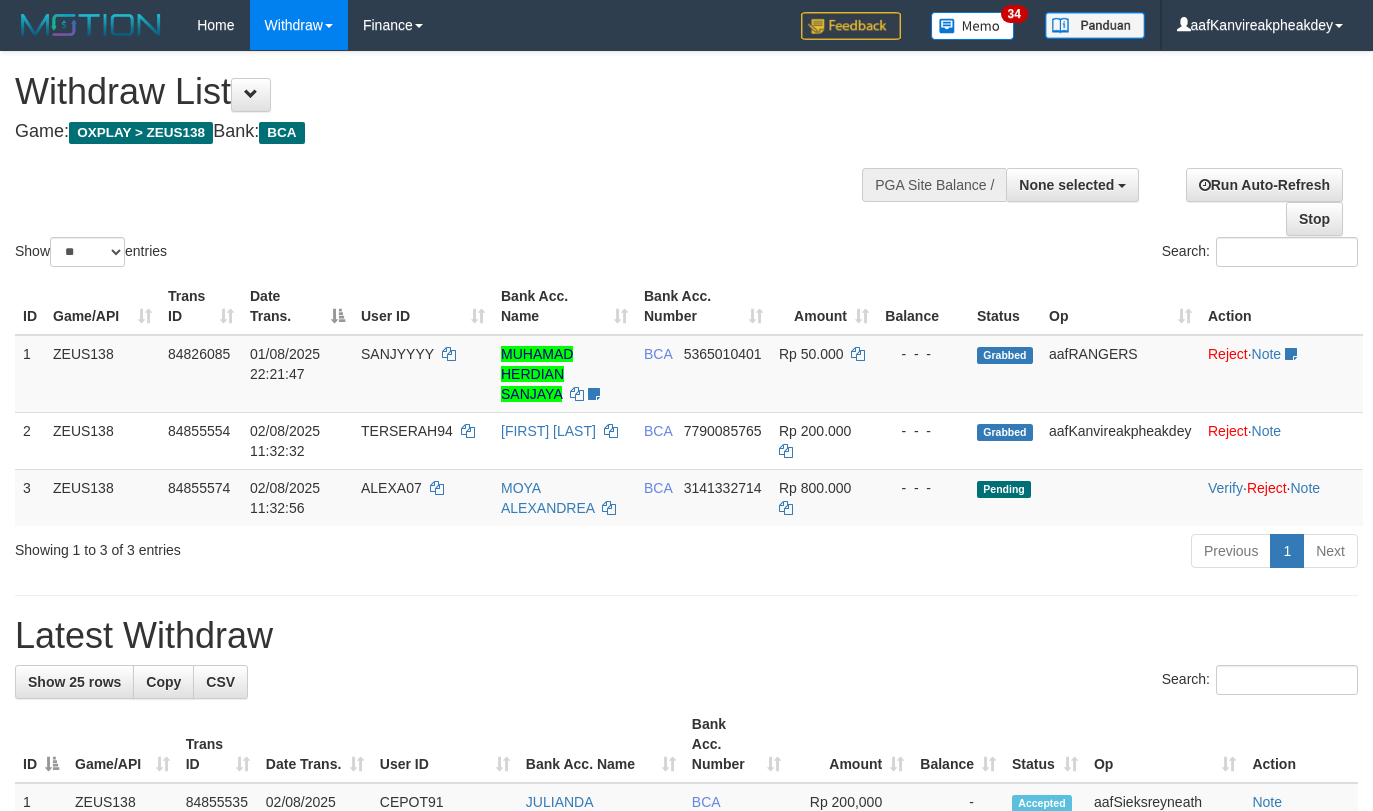 select 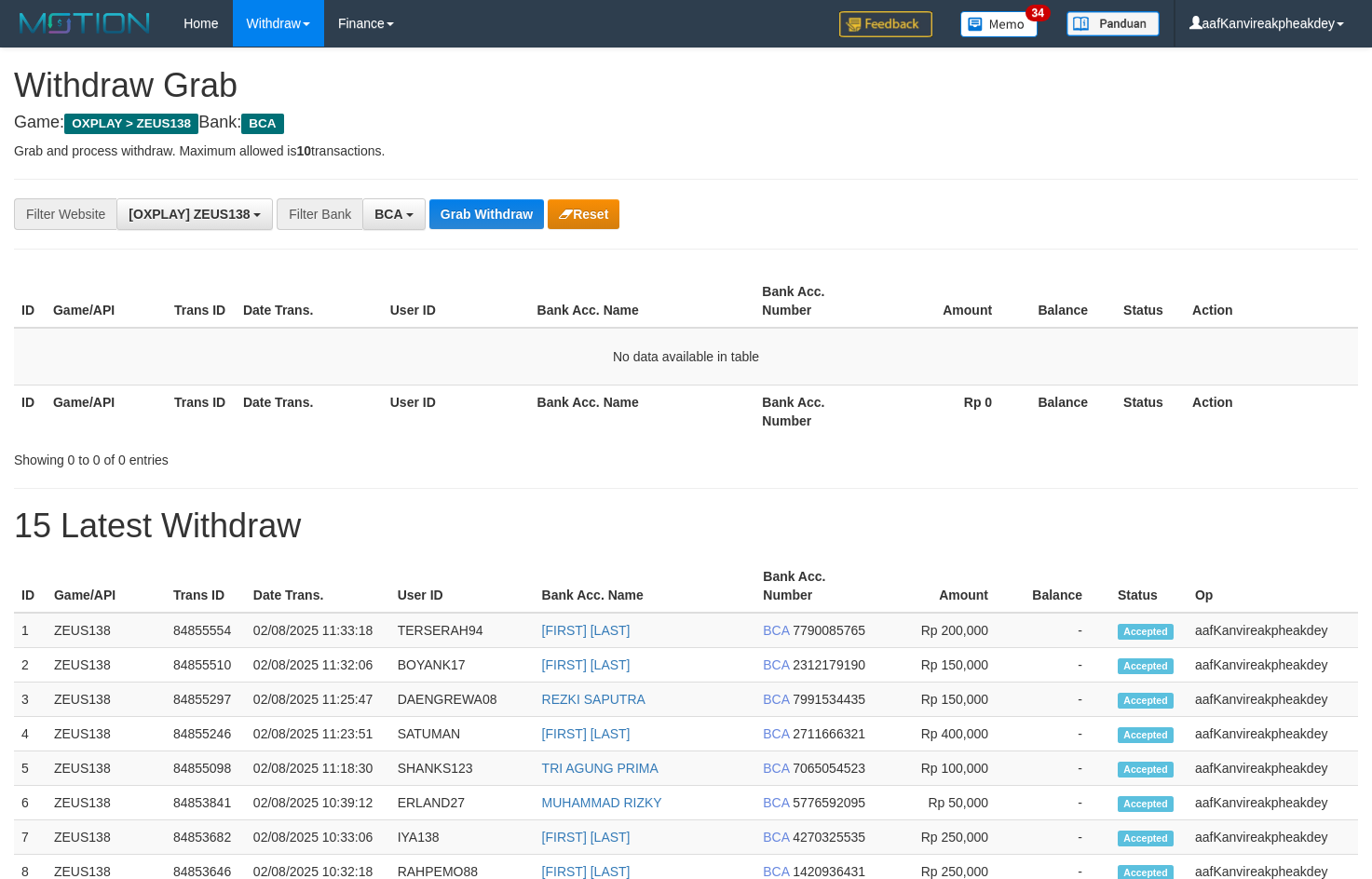 scroll, scrollTop: 0, scrollLeft: 0, axis: both 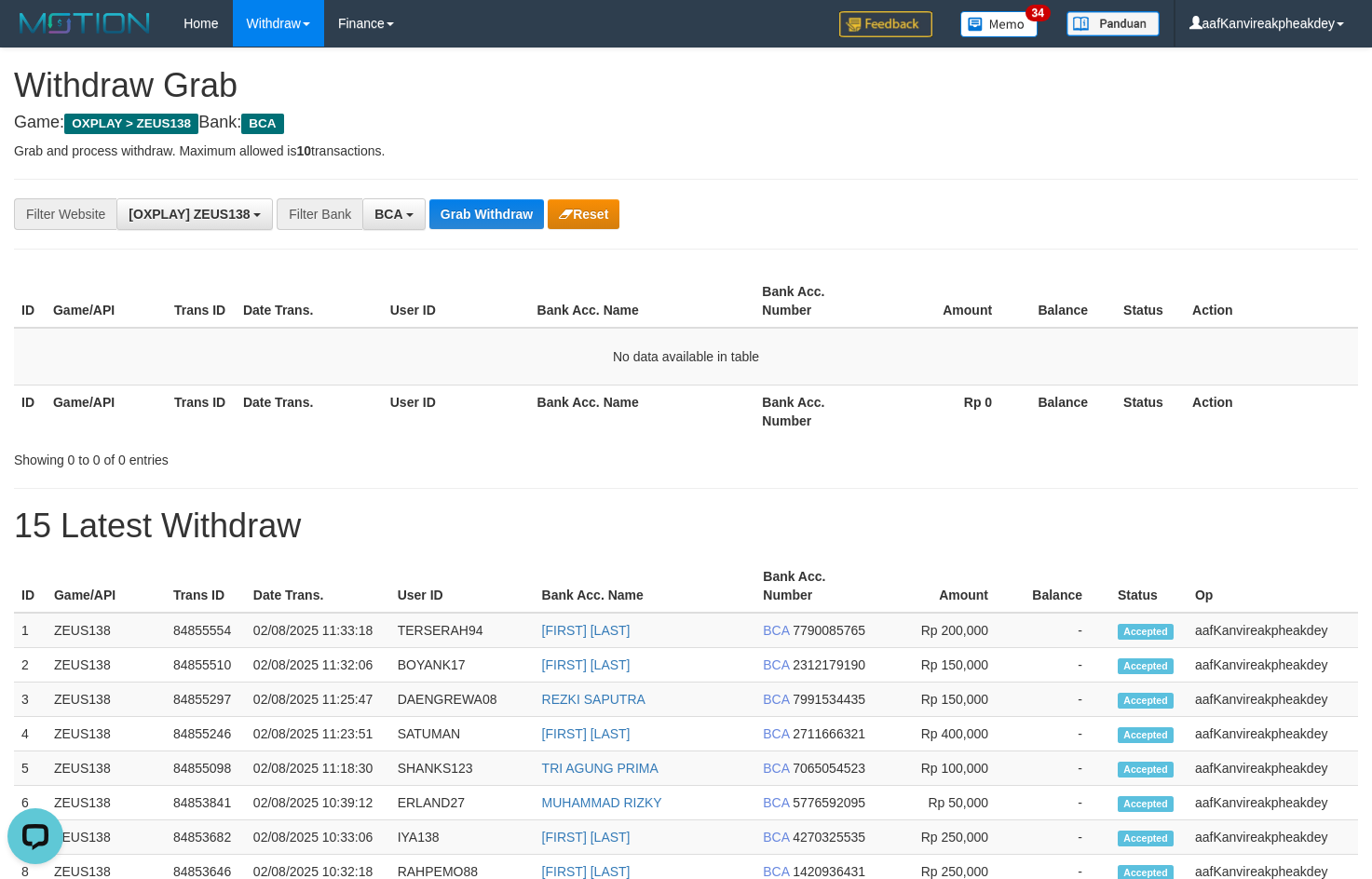 click on "Bank Acc. Number" at bounding box center (815, 301) 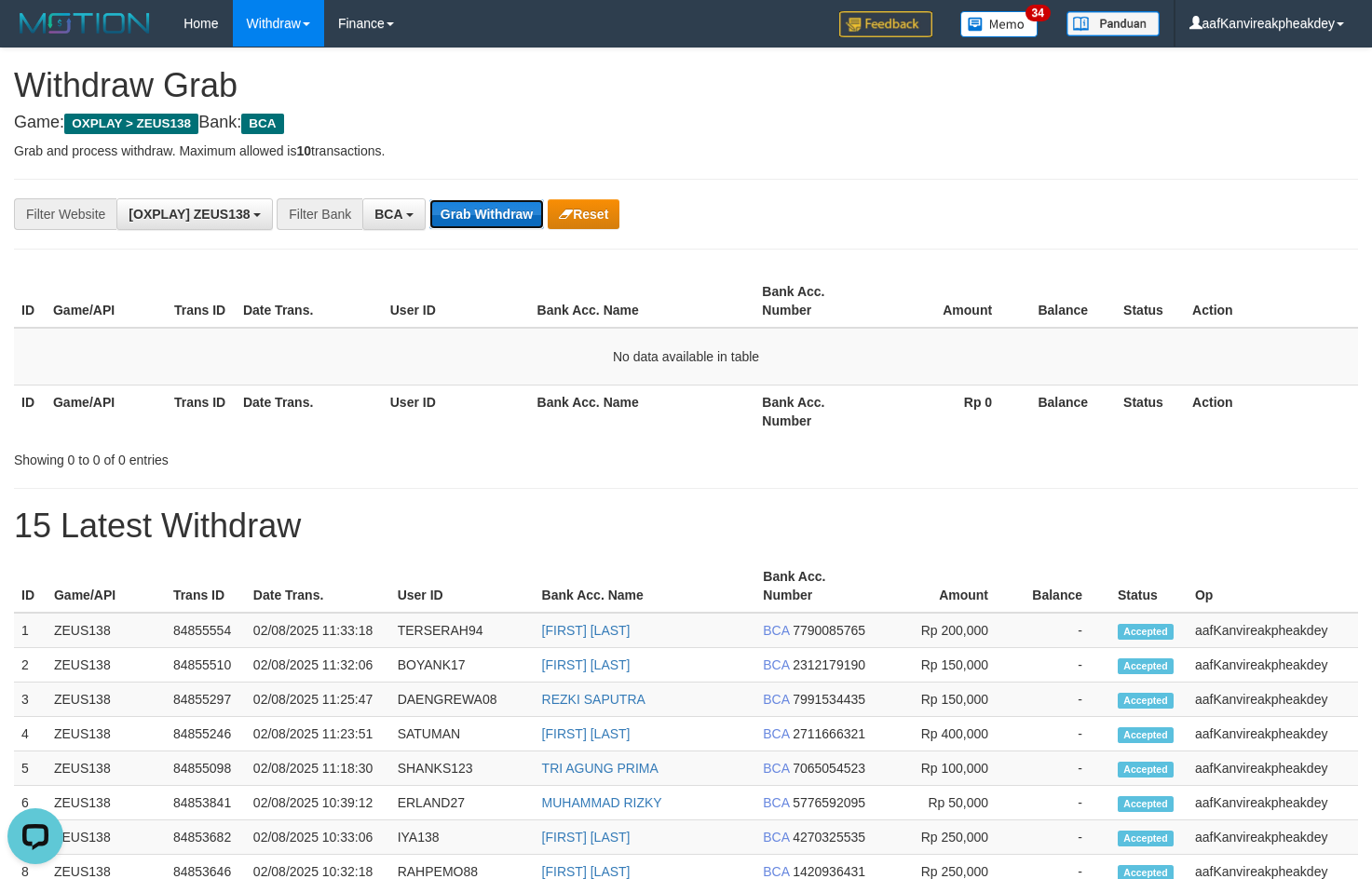 click on "Grab Withdraw" at bounding box center [486, 214] 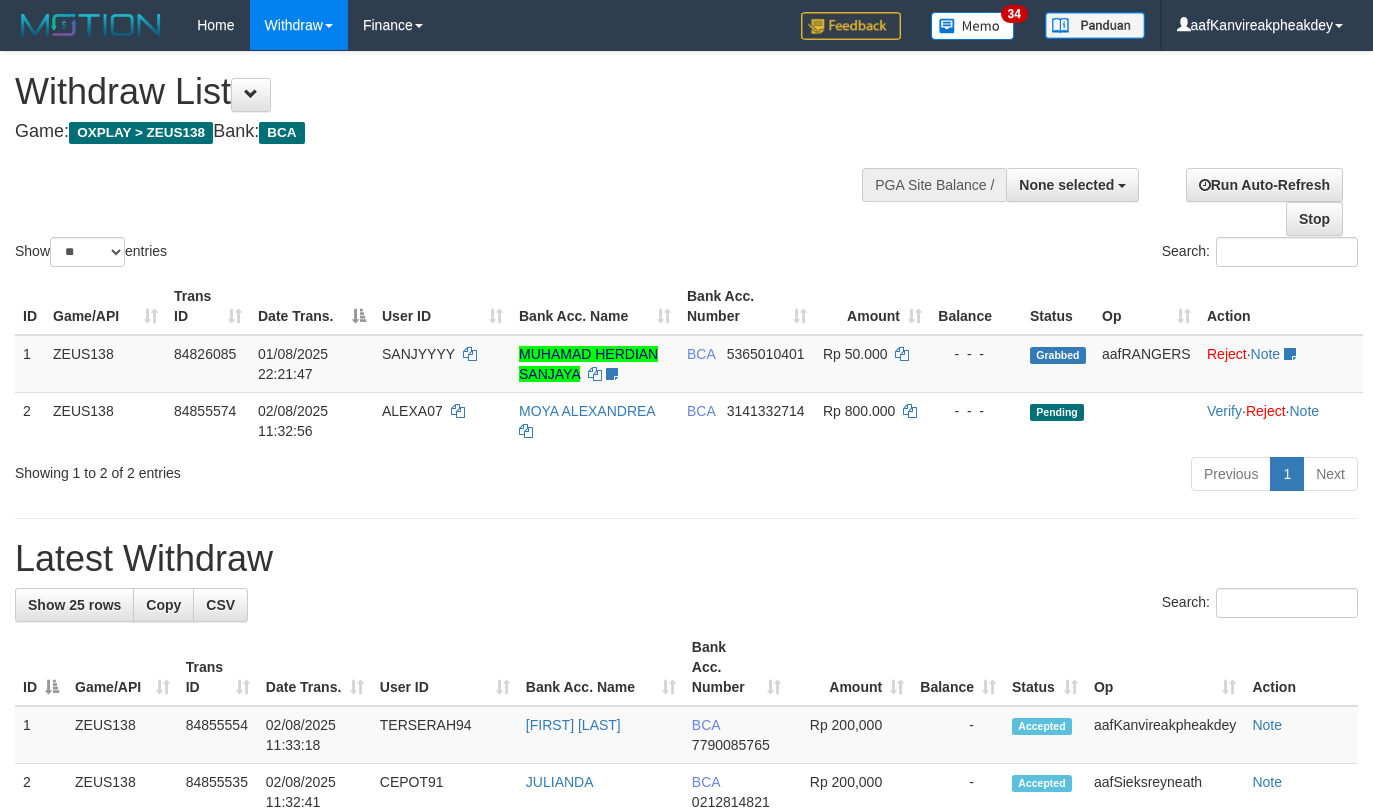 select 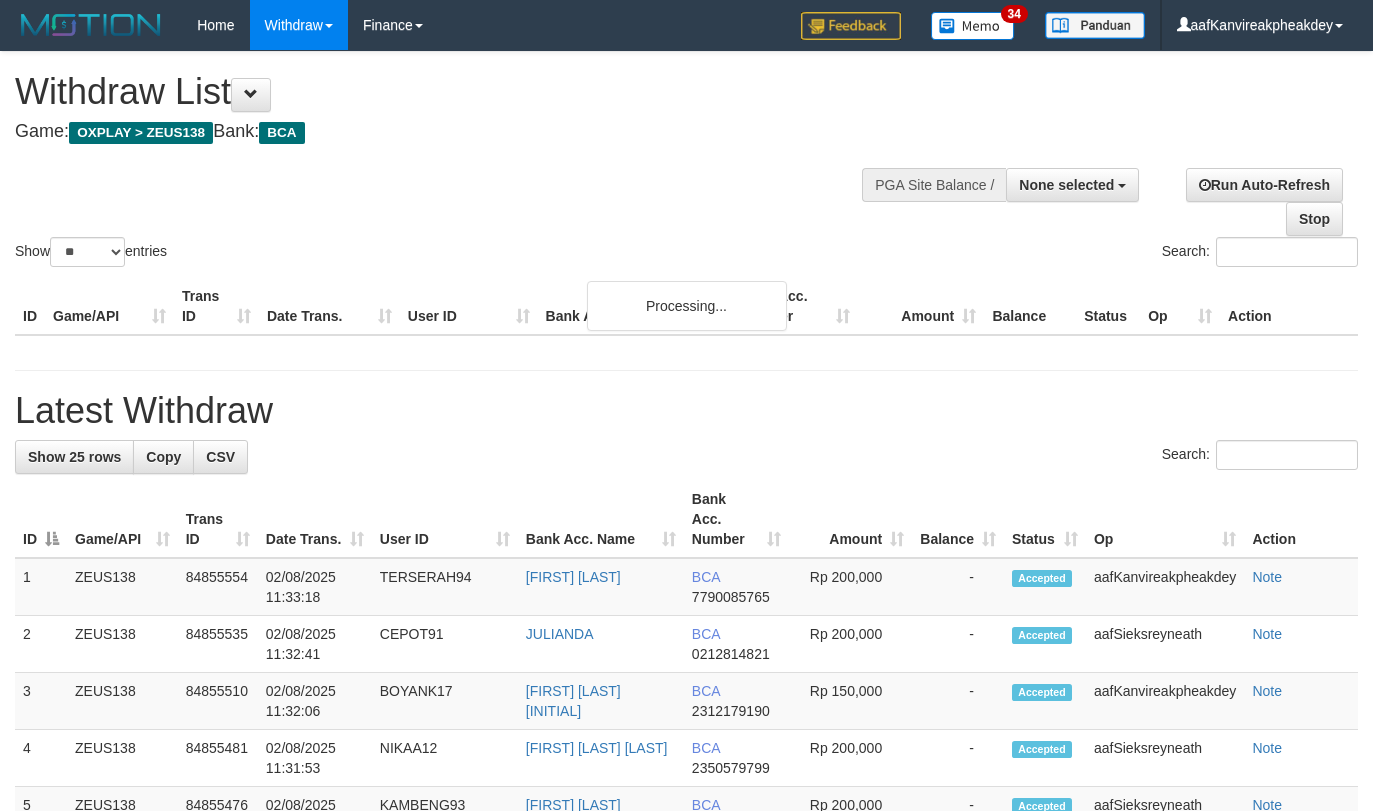 select 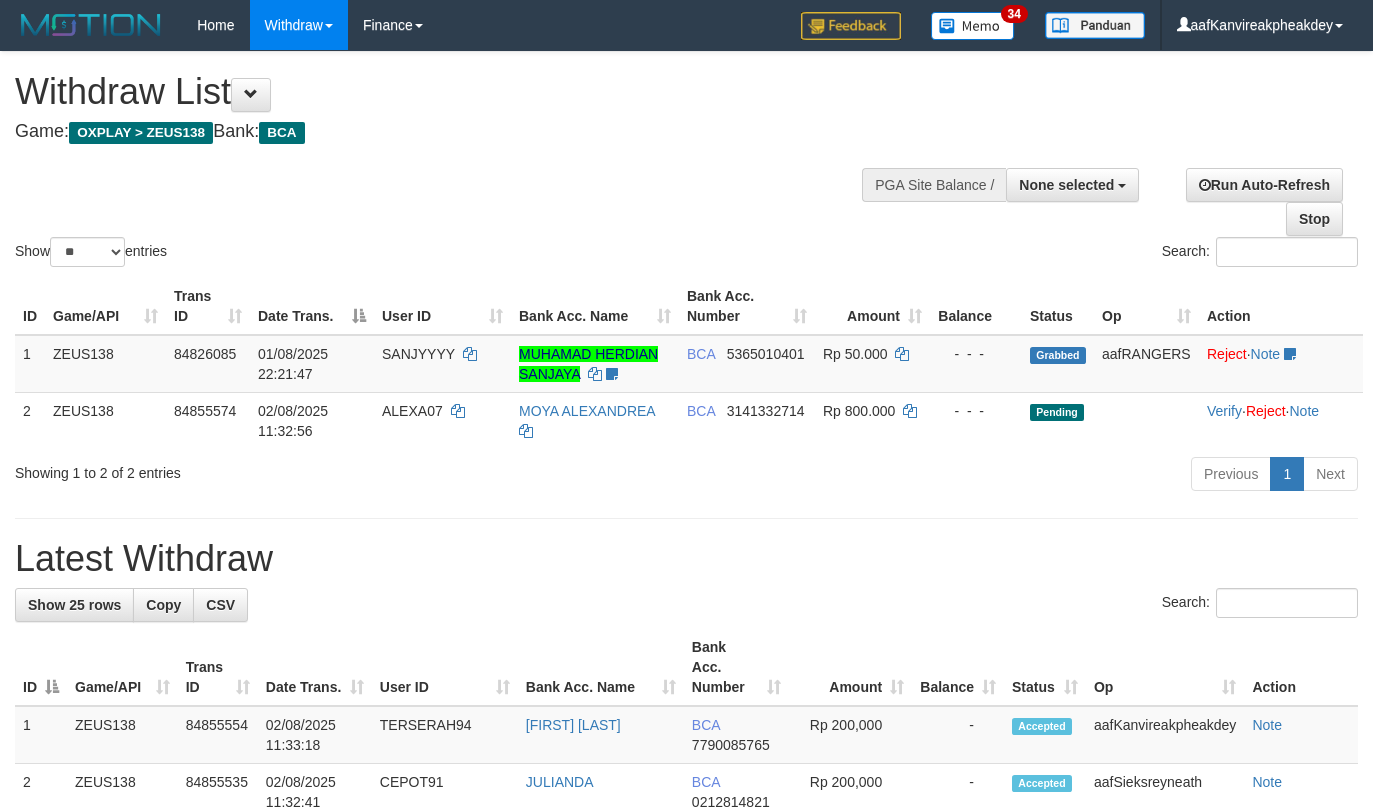 select 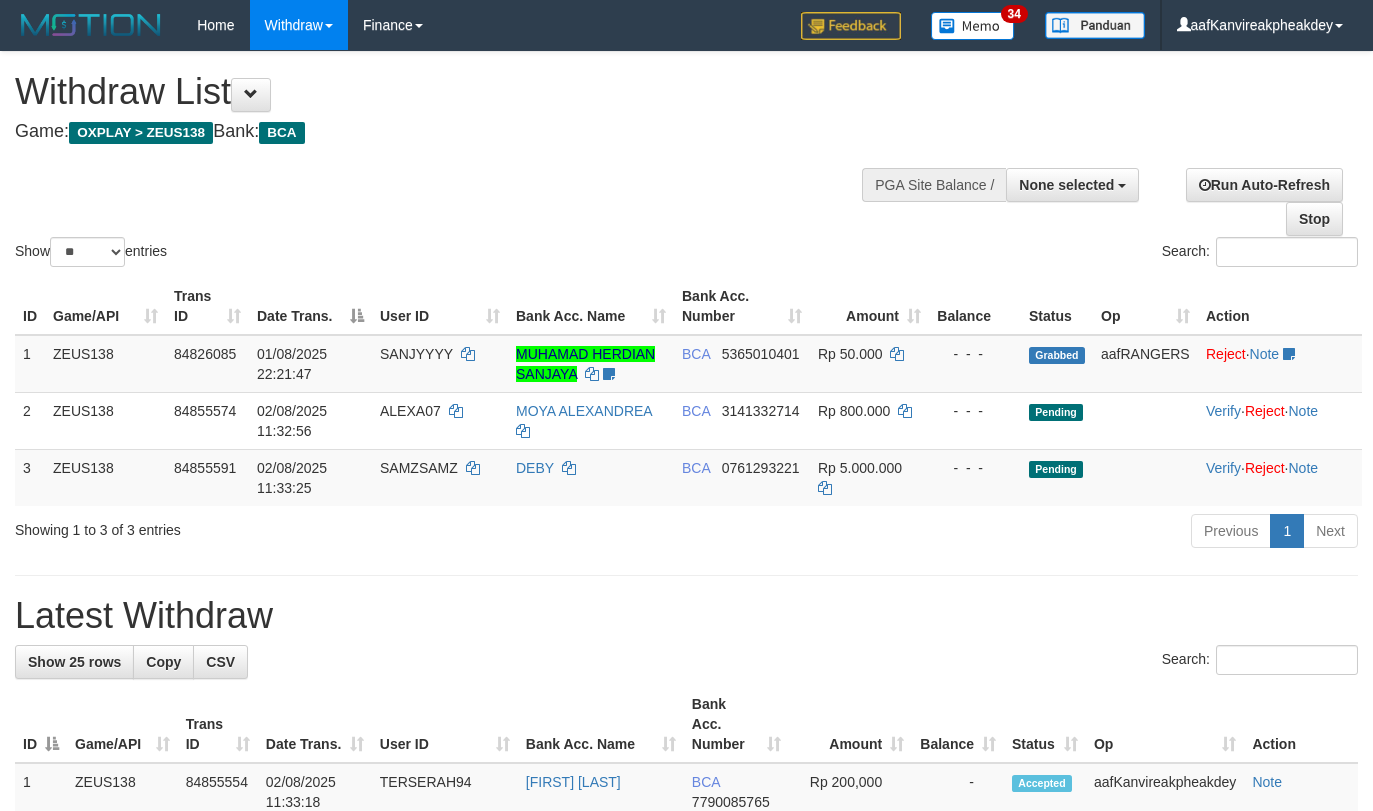 select 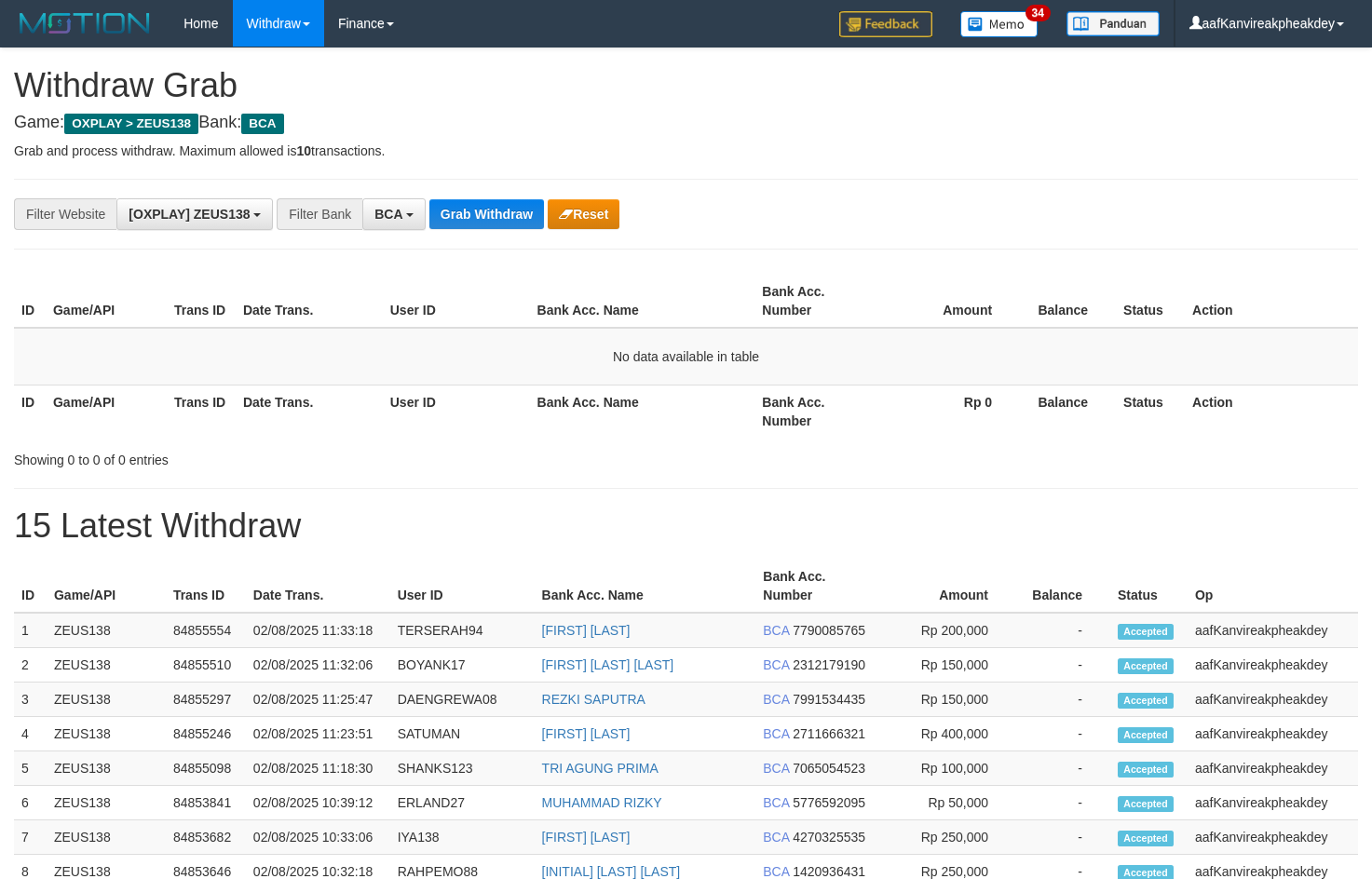 scroll, scrollTop: 0, scrollLeft: 0, axis: both 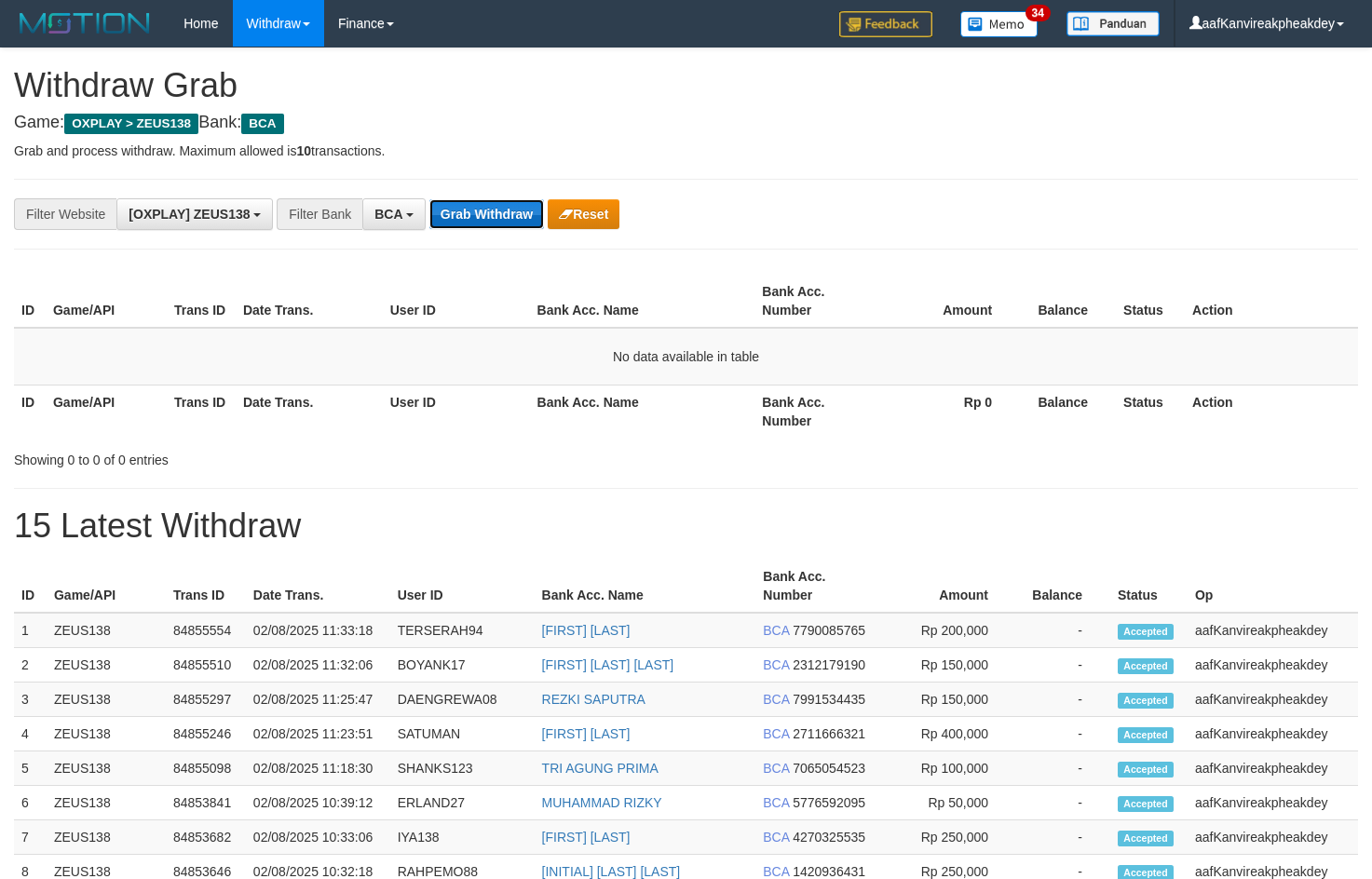 click on "Grab Withdraw" at bounding box center [486, 214] 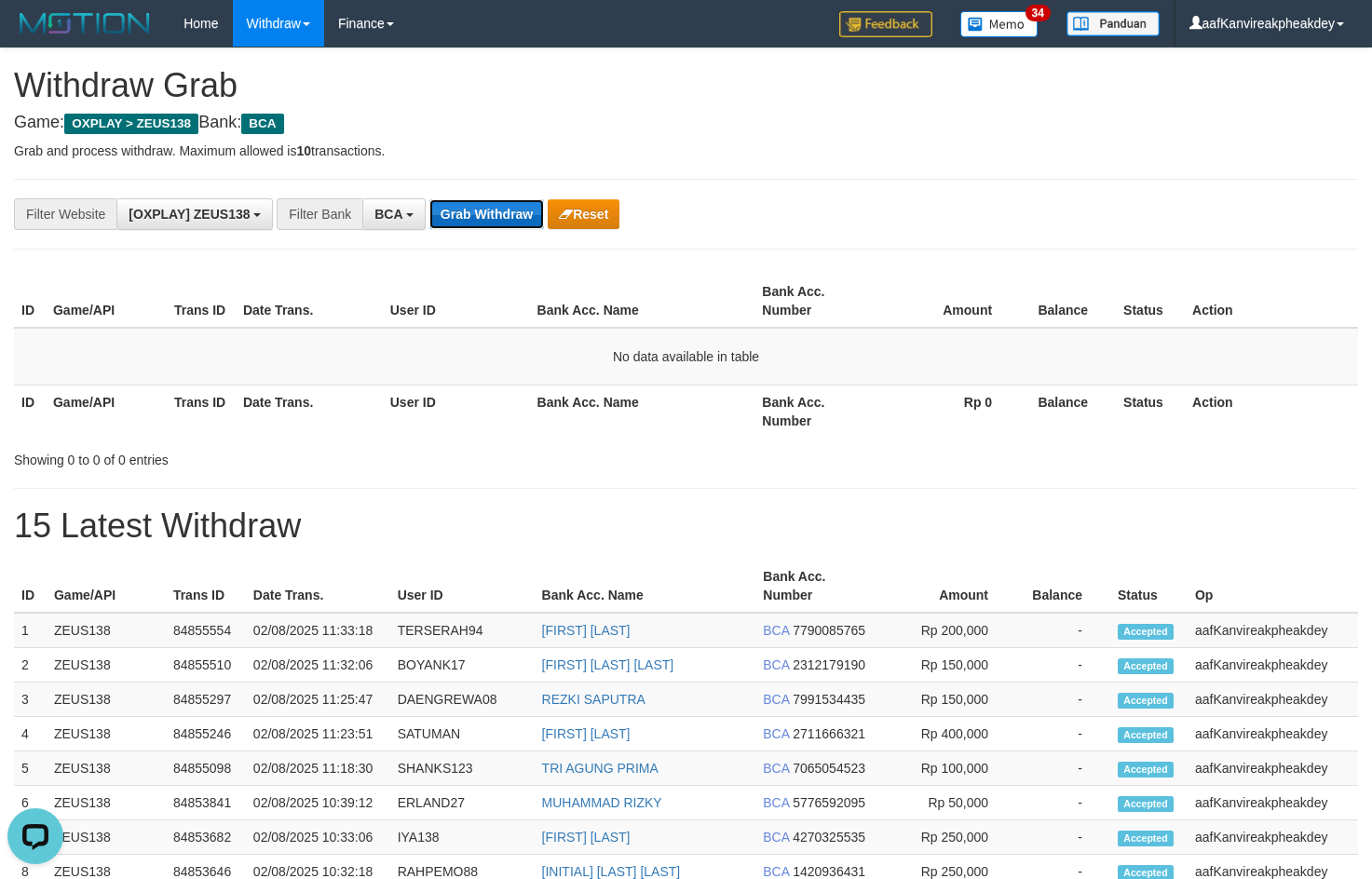 scroll, scrollTop: 0, scrollLeft: 0, axis: both 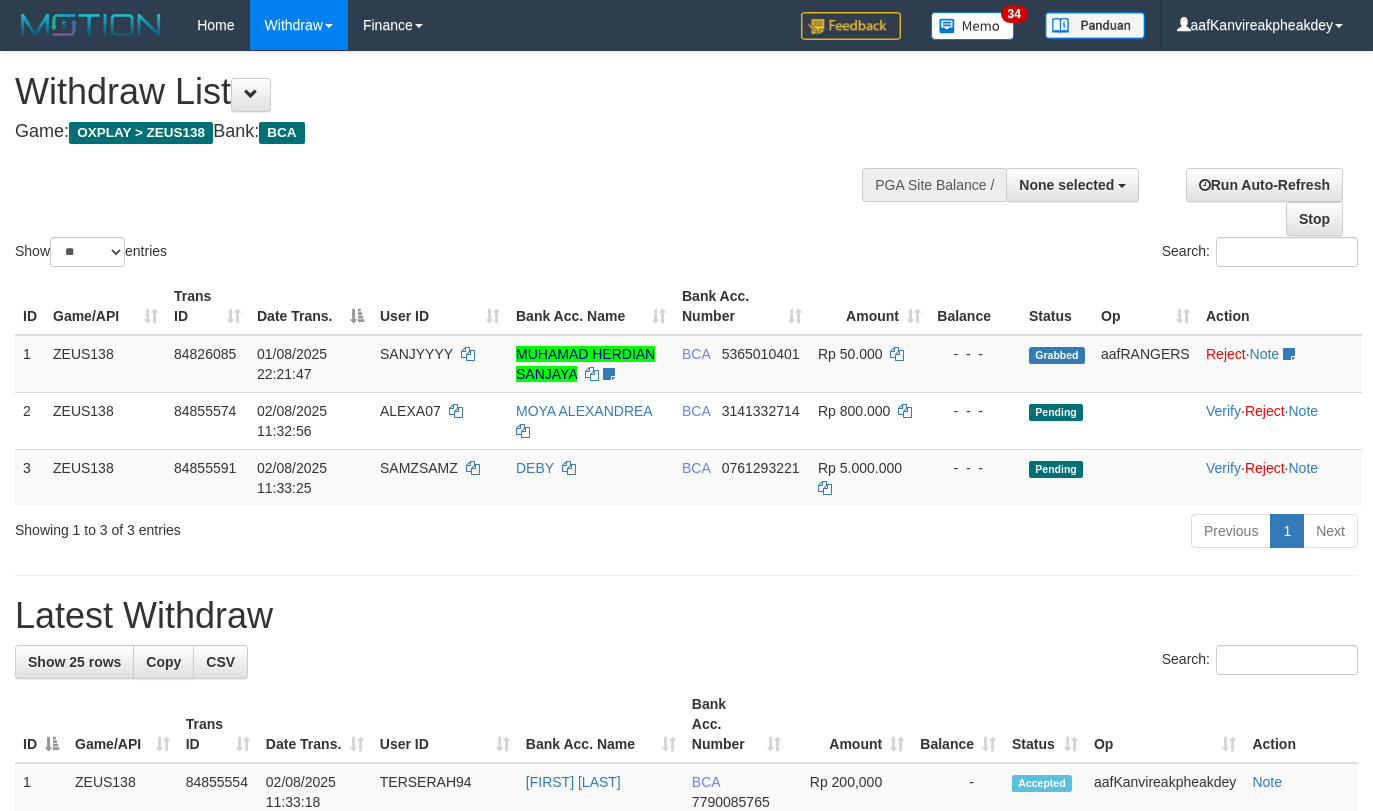 select 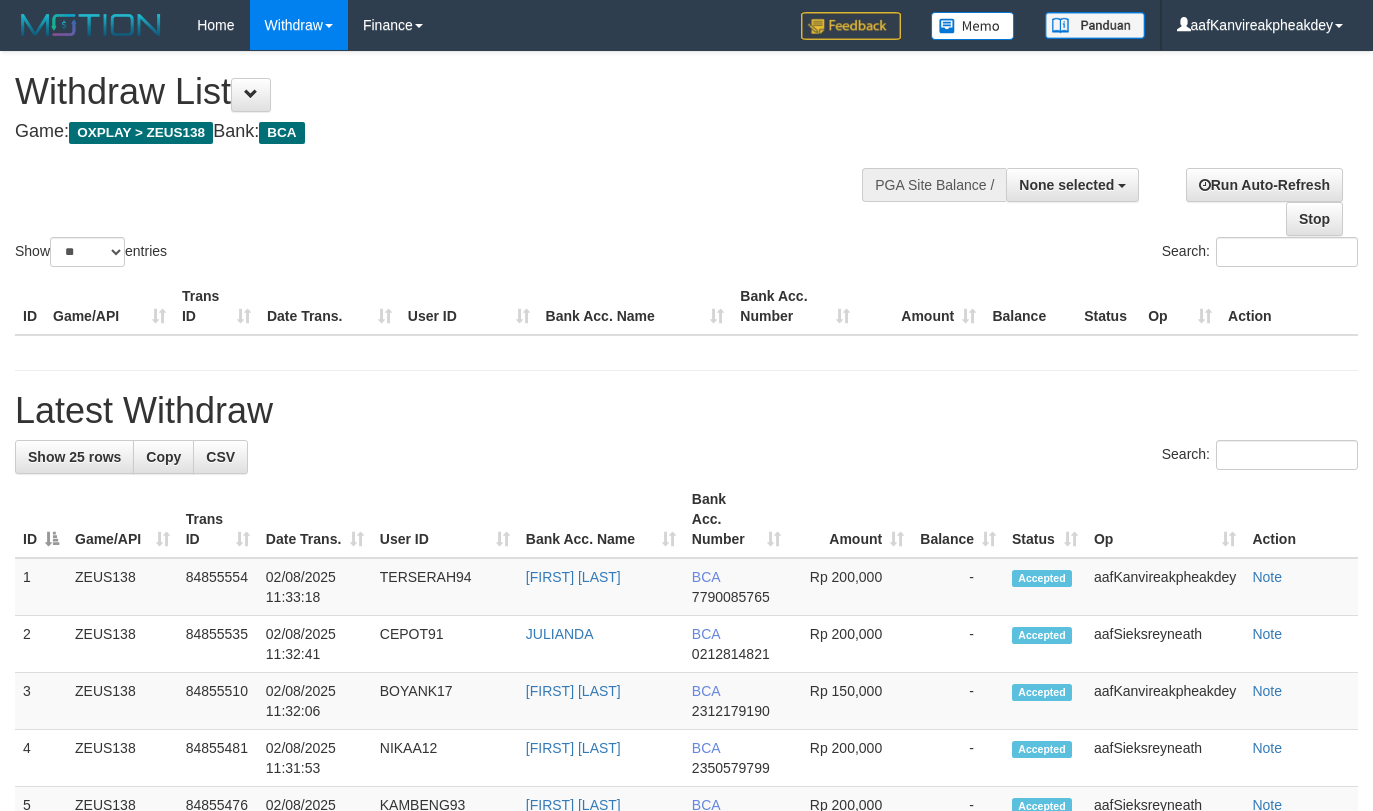 select 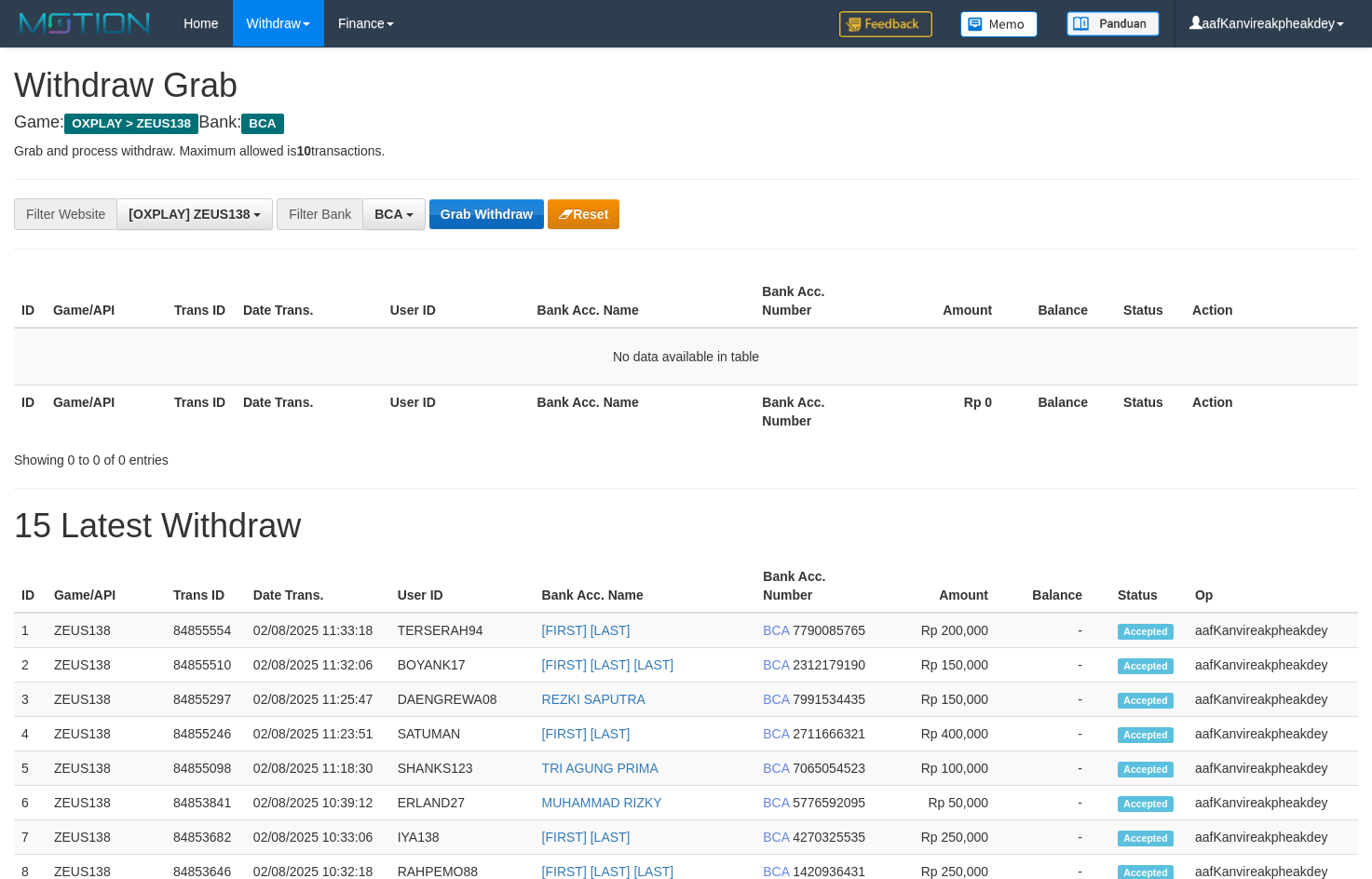 scroll, scrollTop: 0, scrollLeft: 0, axis: both 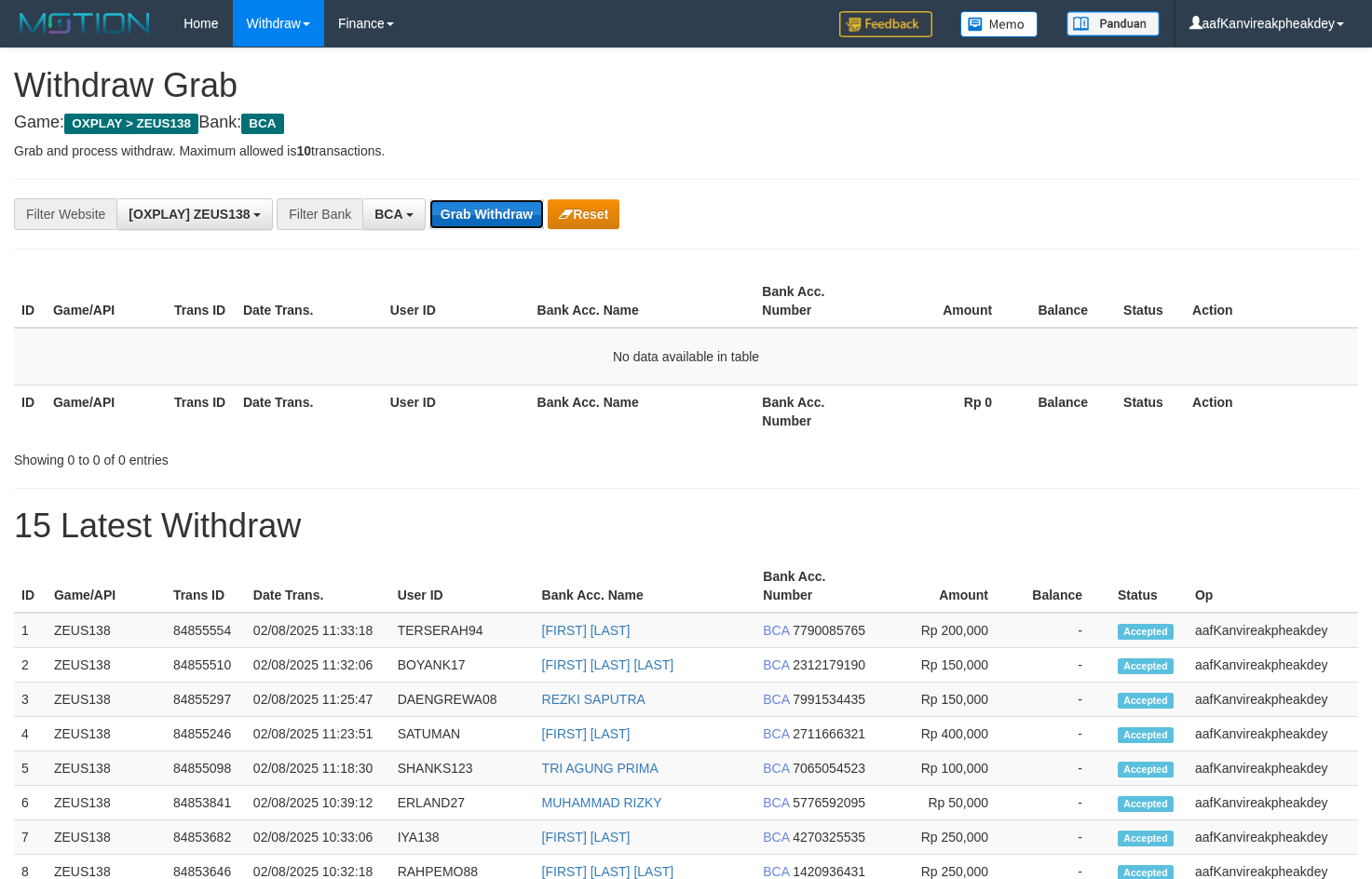 click on "Grab Withdraw" at bounding box center [486, 214] 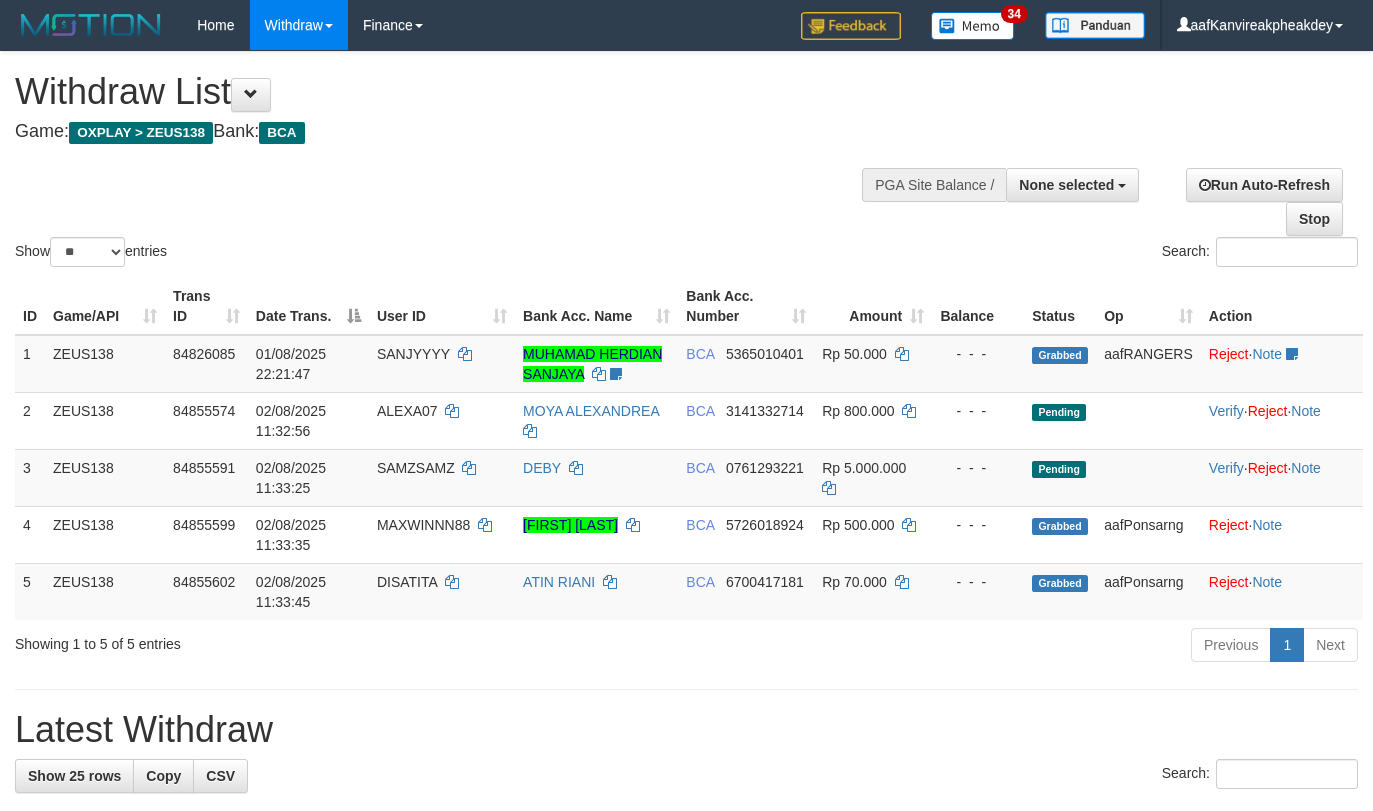 select 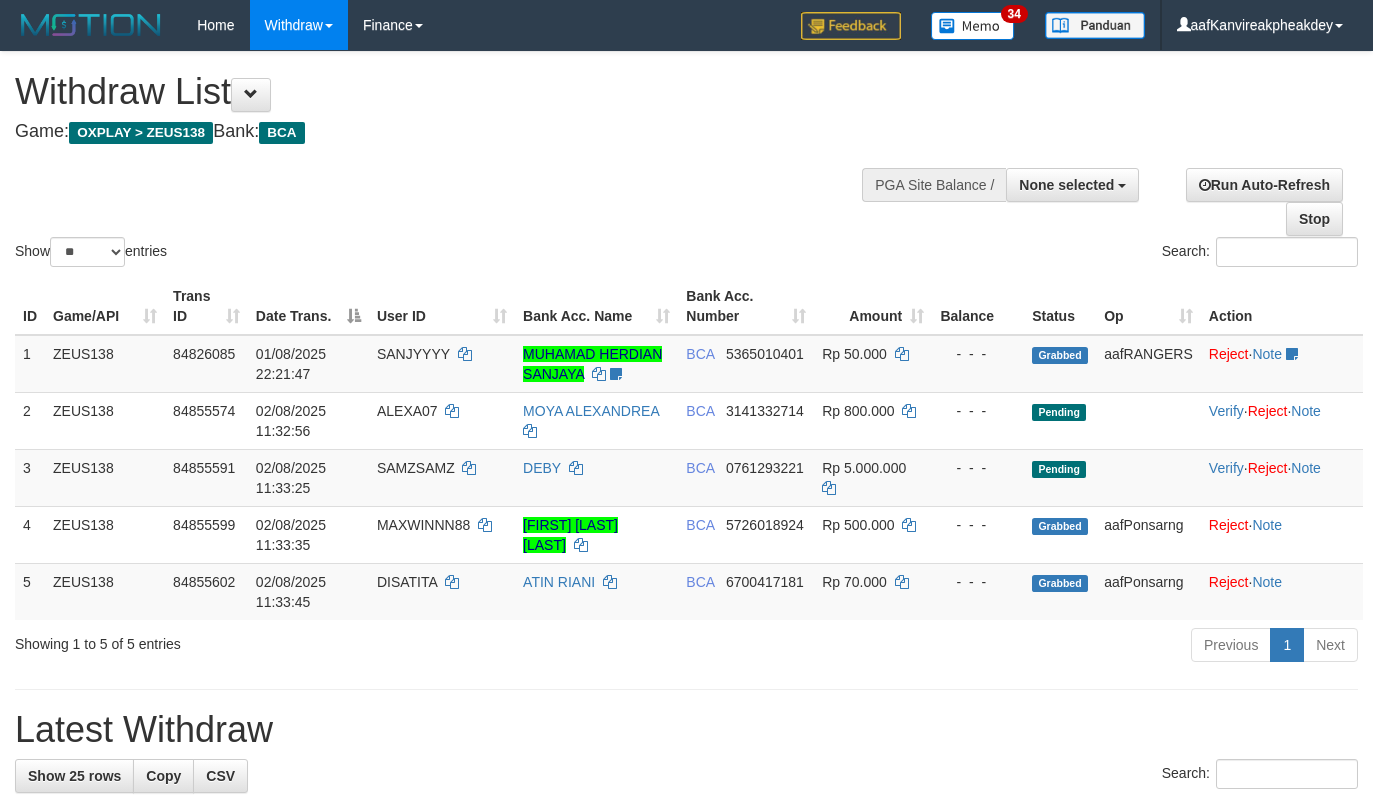 select 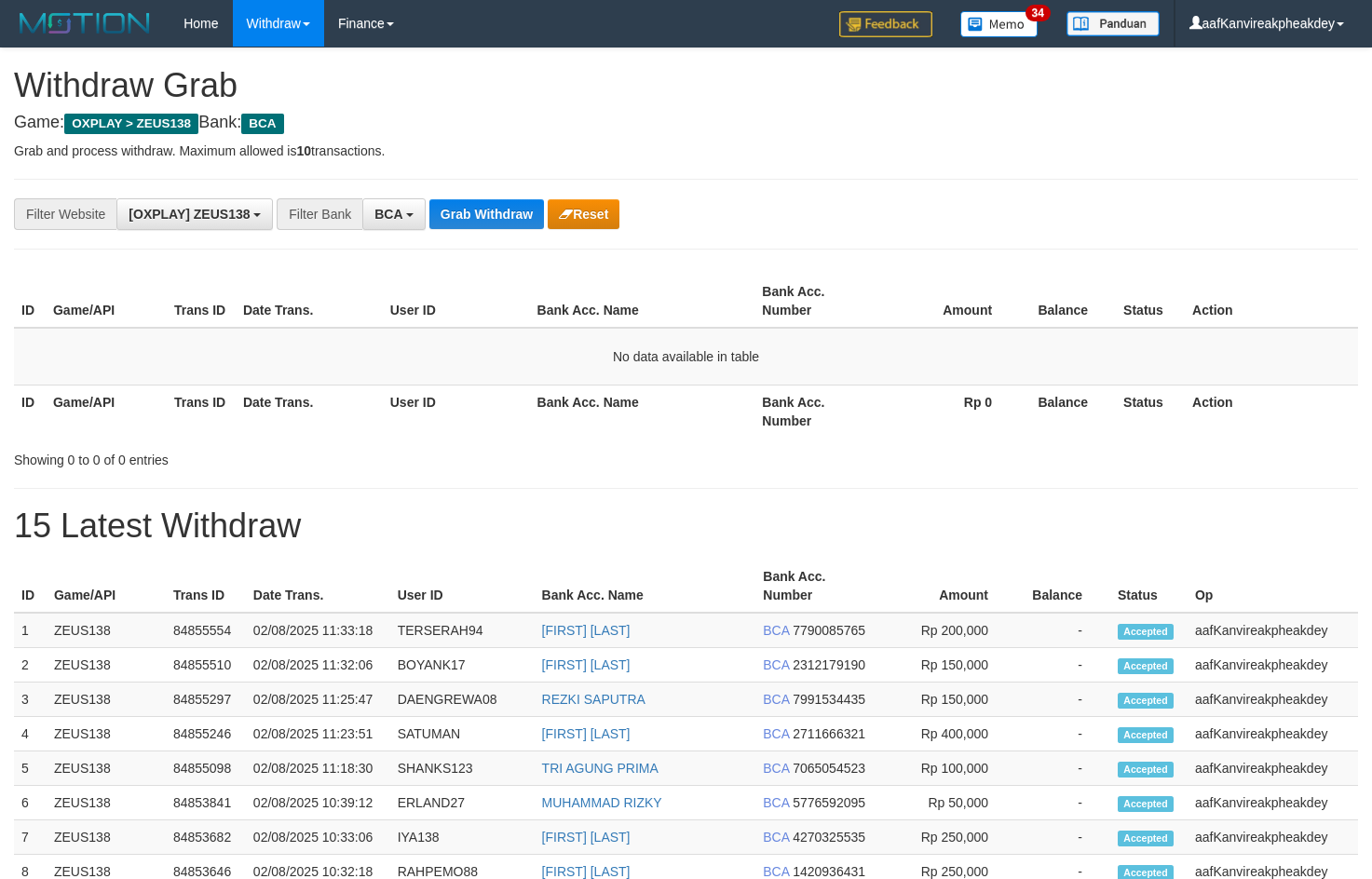 scroll, scrollTop: 0, scrollLeft: 0, axis: both 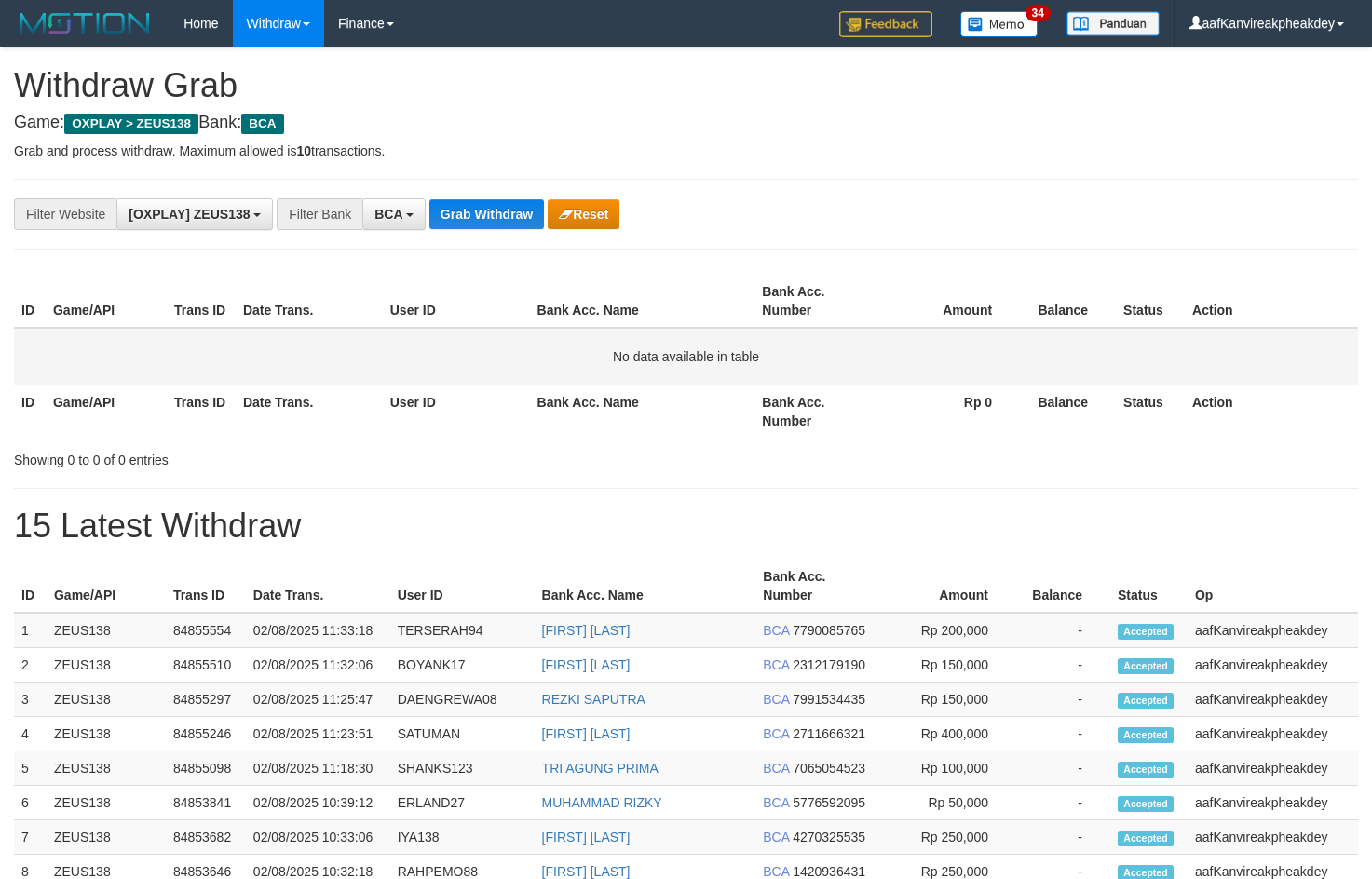click on "No data available in table" at bounding box center [686, 357] 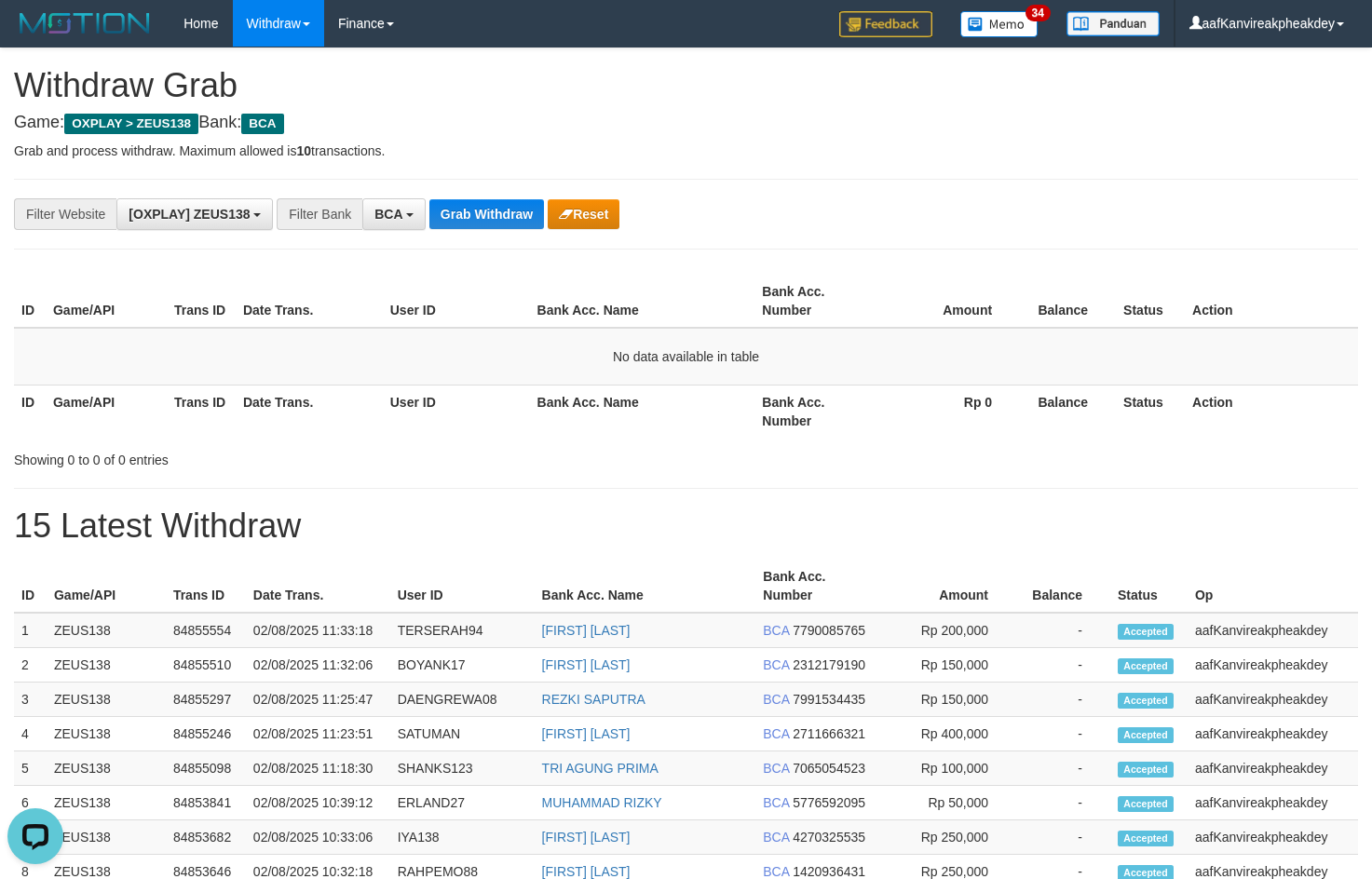 scroll, scrollTop: 0, scrollLeft: 0, axis: both 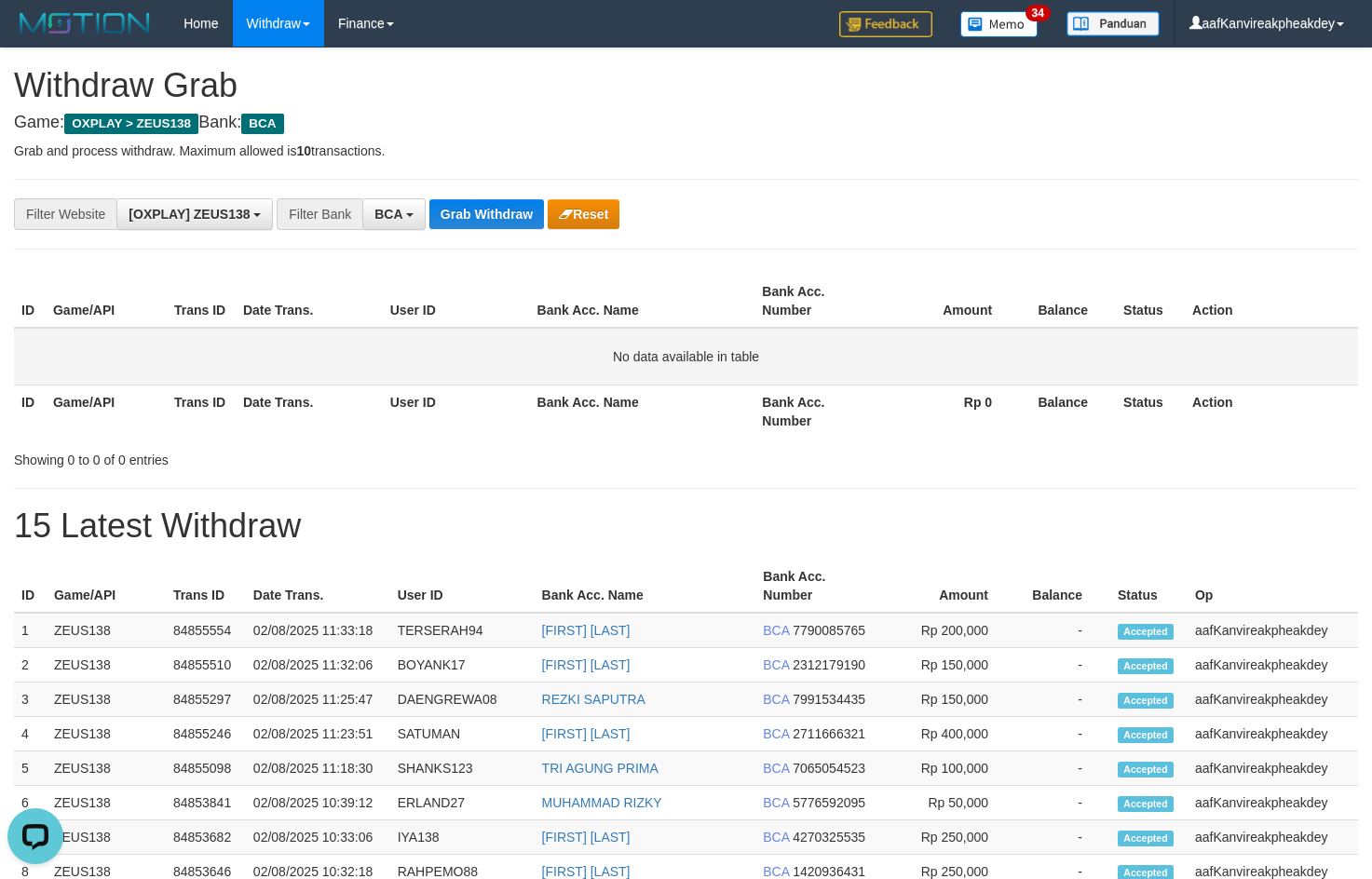 drag, startPoint x: 926, startPoint y: 419, endPoint x: 1163, endPoint y: 353, distance: 246.01829 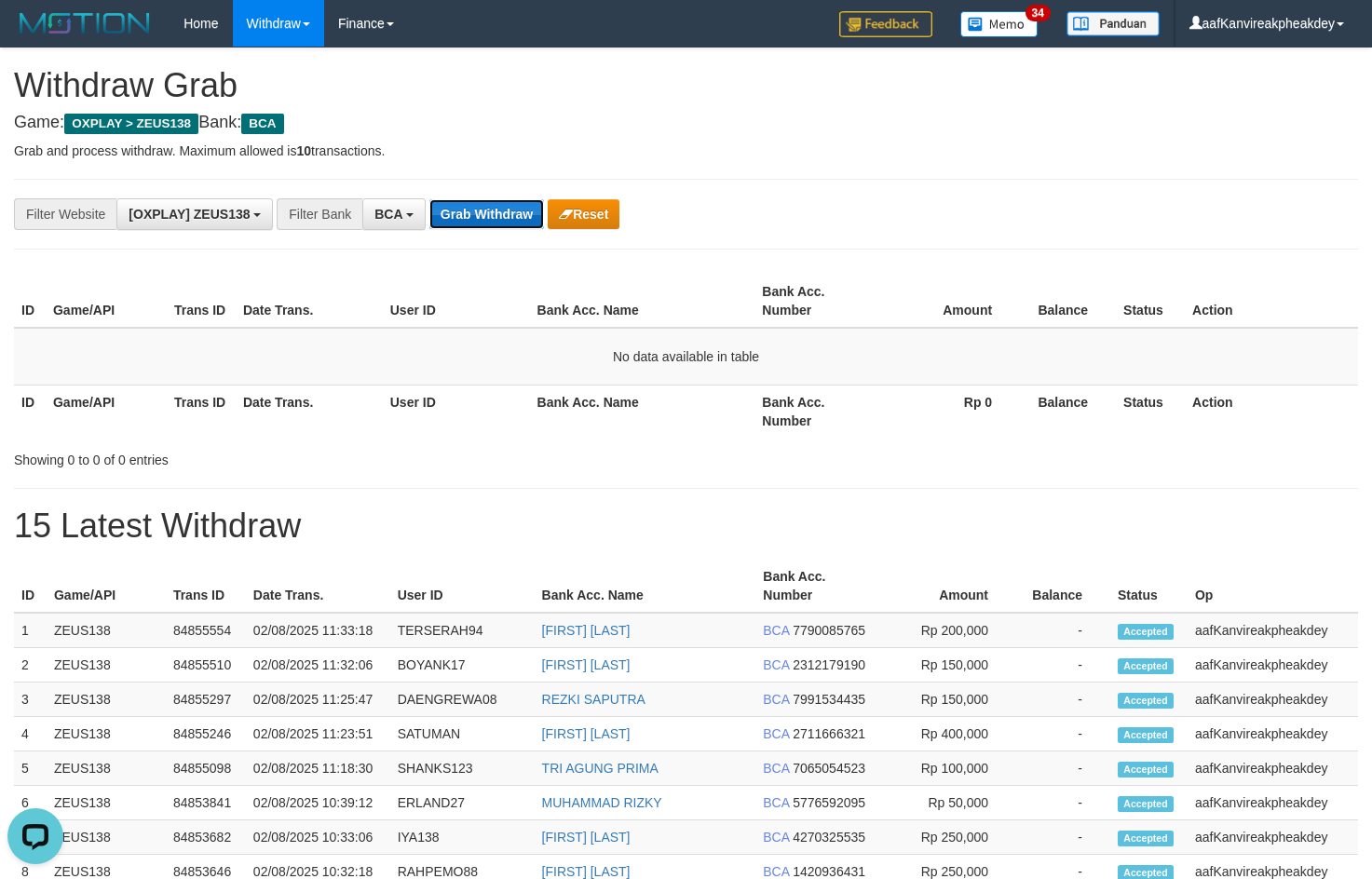 drag, startPoint x: 503, startPoint y: 207, endPoint x: 536, endPoint y: 222, distance: 36.249138 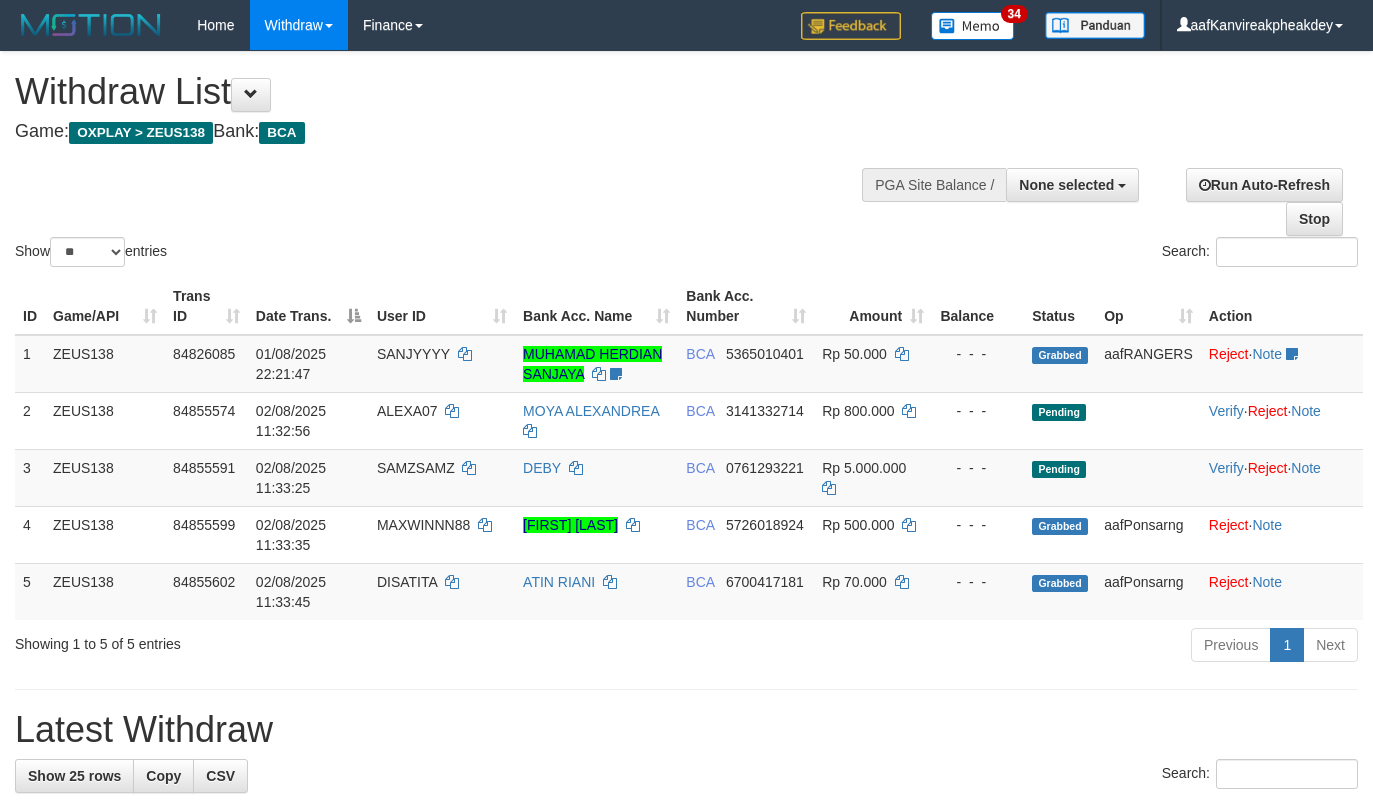 select 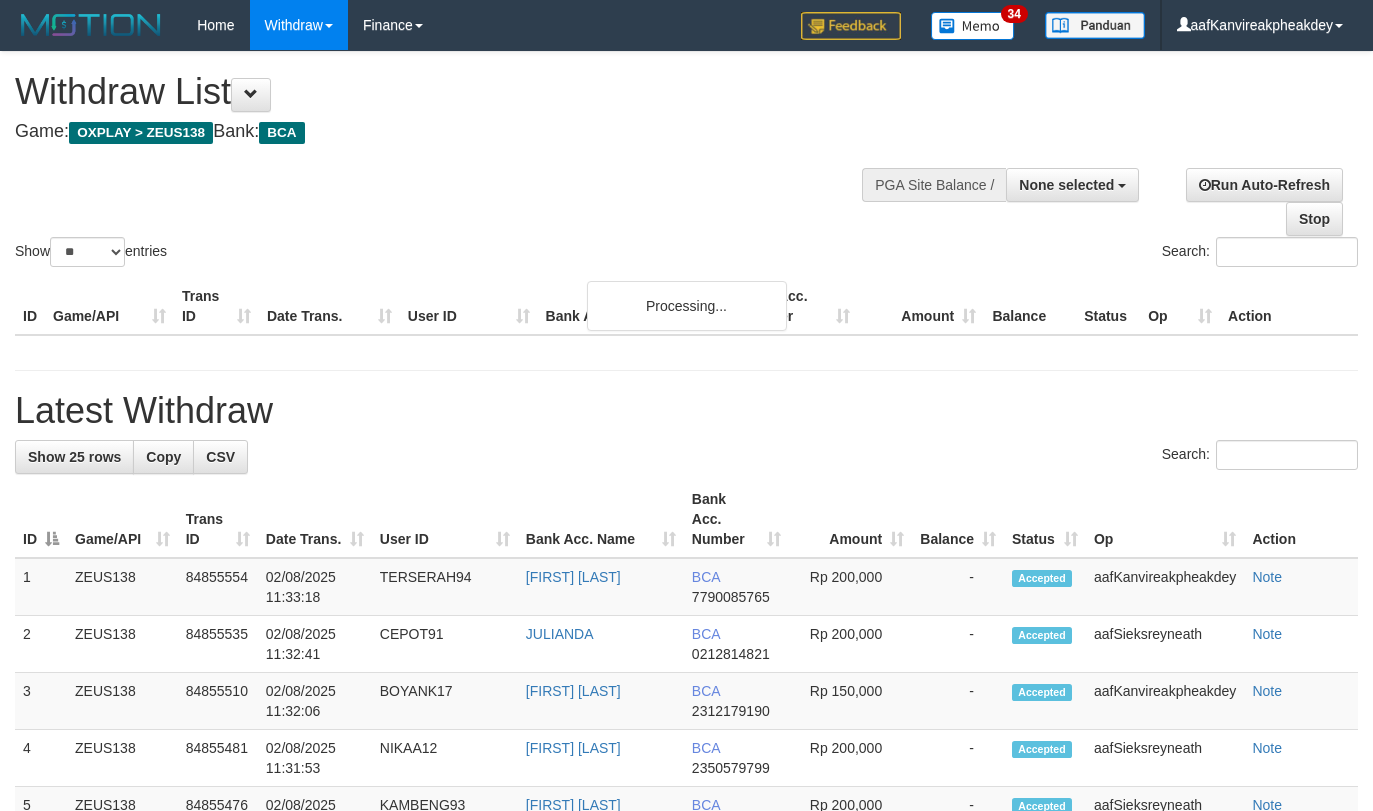 select 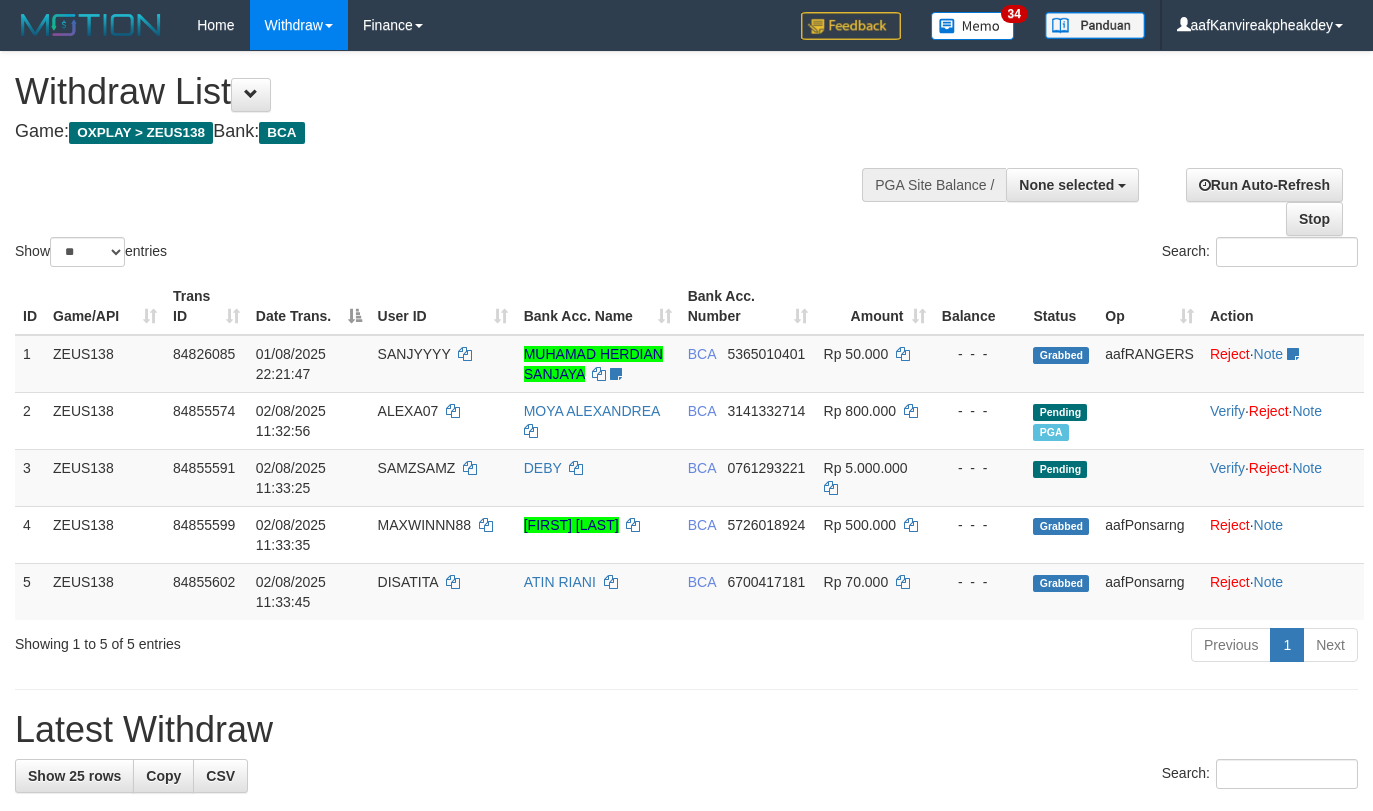 select 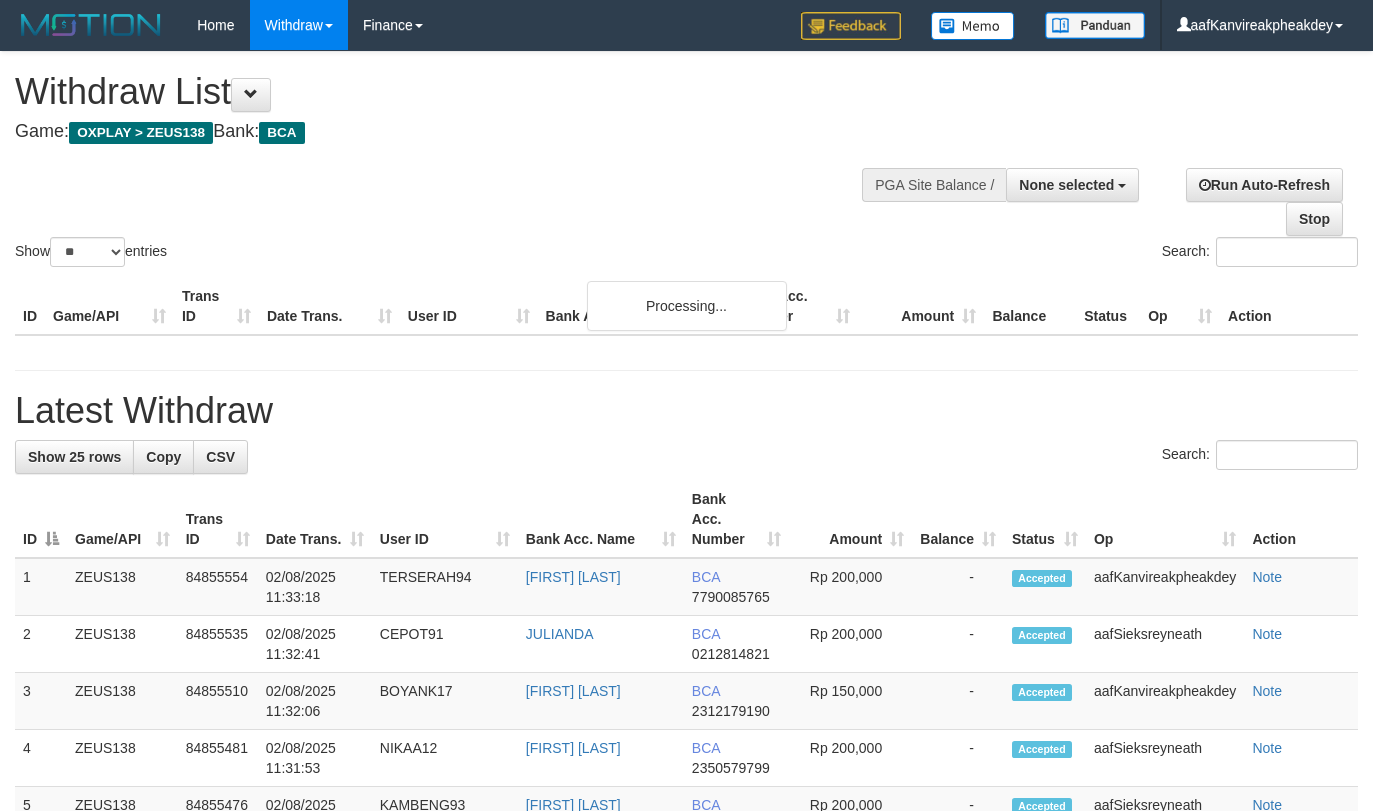 select 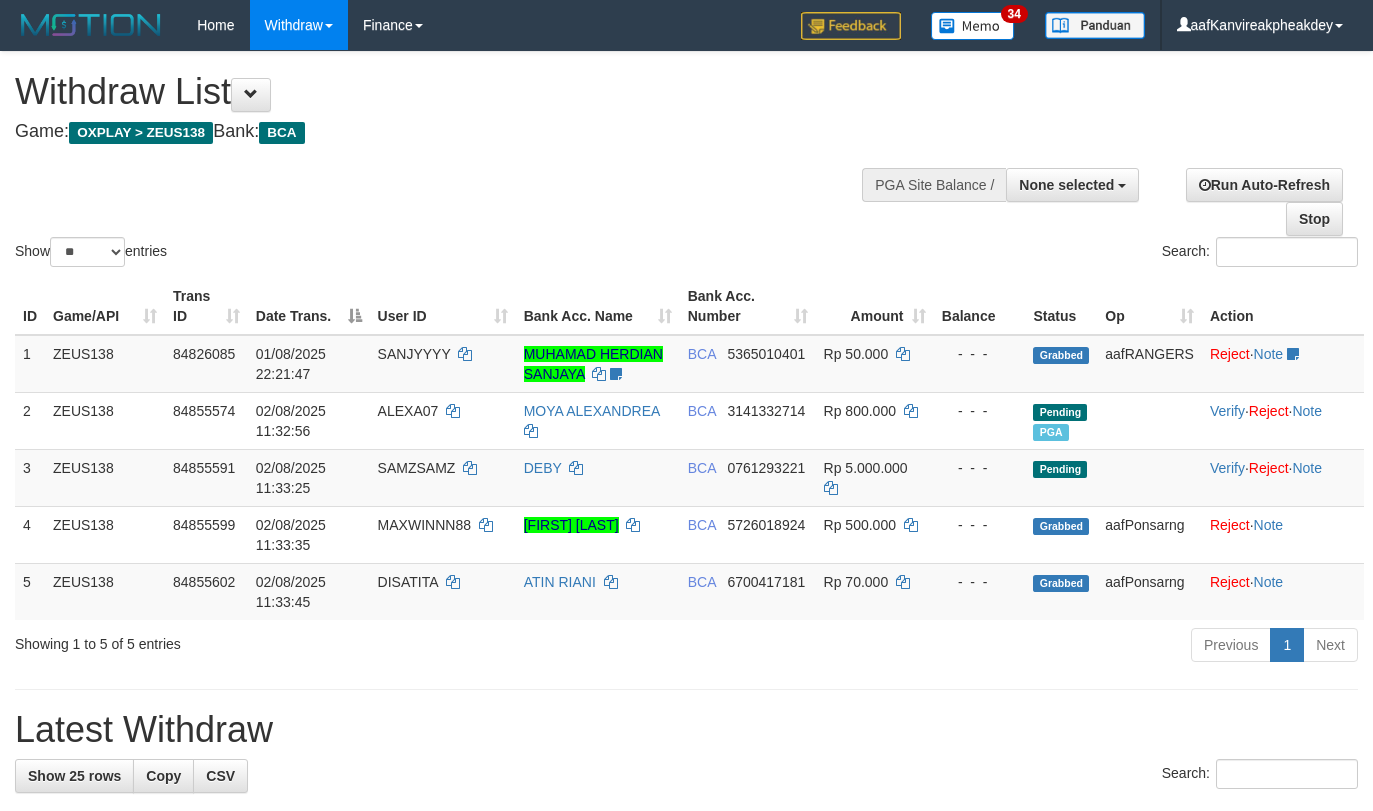 select 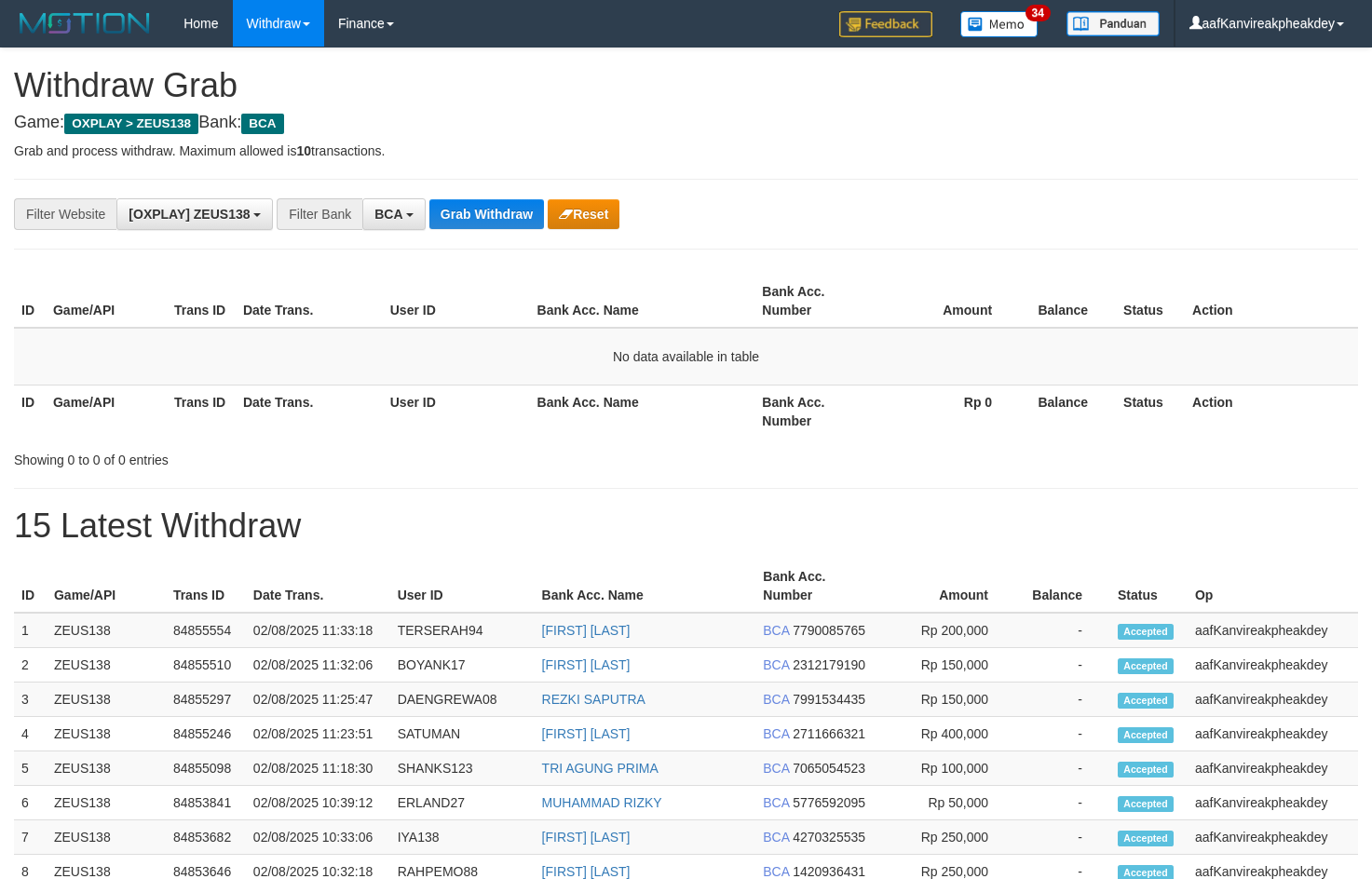 scroll, scrollTop: 0, scrollLeft: 0, axis: both 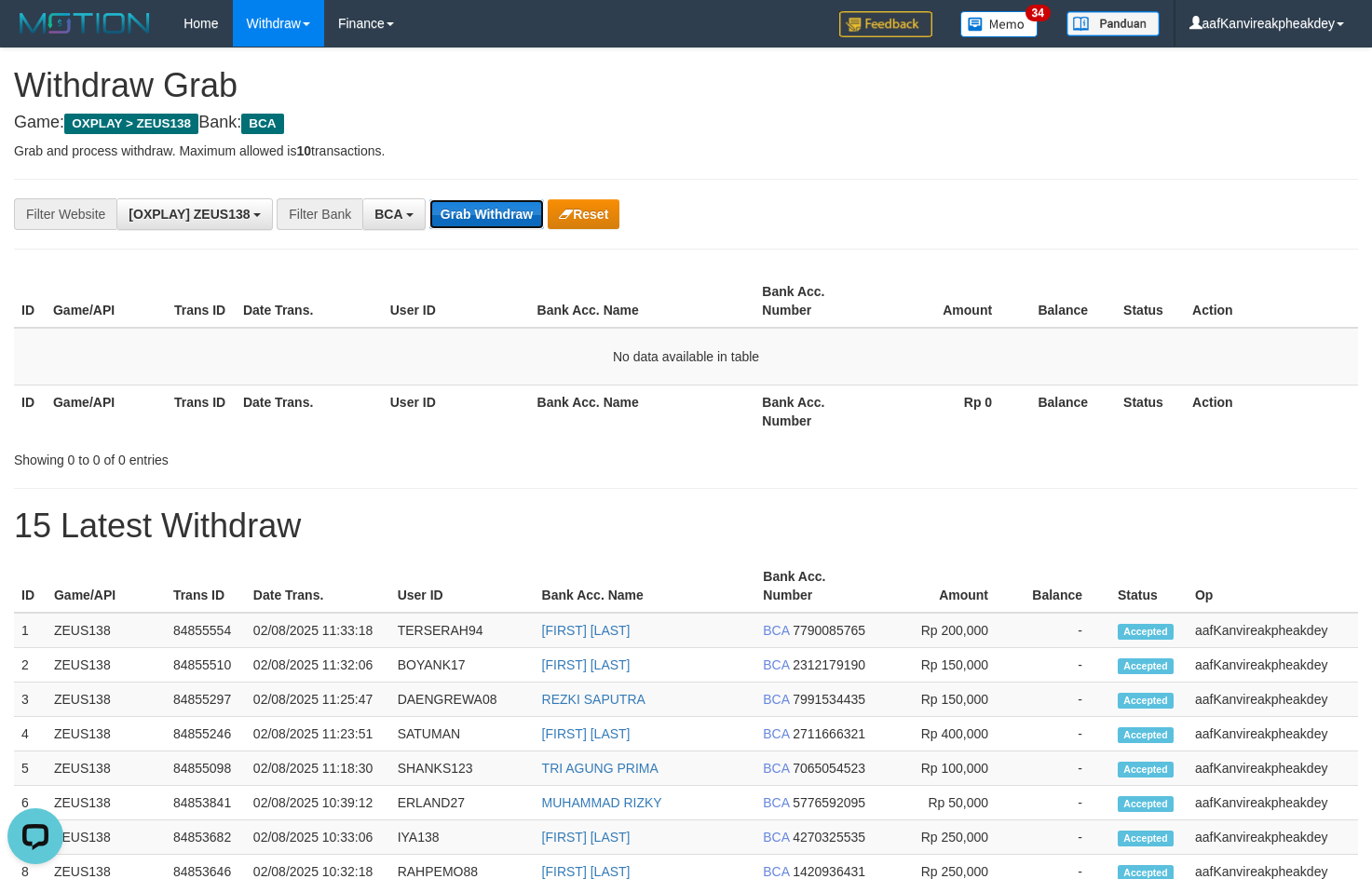 click on "Grab Withdraw" at bounding box center [486, 214] 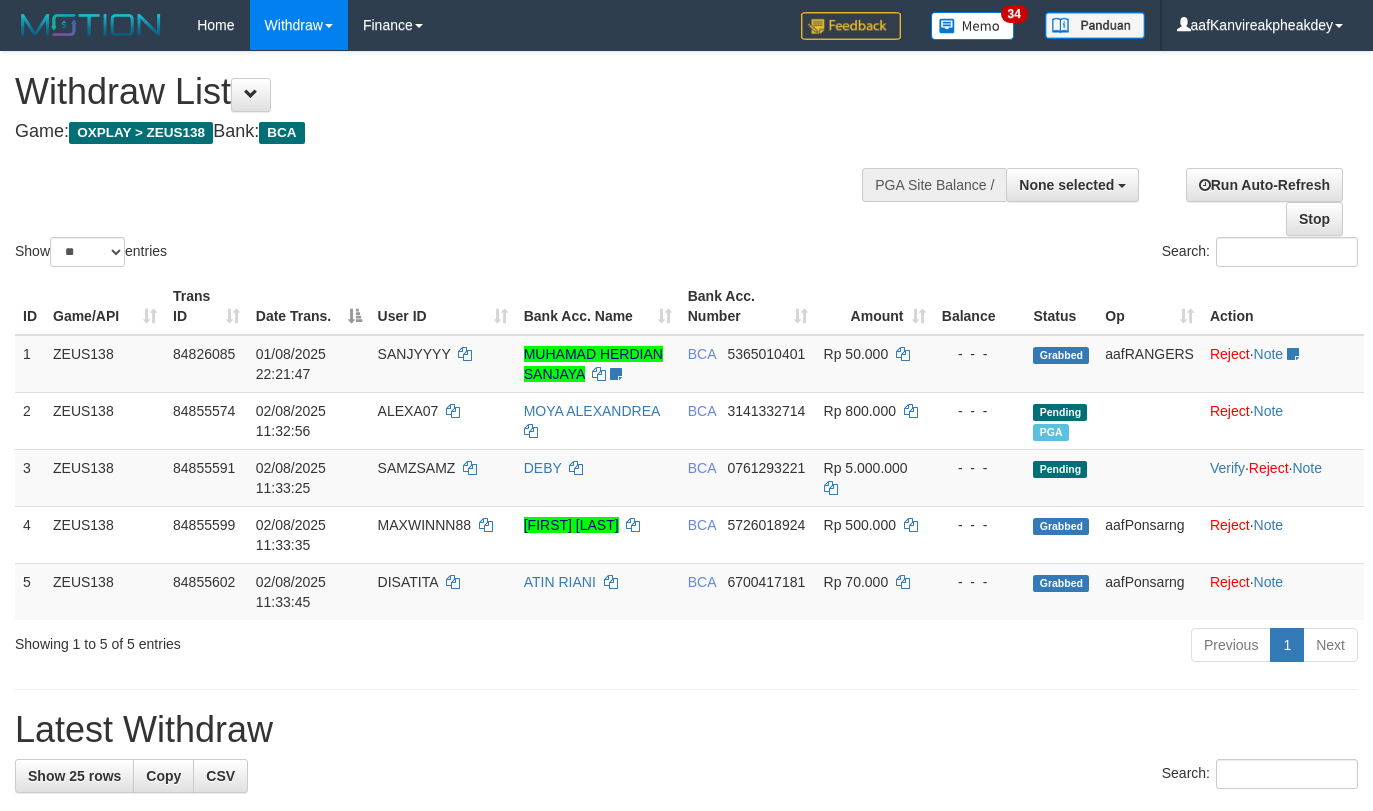 select 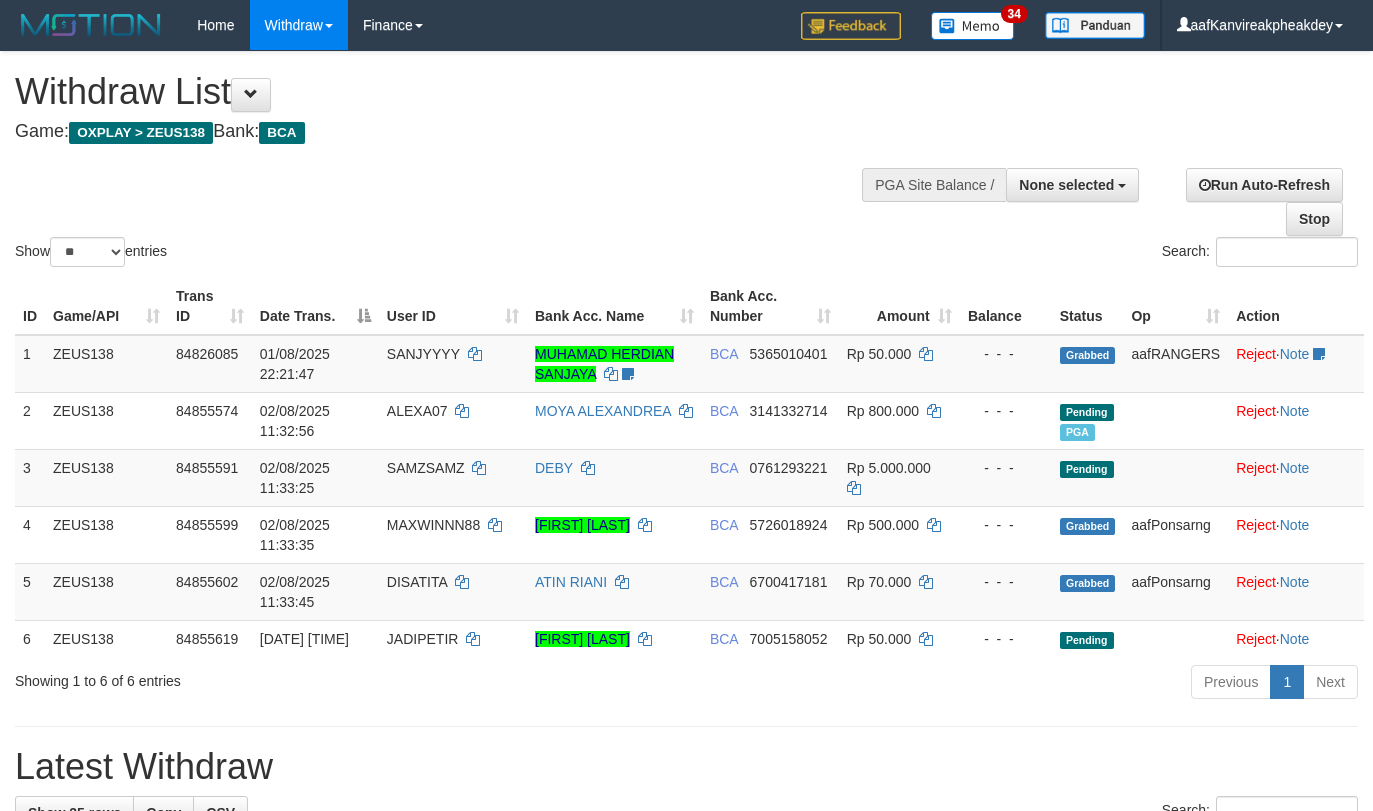select 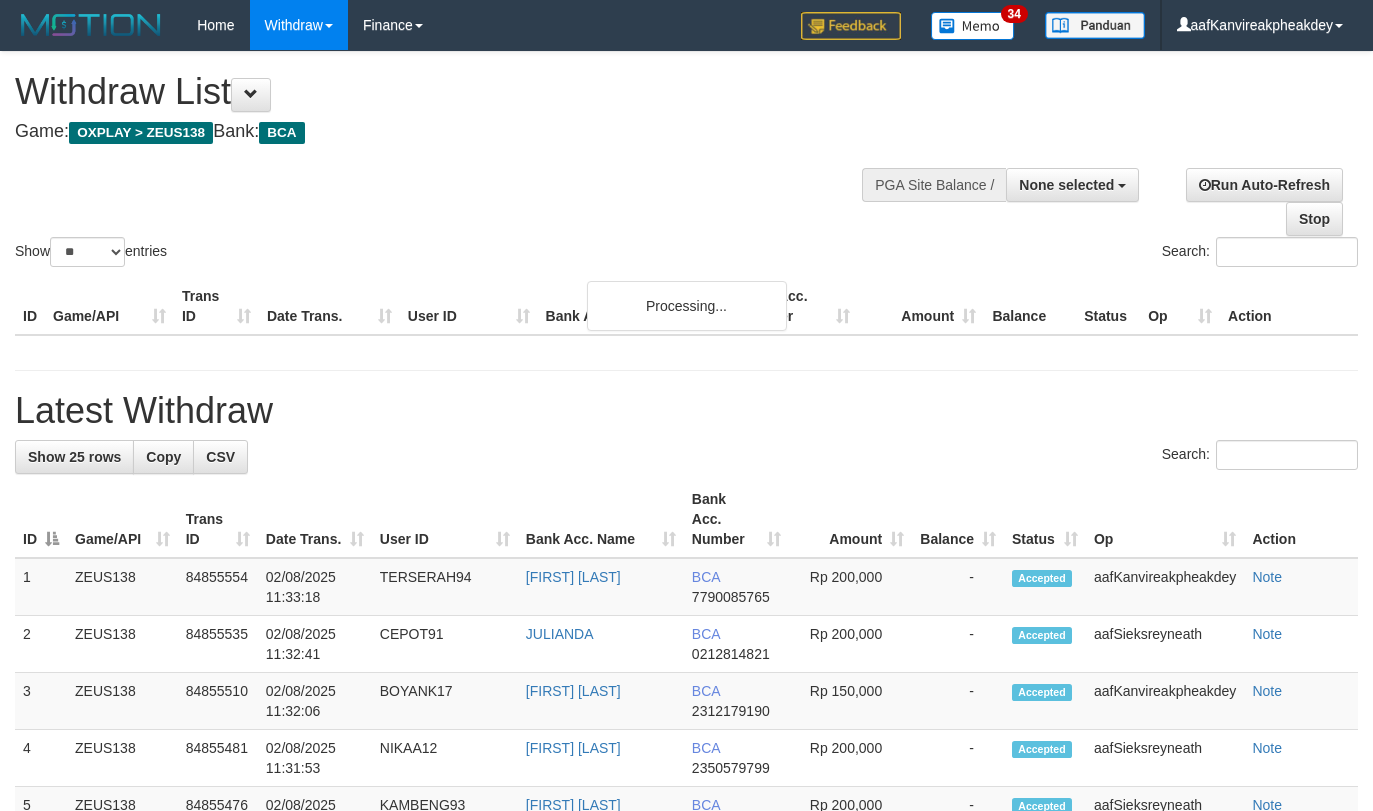 select 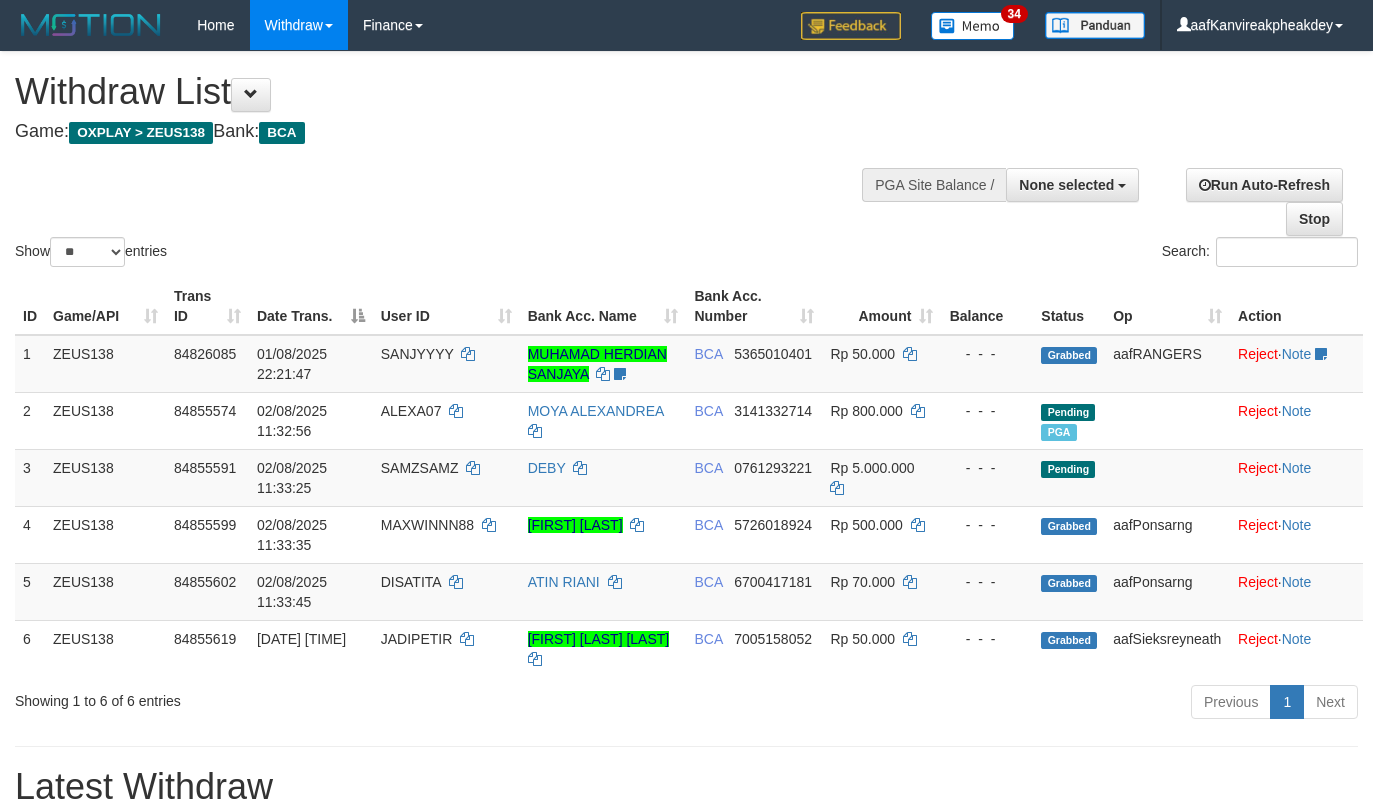 select 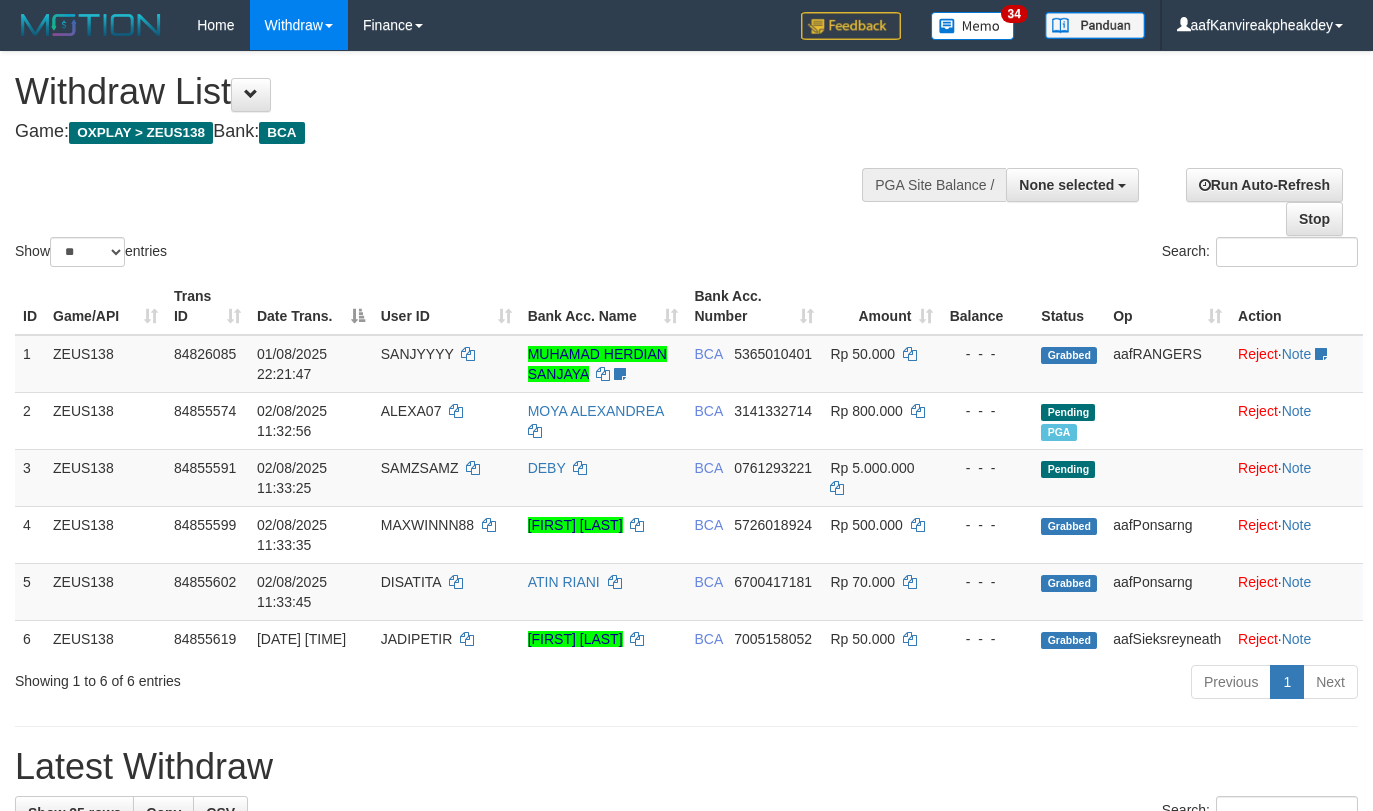 select 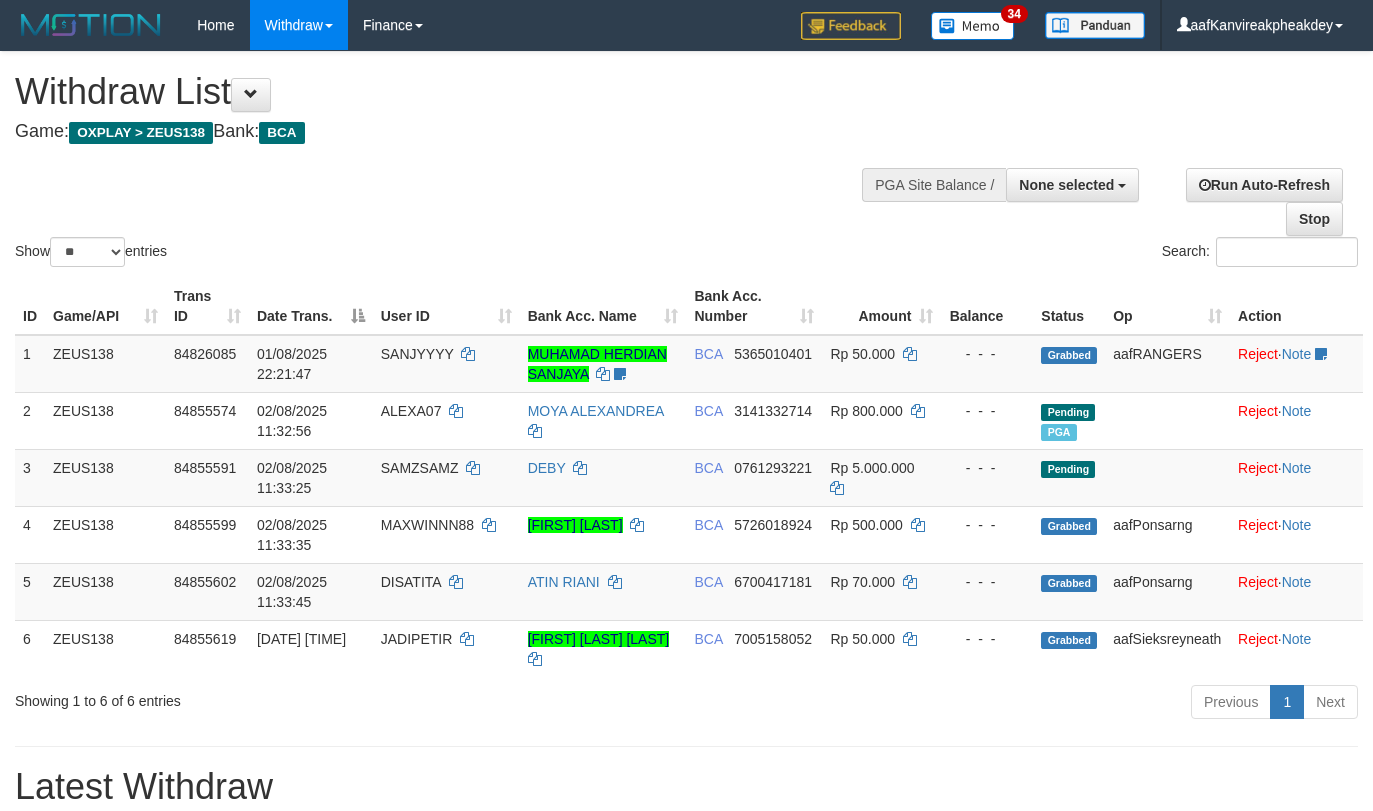 select 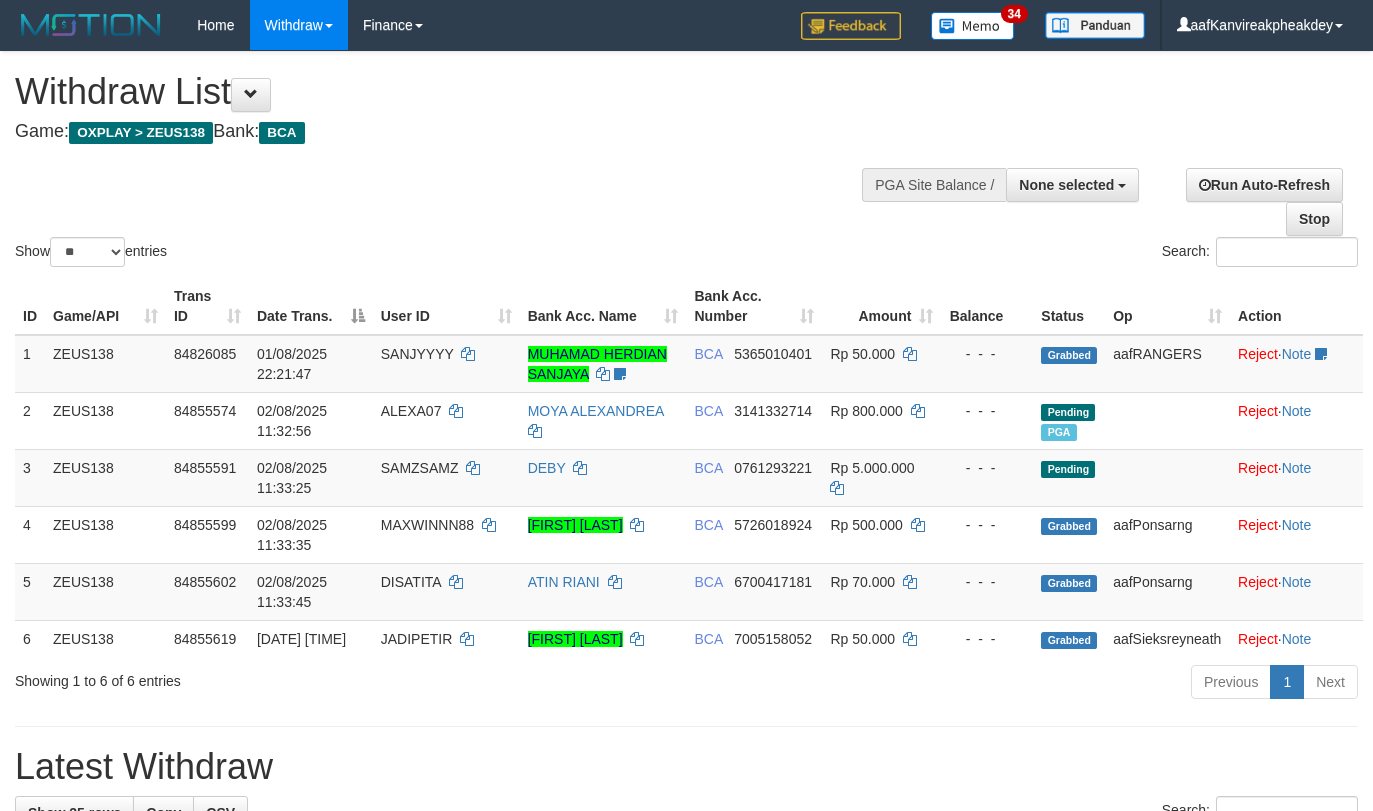 select 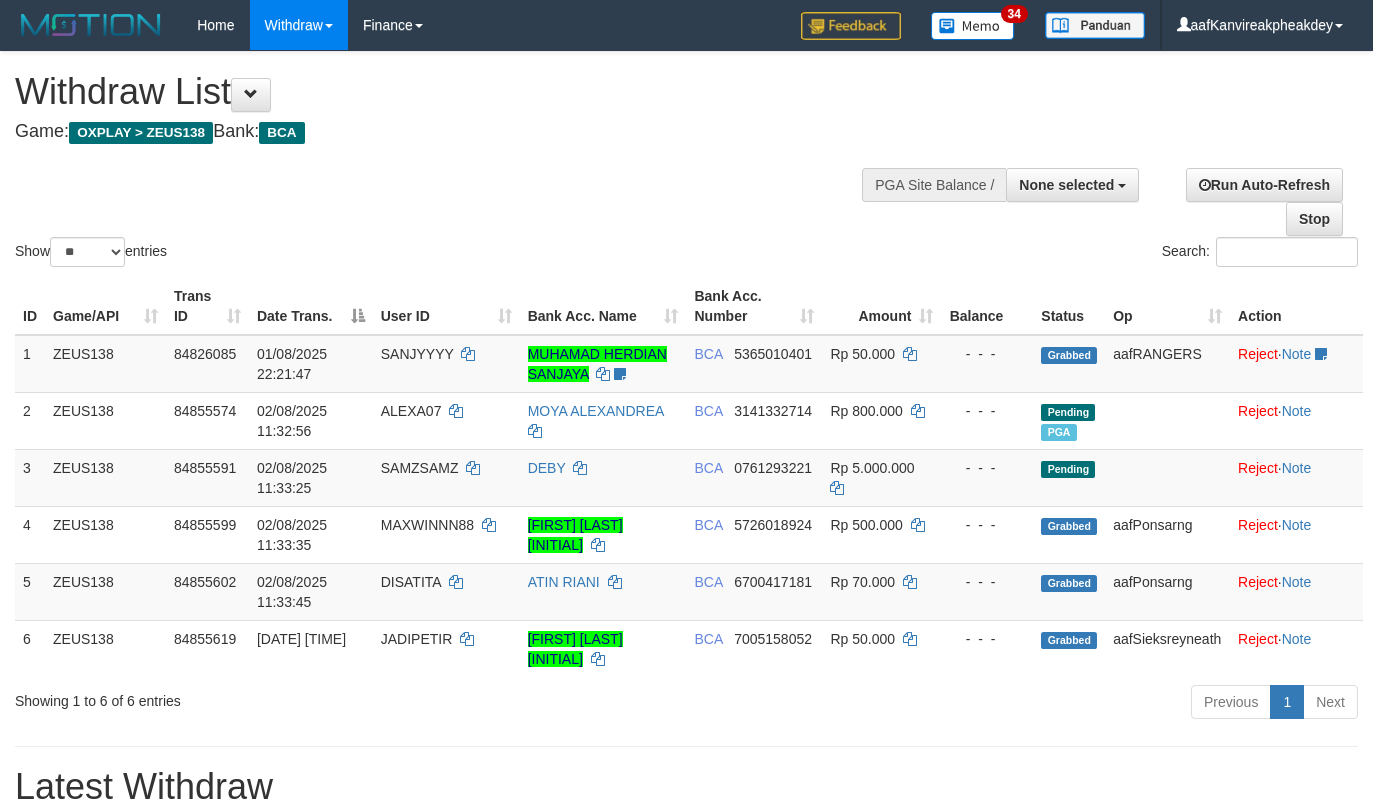 select 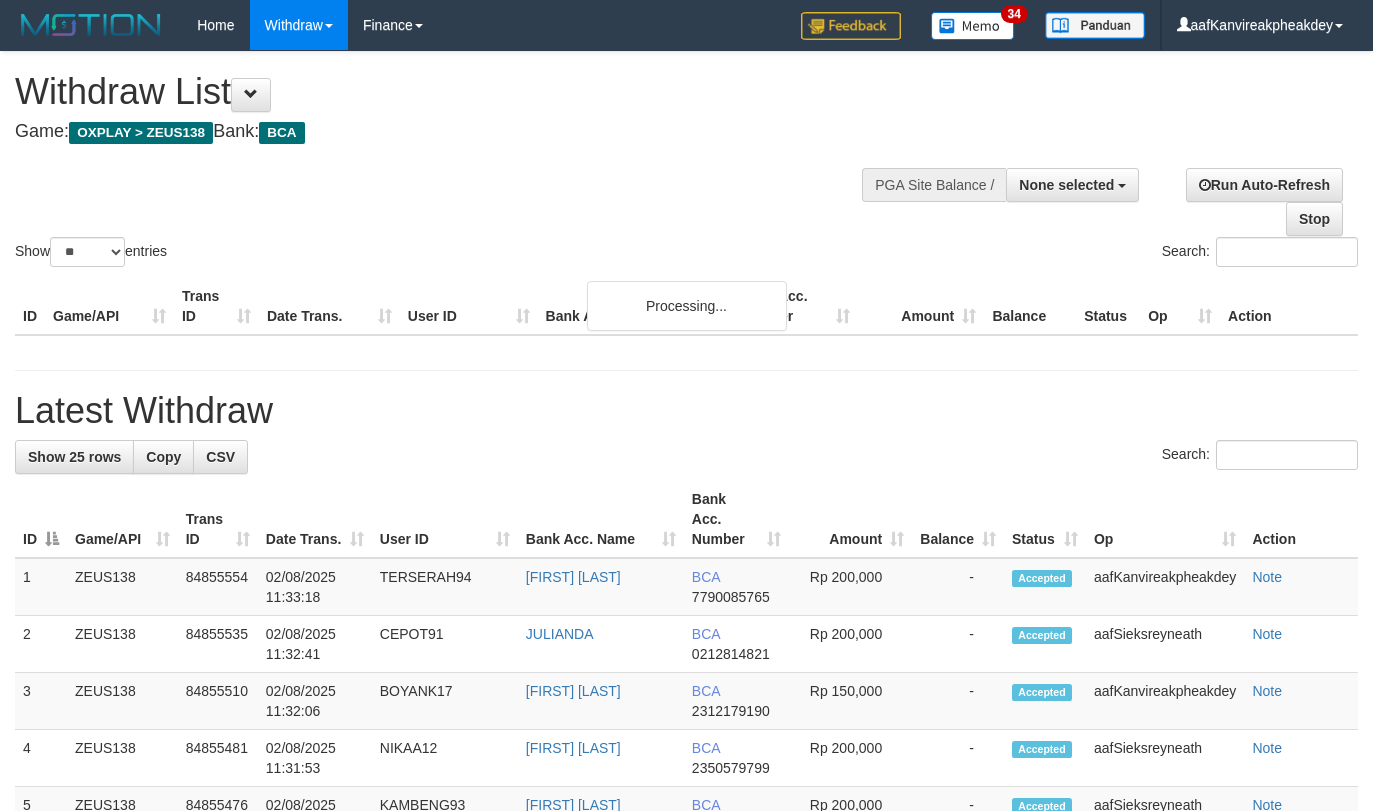 select 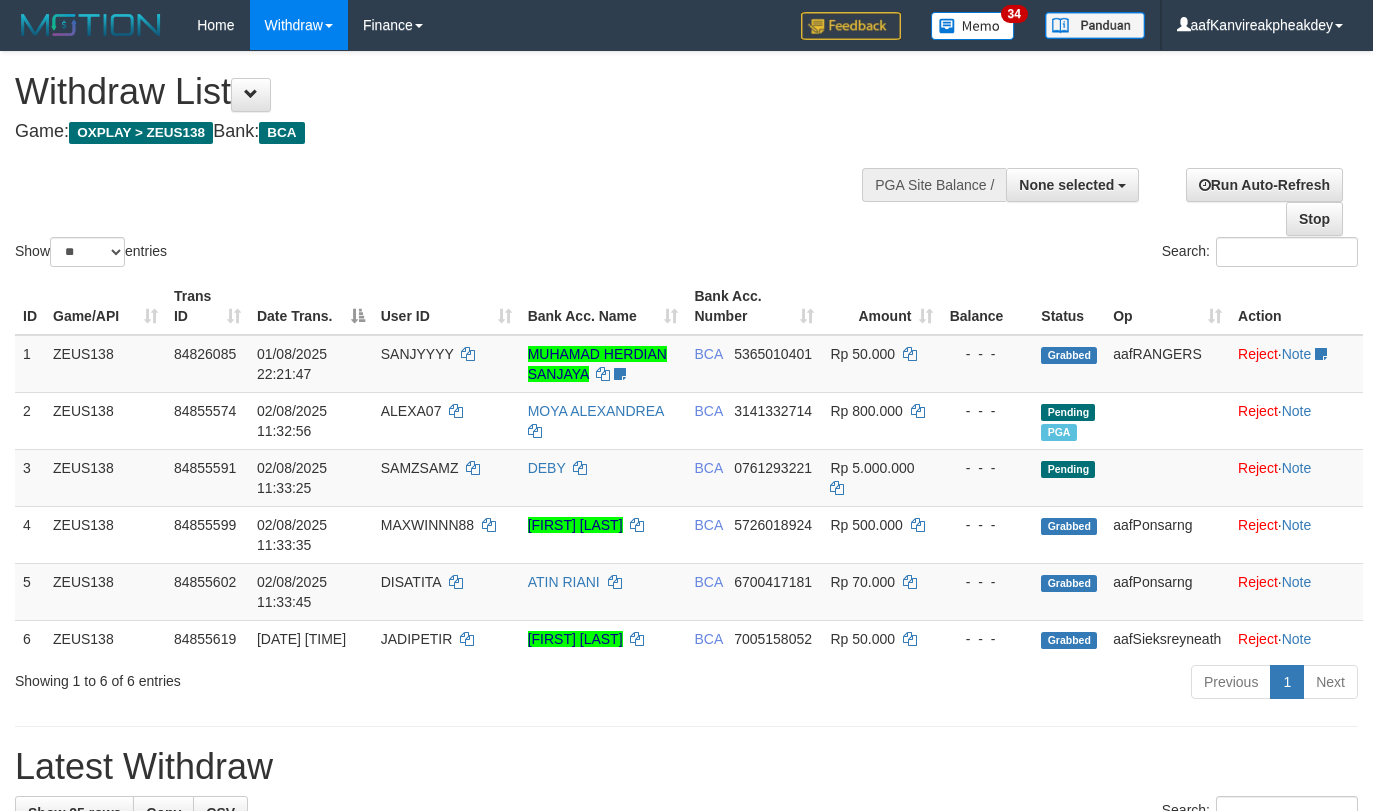 select 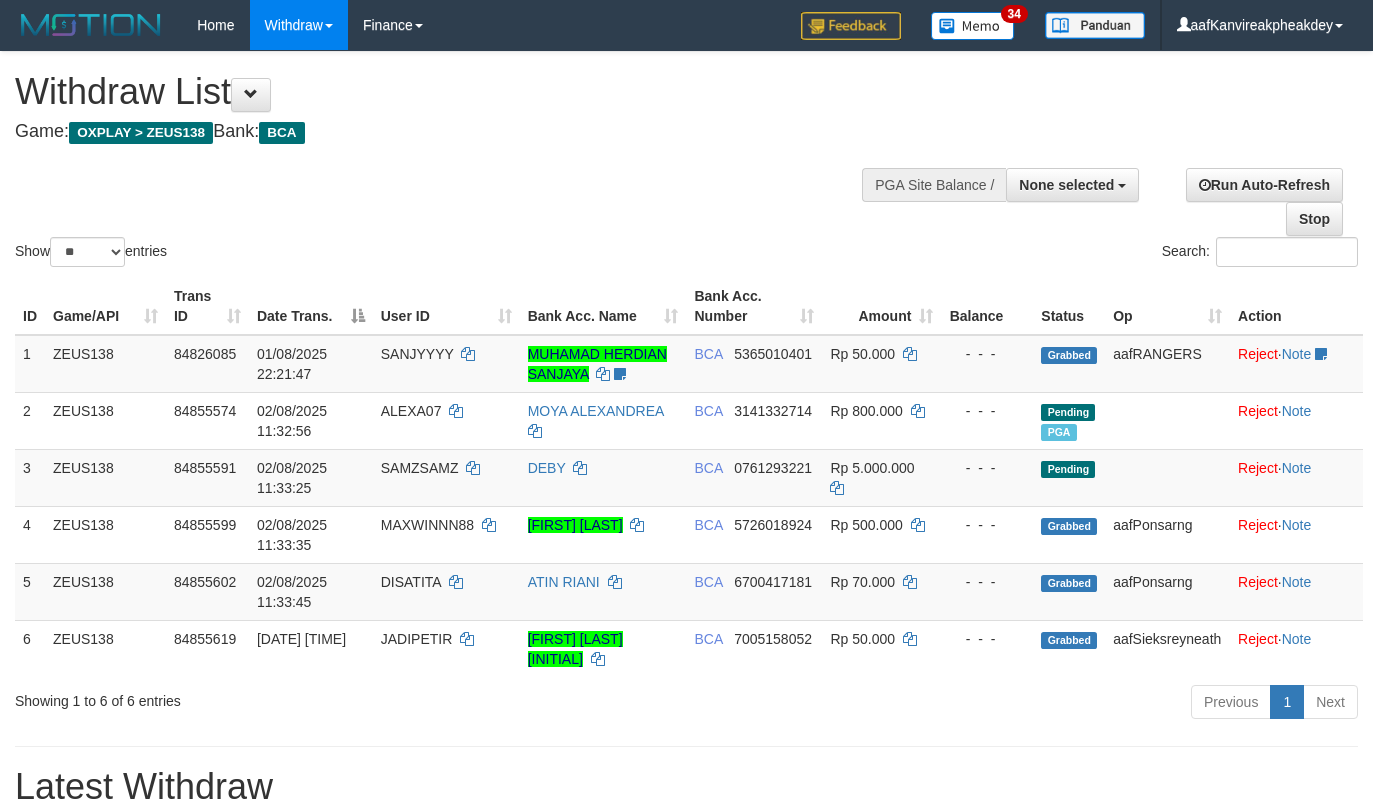 select 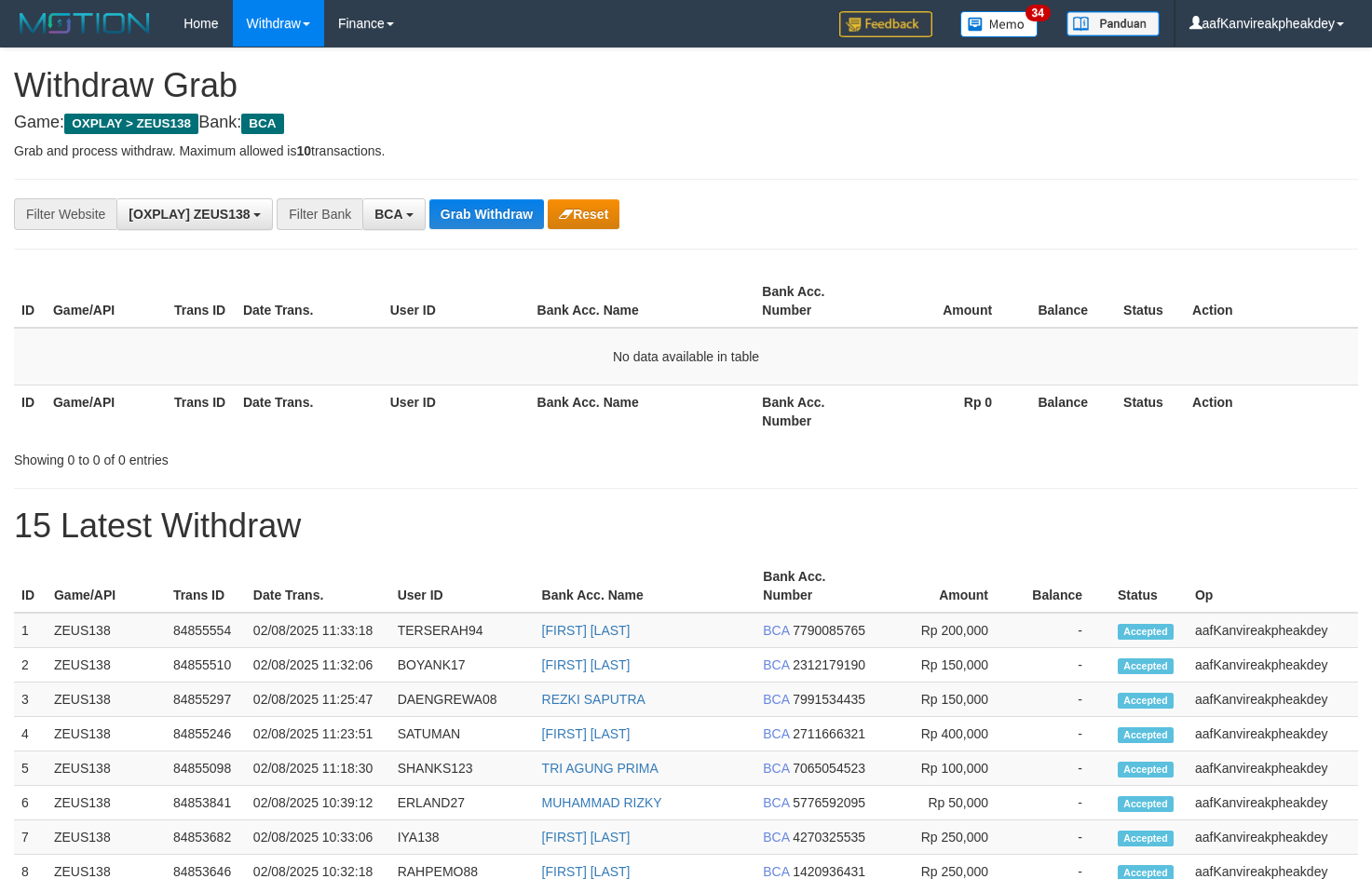 scroll, scrollTop: 0, scrollLeft: 0, axis: both 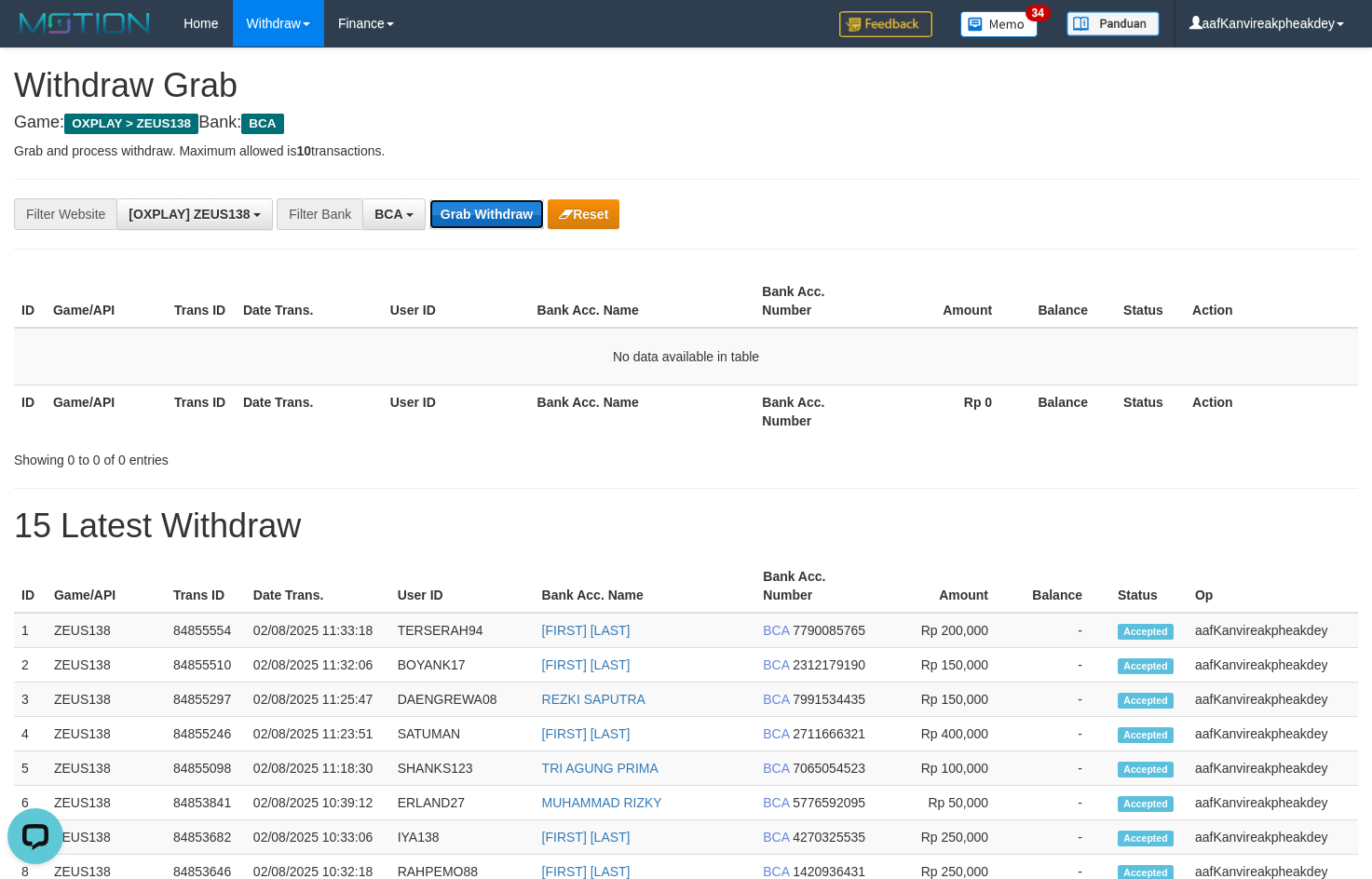 click on "Grab Withdraw" at bounding box center [486, 214] 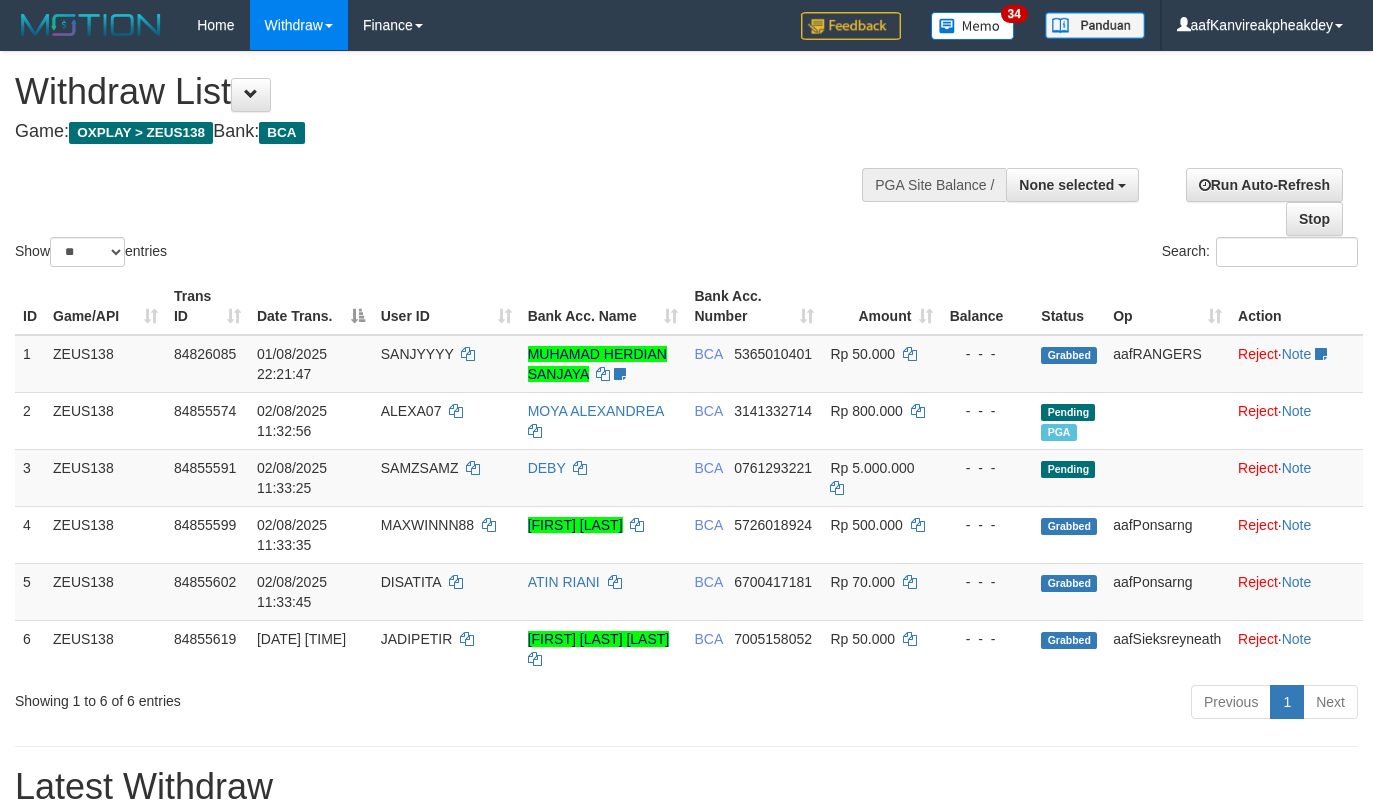 select 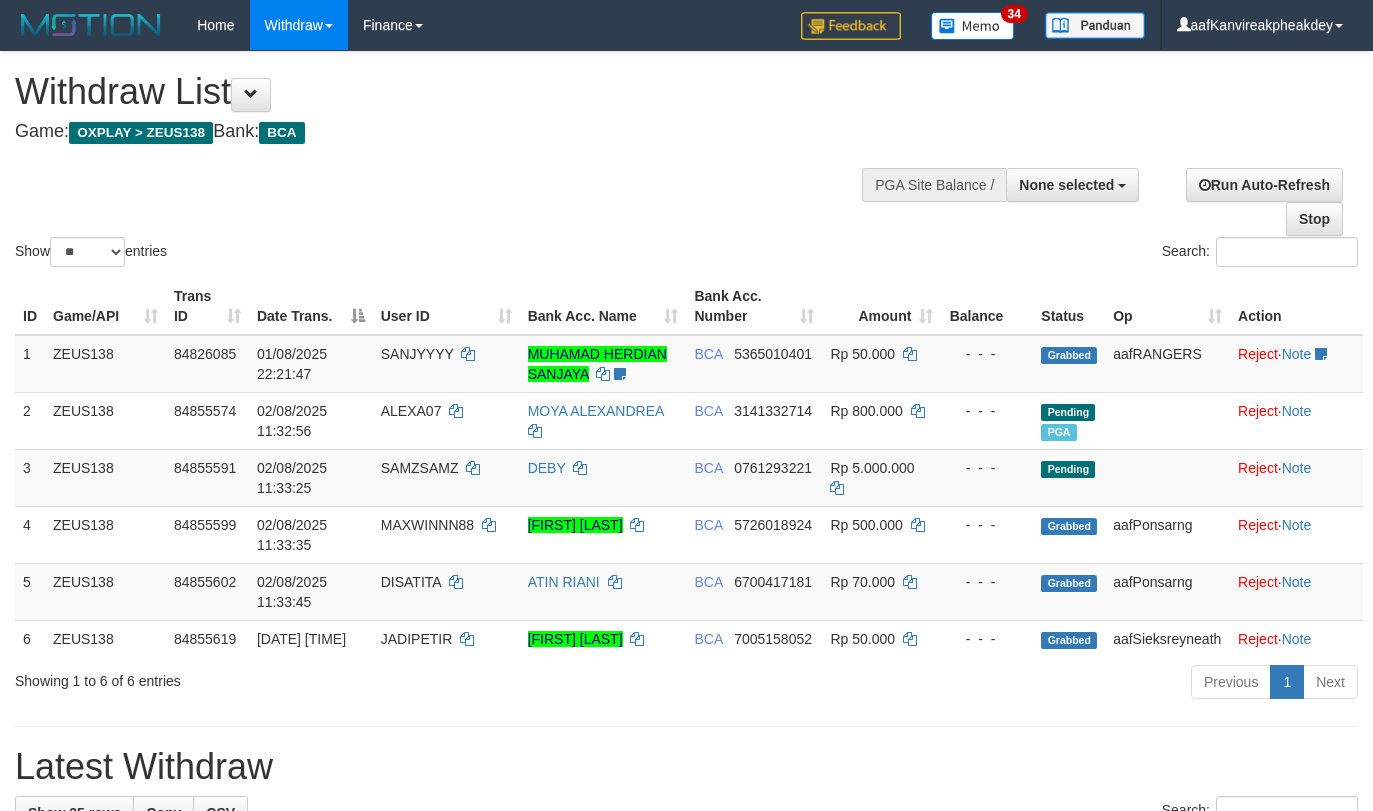 select 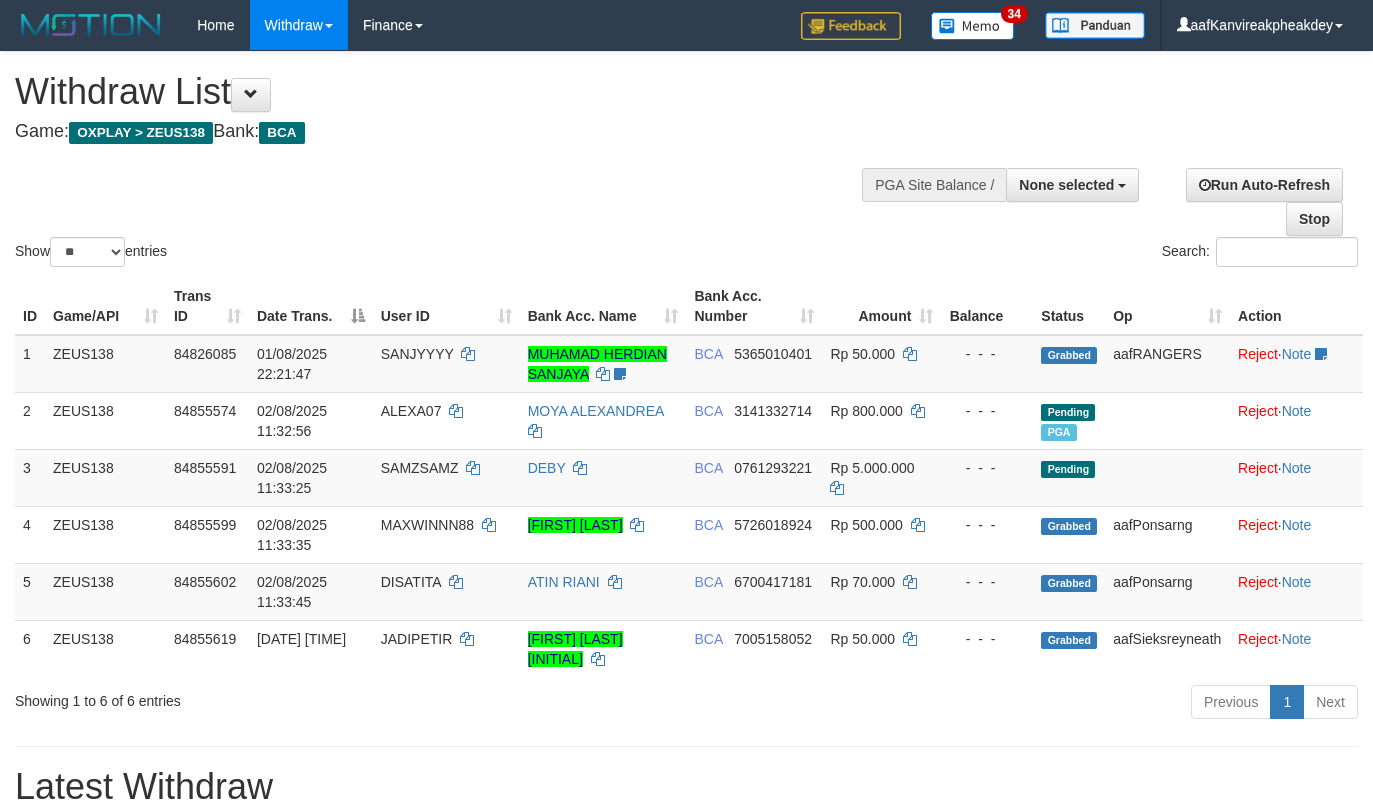 select 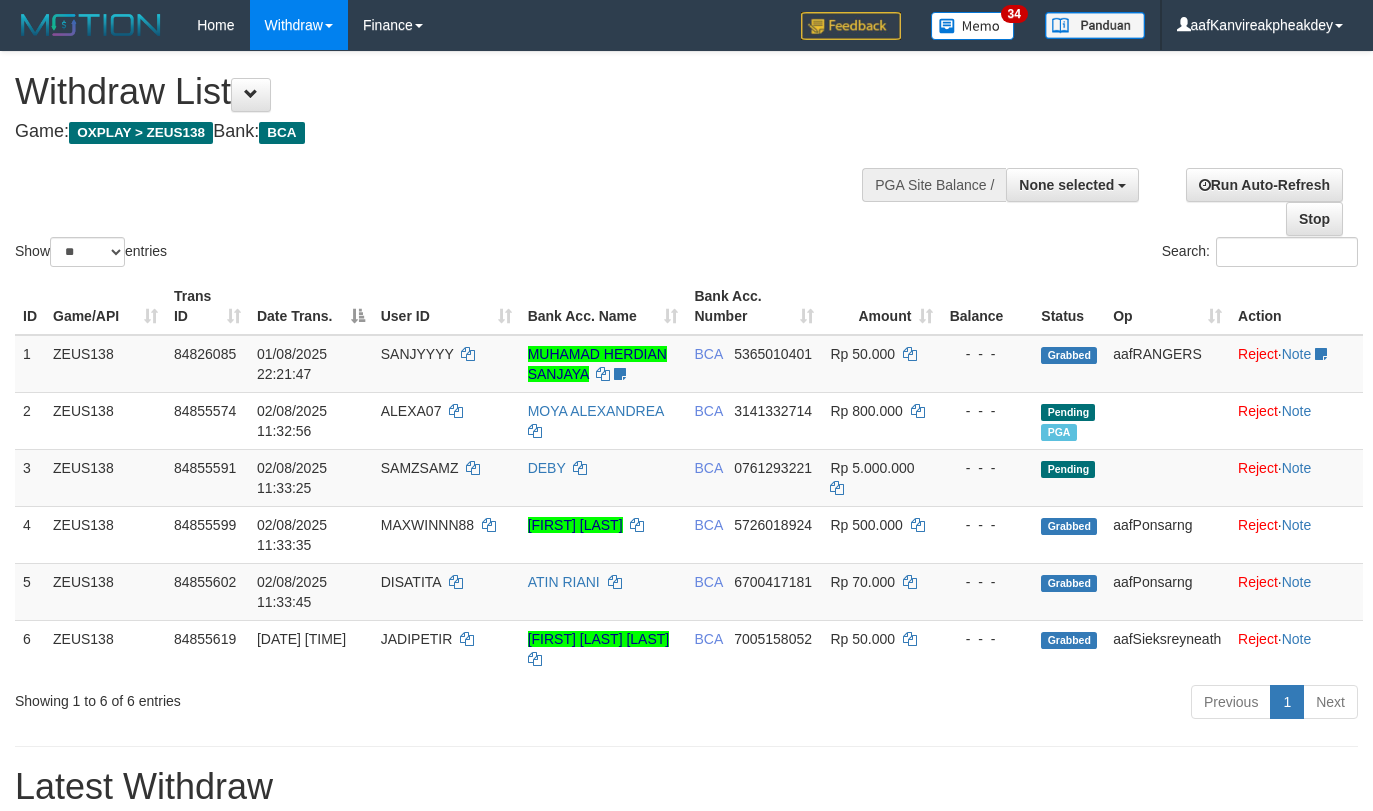 select 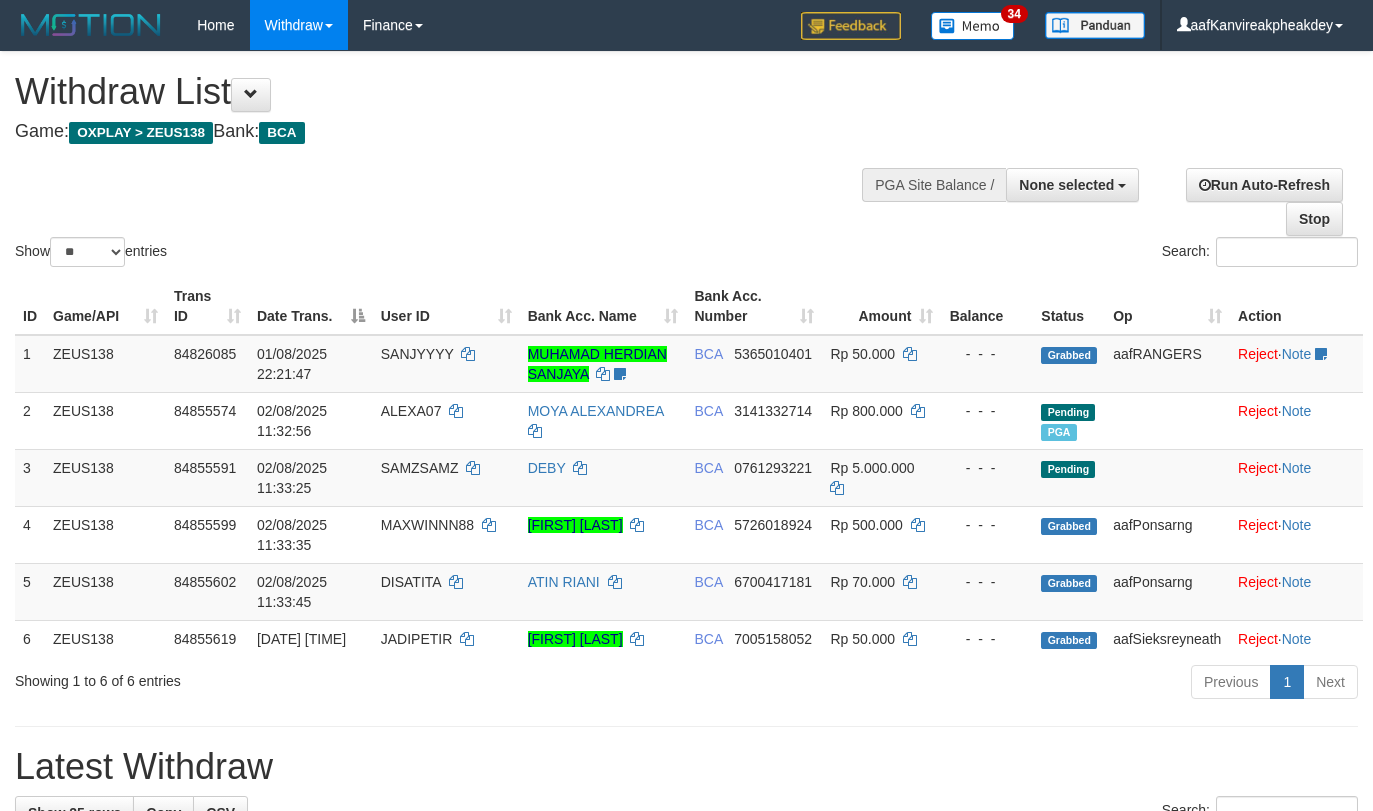 select 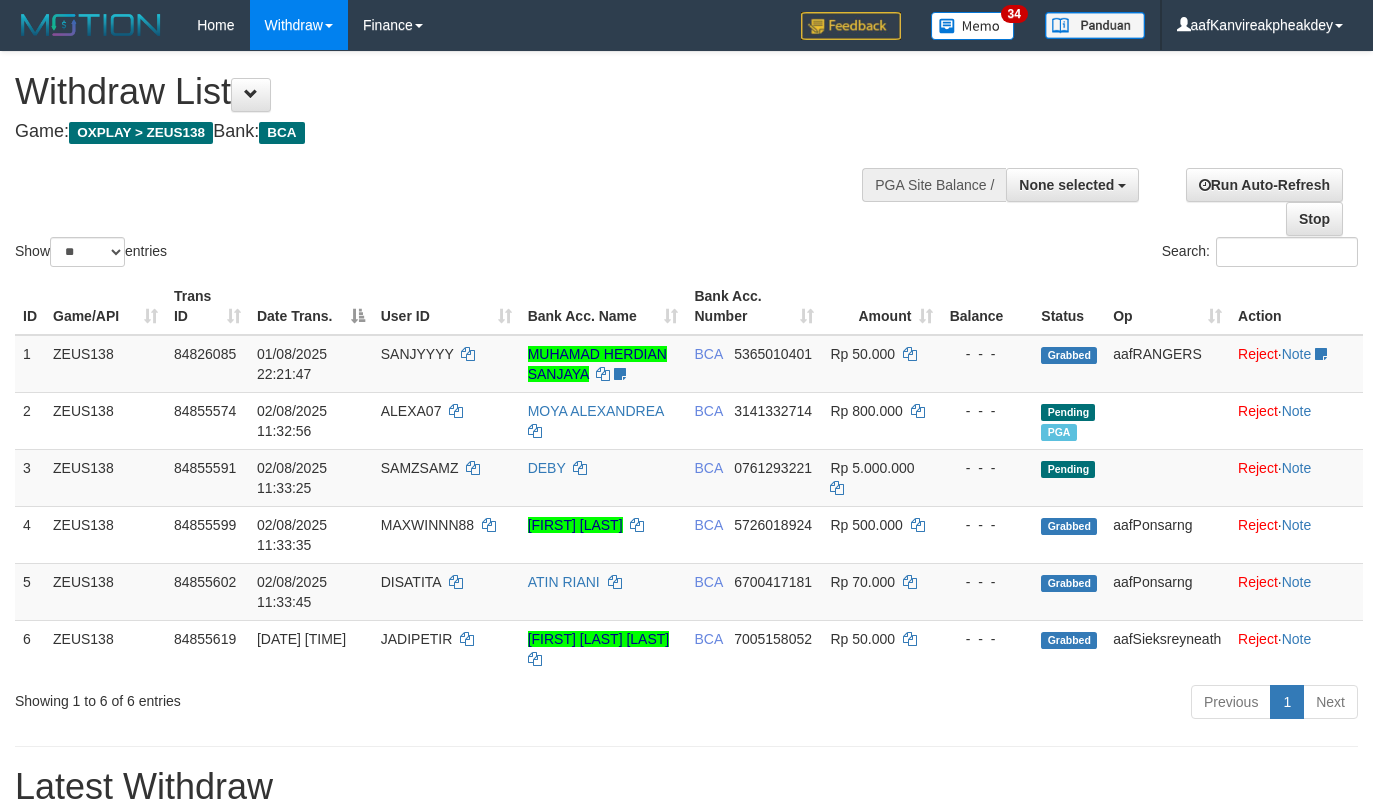 select 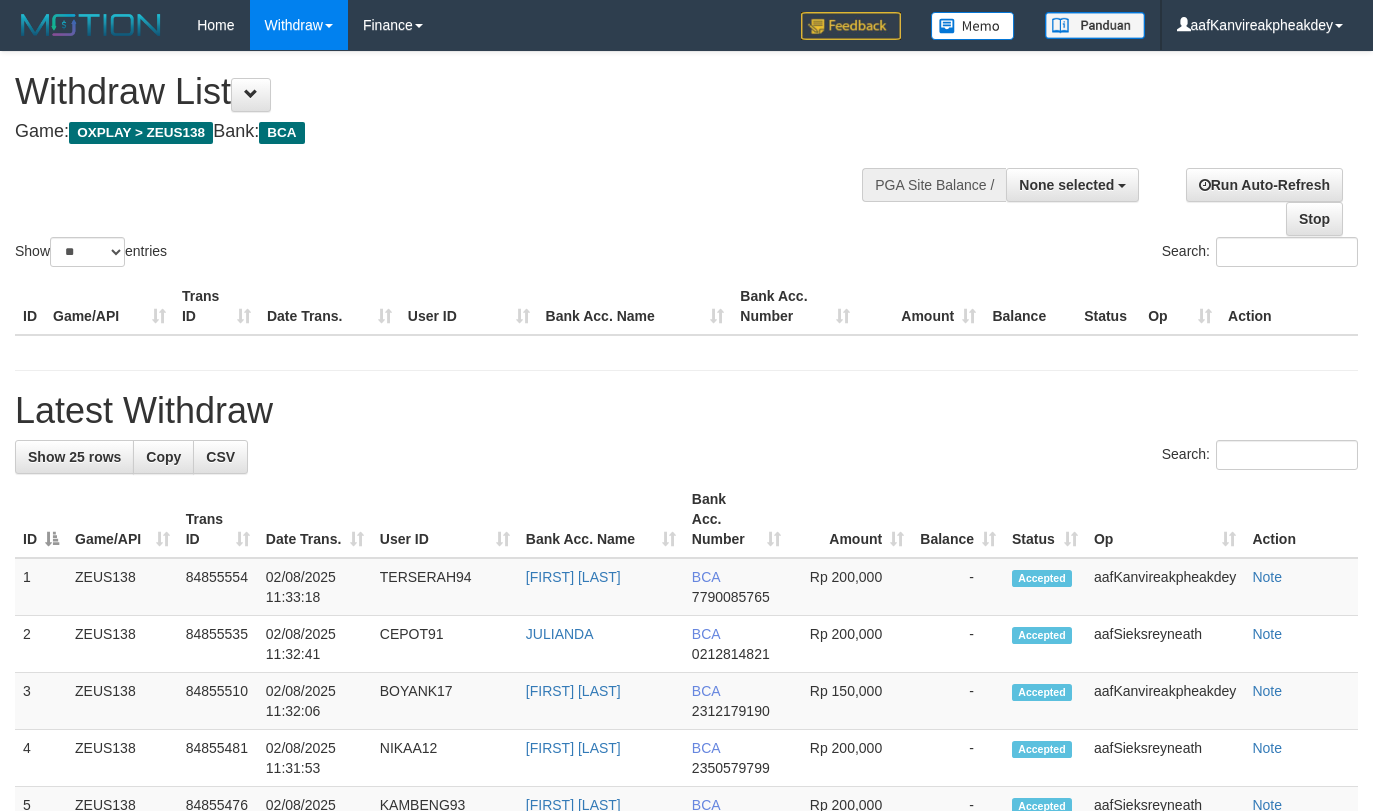 select 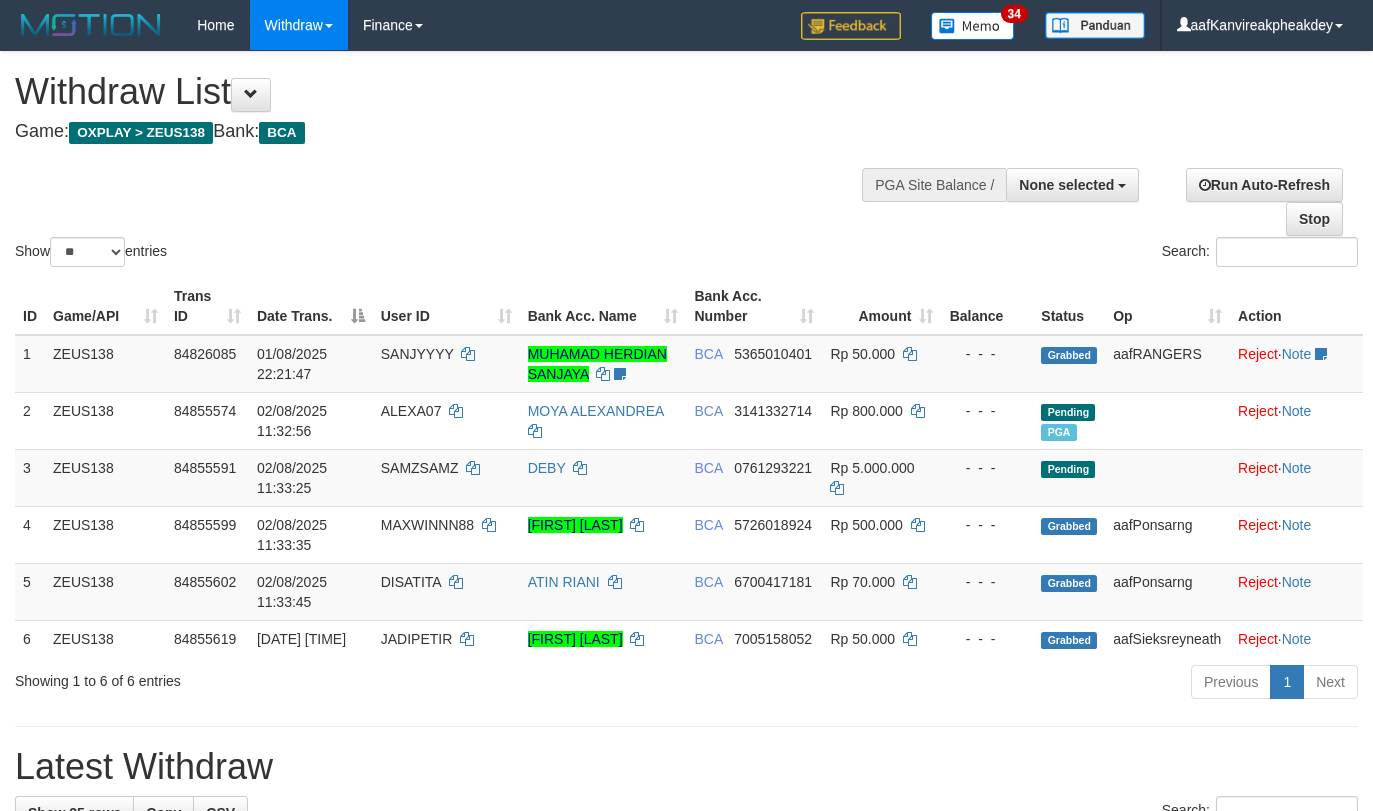 select 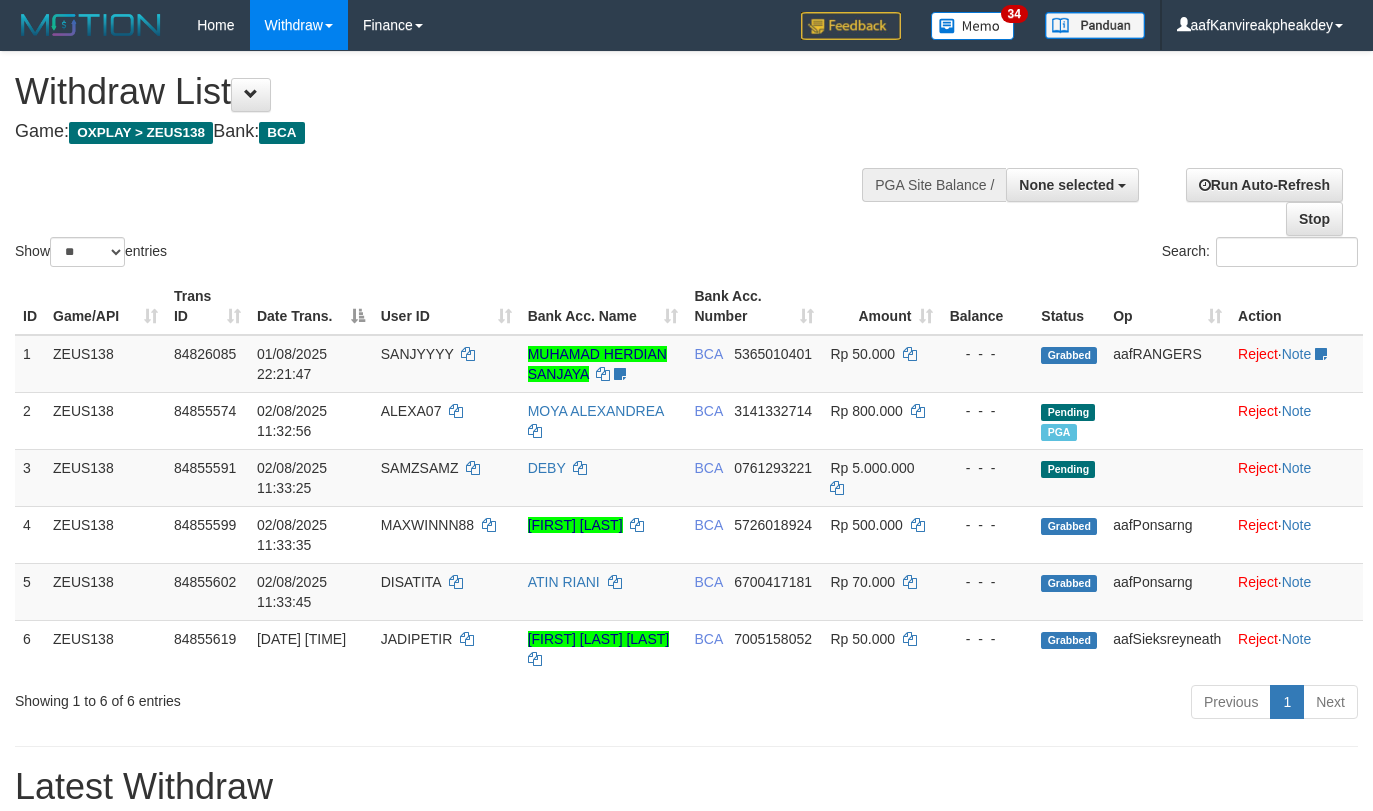 select 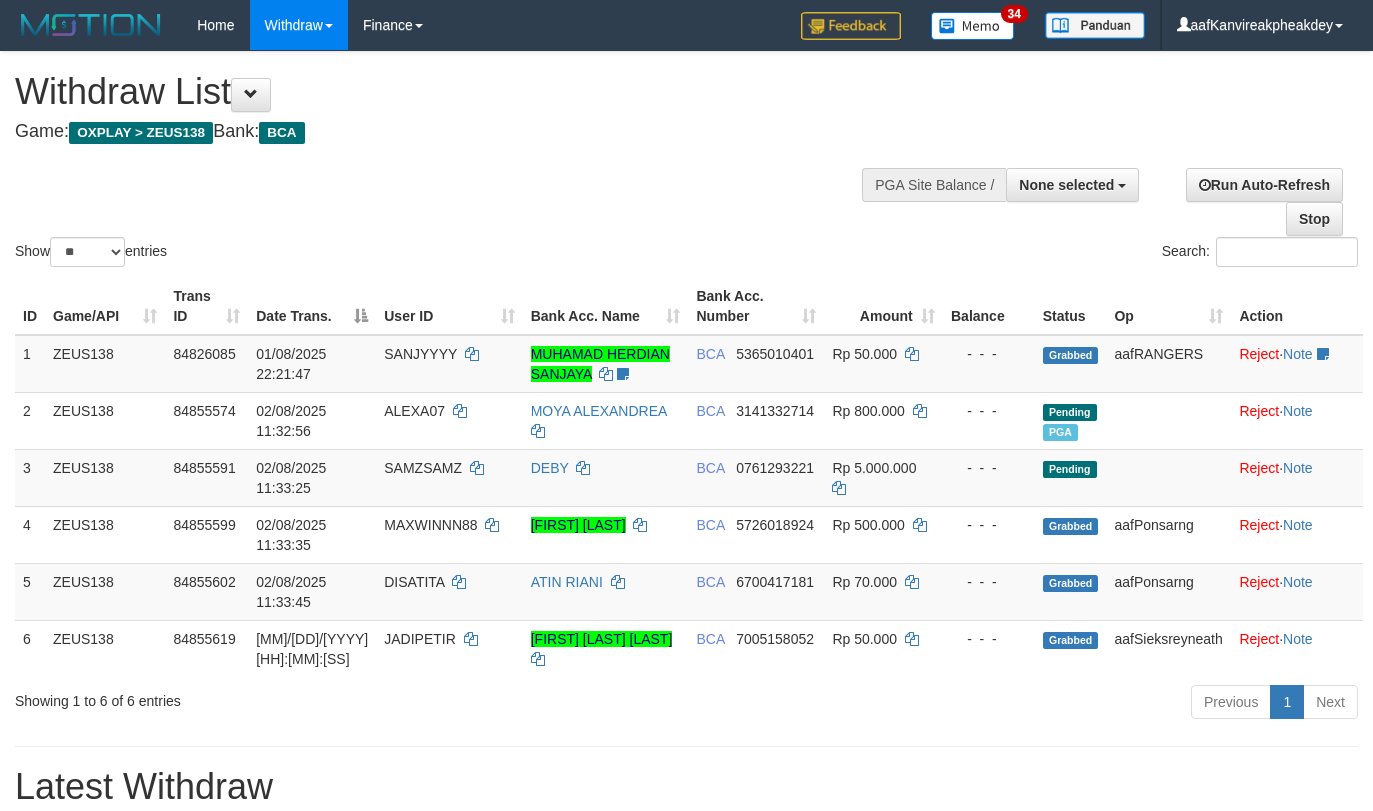 select 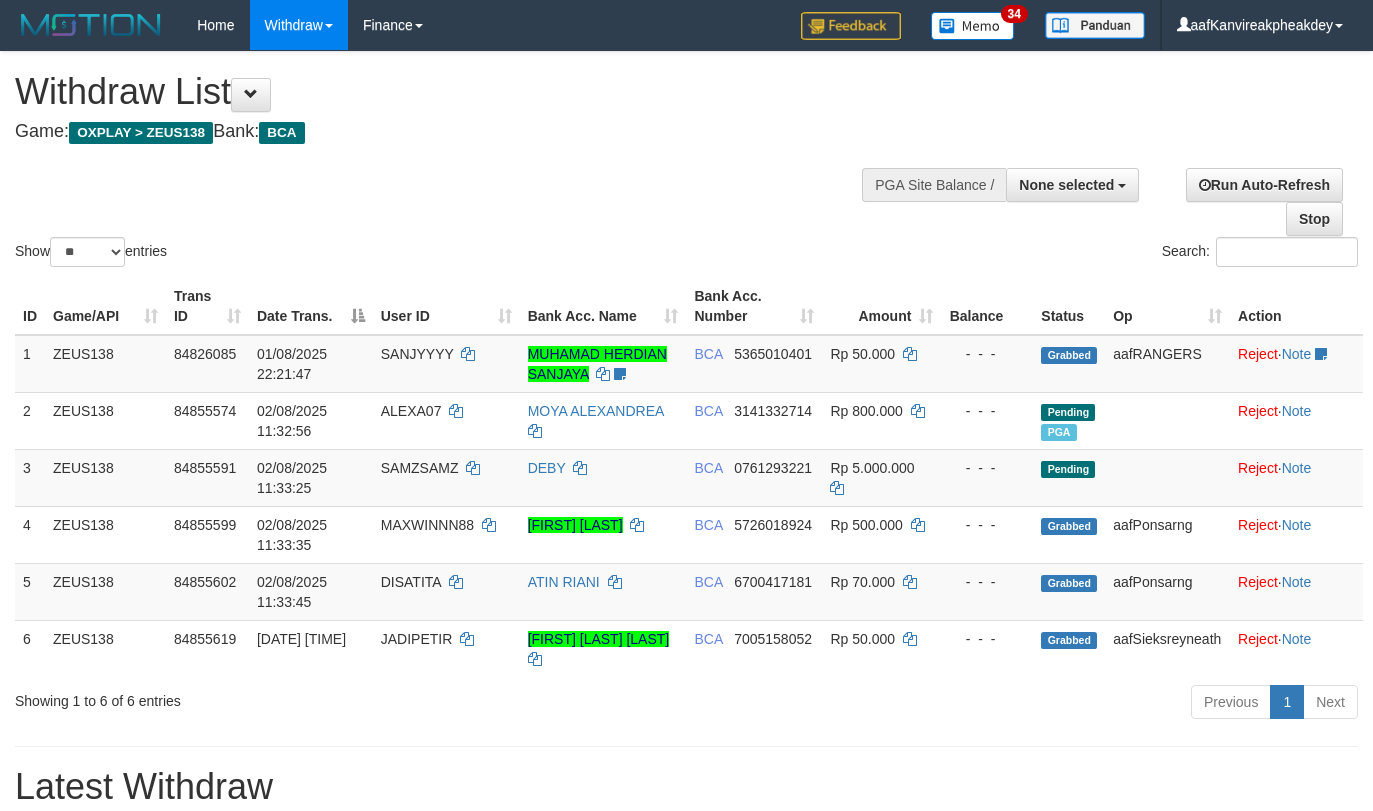 select 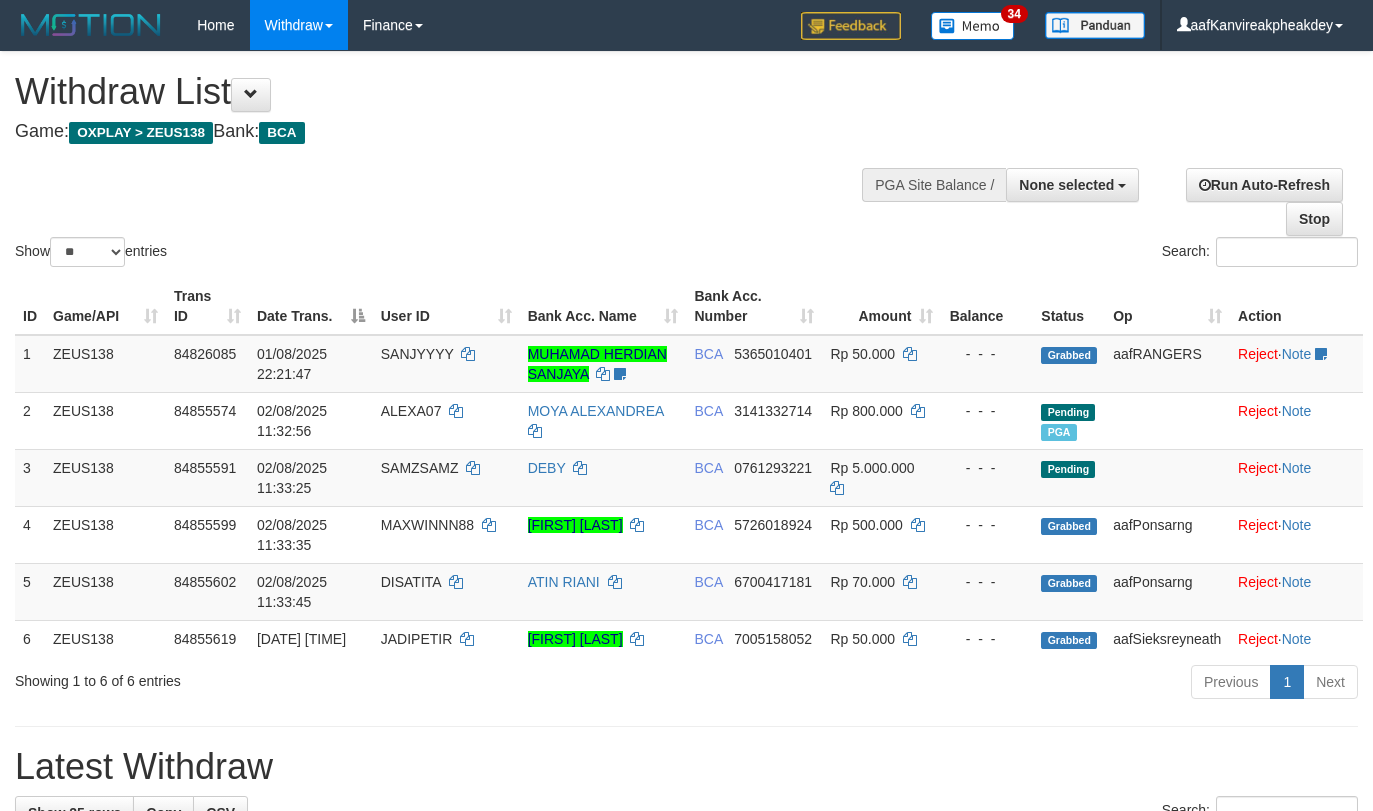 select 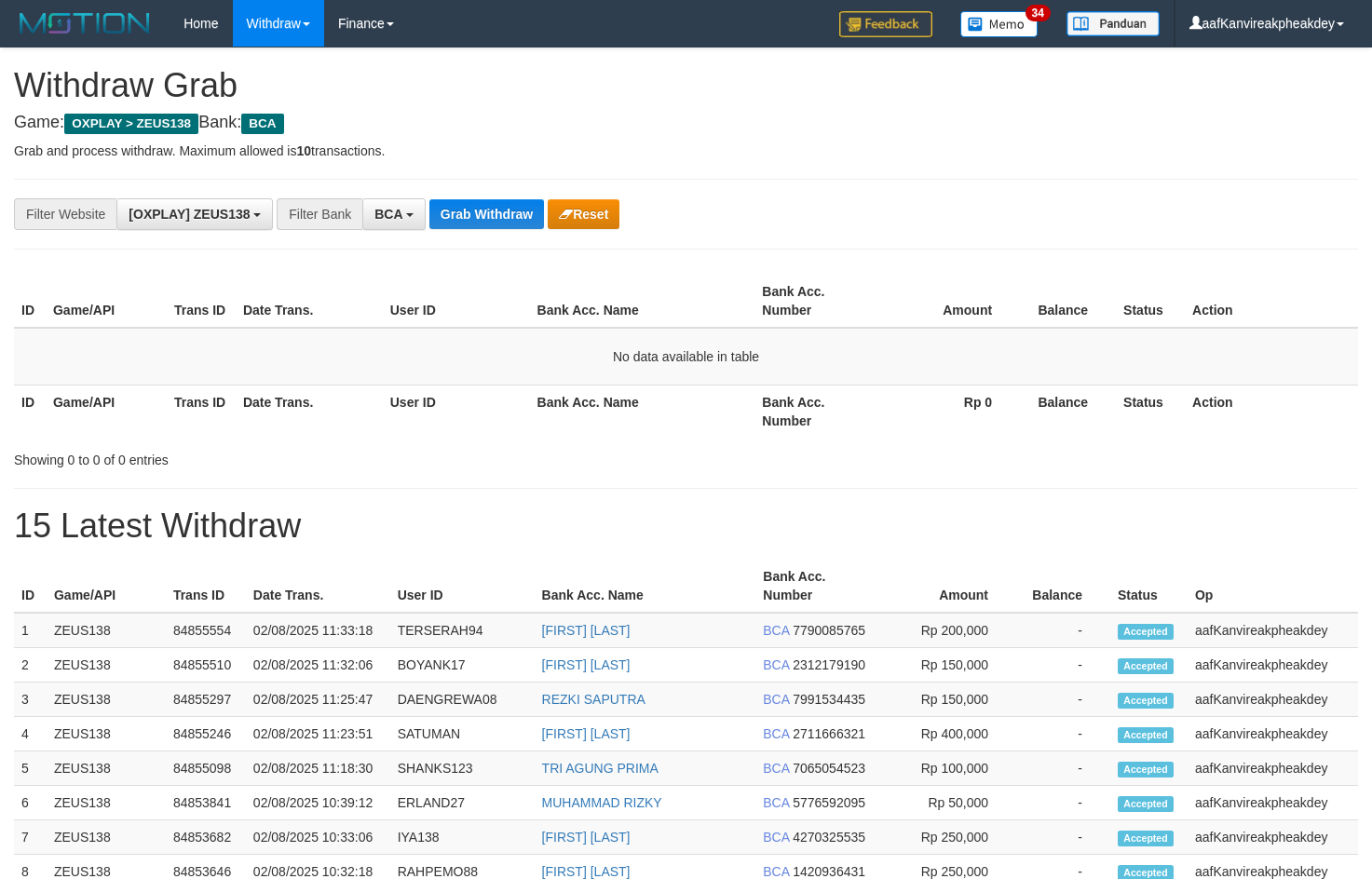 scroll, scrollTop: 0, scrollLeft: 0, axis: both 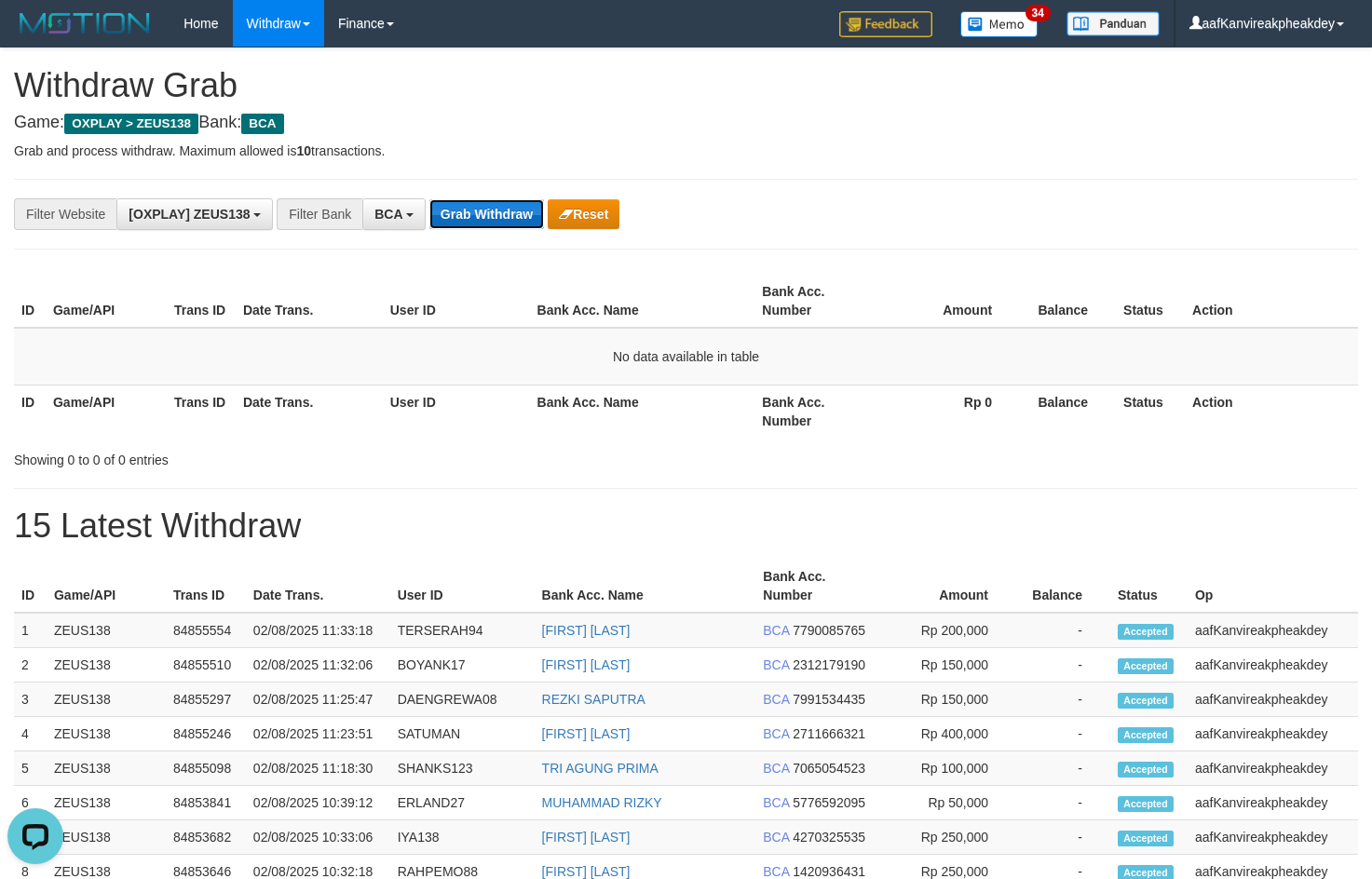 click on "Grab Withdraw" at bounding box center [486, 214] 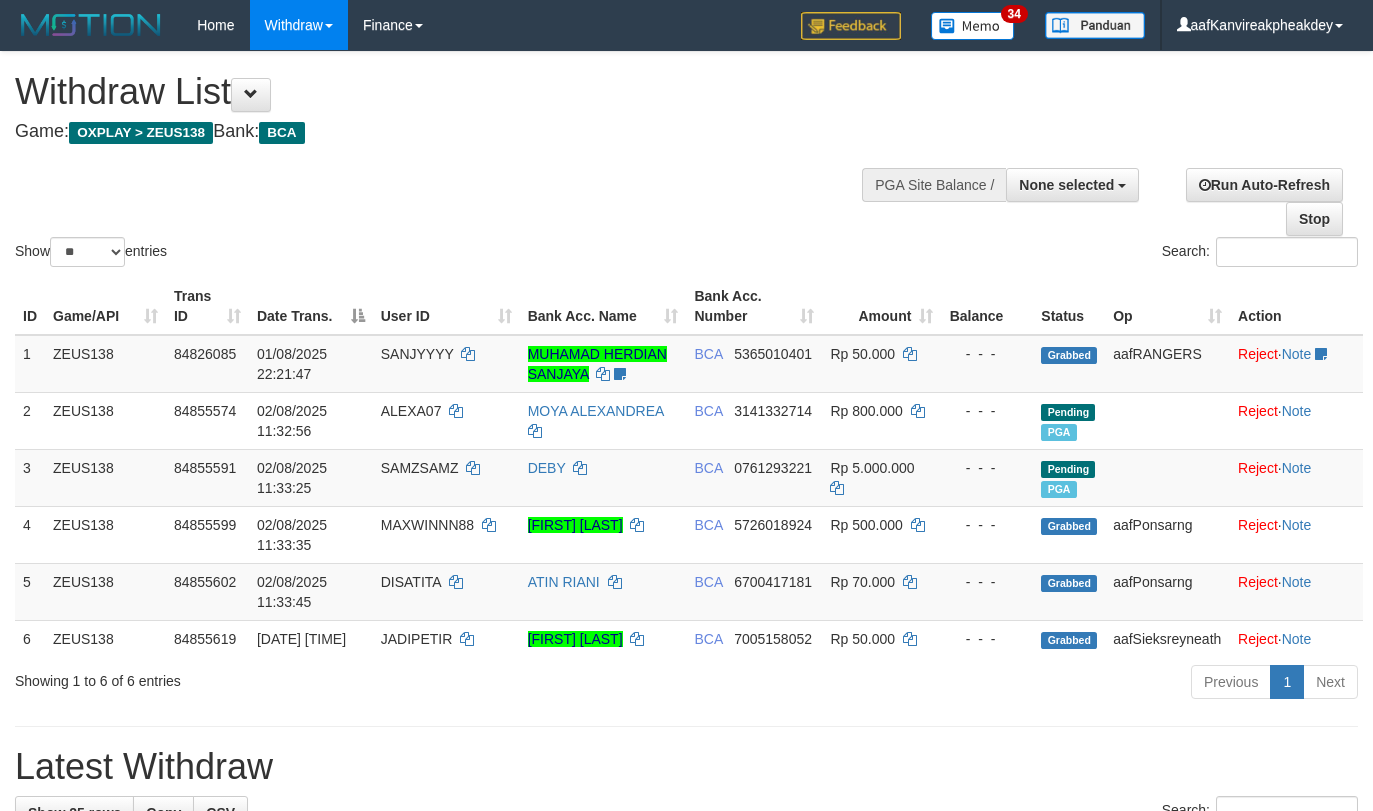 select 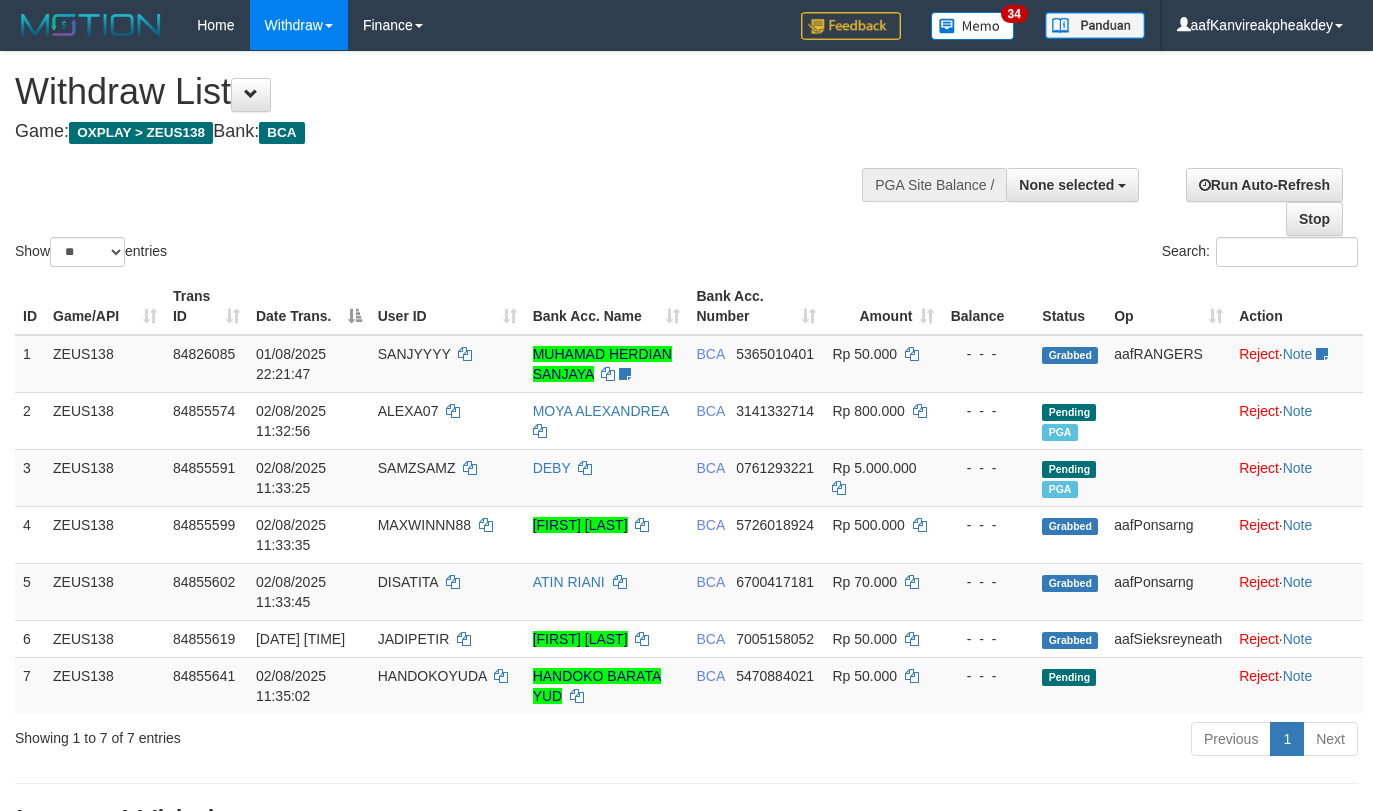 select 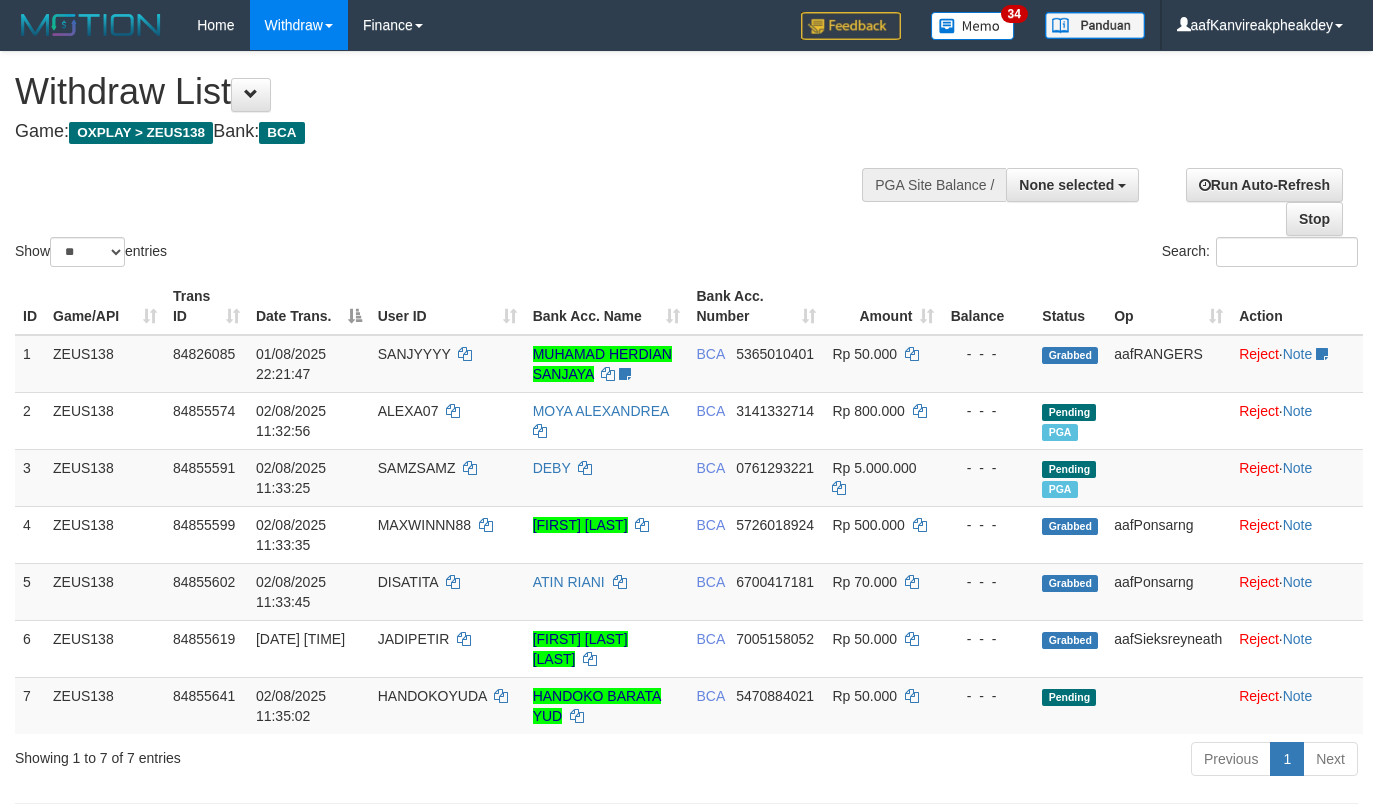 select 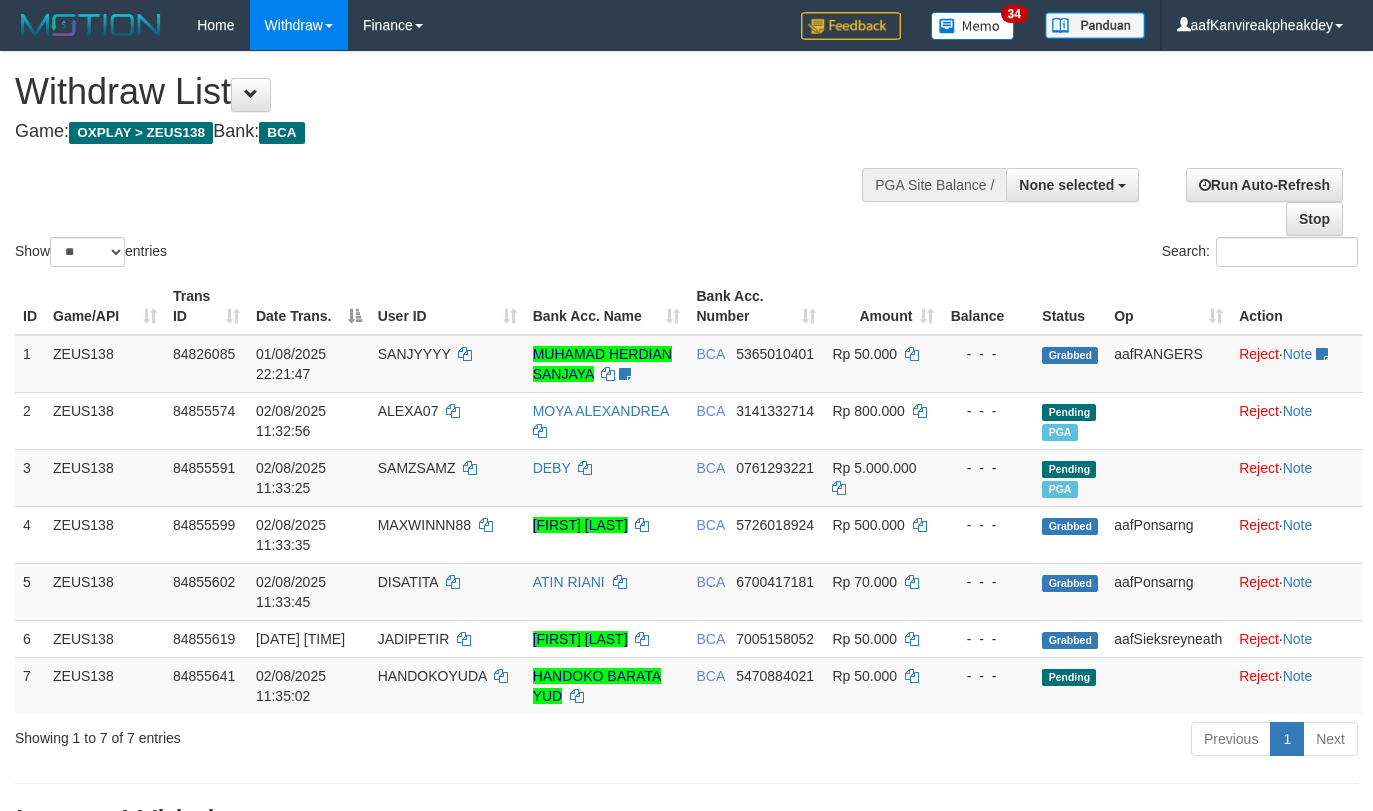 select 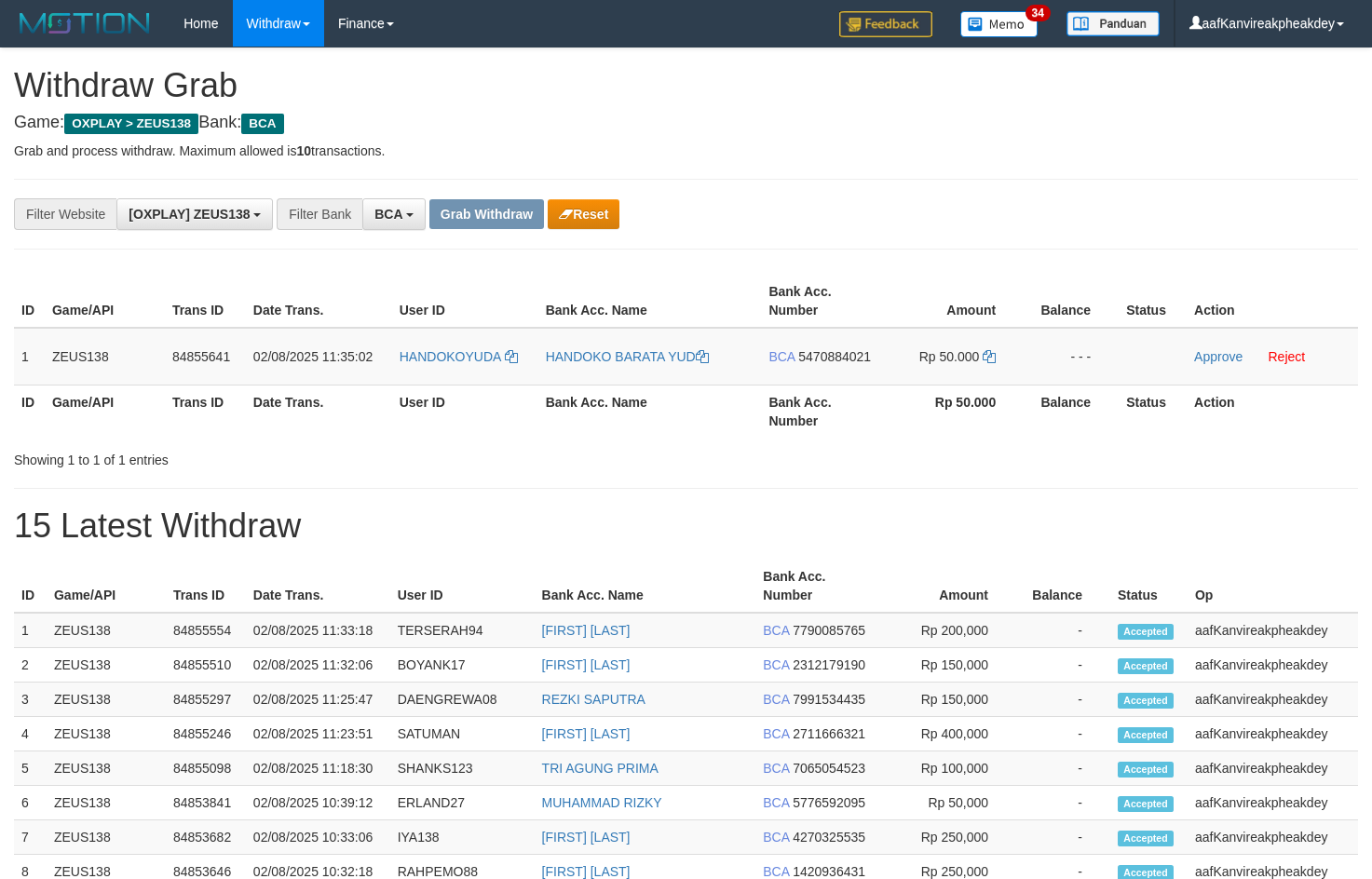 scroll, scrollTop: 0, scrollLeft: 0, axis: both 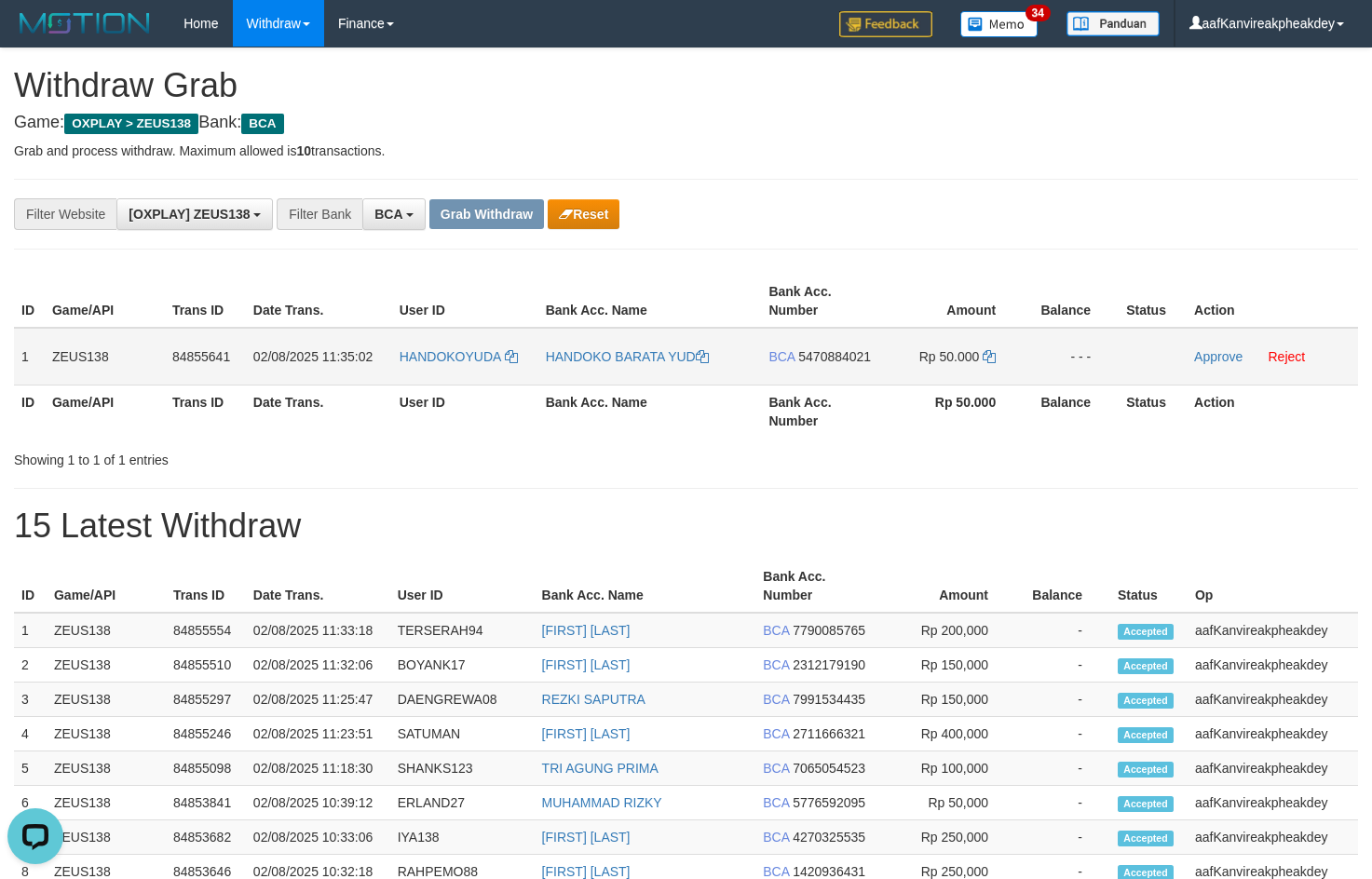 drag, startPoint x: 448, startPoint y: 312, endPoint x: 241, endPoint y: 329, distance: 207.69689 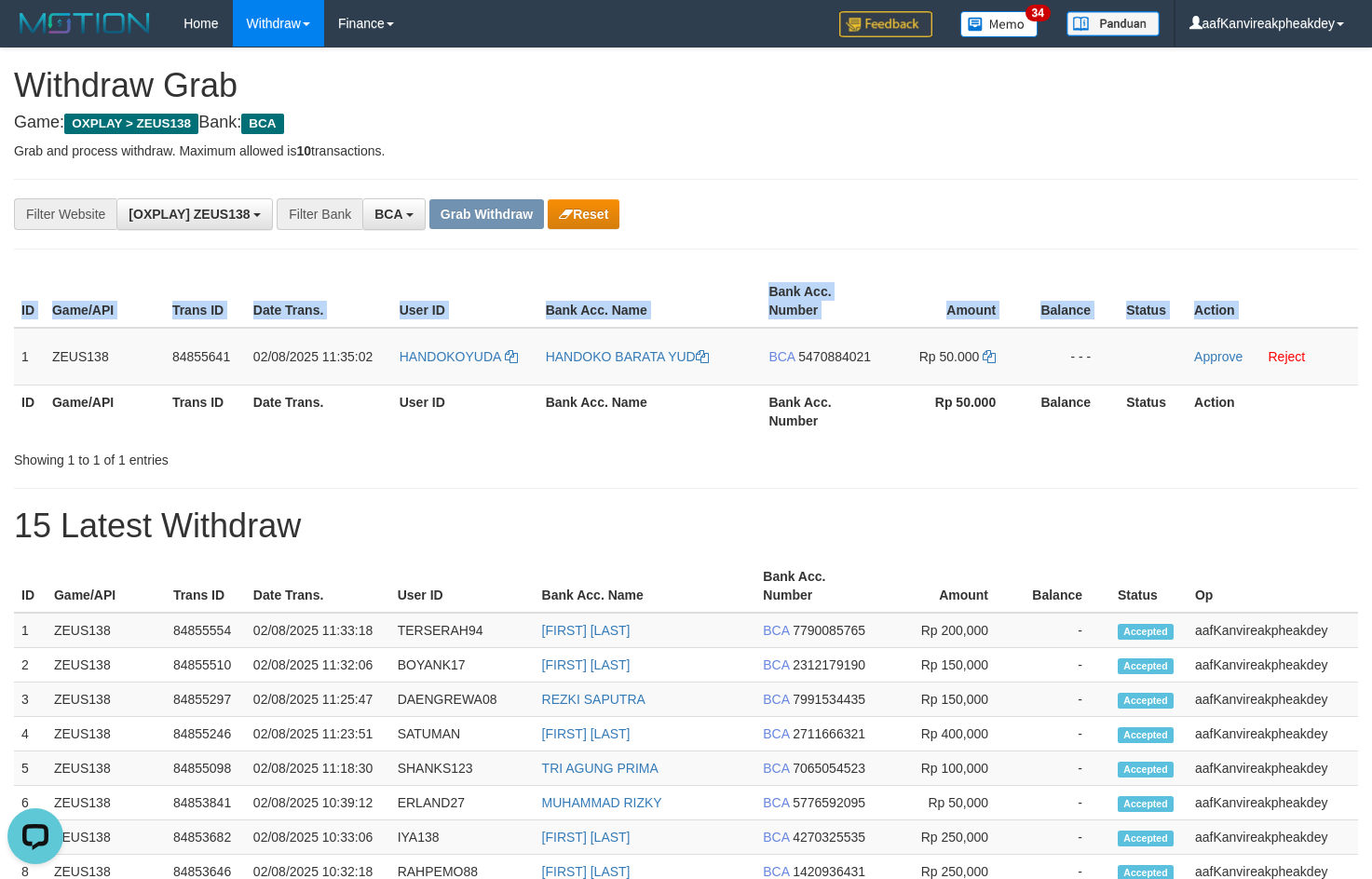 copy on "ID Game/API Trans ID Date Trans. User ID Bank Acc. Name Bank Acc. Number Amount Balance Status Action" 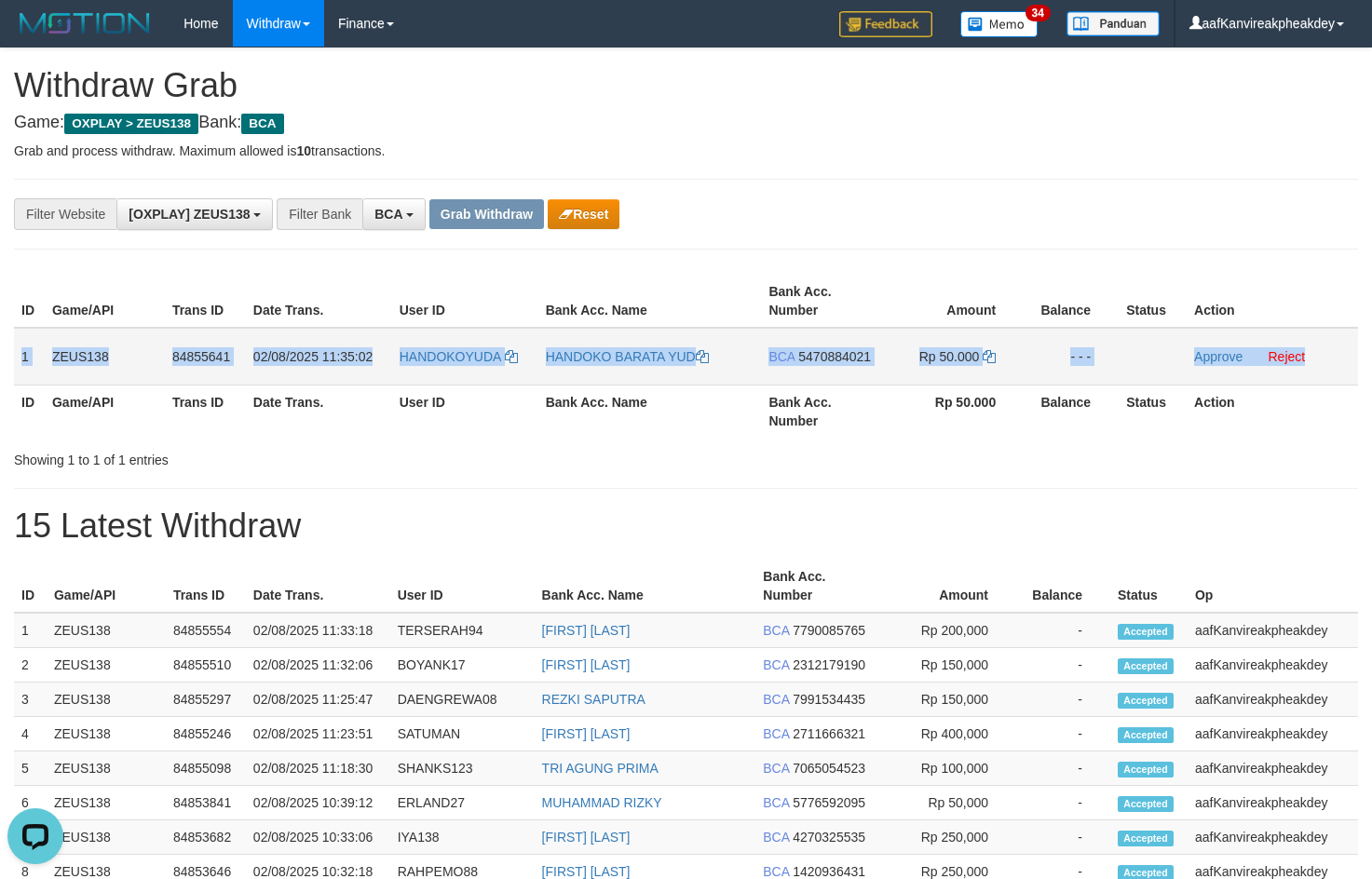 copy on "1
ZEUS138
84855641
02/08/2025 11:35:02
HANDOKOYUDA
HANDOKO BARATA YUD
BCA
5470884021
Rp 50.000
- - -
Approve
Reject" 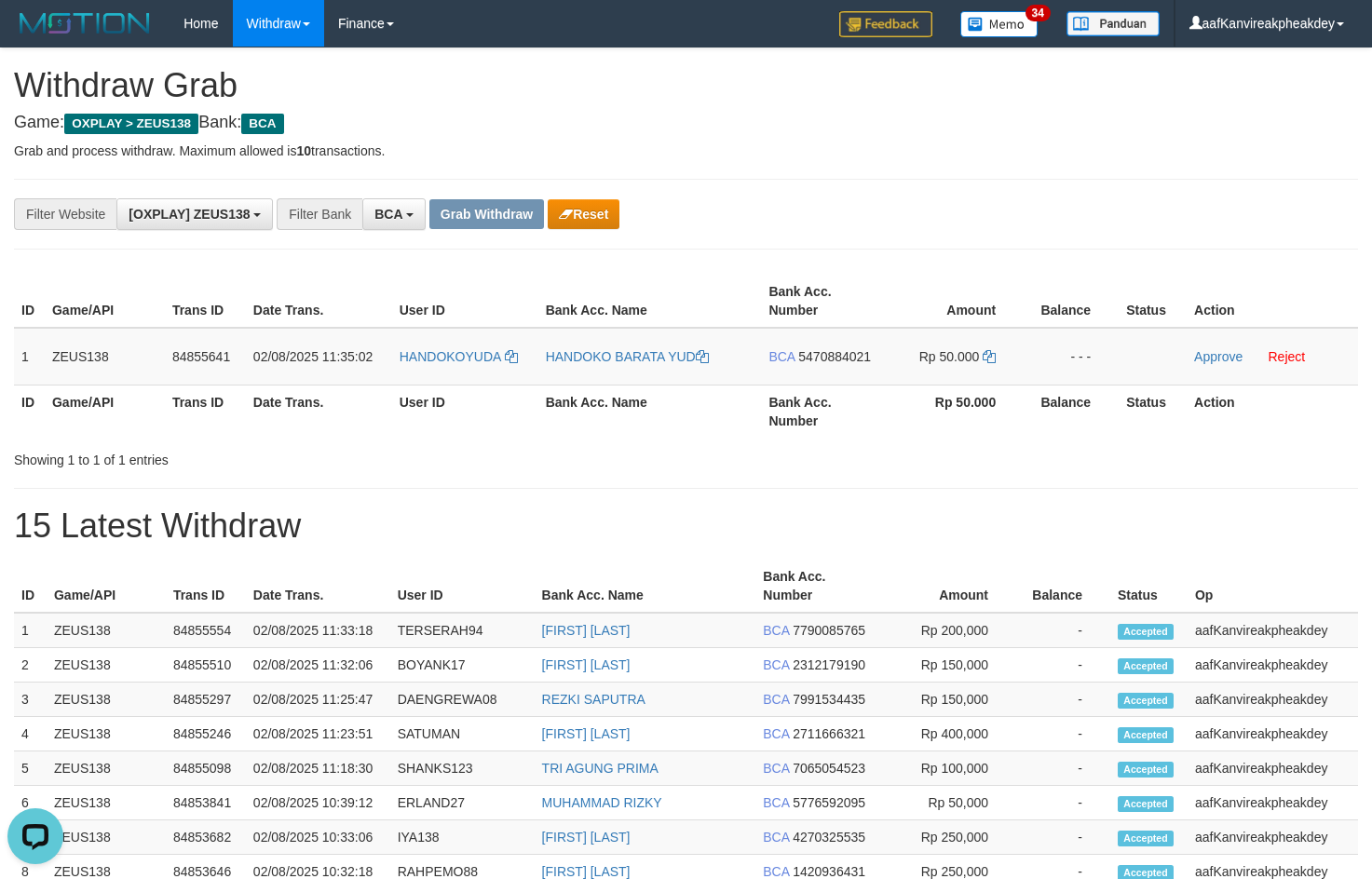 drag, startPoint x: 1100, startPoint y: 118, endPoint x: 1378, endPoint y: 148, distance: 279.614 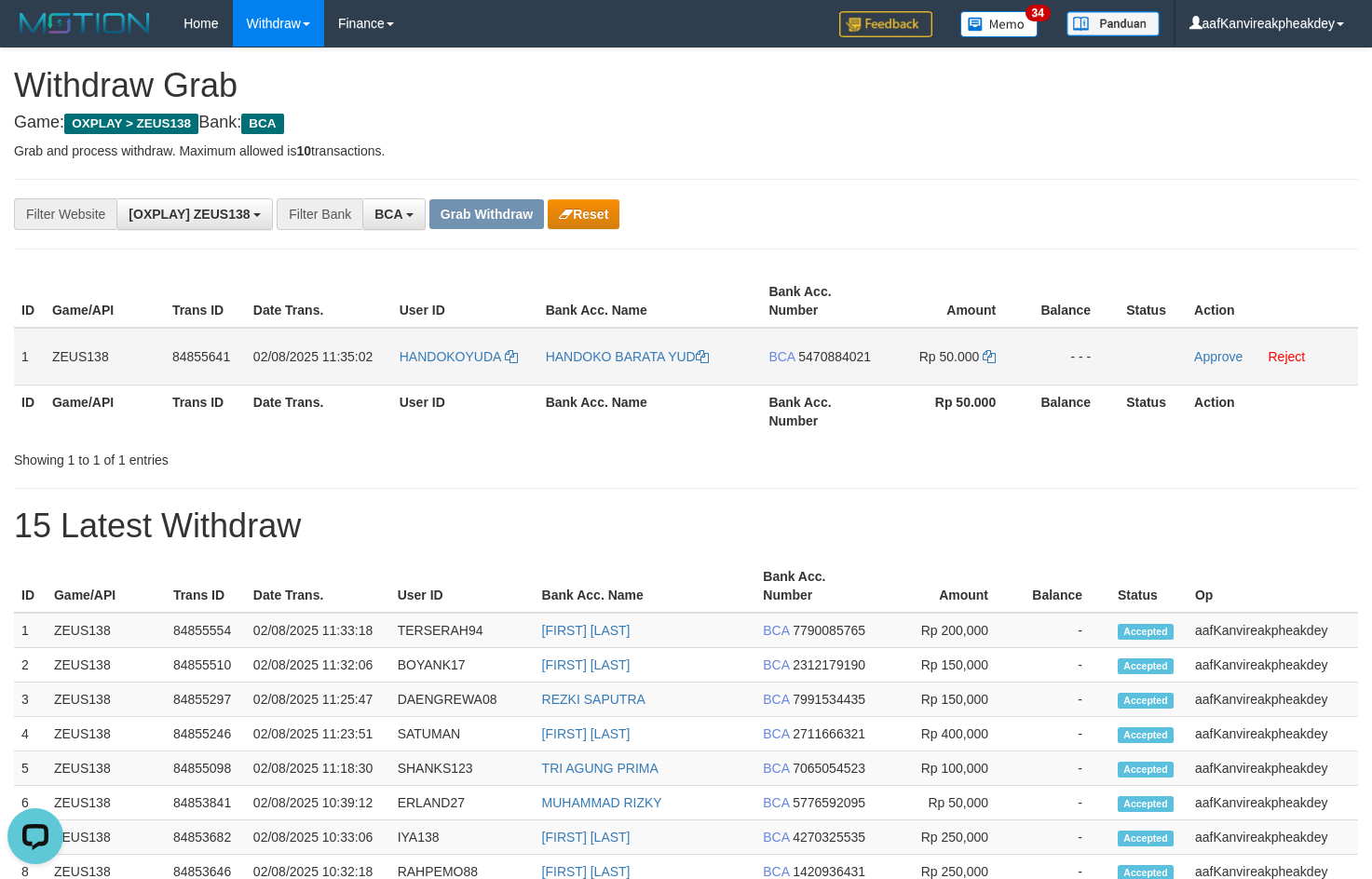 click on "5470884021" at bounding box center (835, 357) 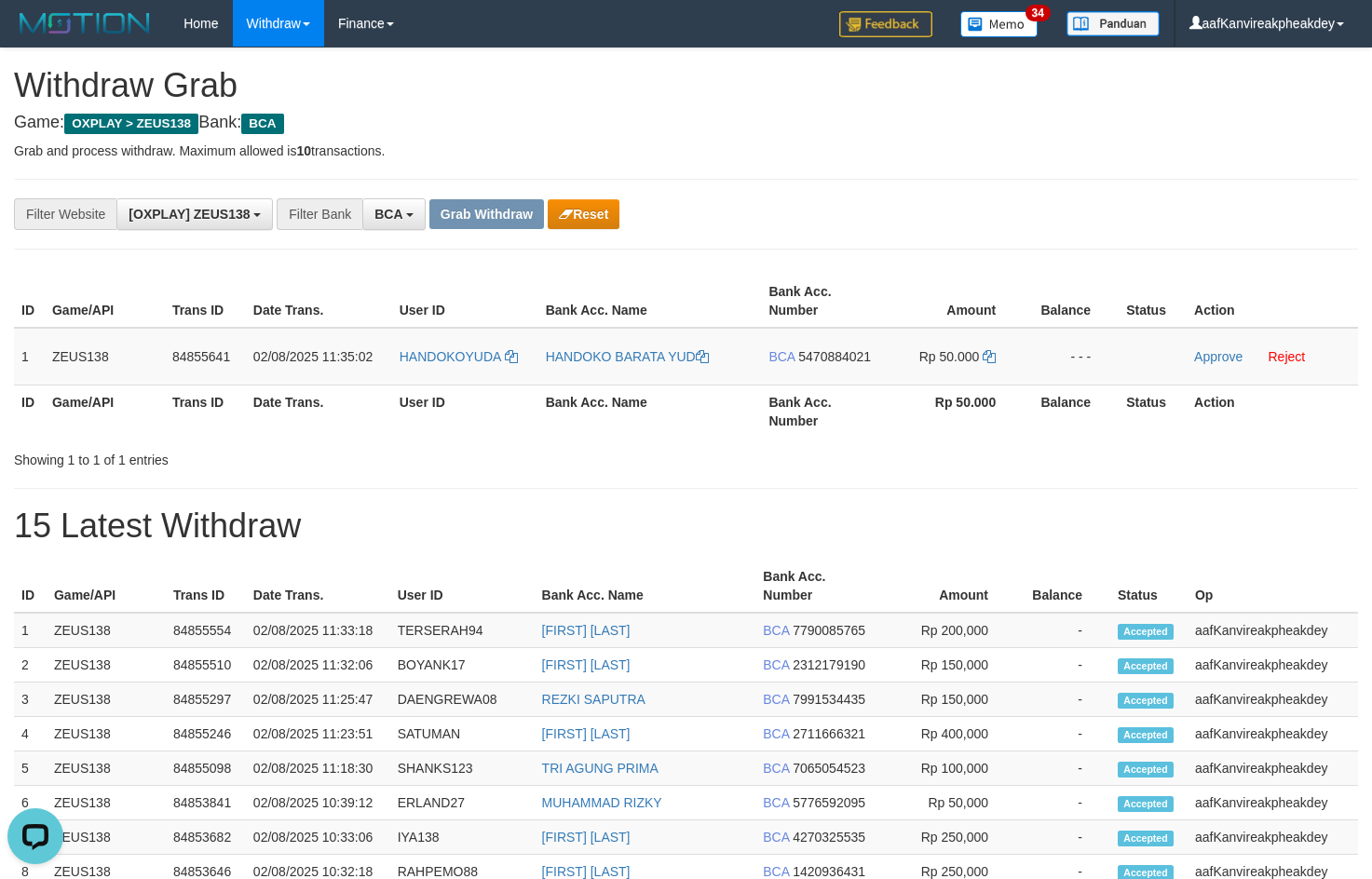 drag, startPoint x: 836, startPoint y: 355, endPoint x: 1382, endPoint y: 267, distance: 553.0461 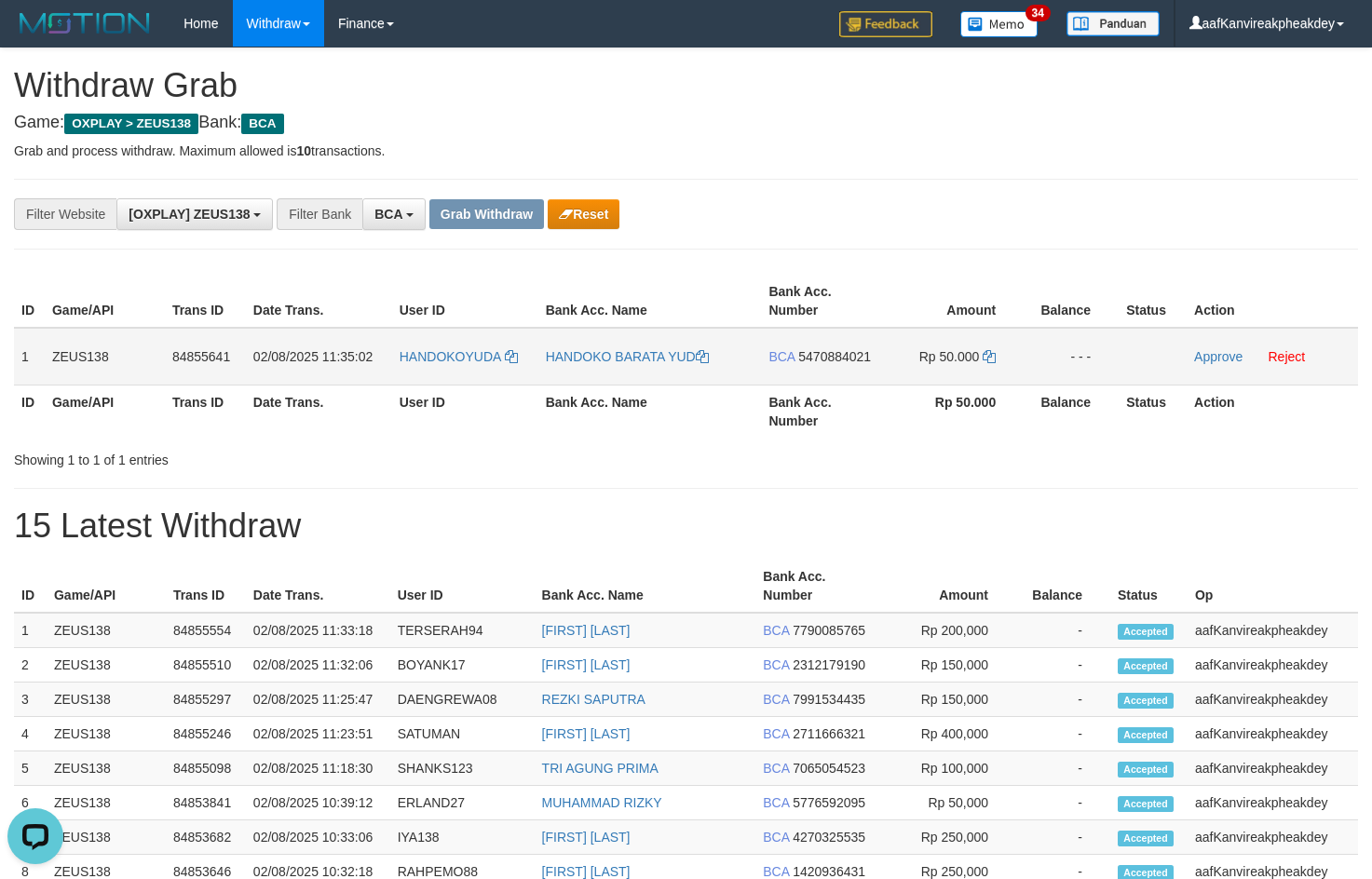 click on "HANDOKOYUDA" at bounding box center (465, 357) 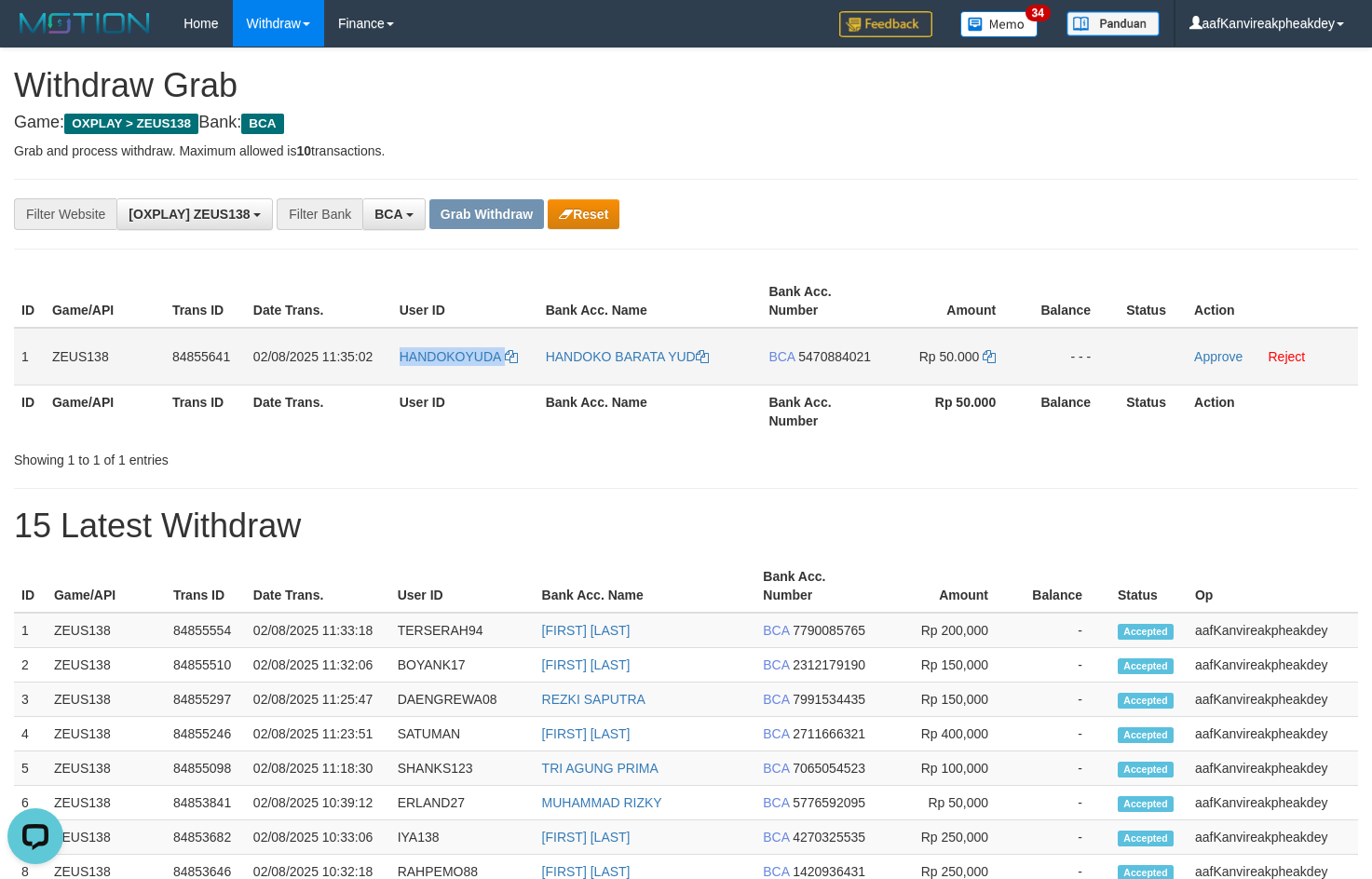 click on "HANDOKOYUDA" at bounding box center (465, 357) 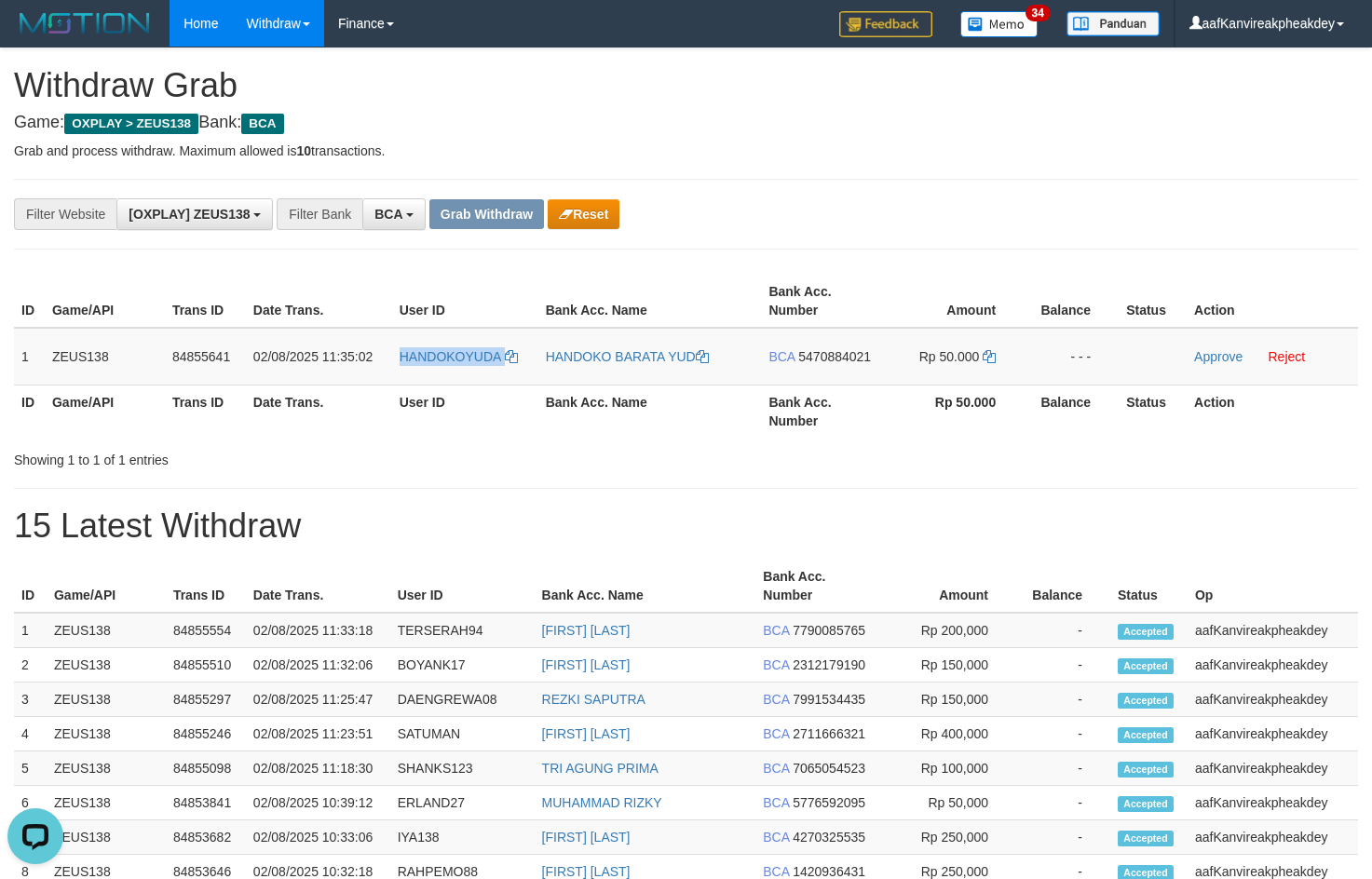 copy on "HANDOKOYUDA" 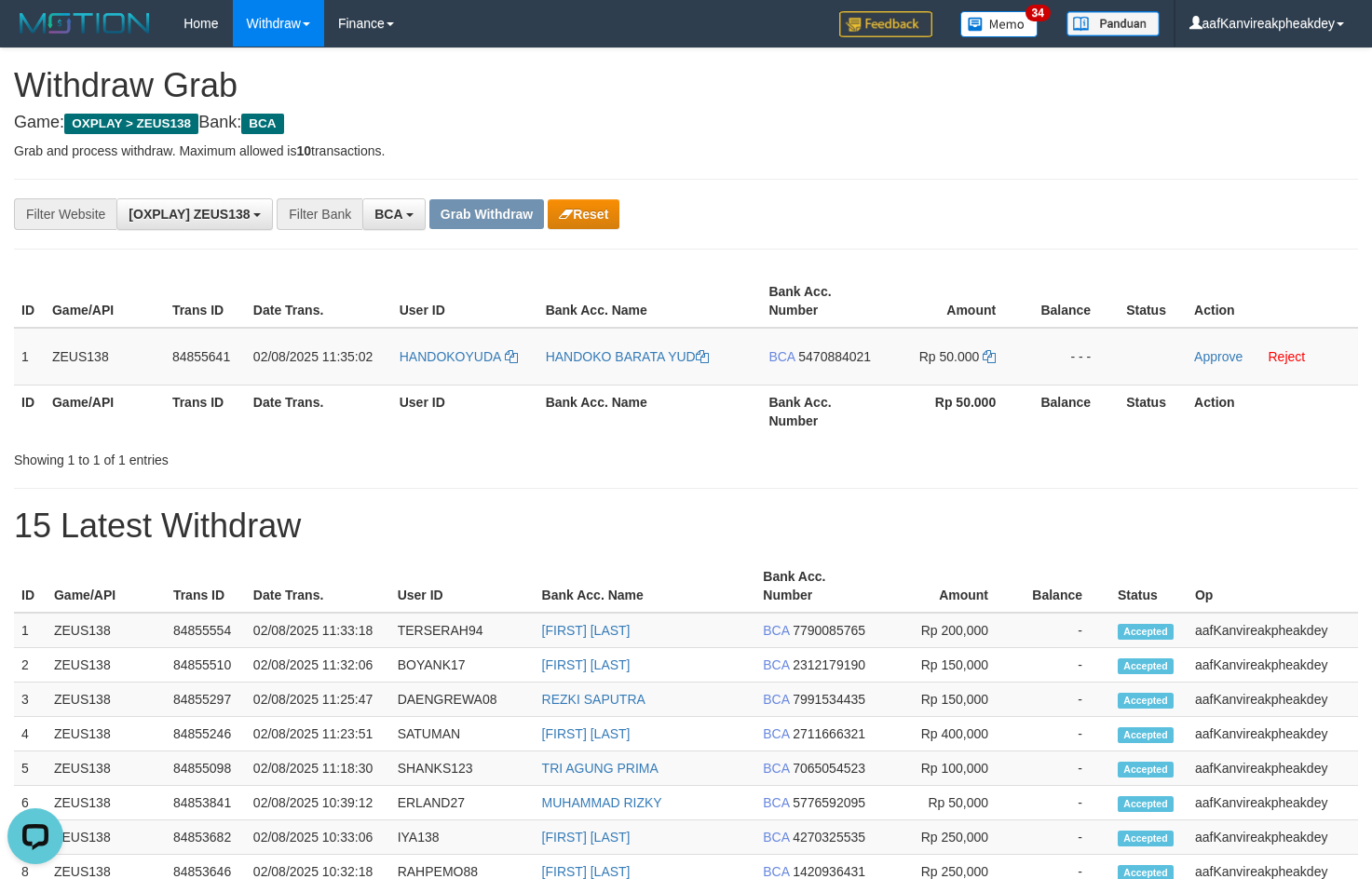 drag, startPoint x: 917, startPoint y: 242, endPoint x: 1382, endPoint y: 416, distance: 496.4887 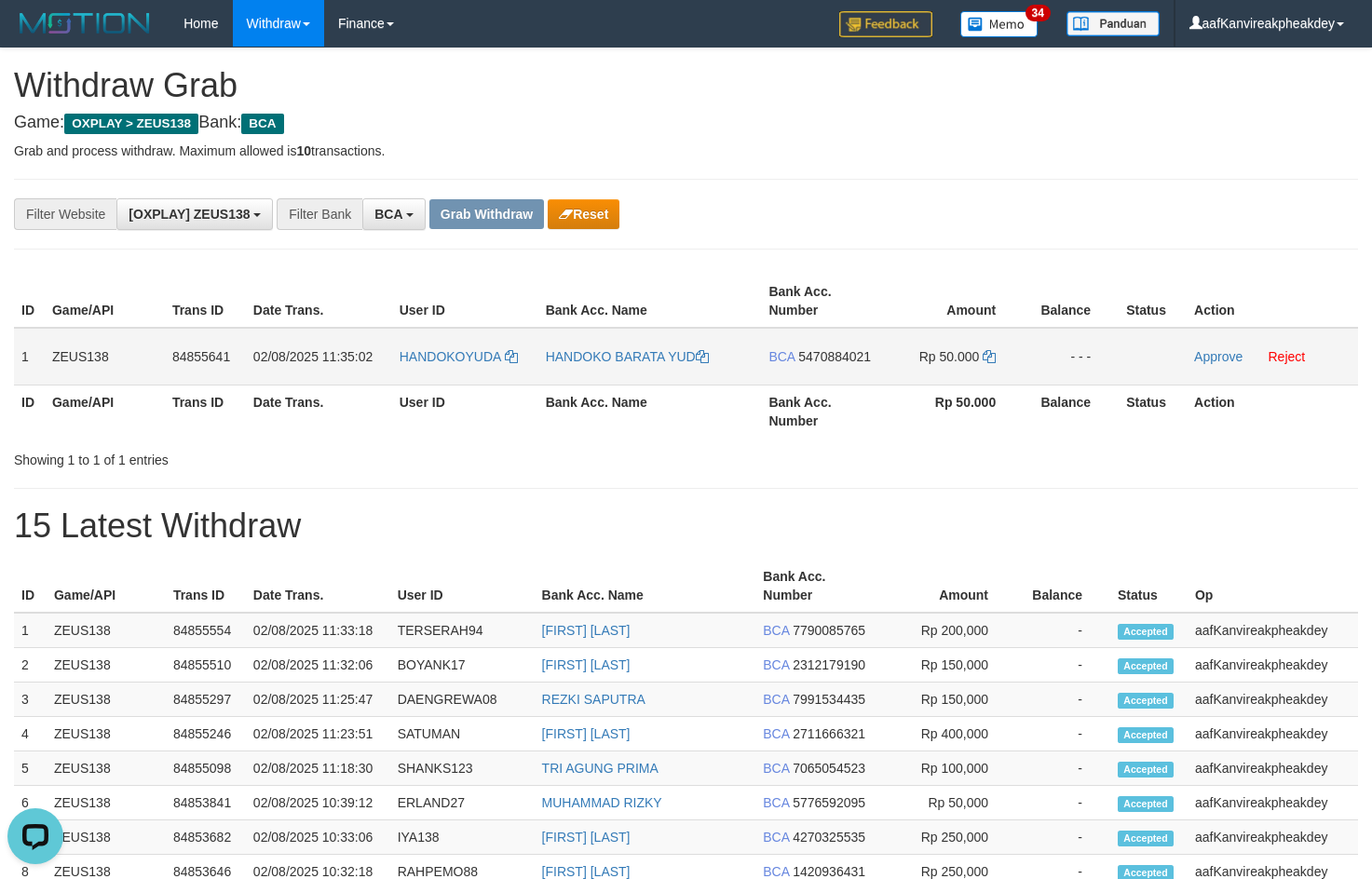 click on "5470884021" at bounding box center (835, 357) 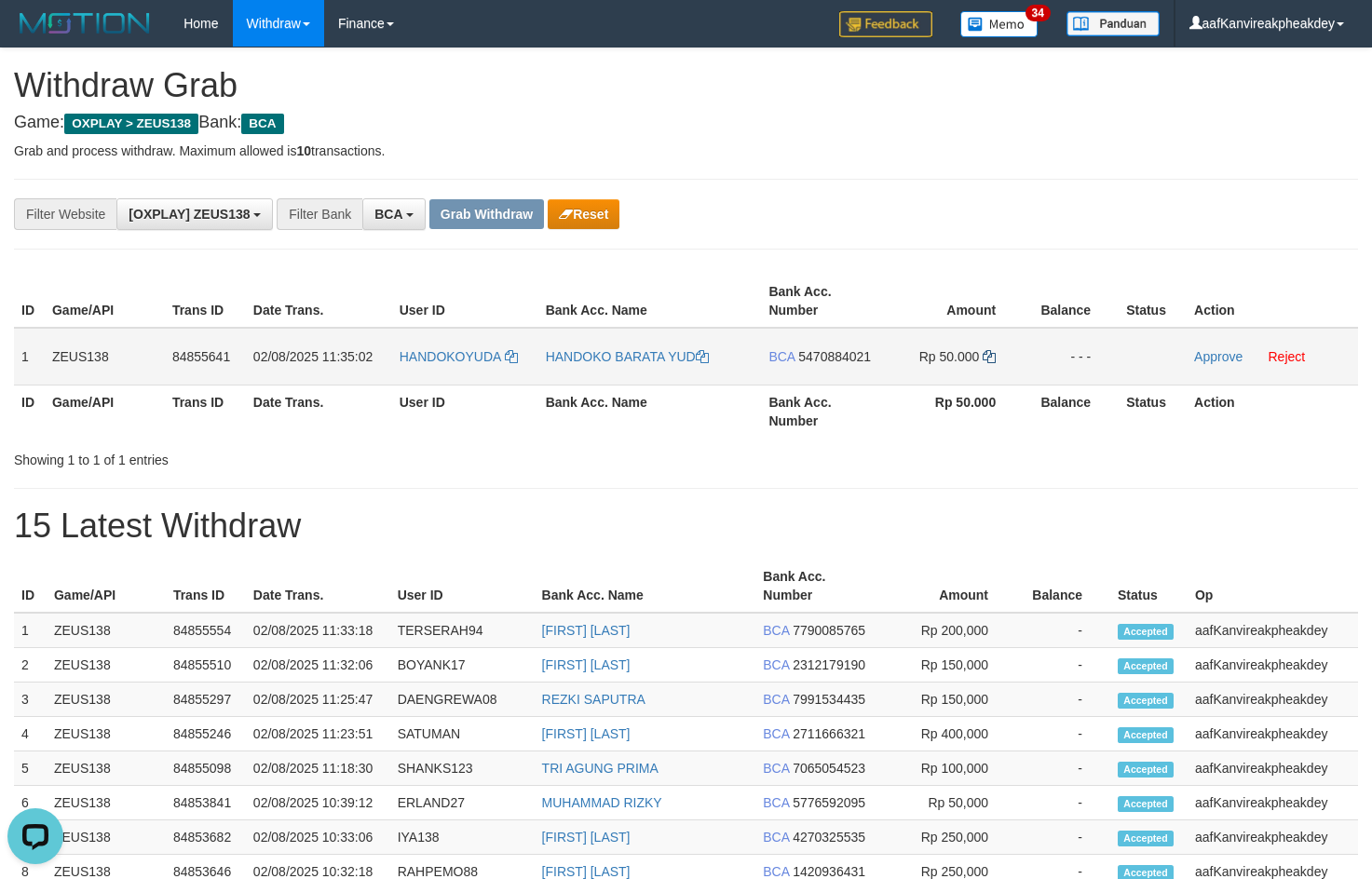 click on "Rp 50.000" at bounding box center [952, 357] 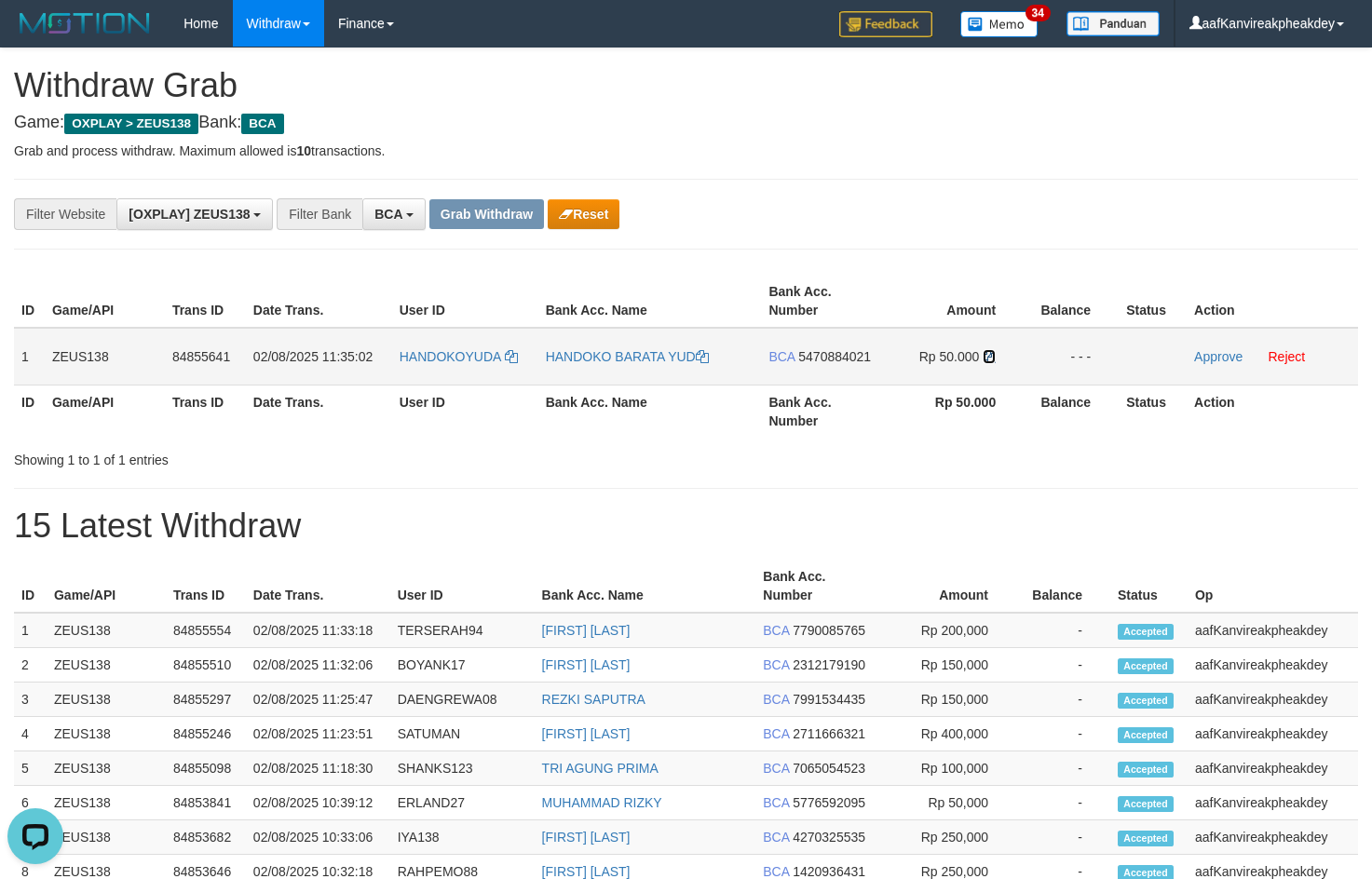 click at bounding box center [989, 357] 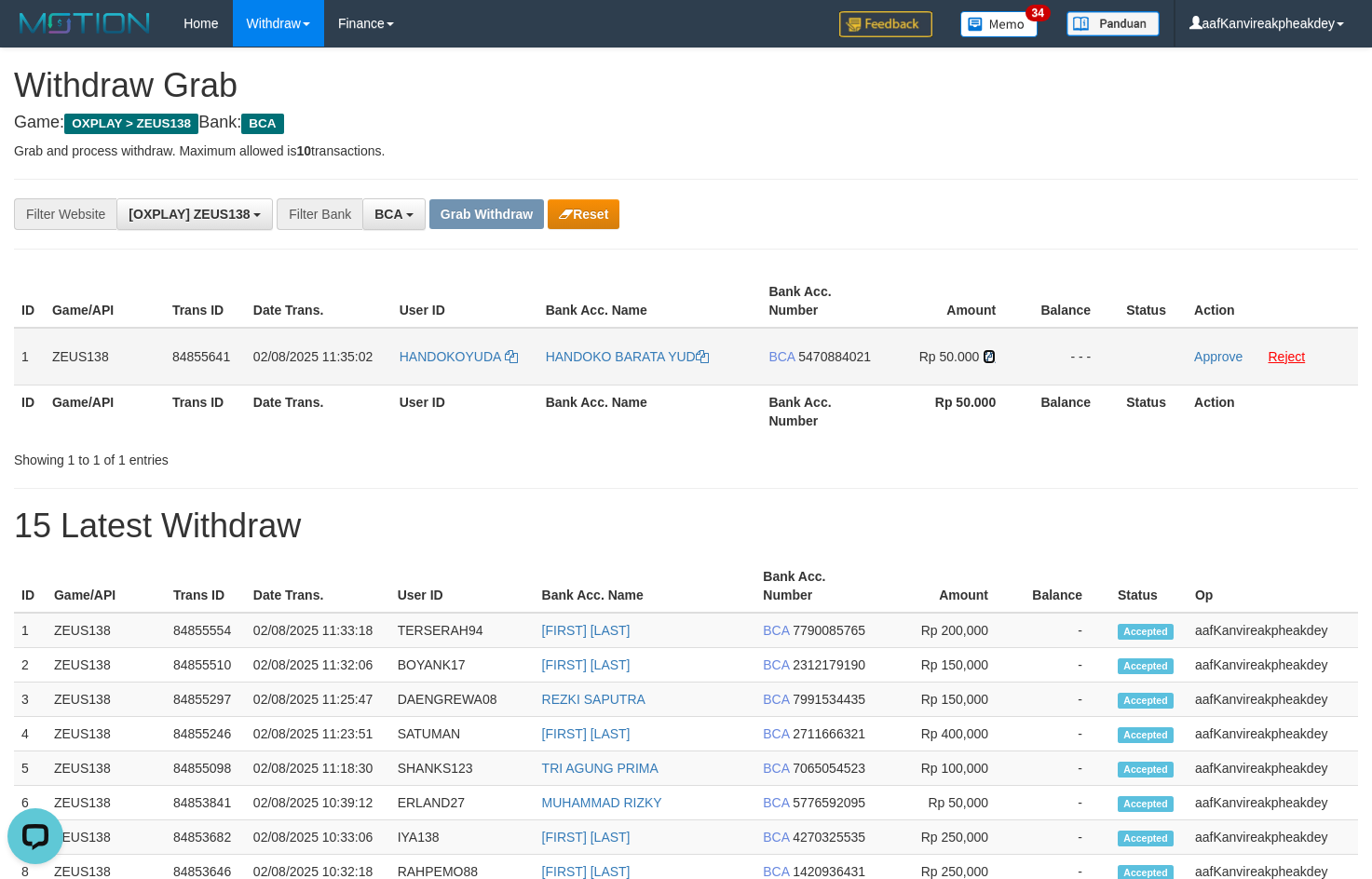 drag, startPoint x: 989, startPoint y: 358, endPoint x: 1293, endPoint y: 357, distance: 304.00164 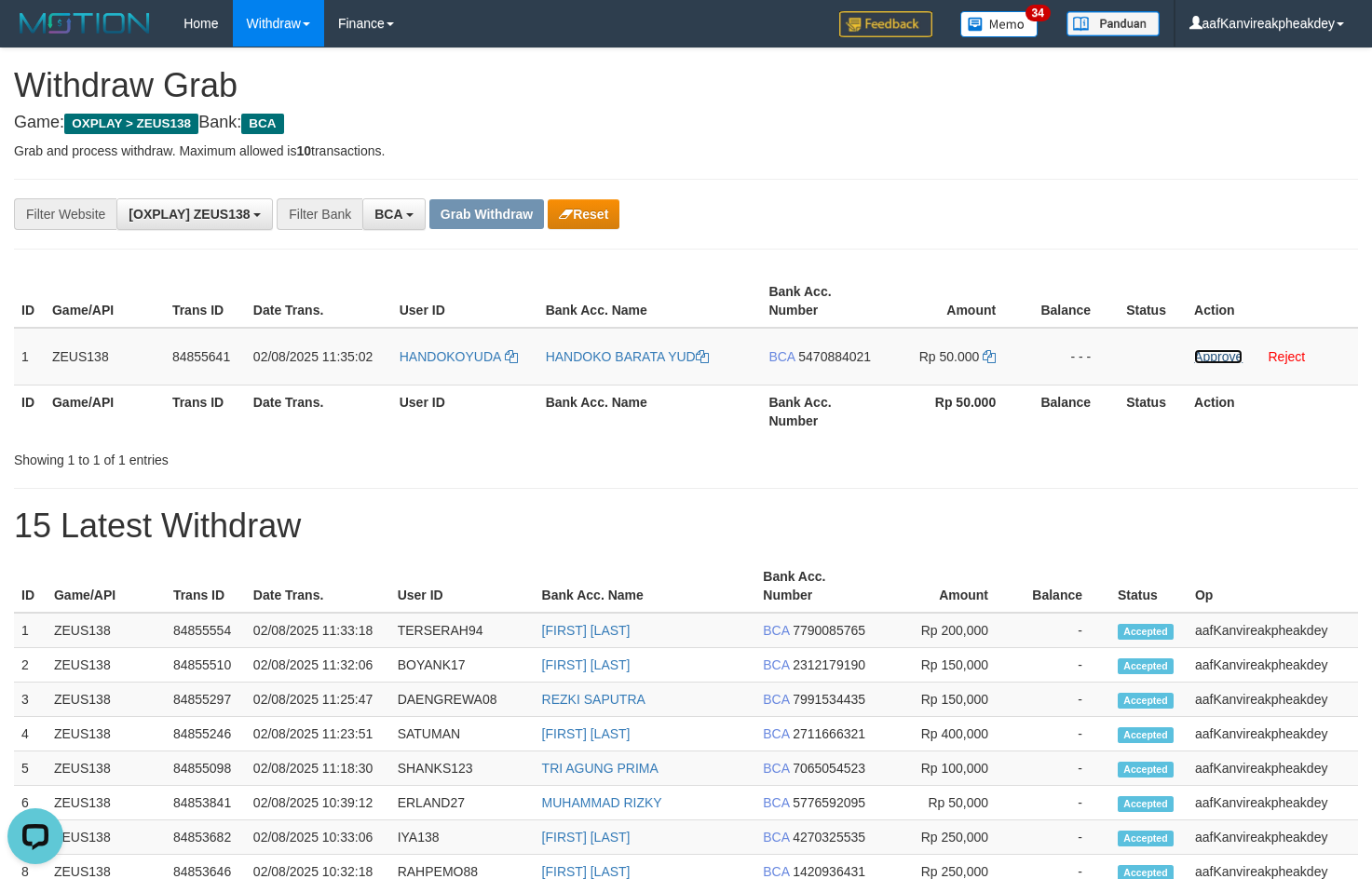 drag, startPoint x: 1202, startPoint y: 358, endPoint x: 859, endPoint y: 385, distance: 344.06104 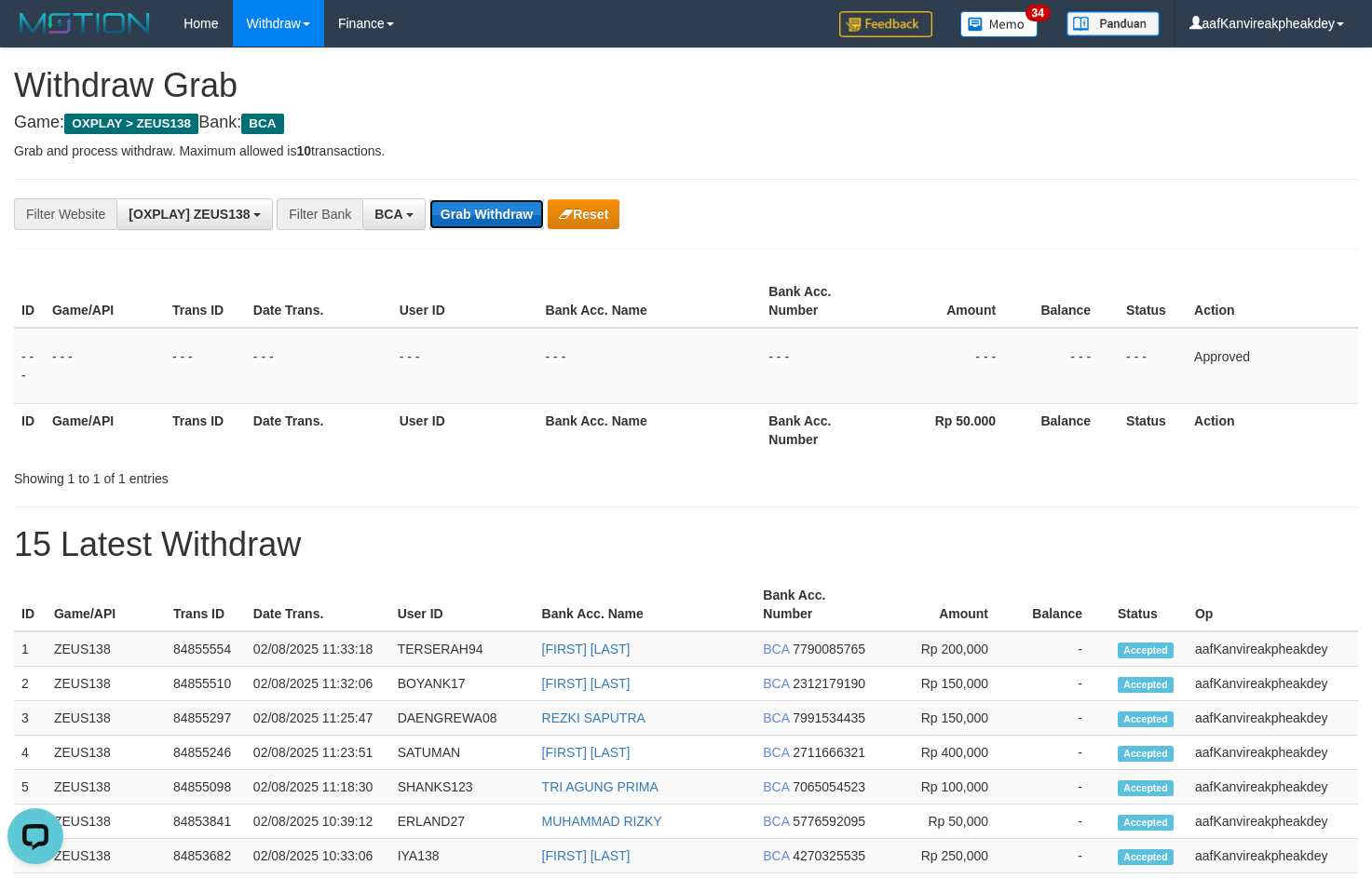 click on "Grab Withdraw" at bounding box center (486, 214) 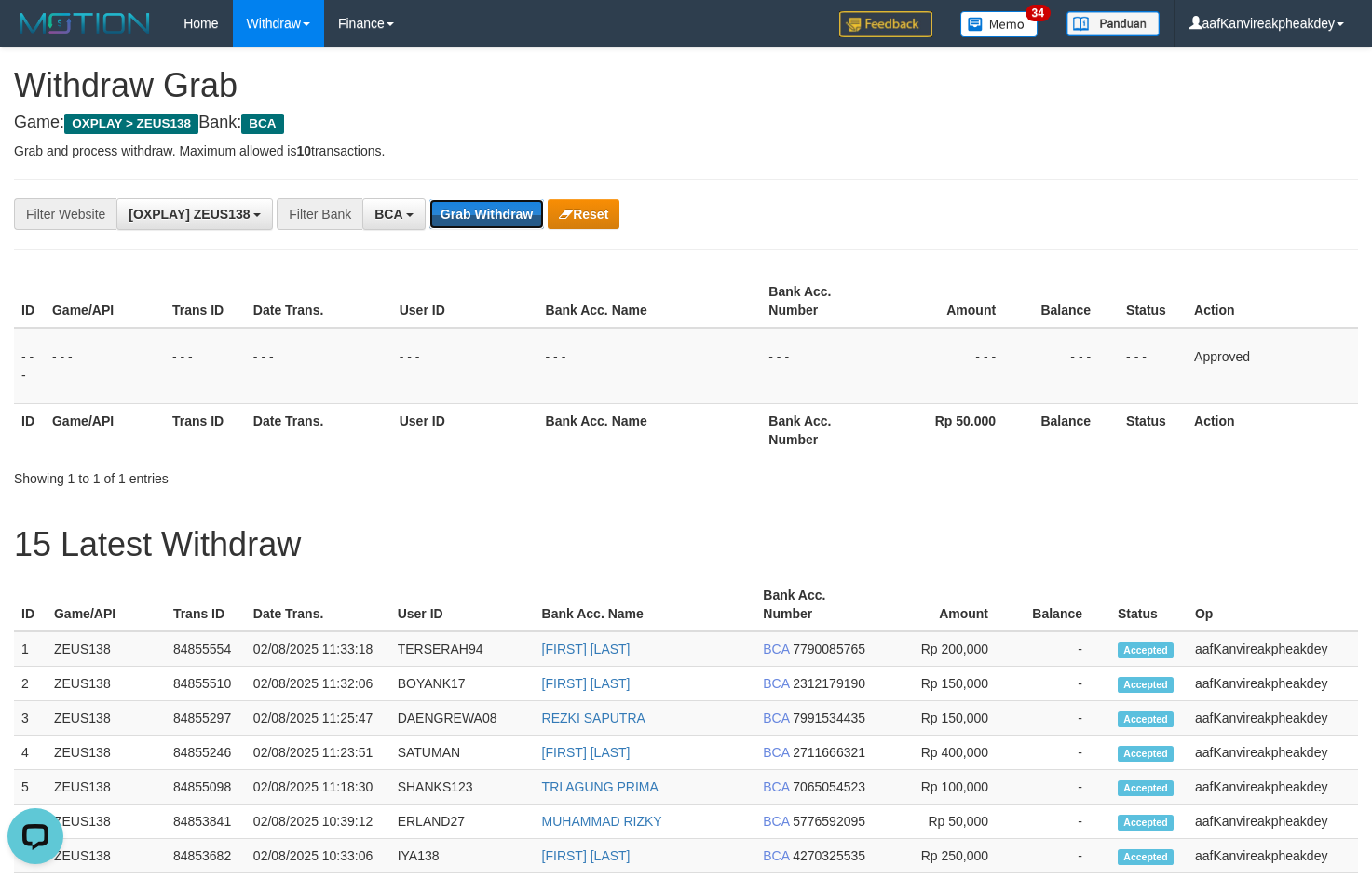 drag, startPoint x: 517, startPoint y: 212, endPoint x: 835, endPoint y: 259, distance: 321.4545 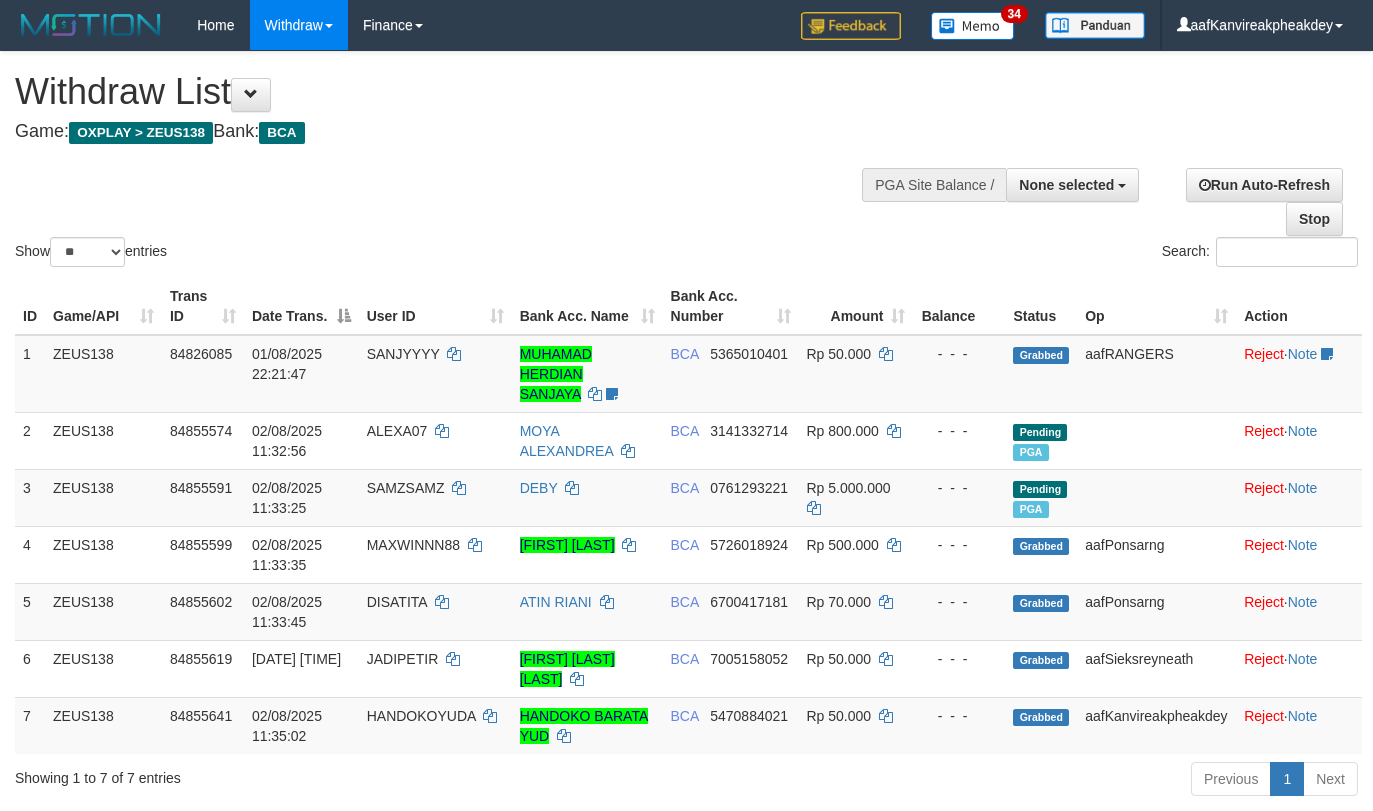 select 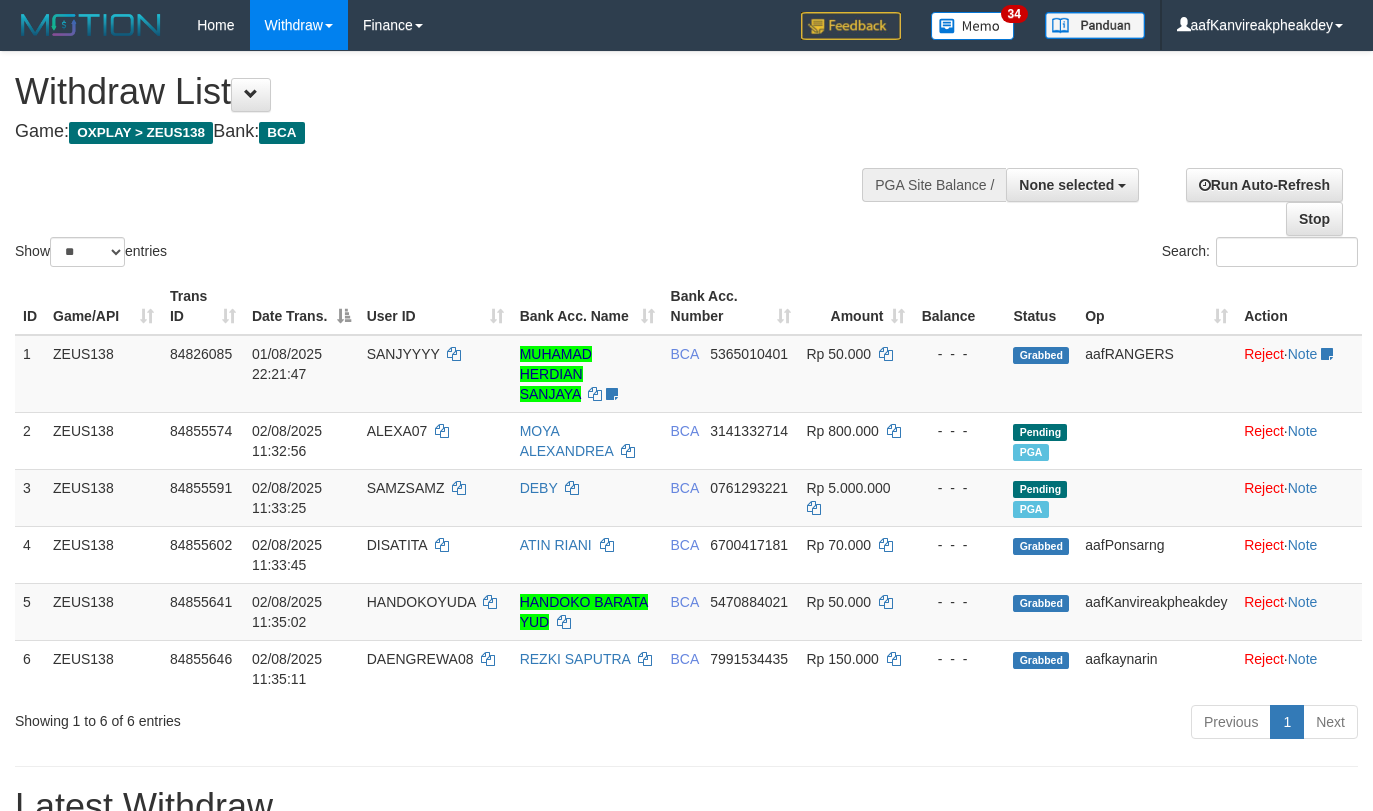 select 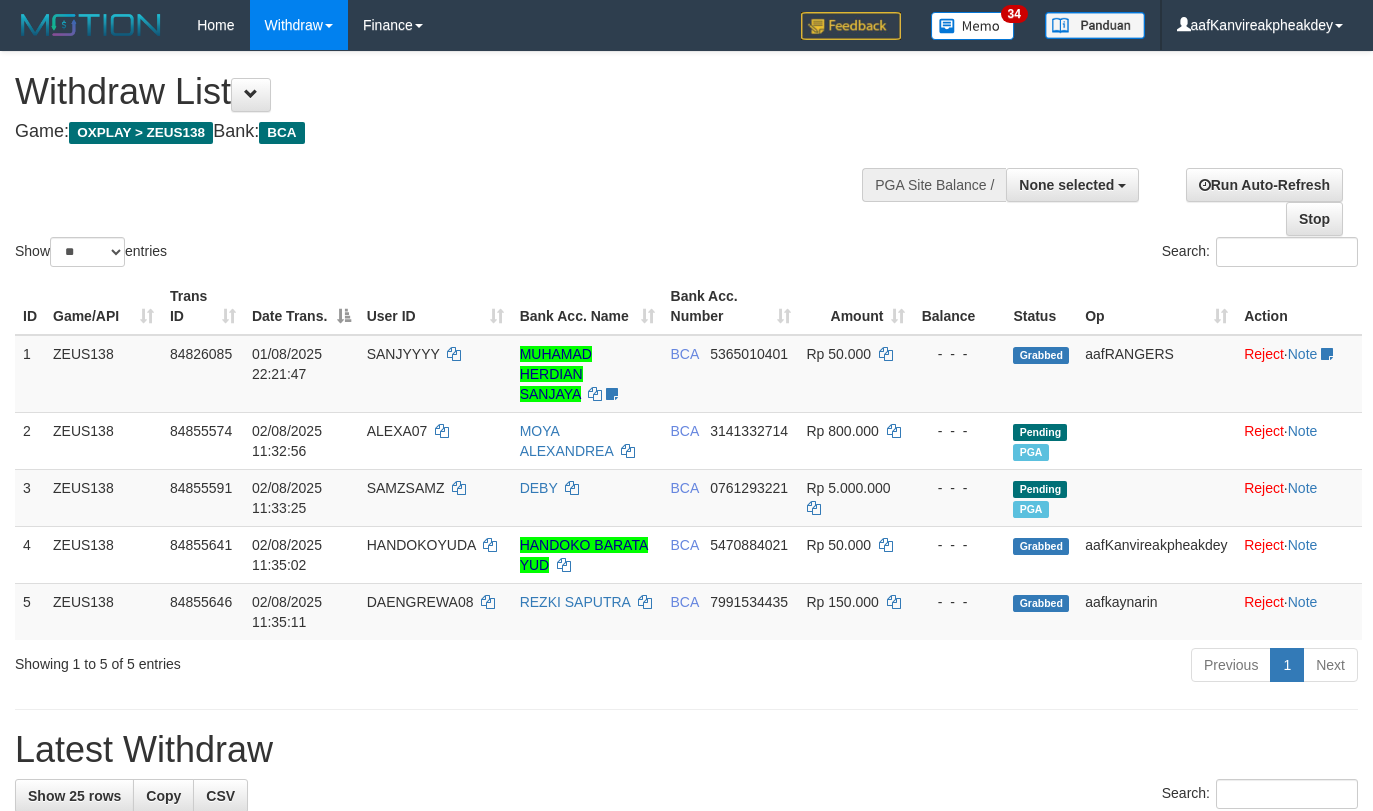 select 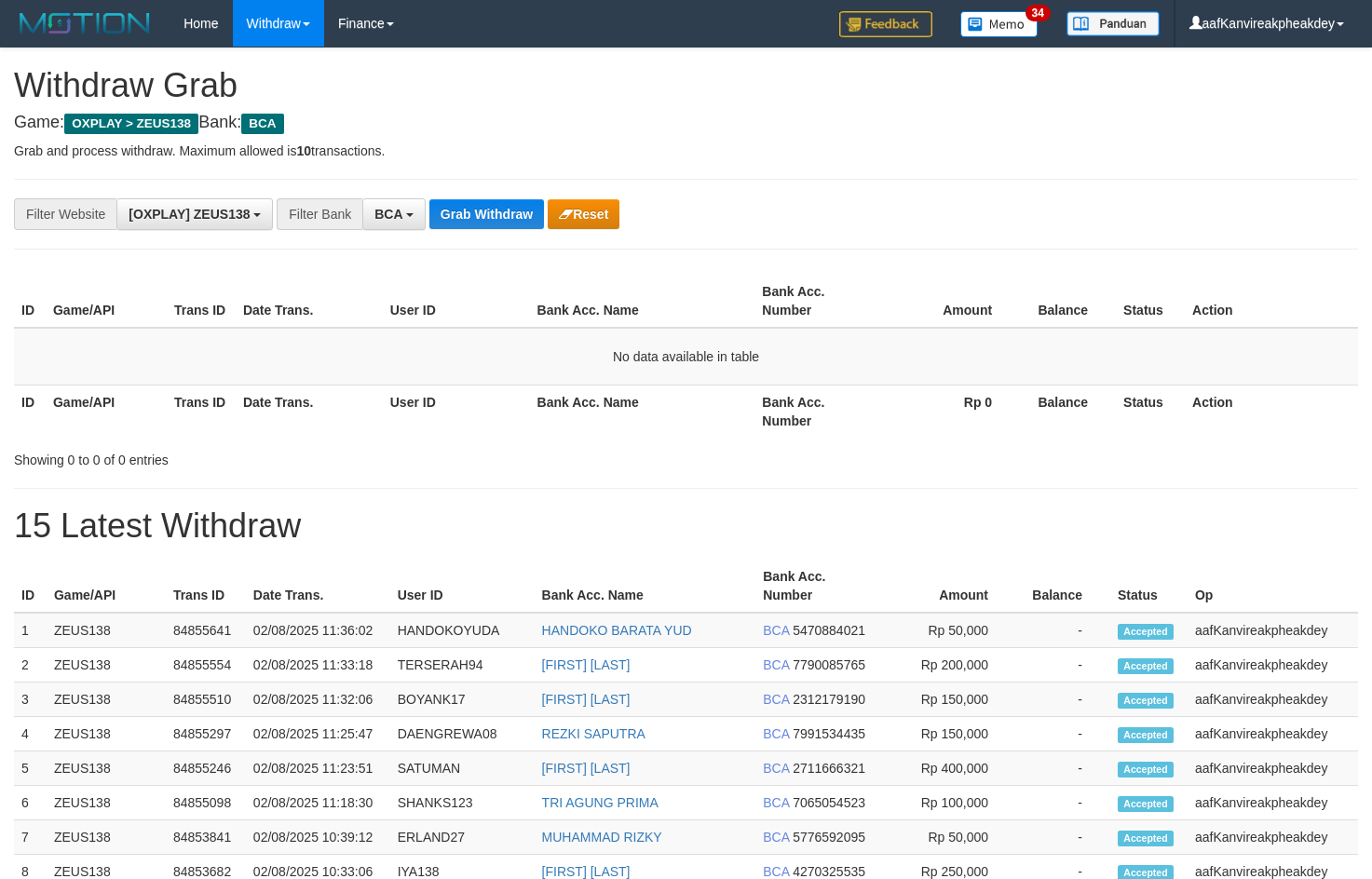scroll, scrollTop: 0, scrollLeft: 0, axis: both 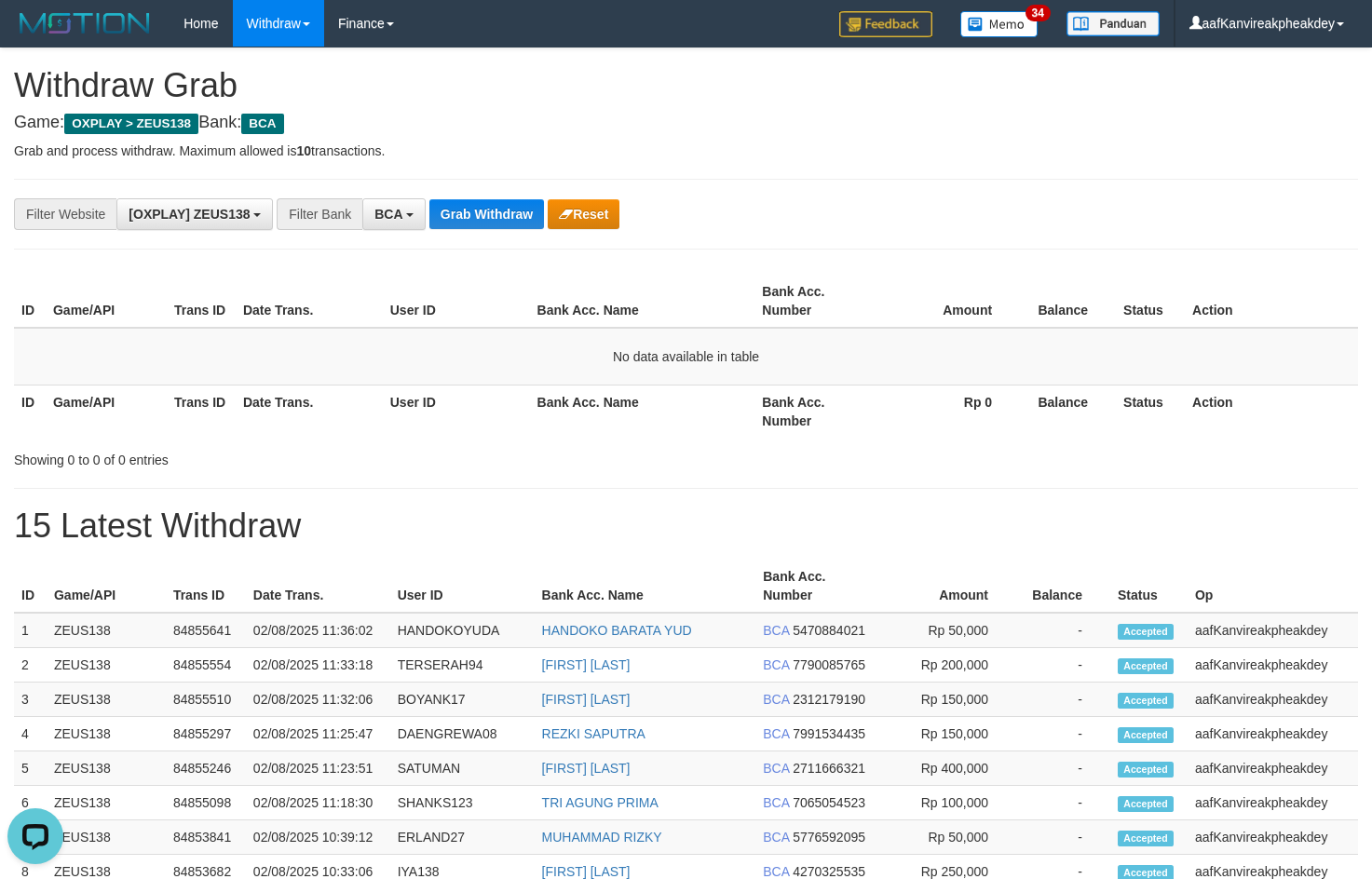 click on "Bank Acc. Name" at bounding box center [643, 301] 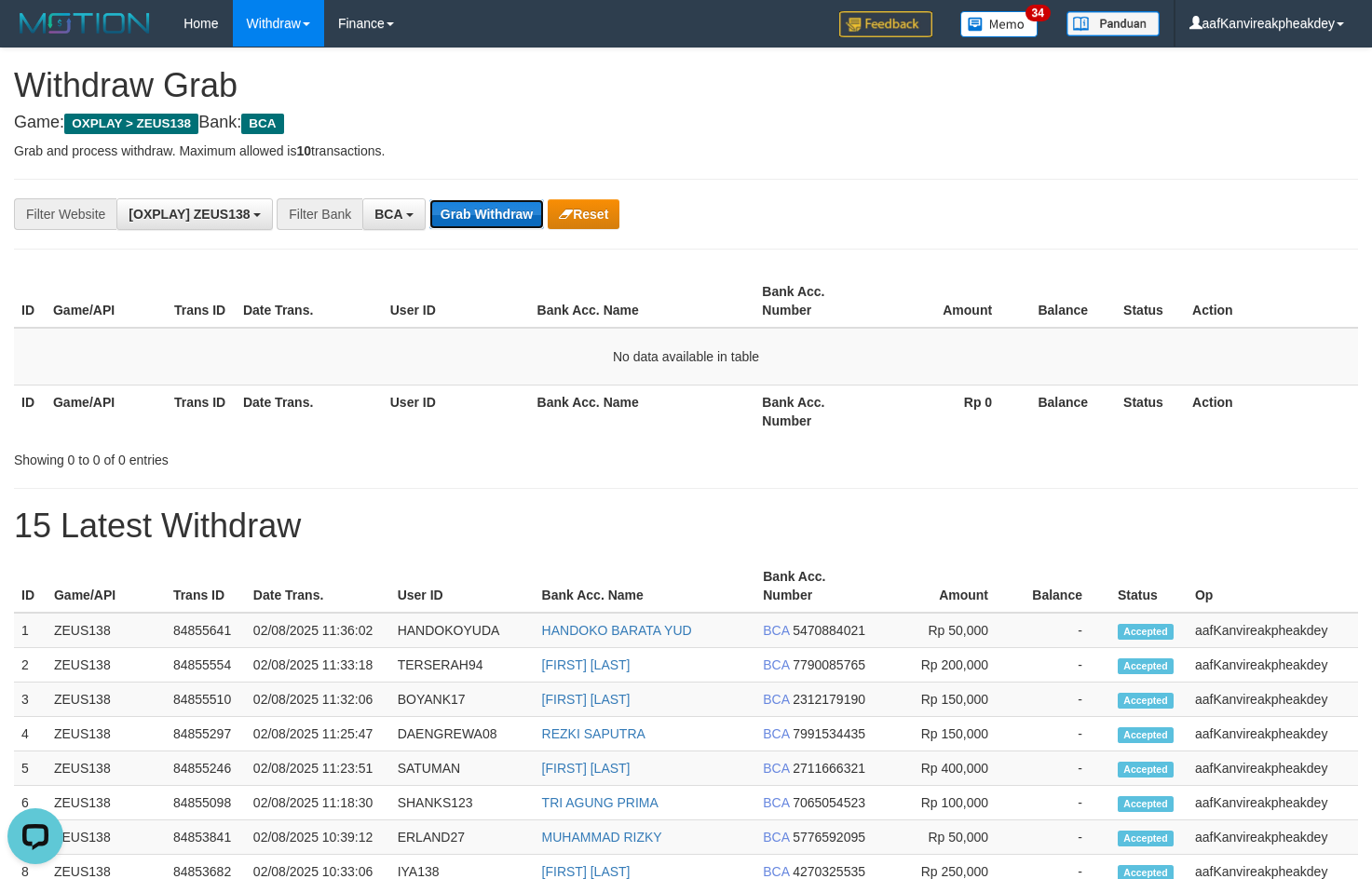 click on "Grab Withdraw" at bounding box center [486, 214] 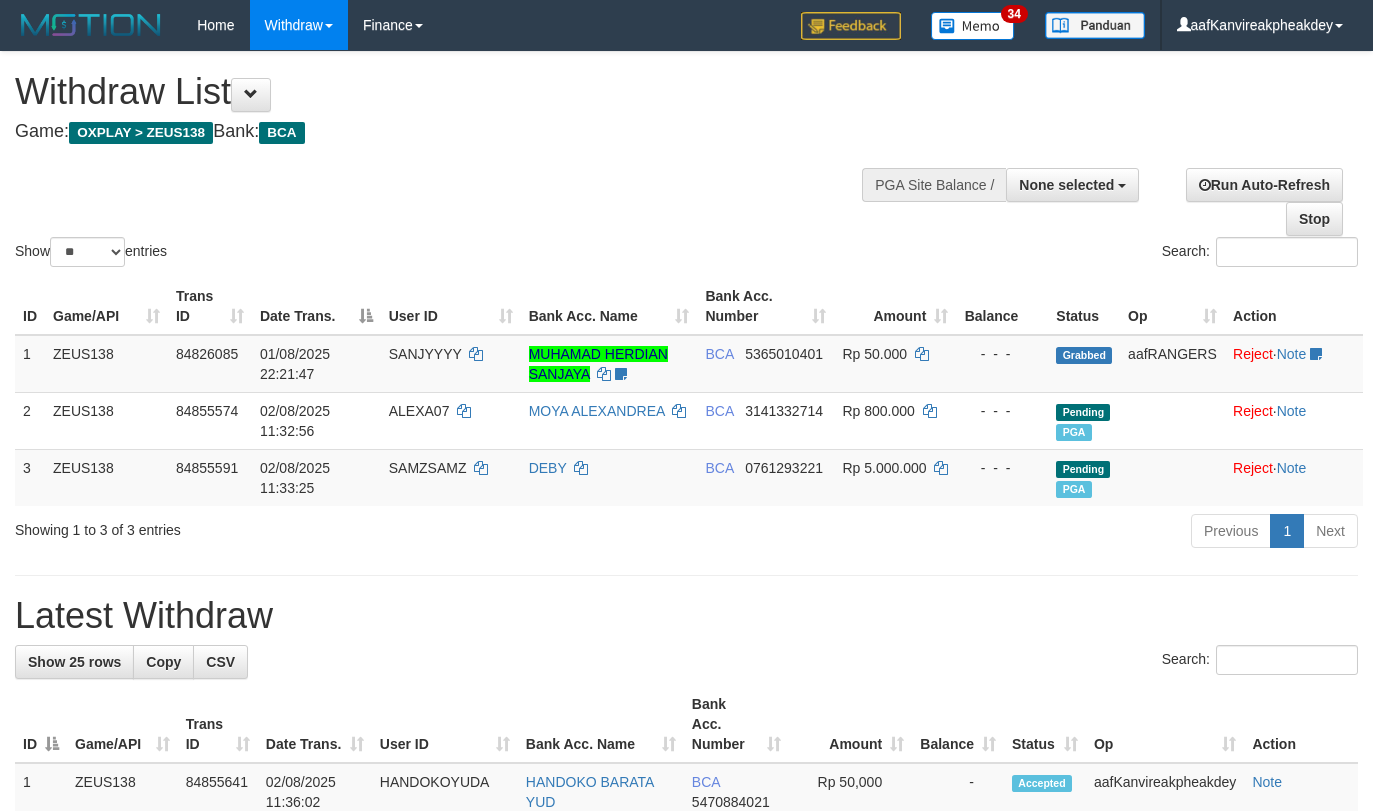 select 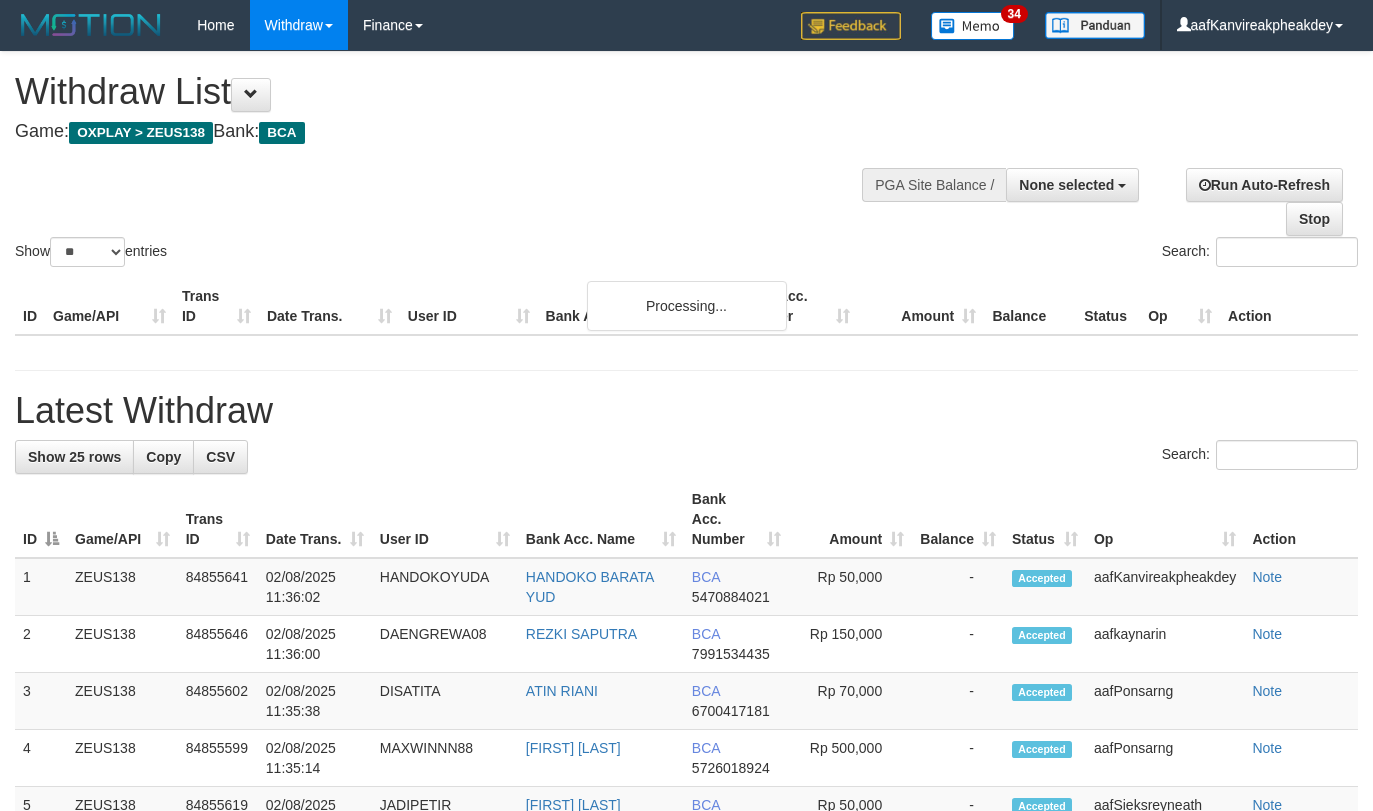 select 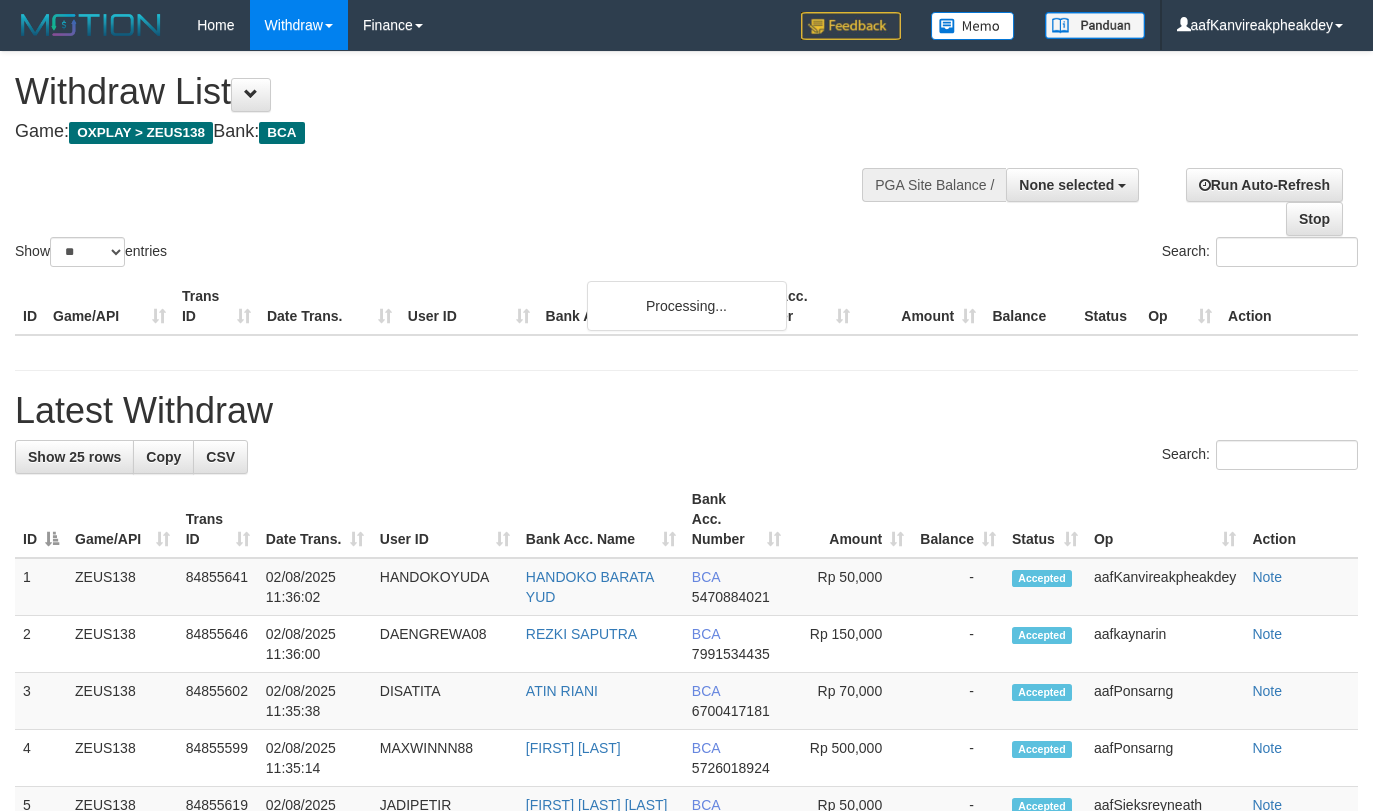 select 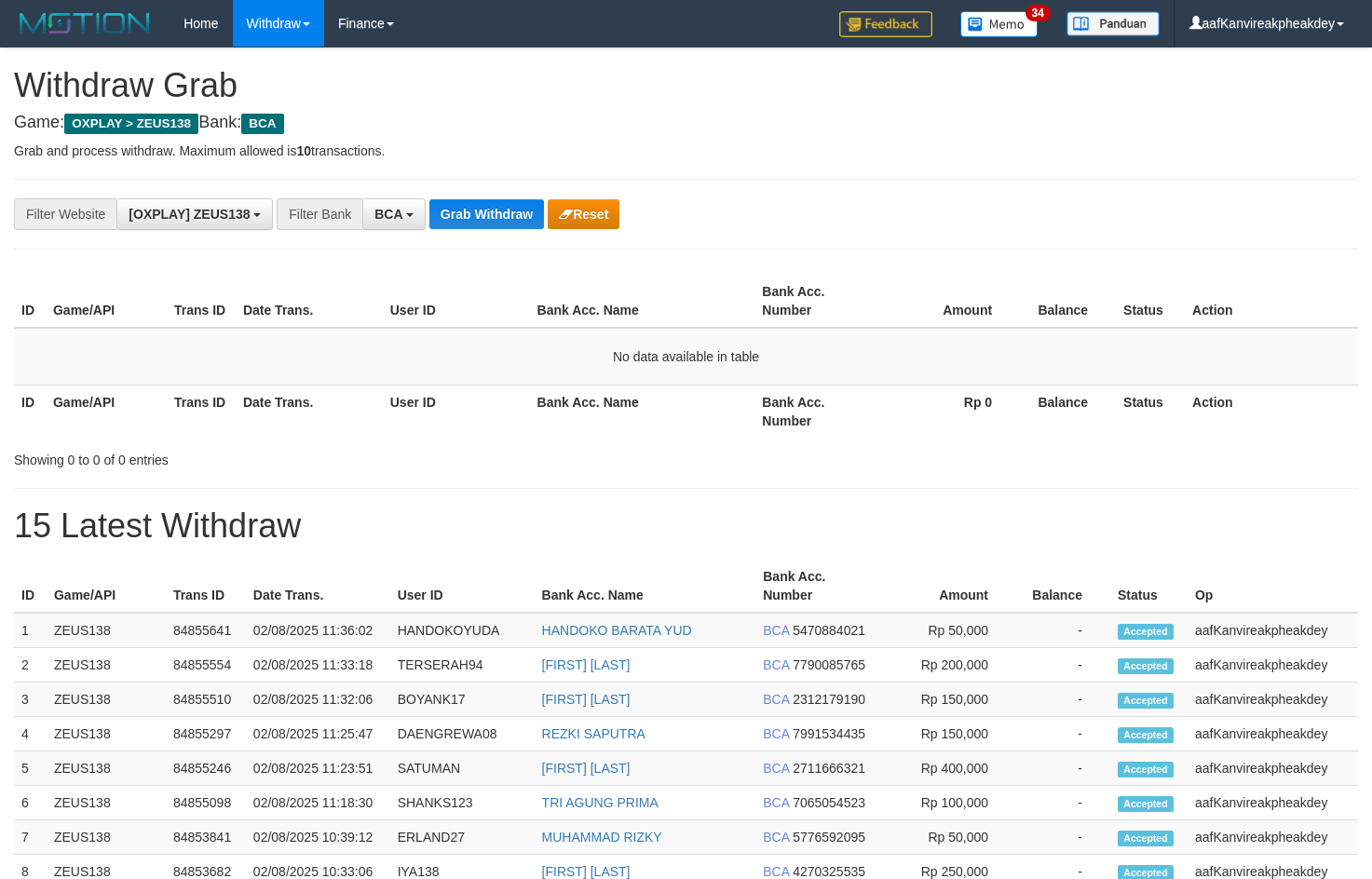 scroll, scrollTop: 0, scrollLeft: 0, axis: both 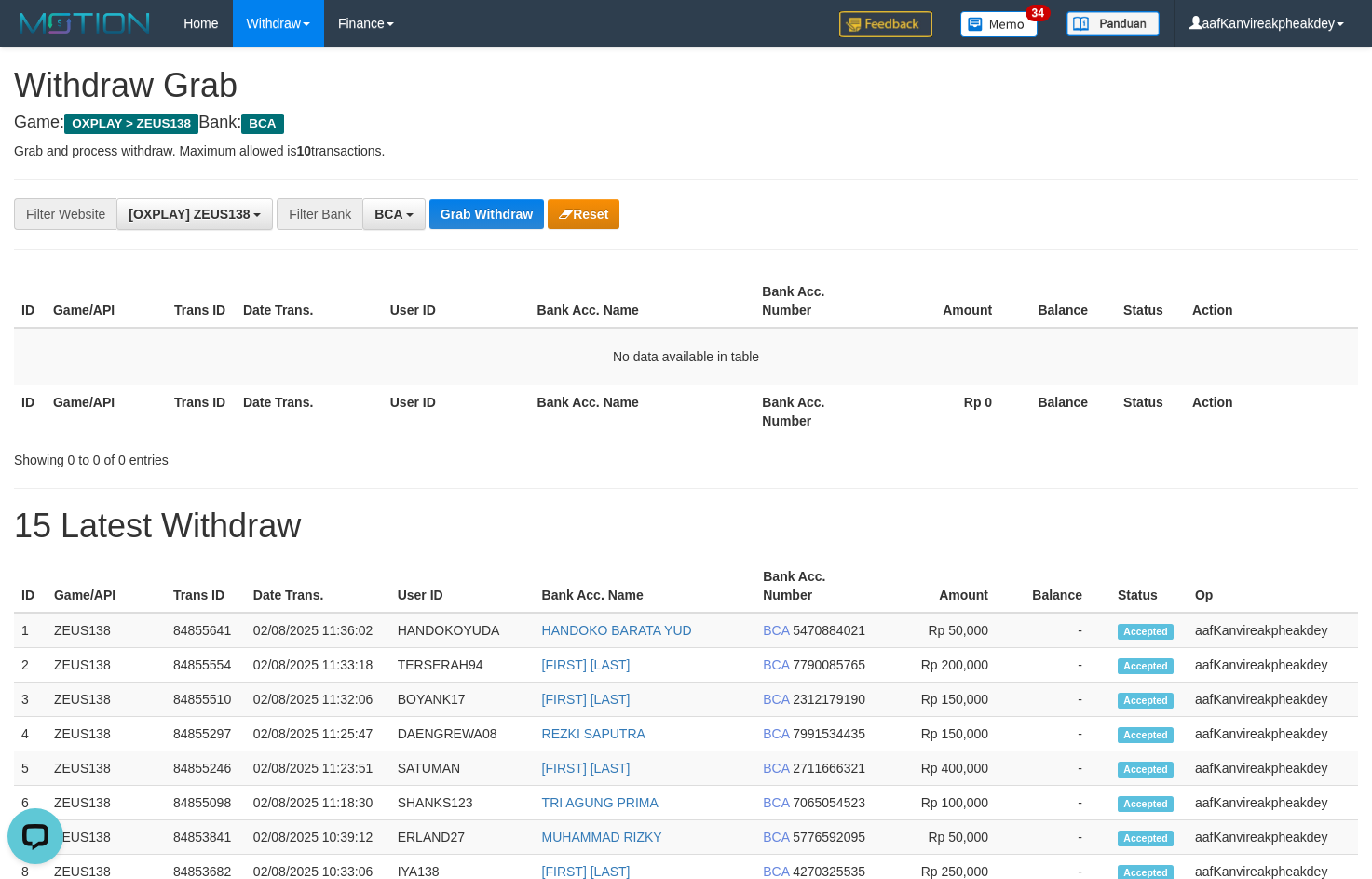 drag, startPoint x: 852, startPoint y: 156, endPoint x: 1378, endPoint y: 291, distance: 543.04788 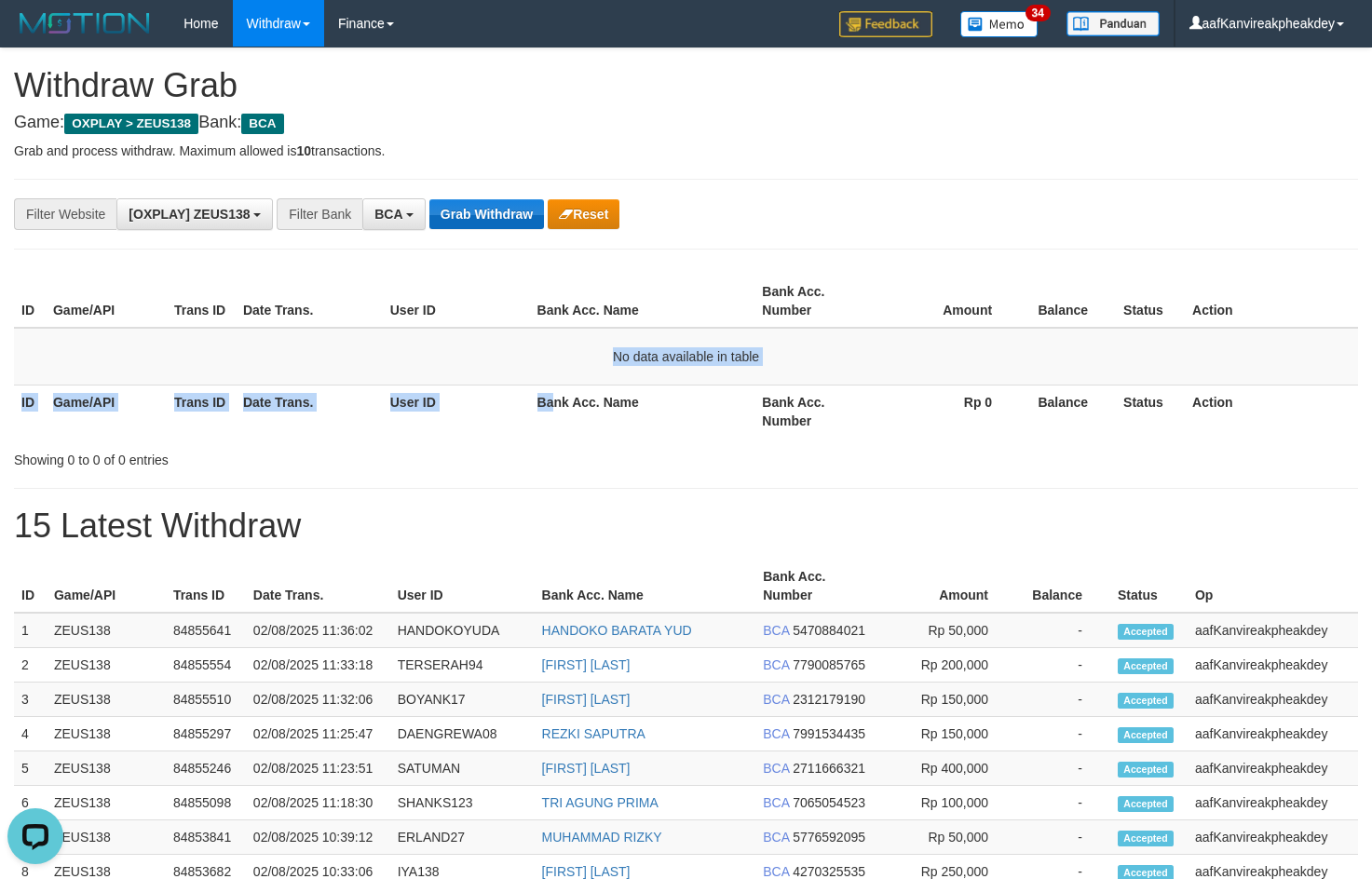 drag, startPoint x: 482, startPoint y: 203, endPoint x: 483, endPoint y: 233, distance: 30.01666 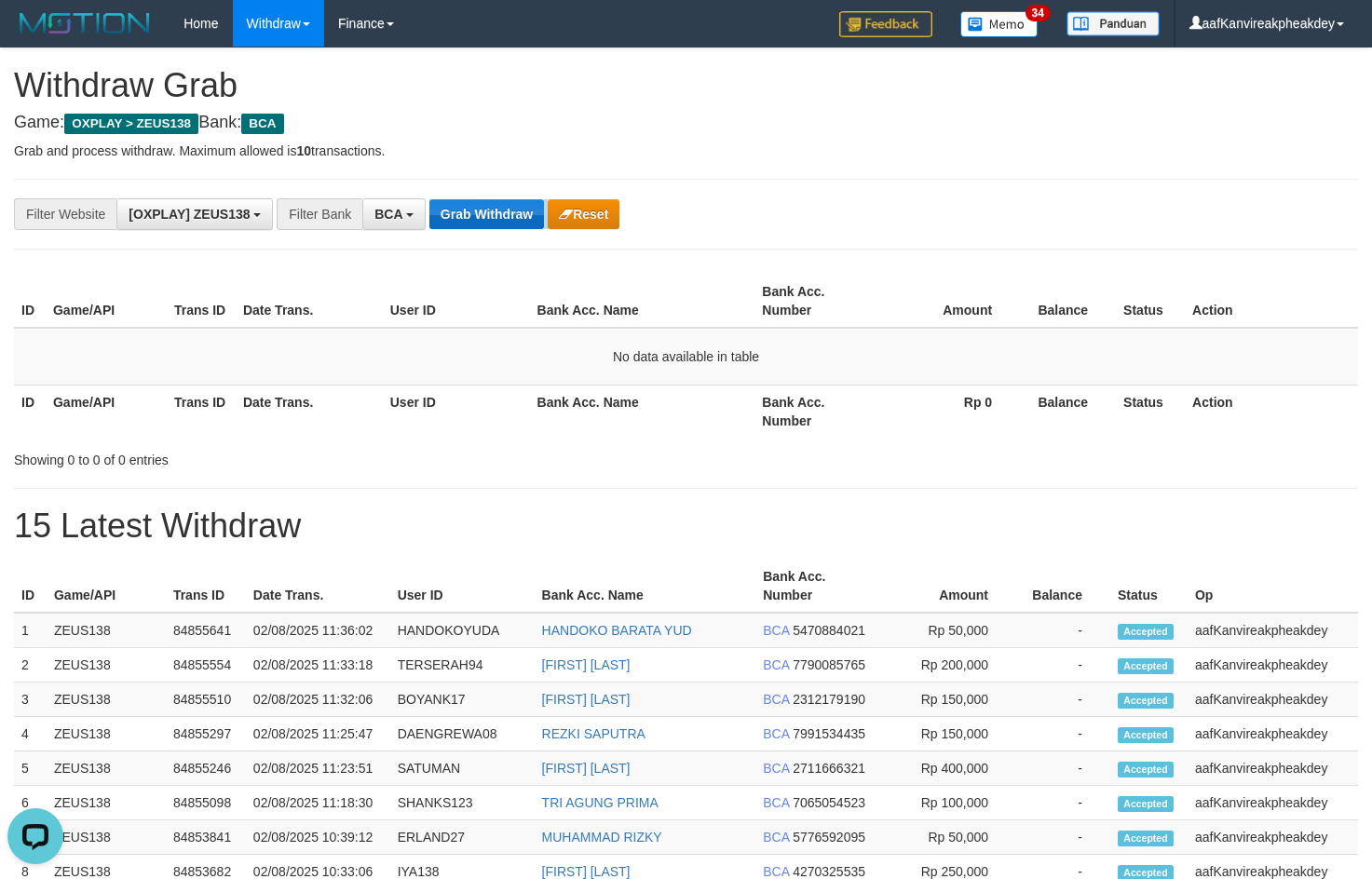 drag, startPoint x: 483, startPoint y: 233, endPoint x: 482, endPoint y: 220, distance: 13.038405 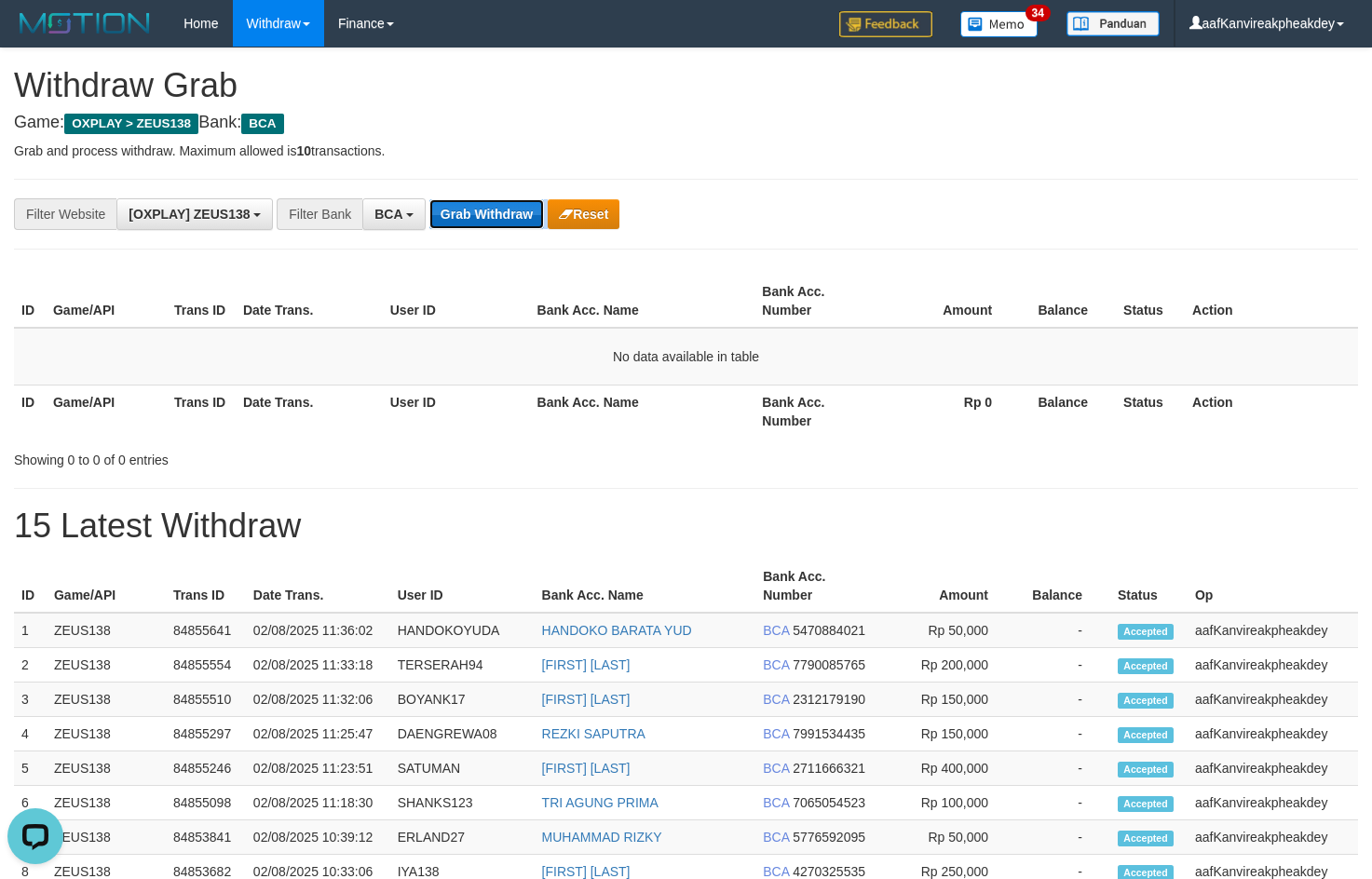 click on "Grab Withdraw" at bounding box center [486, 214] 